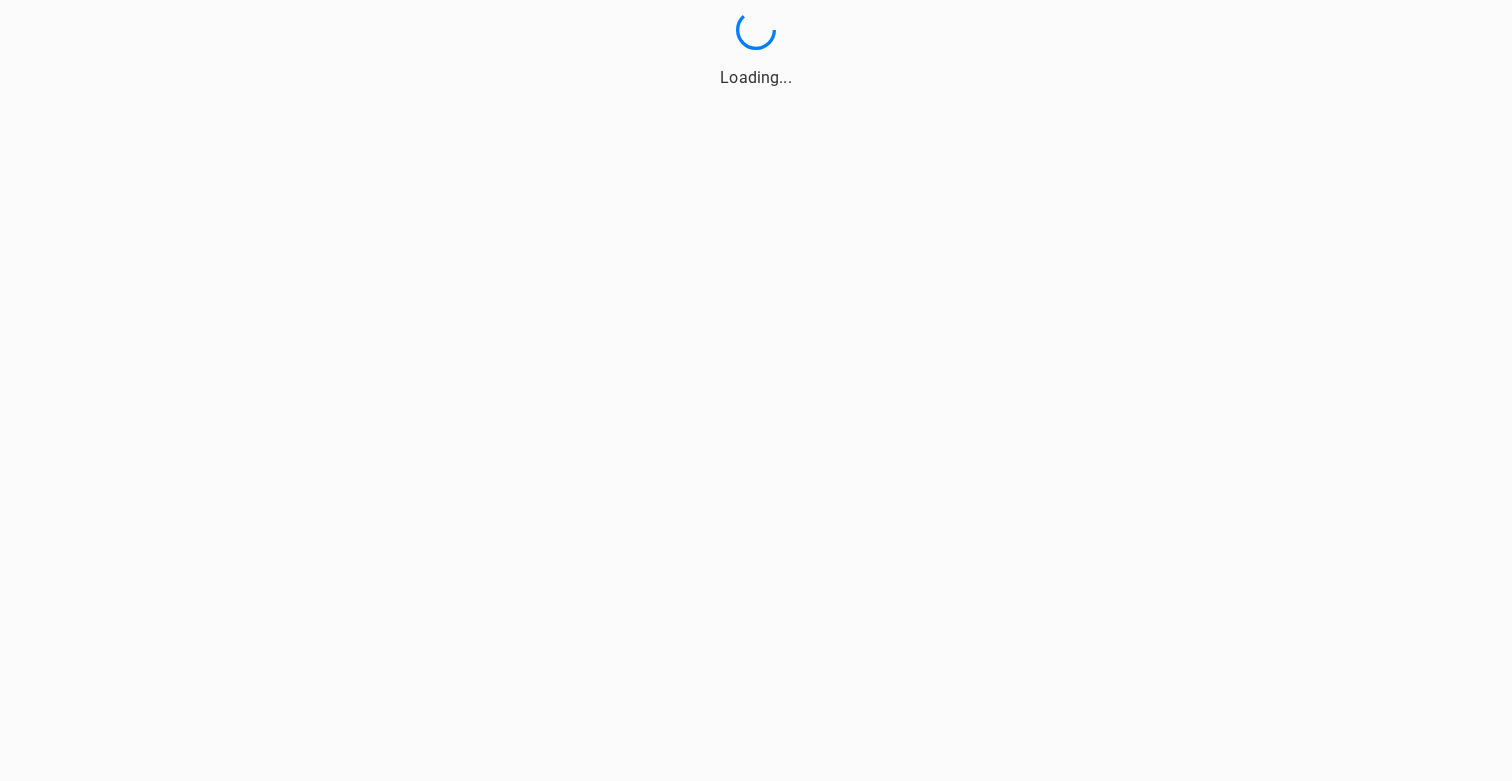 scroll, scrollTop: 0, scrollLeft: 0, axis: both 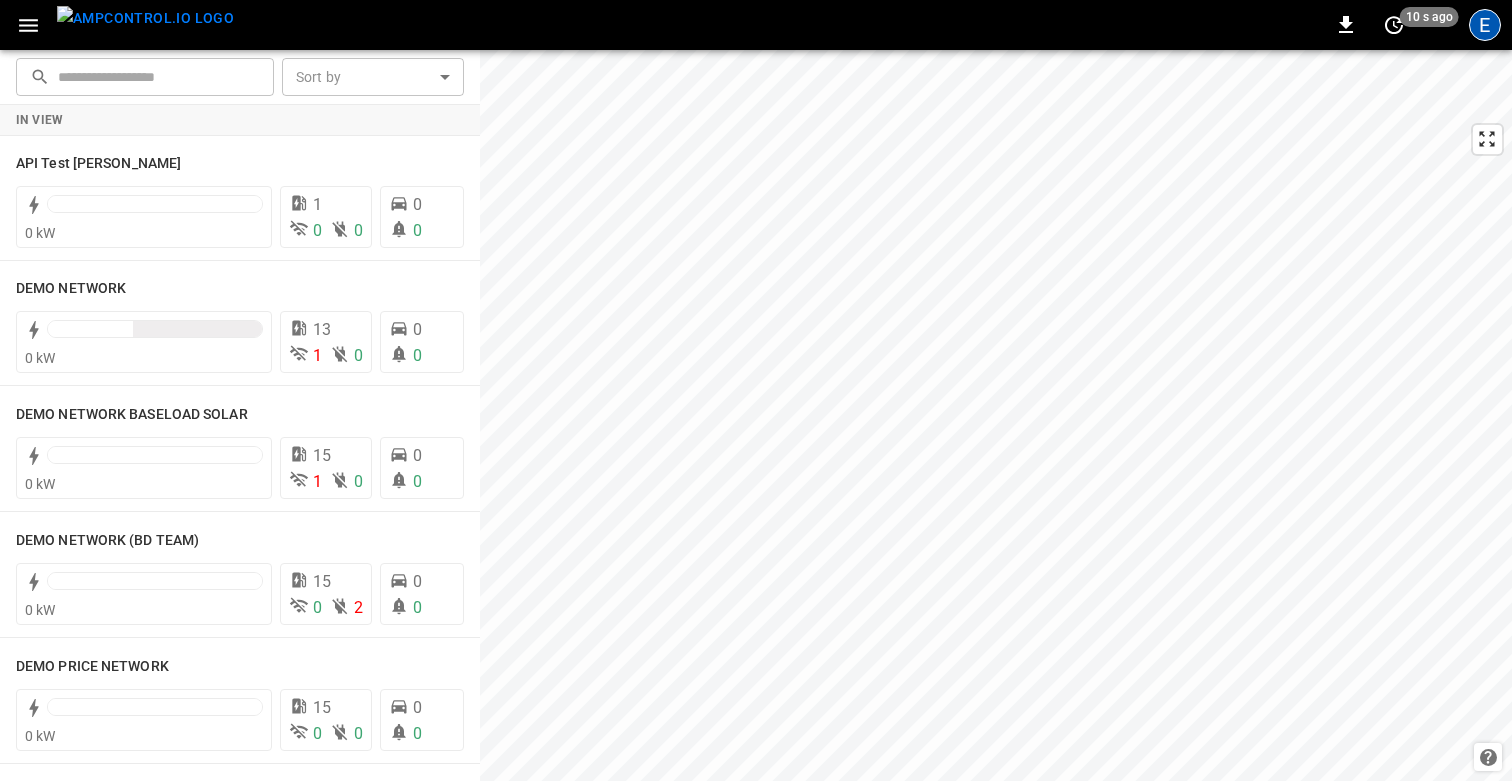 click on "E" at bounding box center [1485, 25] 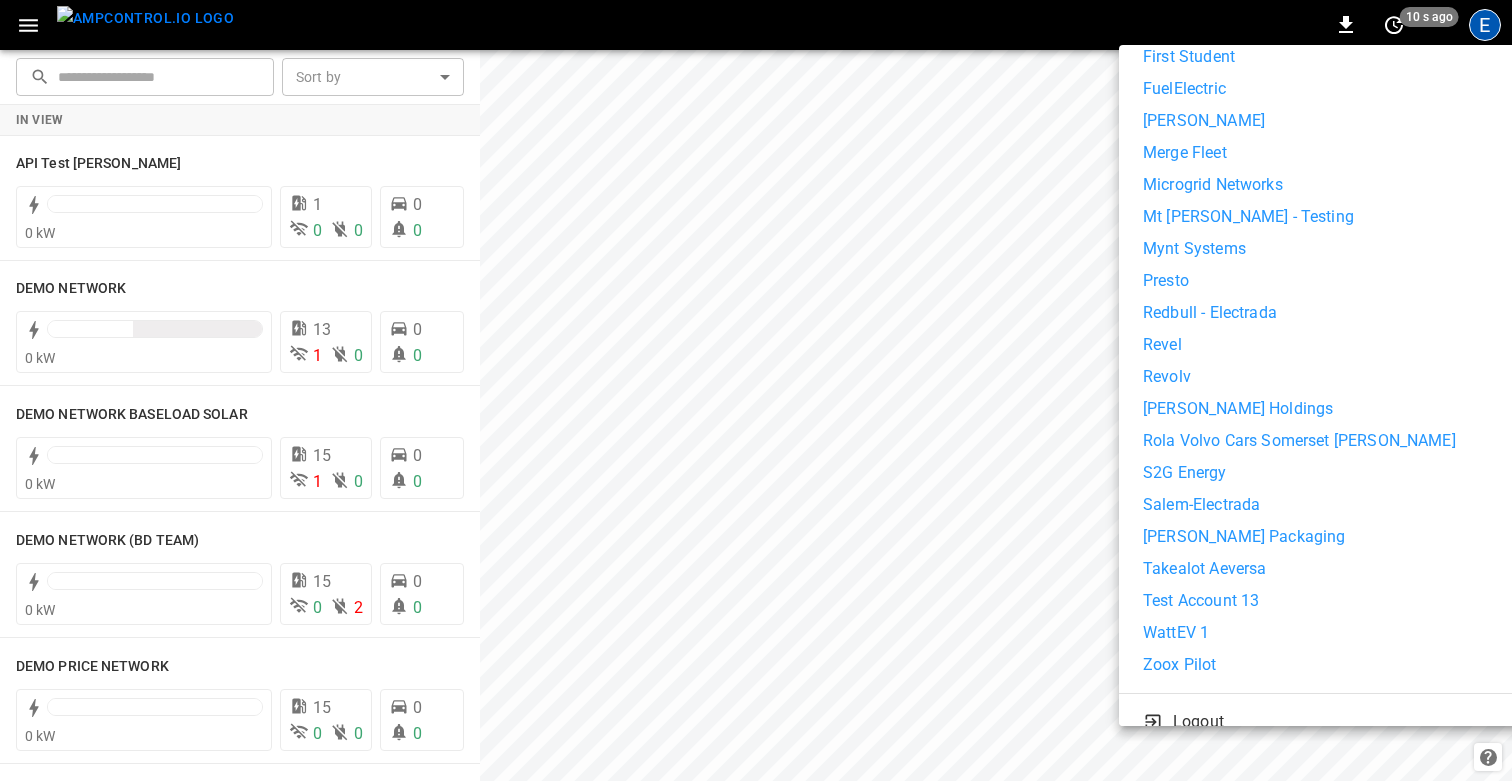 scroll, scrollTop: 0, scrollLeft: 0, axis: both 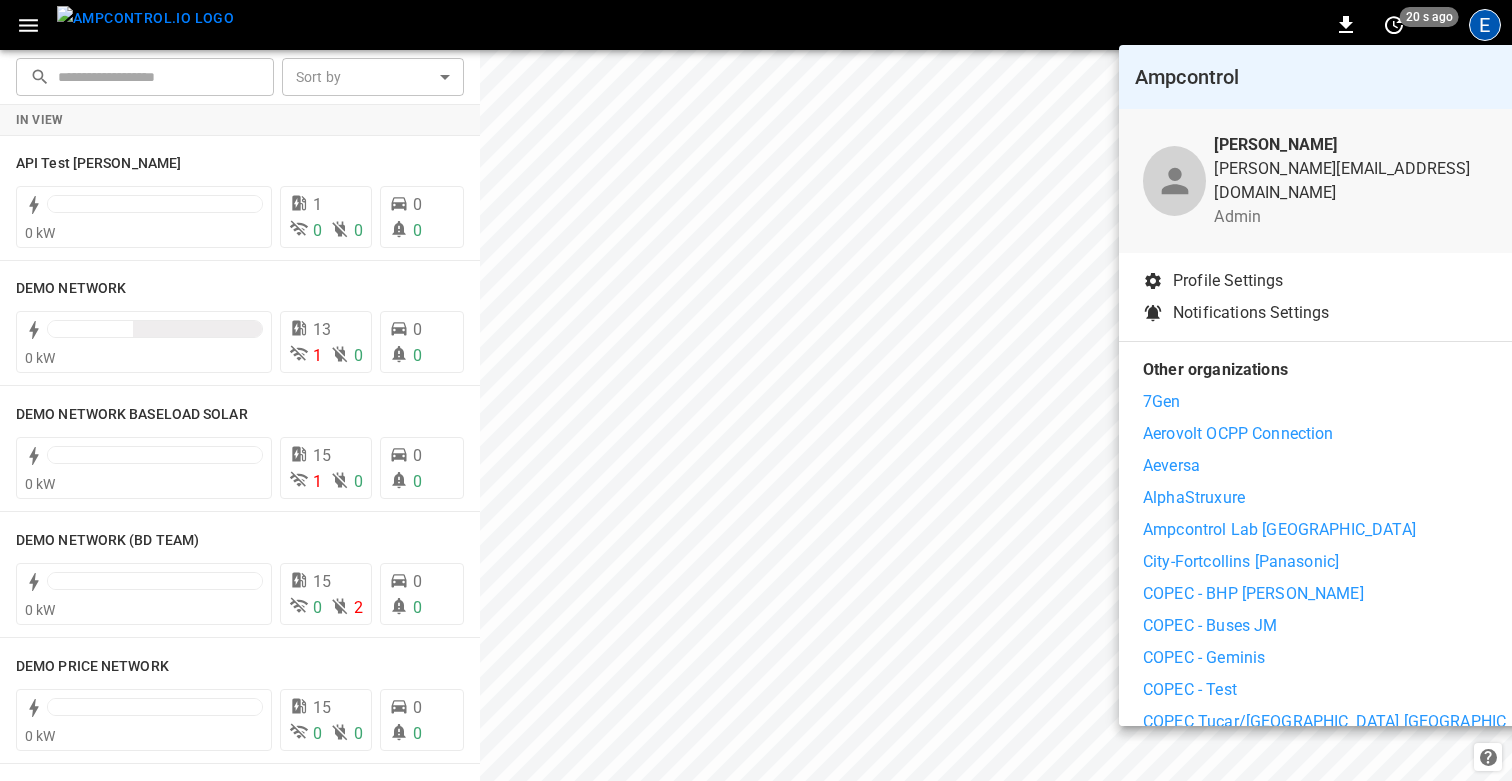 click at bounding box center (756, 390) 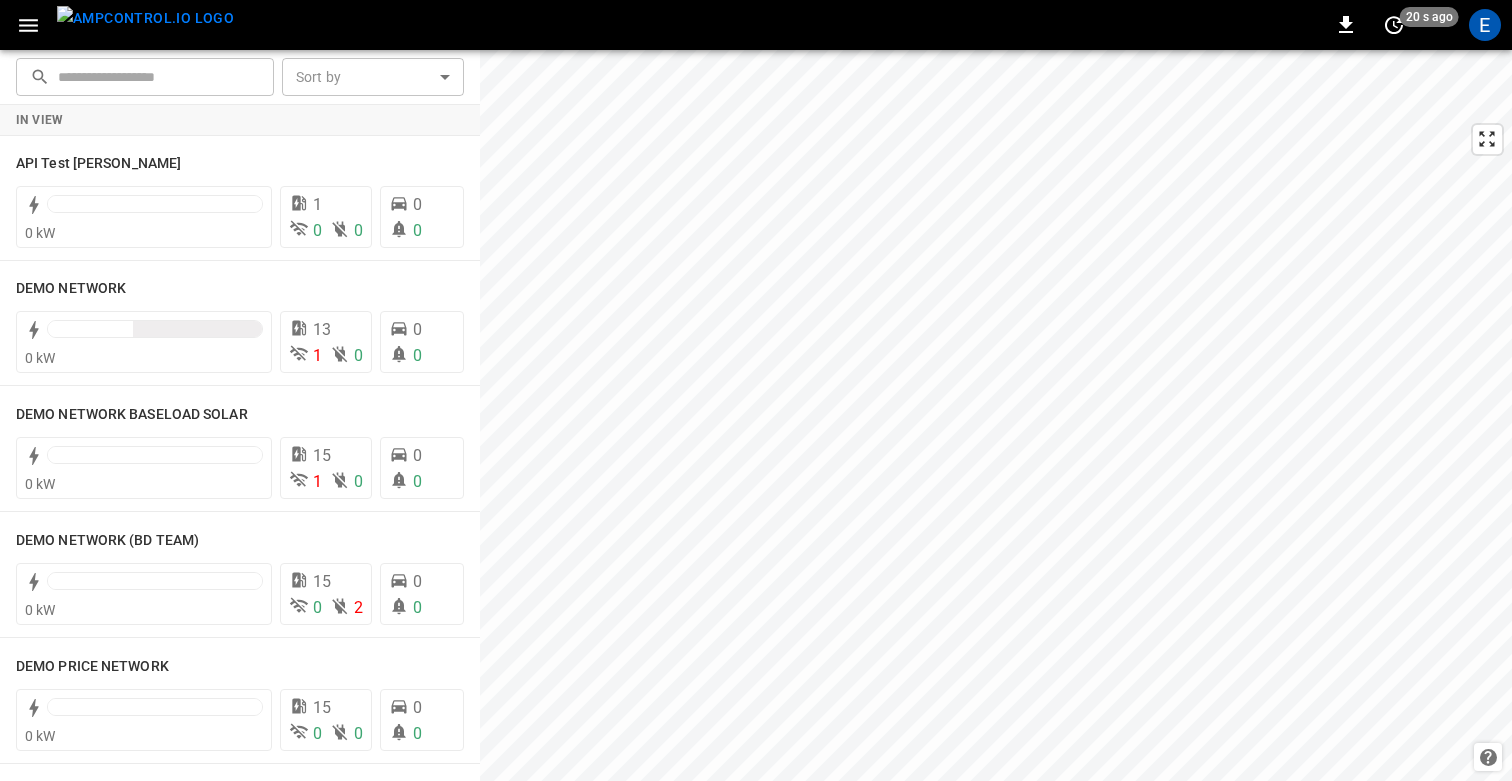 click 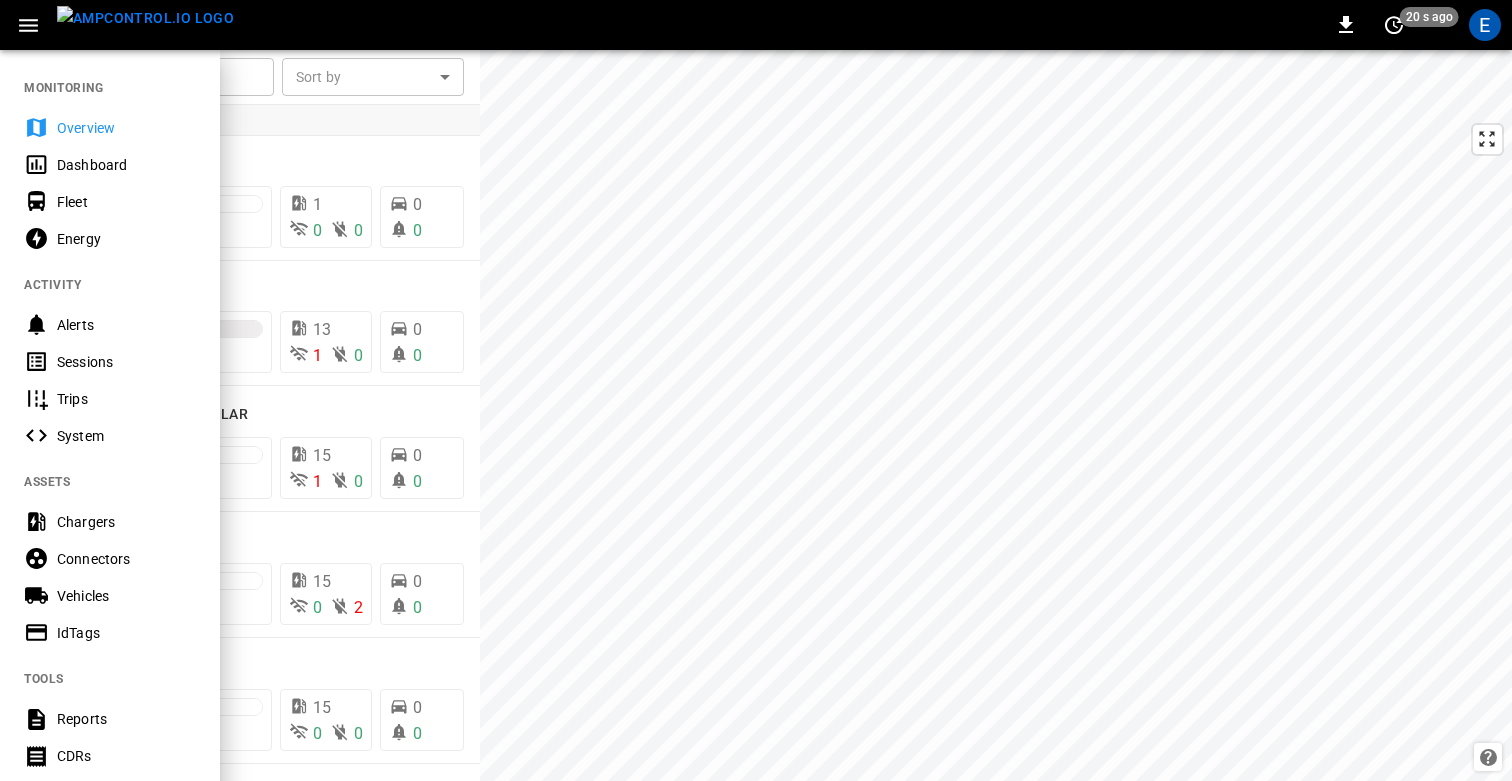 scroll, scrollTop: 435, scrollLeft: 0, axis: vertical 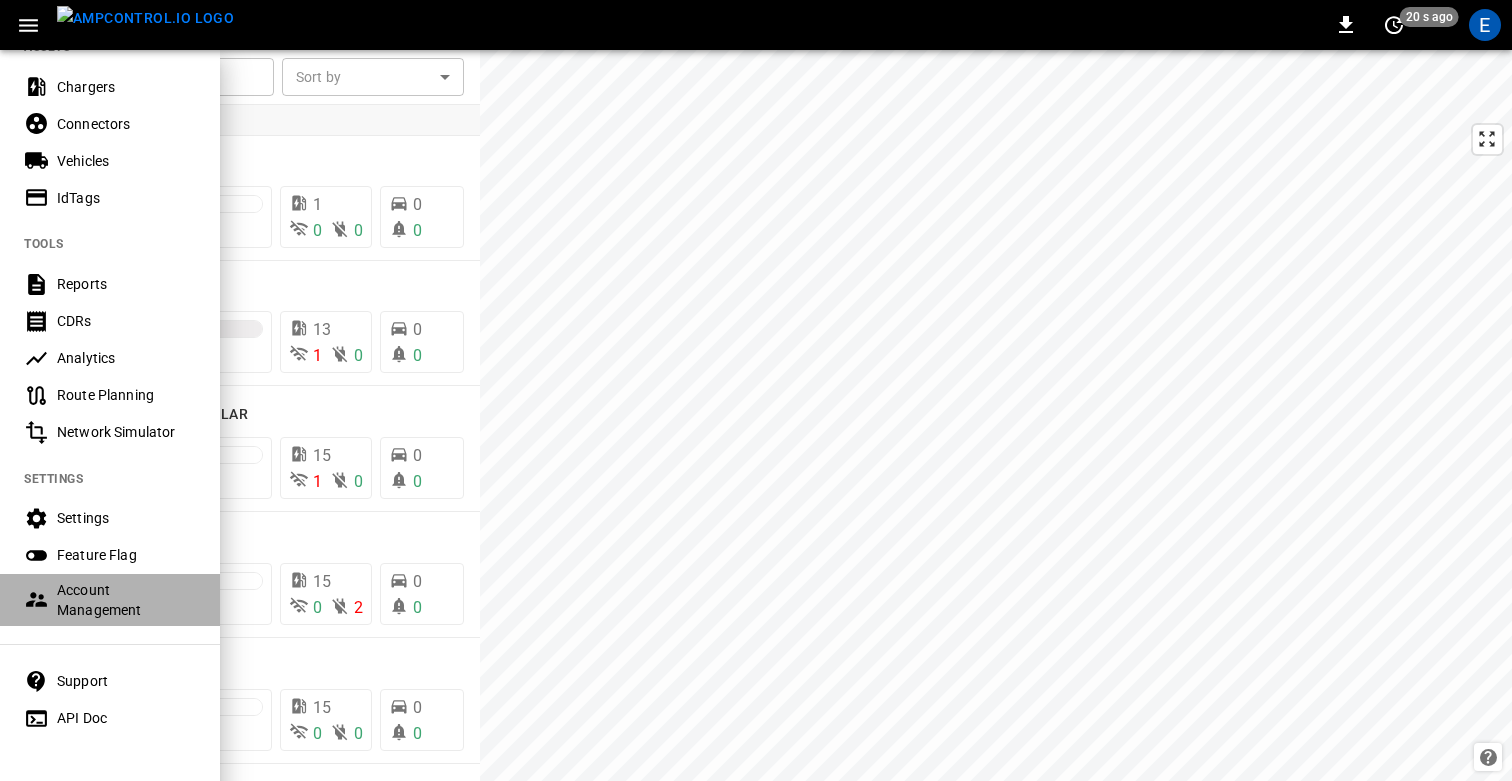 click on "Account Management" at bounding box center (126, 600) 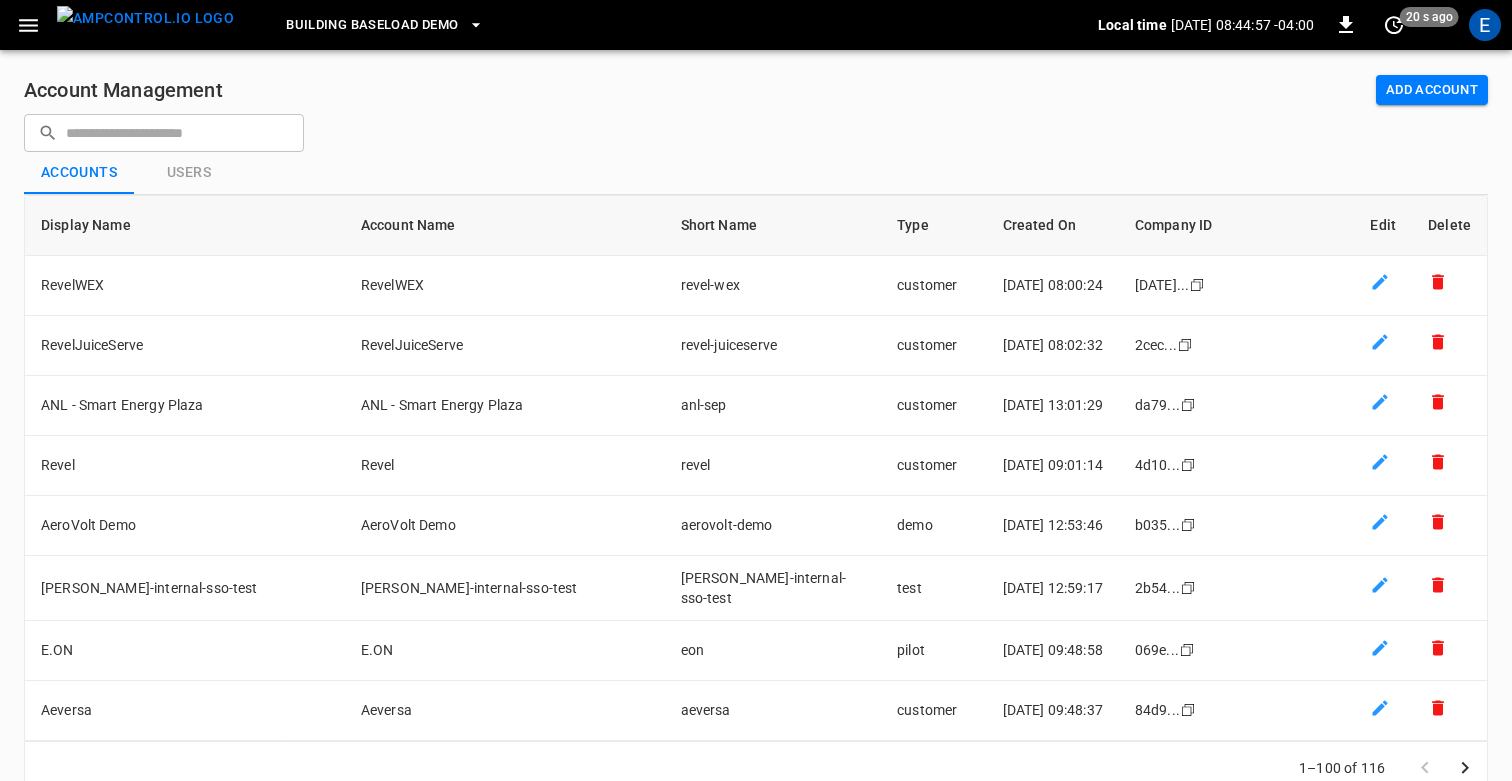 click at bounding box center (178, 132) 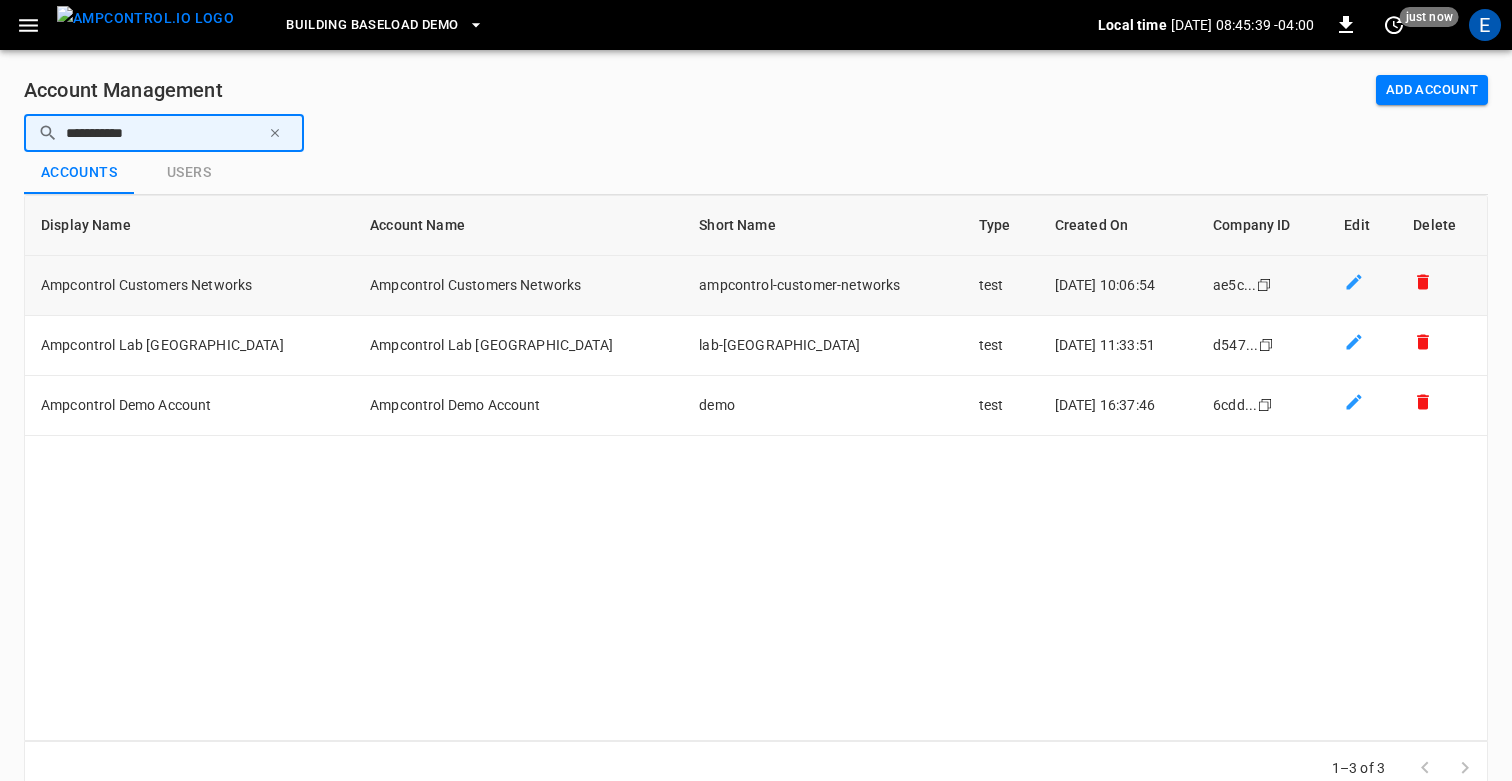 type on "**********" 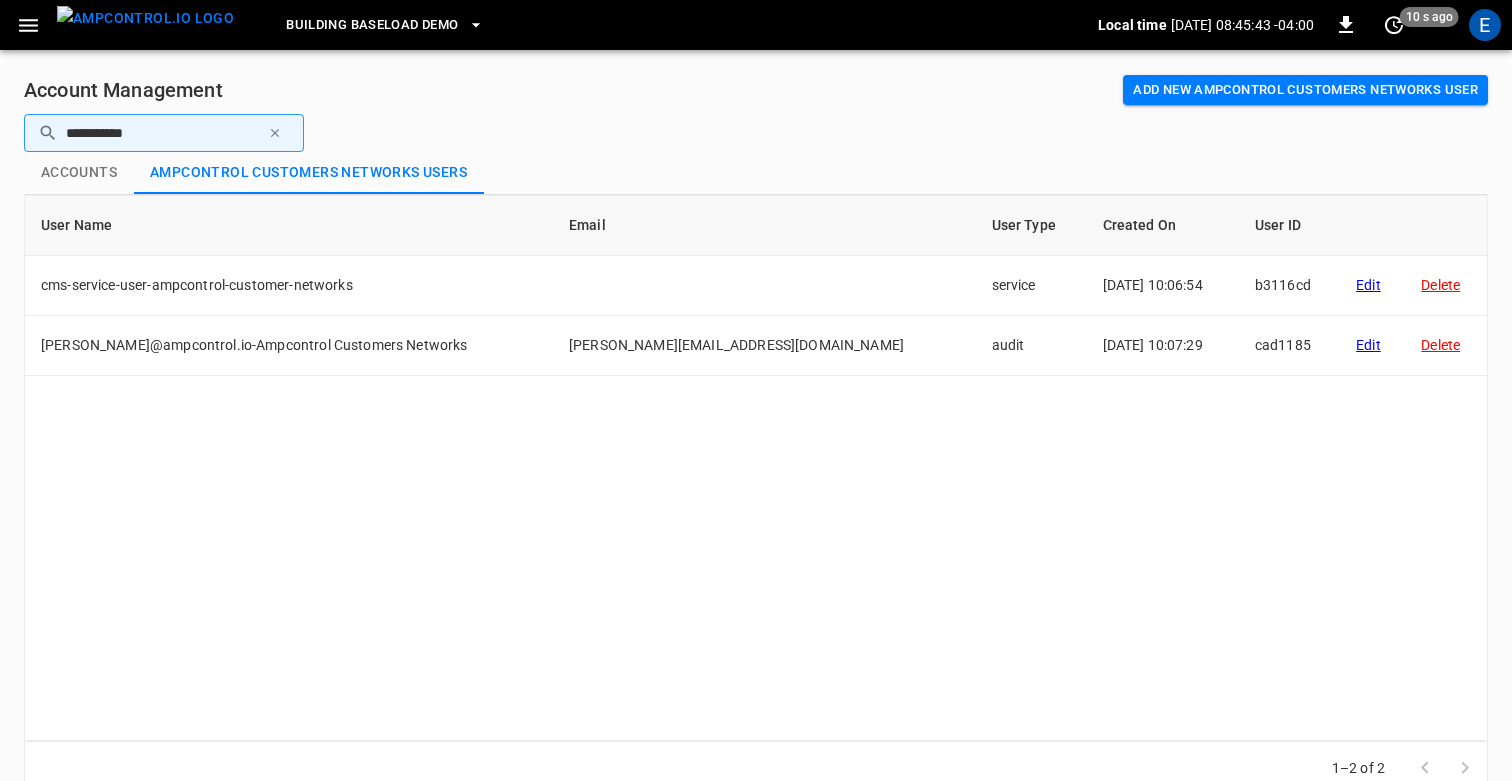 click on "Accounts" at bounding box center (79, 173) 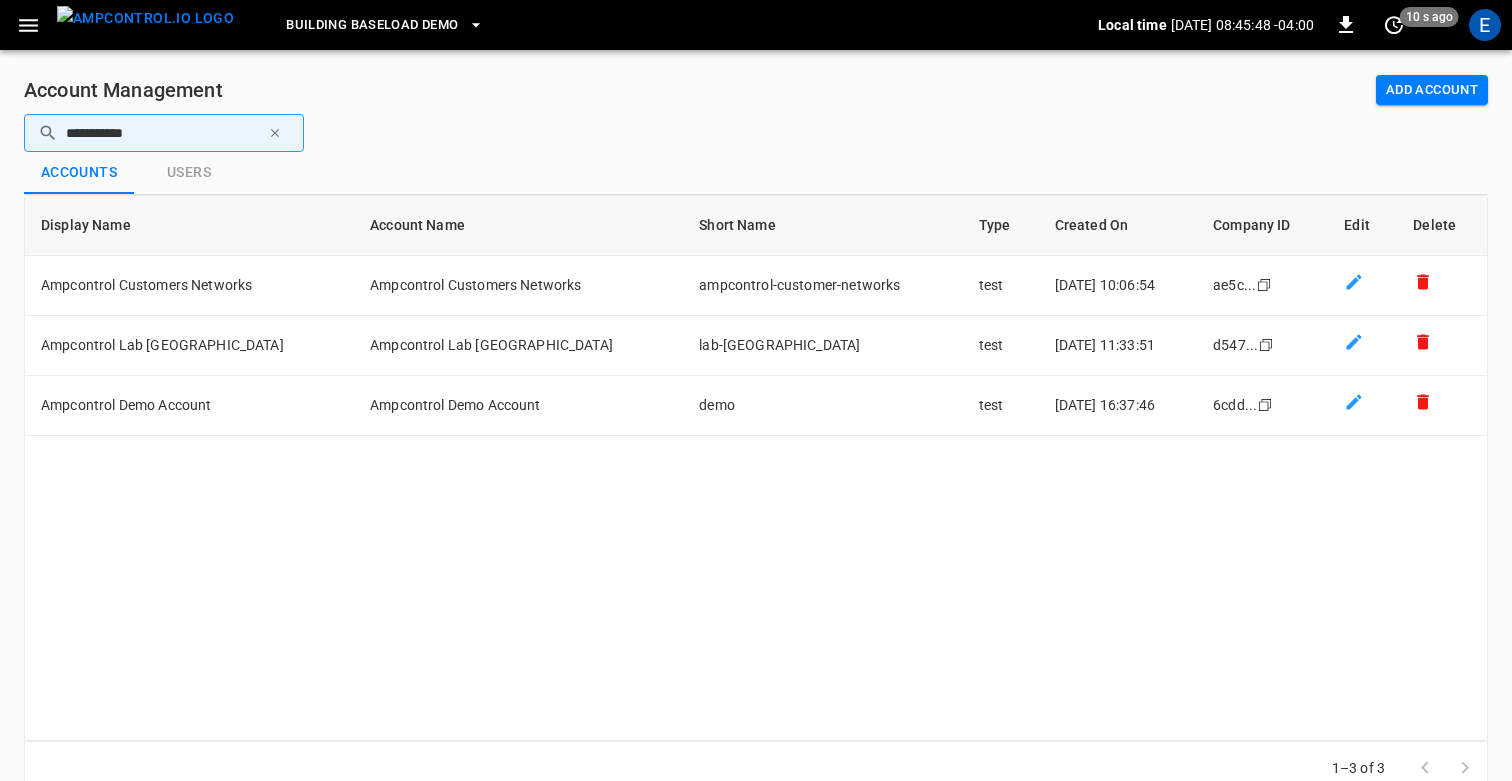 click on "Accounts Users" at bounding box center [756, 173] 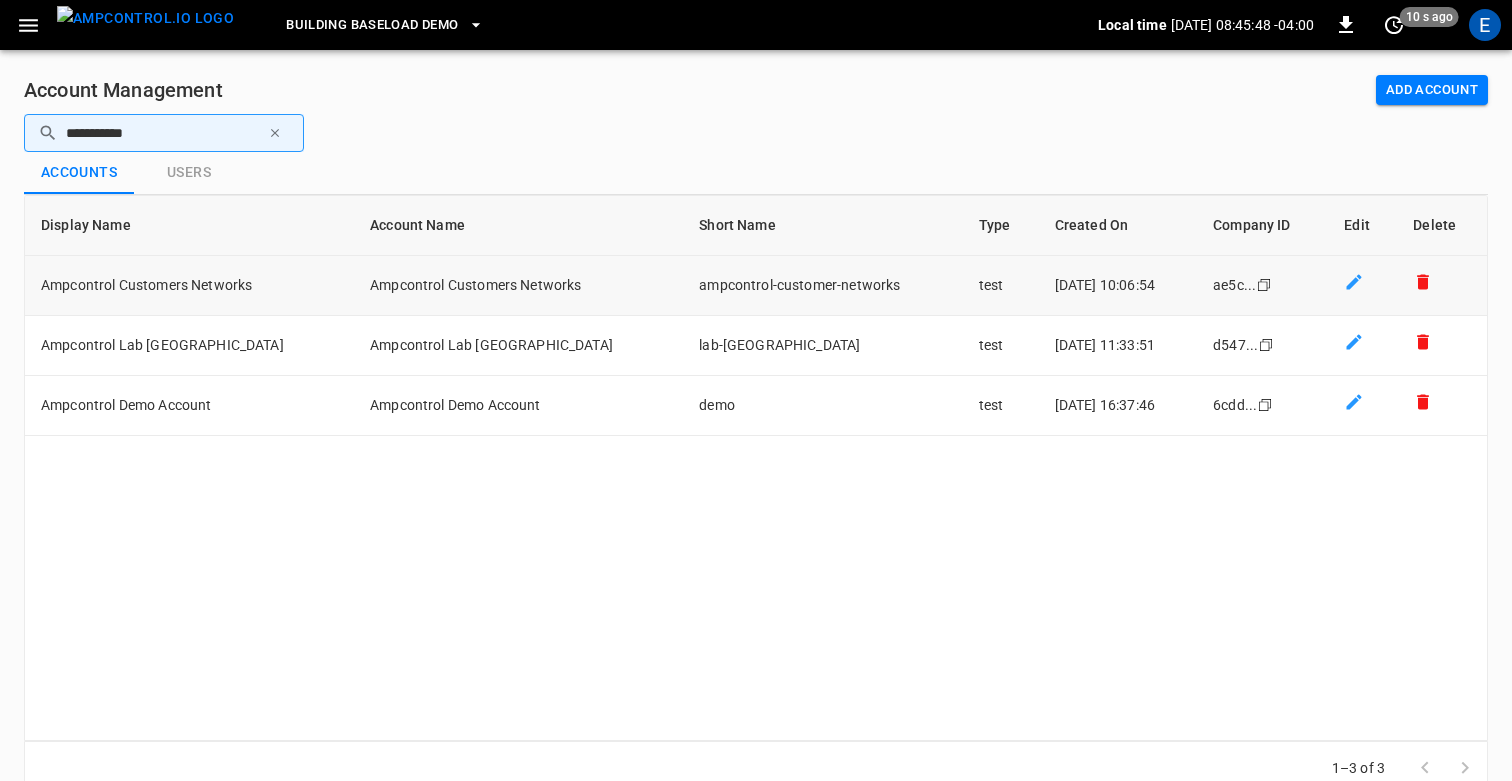 click on "Ampcontrol Customers Networks" at bounding box center (189, 286) 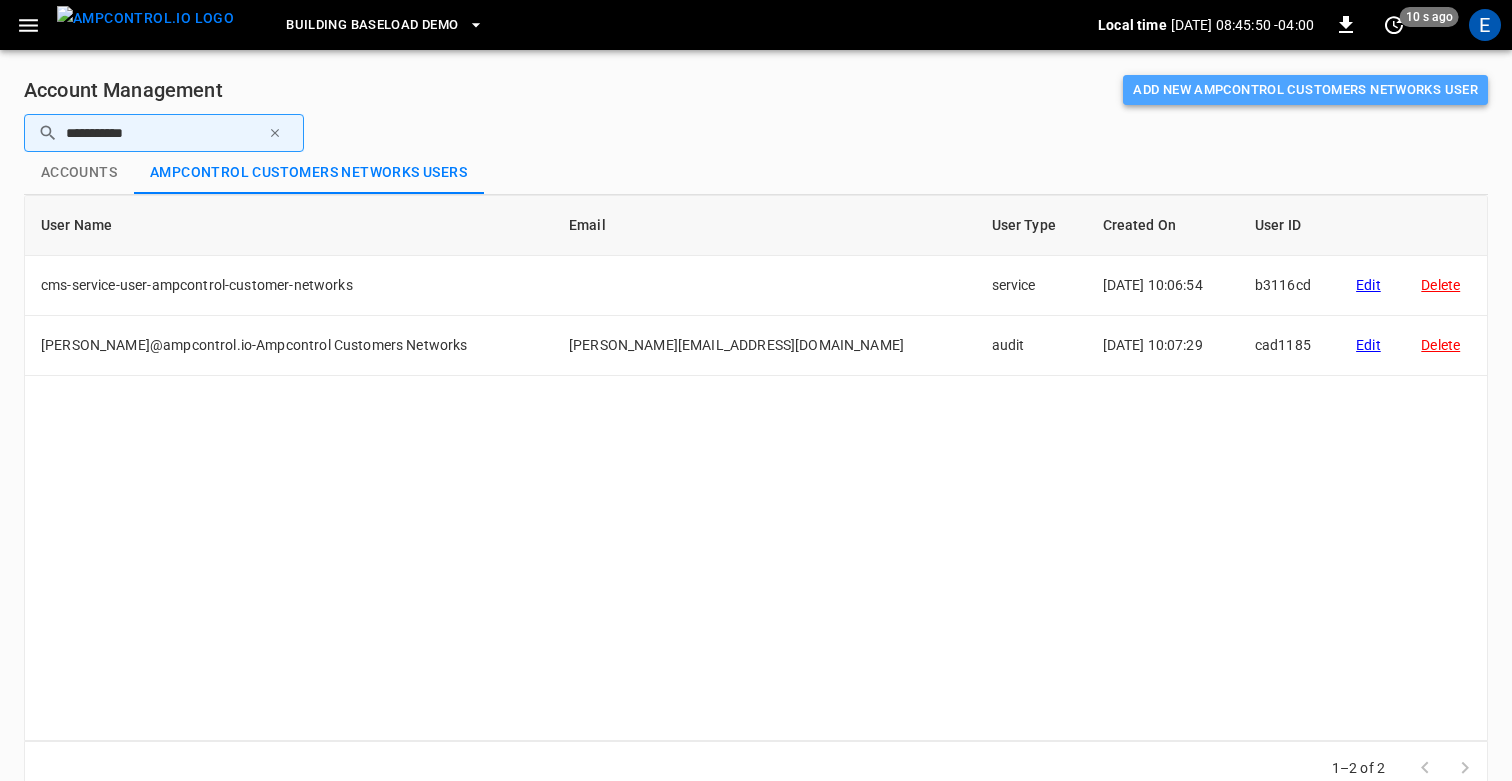 click on "Add new Ampcontrol Customers Networks user" at bounding box center [1305, 90] 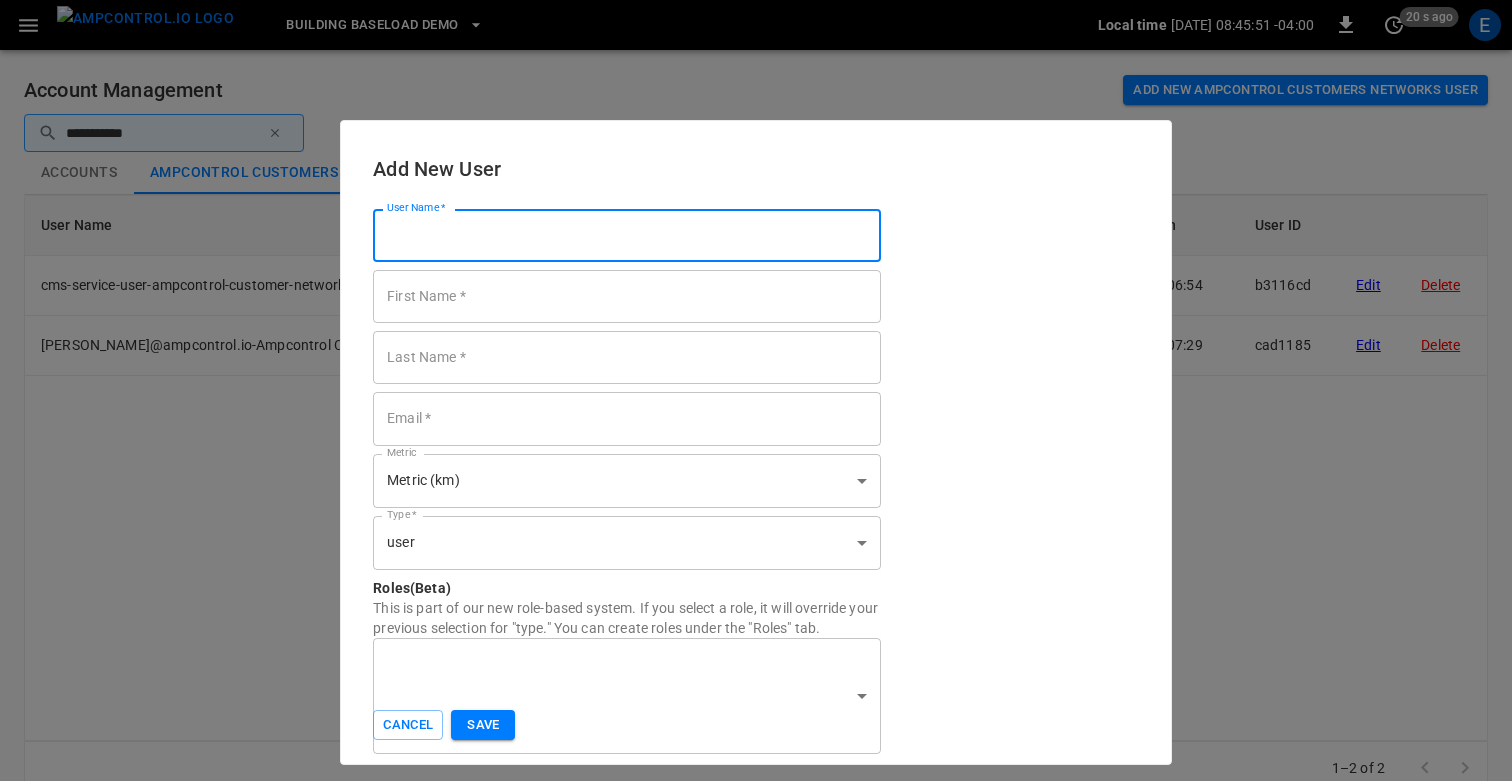 click on "User Name   *" at bounding box center (627, 235) 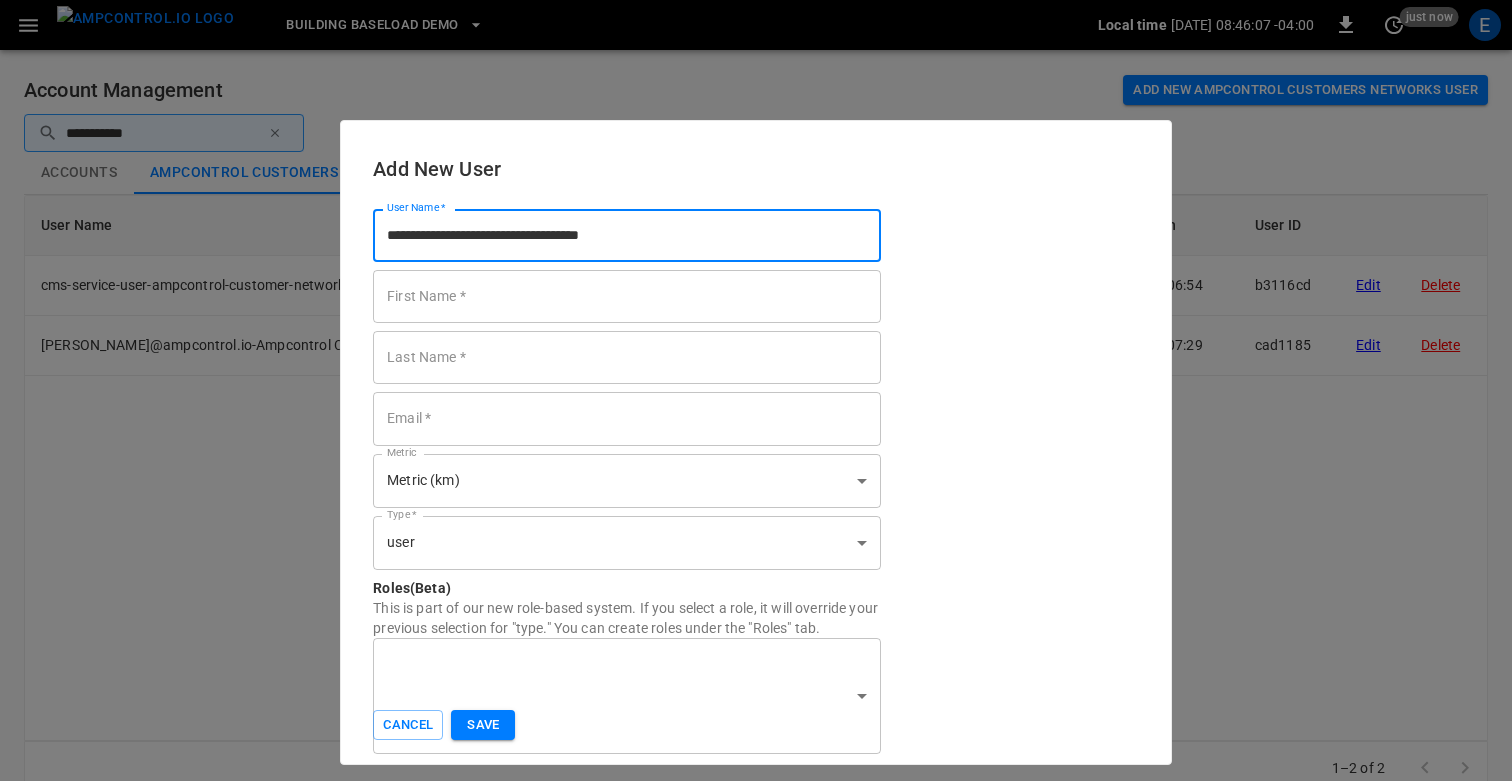 drag, startPoint x: 529, startPoint y: 236, endPoint x: 366, endPoint y: 234, distance: 163.01227 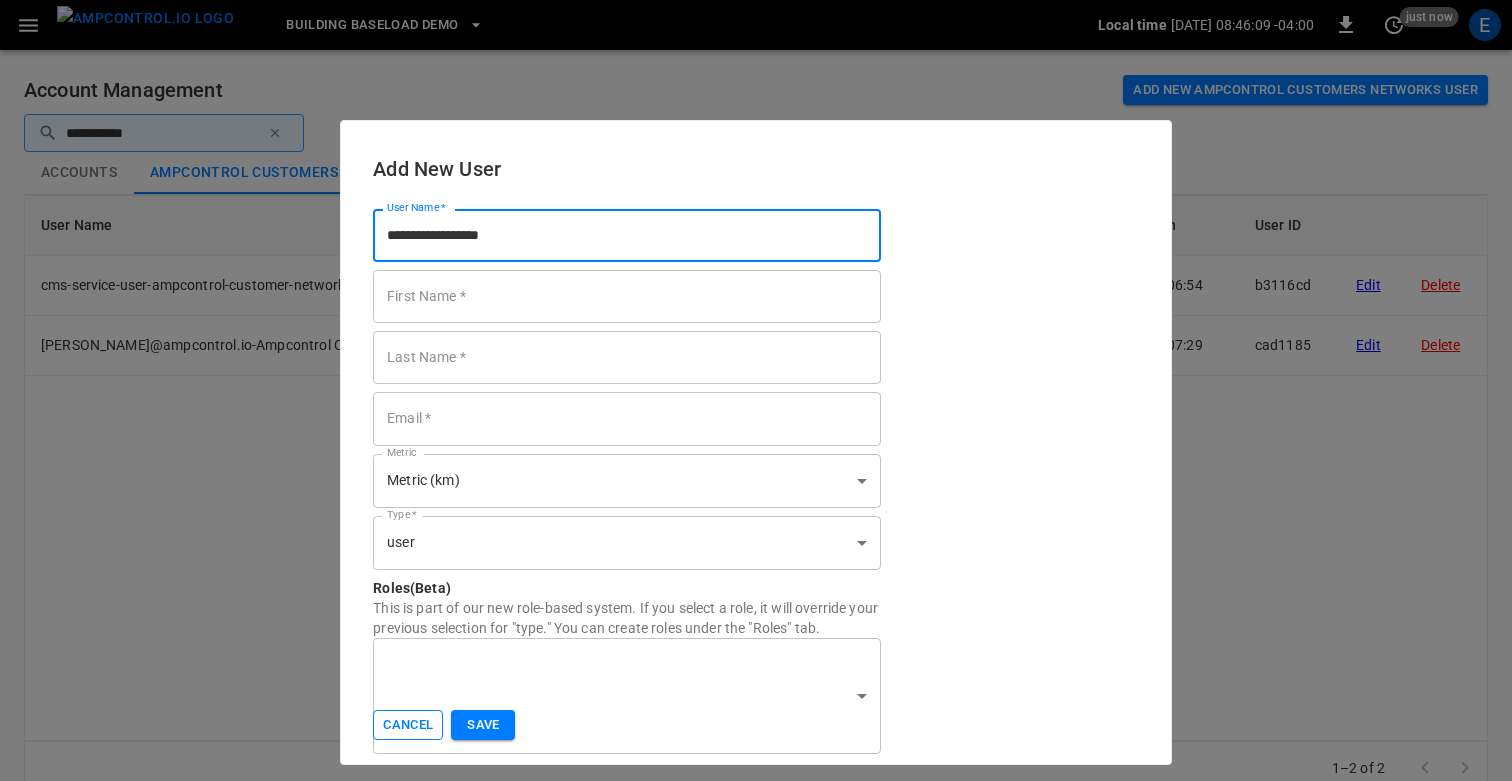 type on "**********" 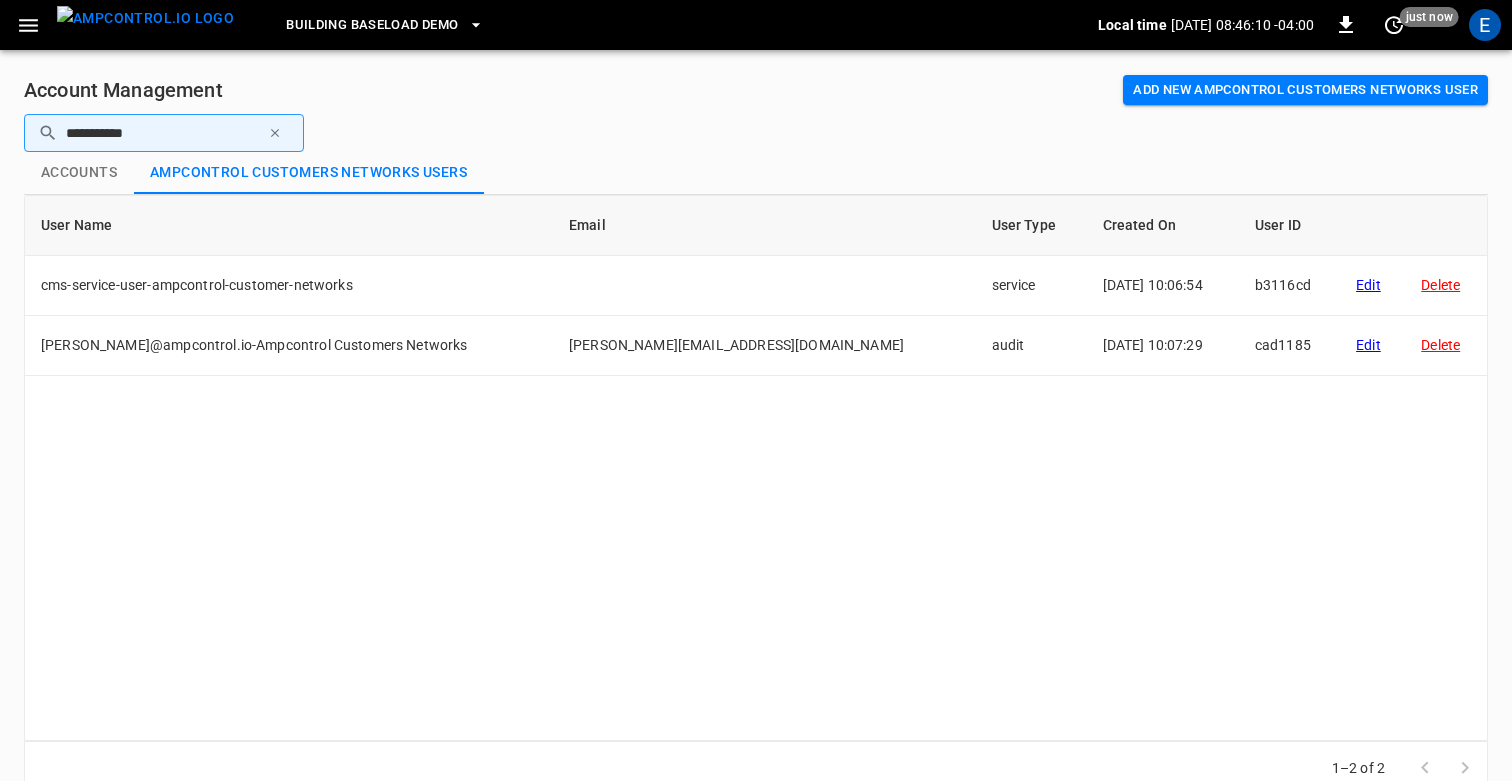 click on "Accounts" at bounding box center (79, 173) 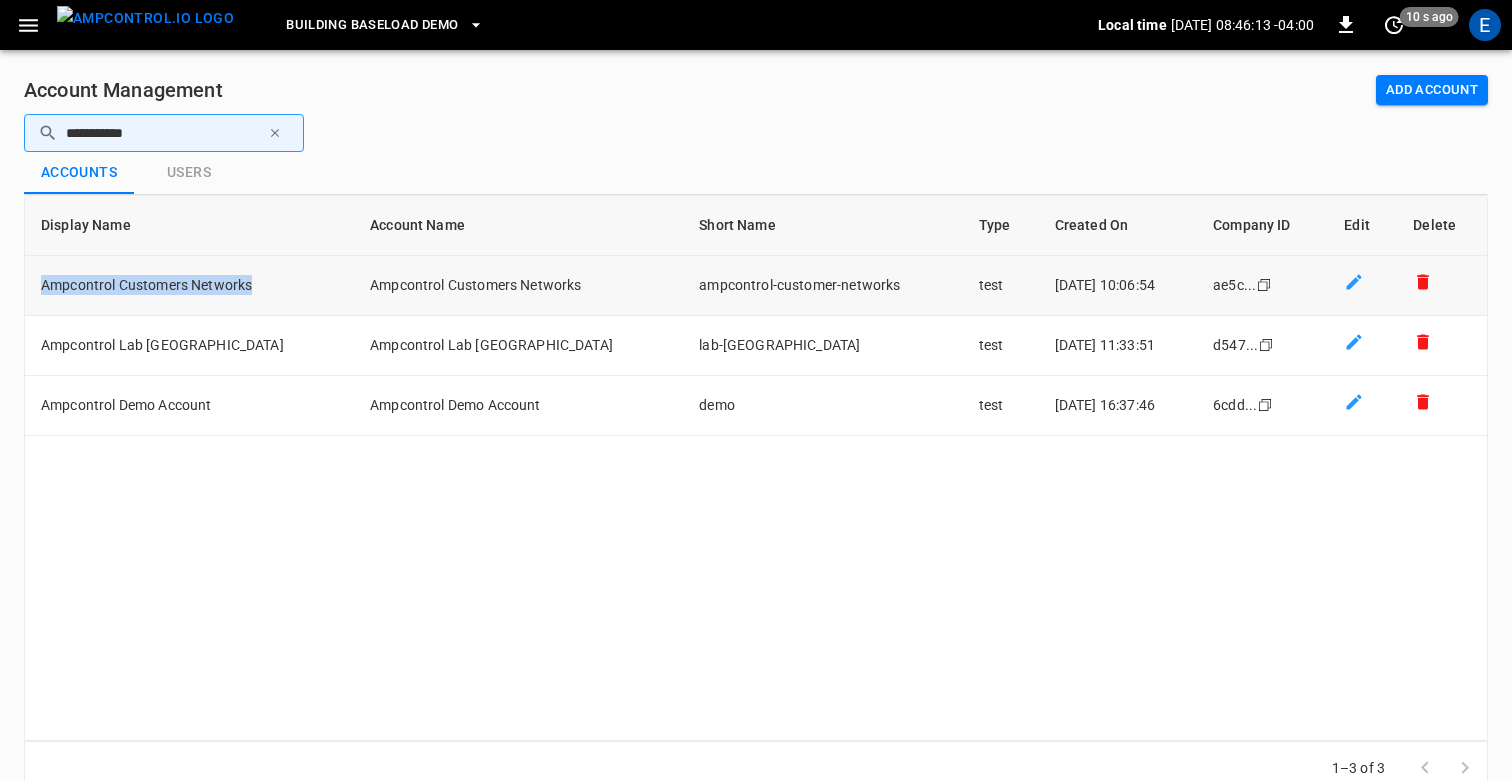 drag, startPoint x: 271, startPoint y: 287, endPoint x: 41, endPoint y: 288, distance: 230.00217 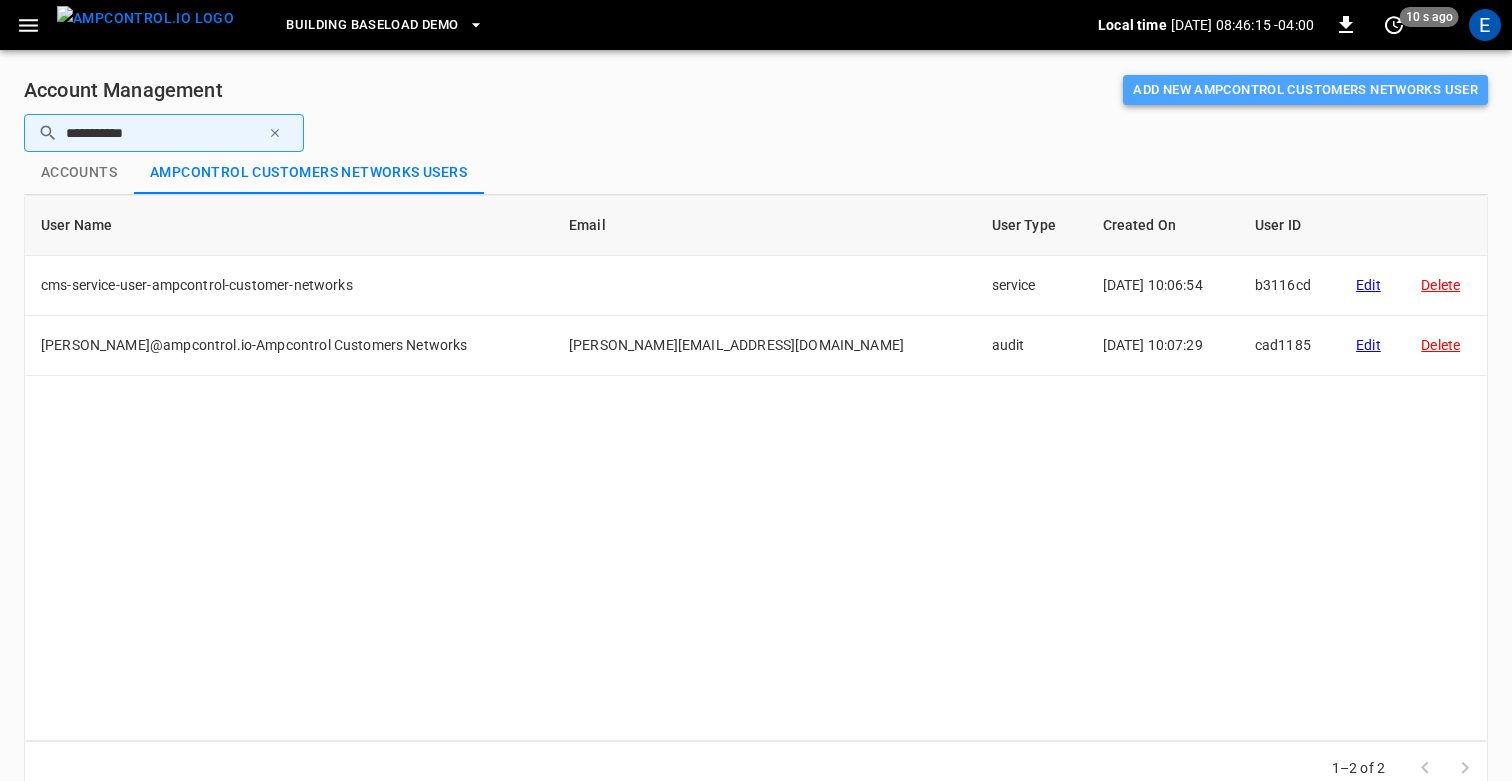 click on "Add new Ampcontrol Customers Networks user" at bounding box center [1305, 90] 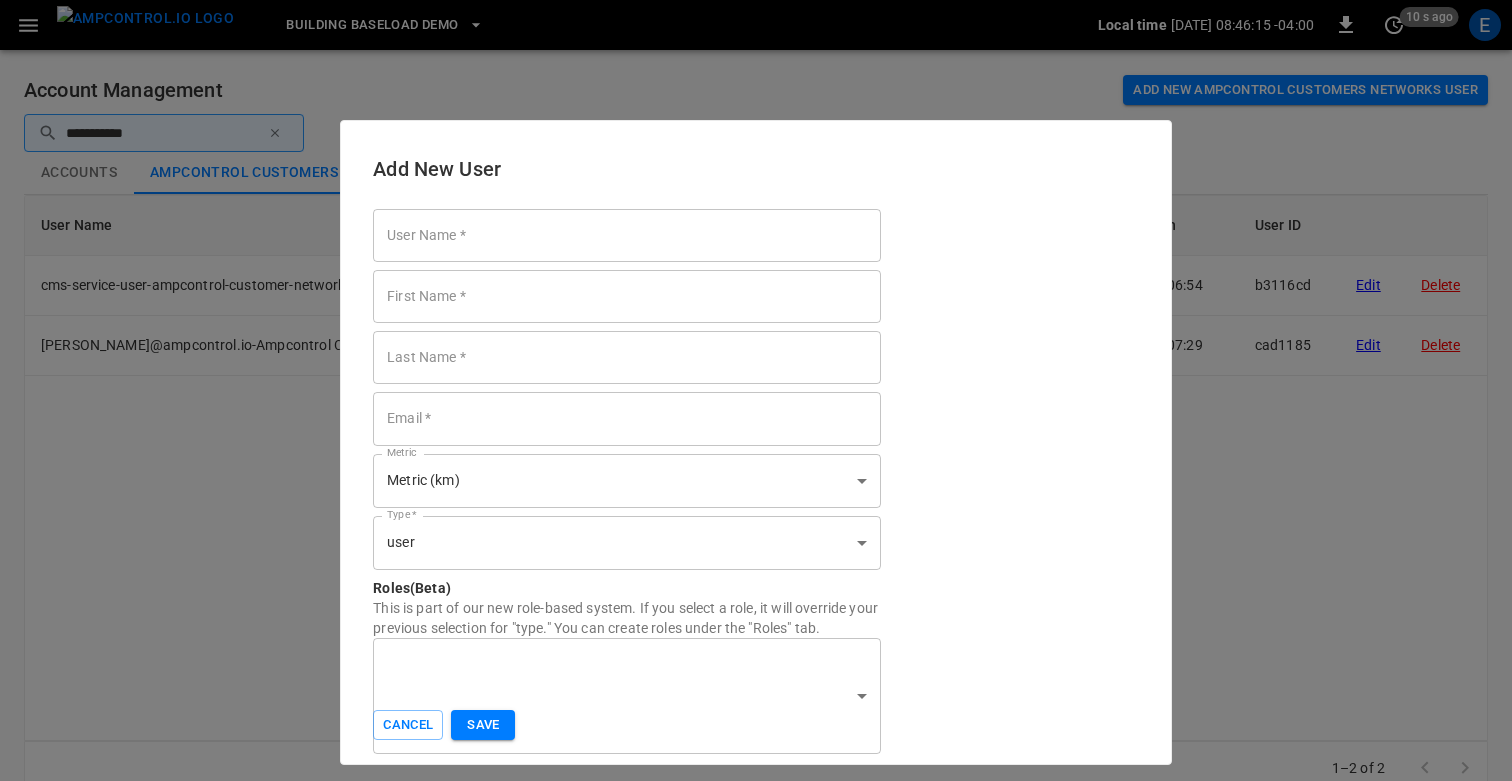 click on "User Name   *" at bounding box center (627, 235) 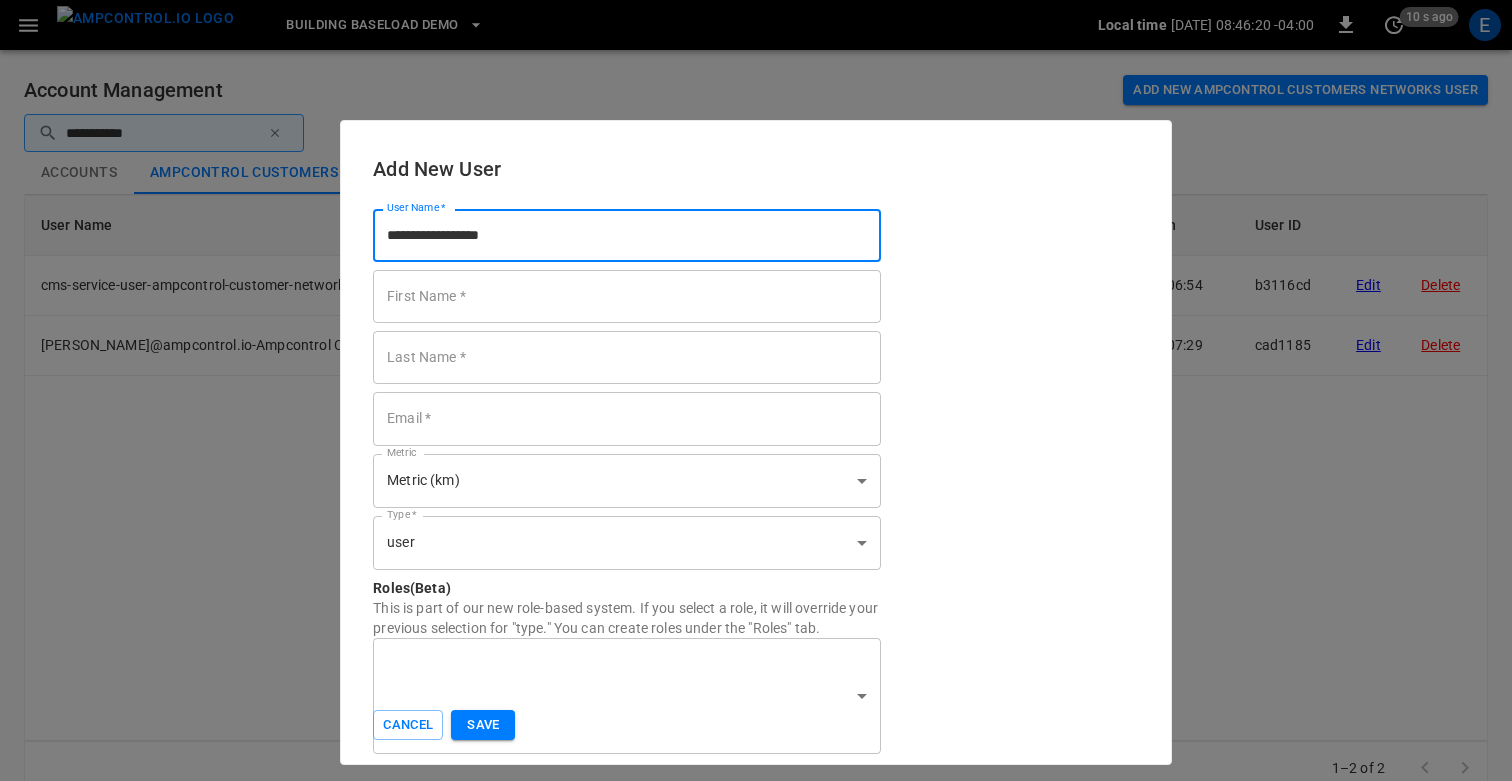 paste on "**********" 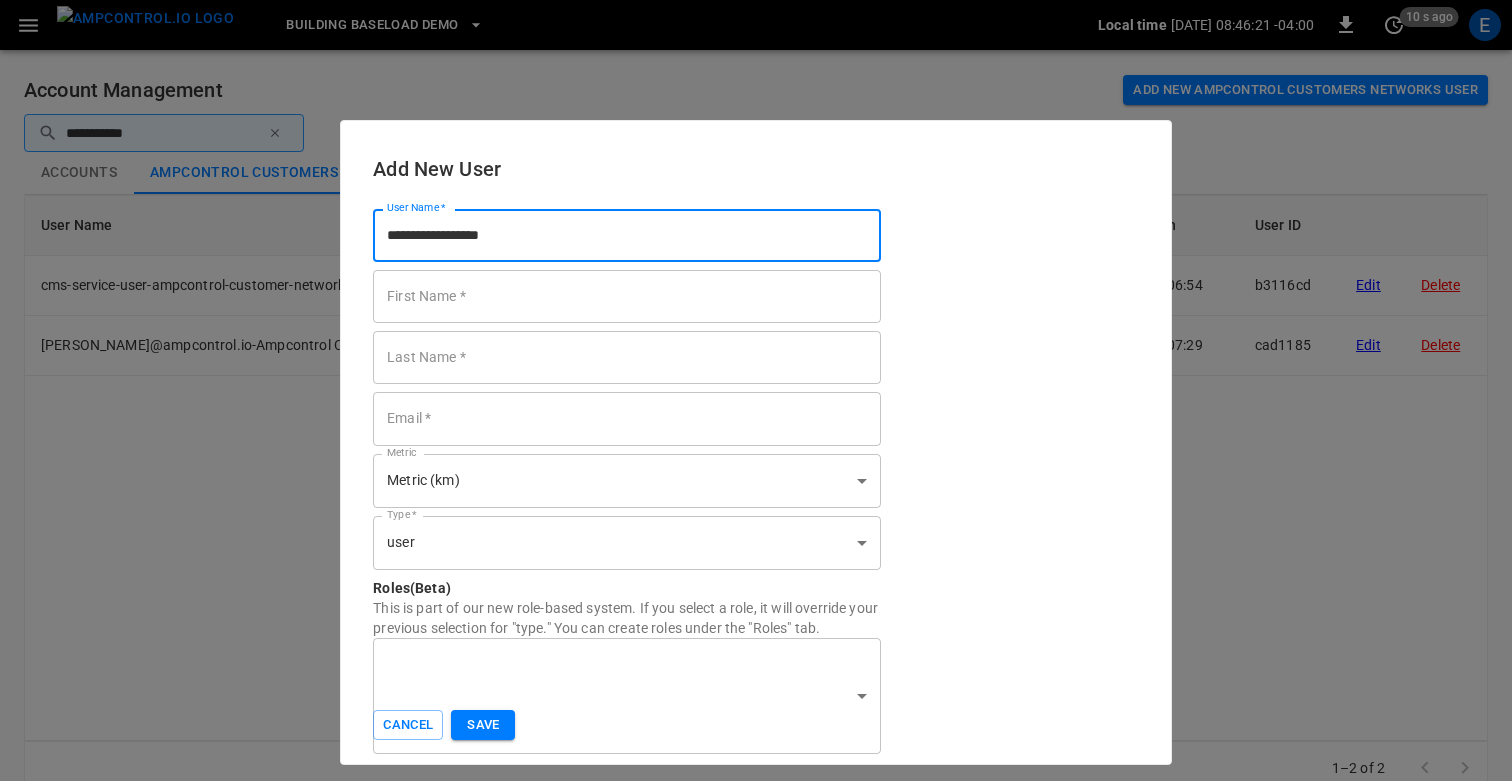 scroll, scrollTop: 0, scrollLeft: 0, axis: both 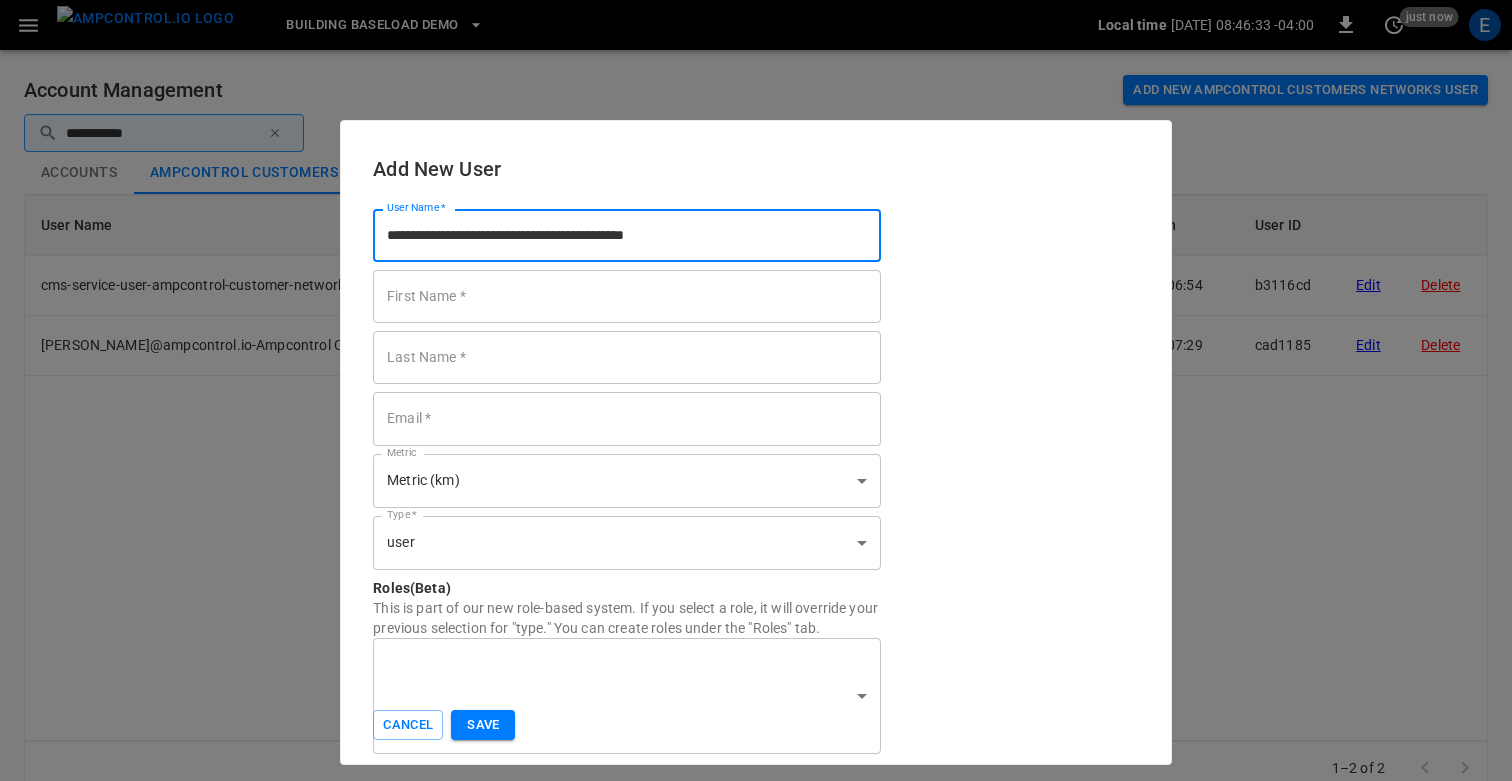 type on "**********" 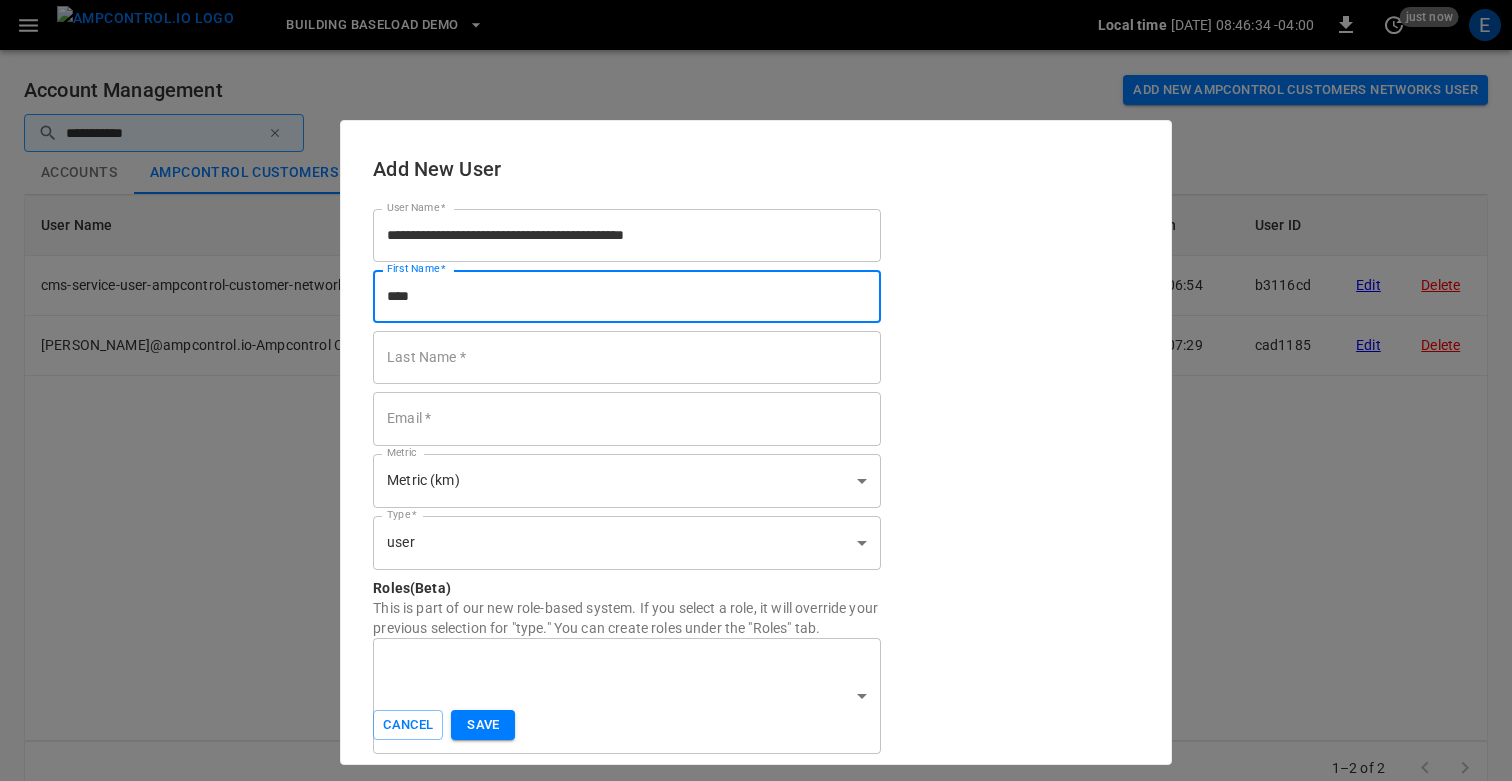 type on "****" 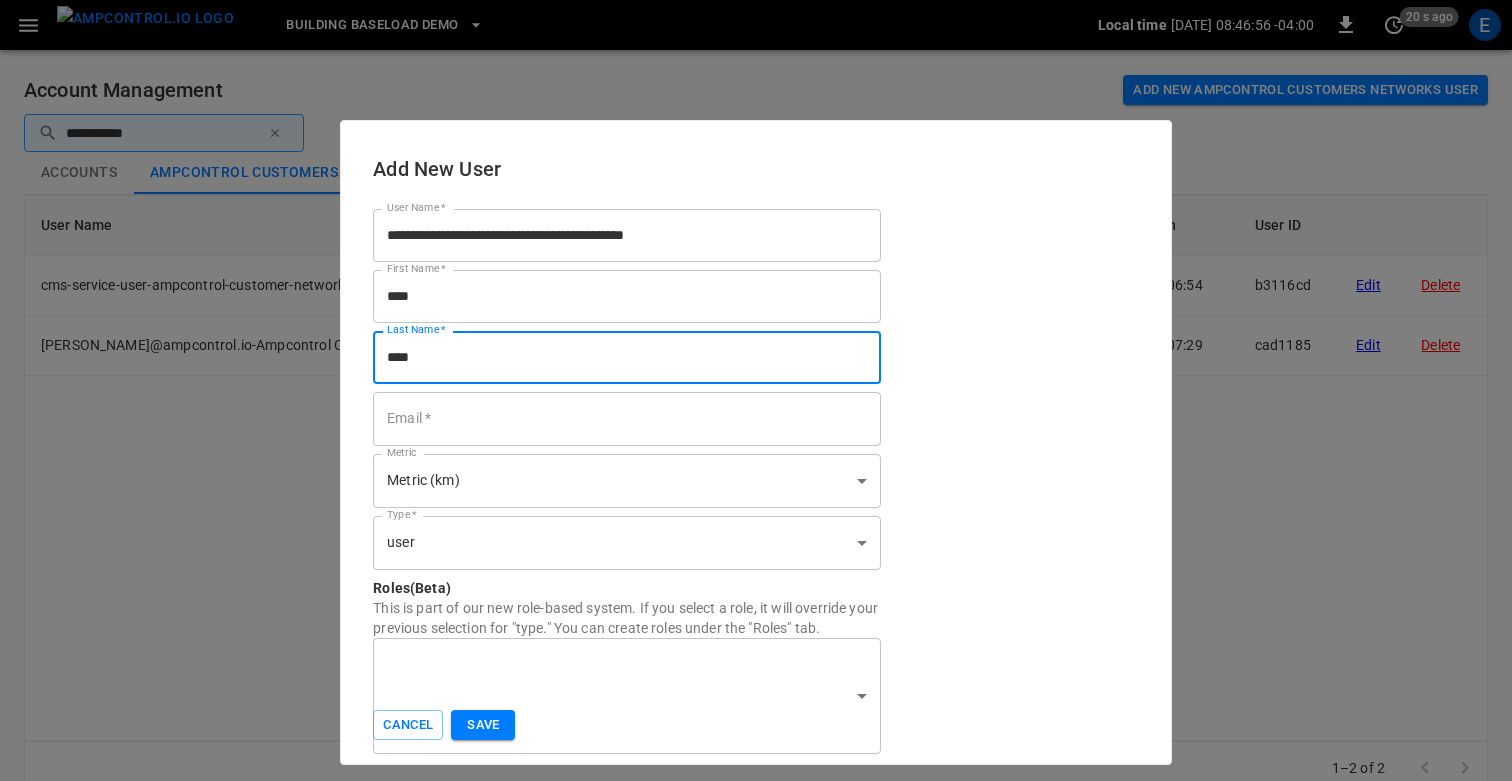 click on "****" at bounding box center (627, 357) 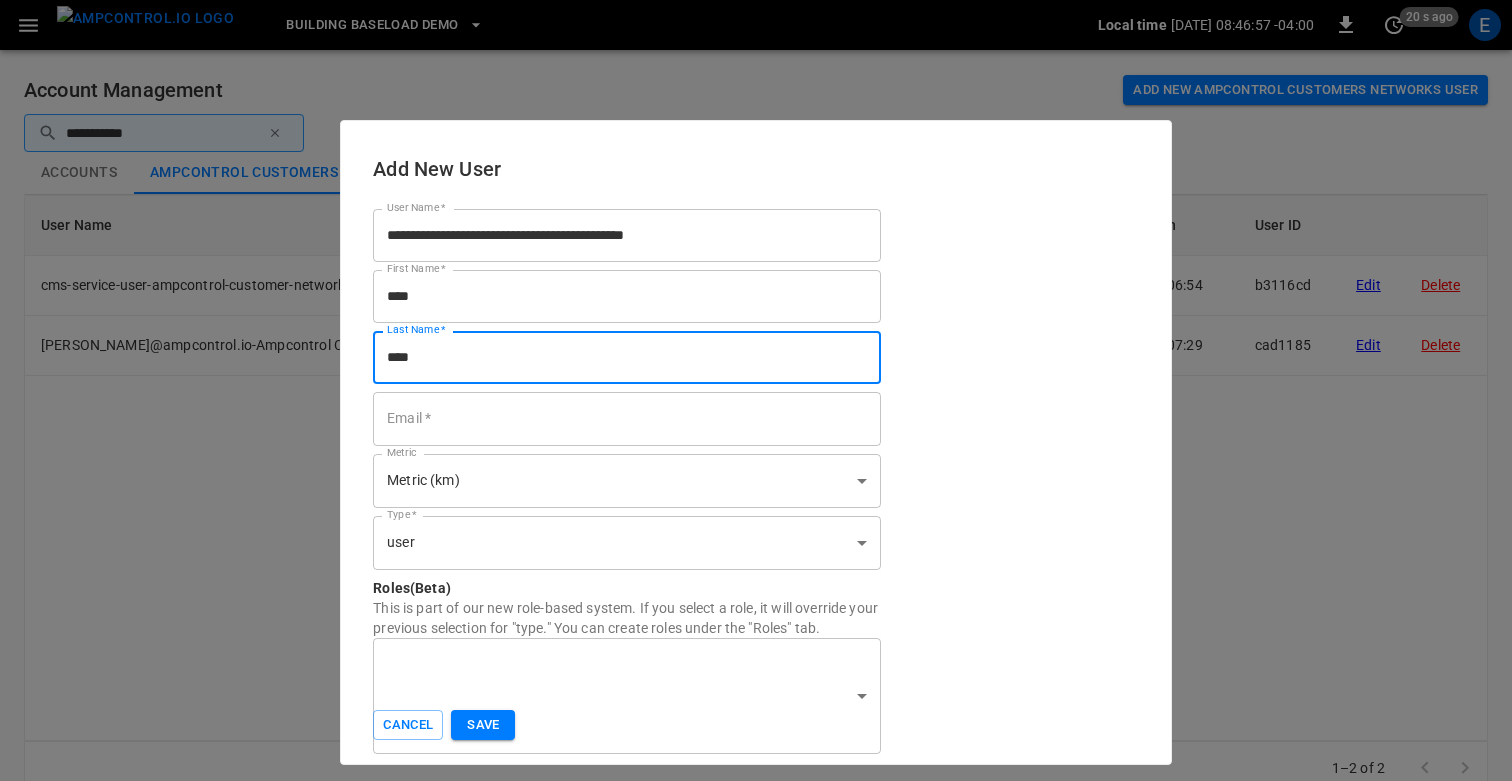 paste on "*" 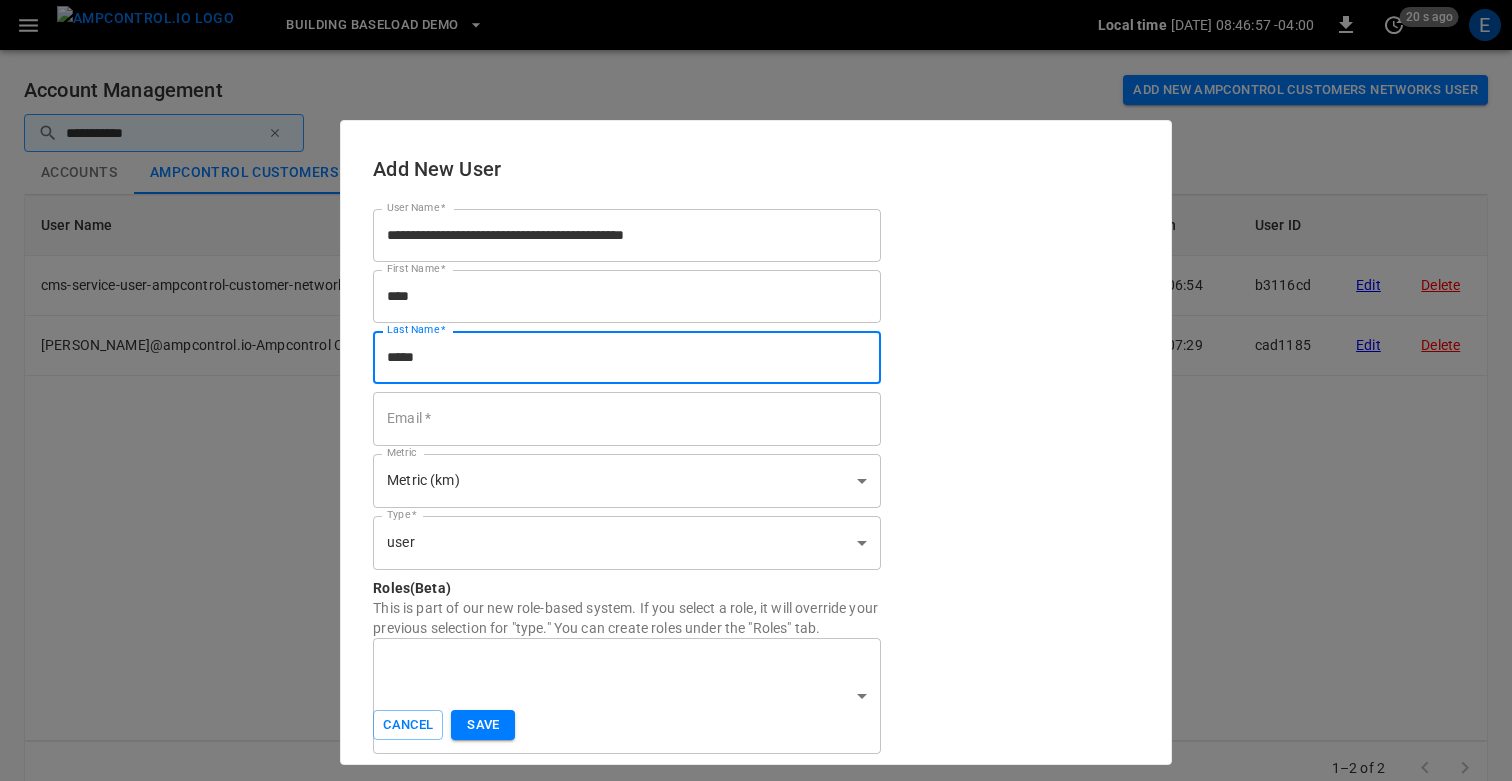 type on "*****" 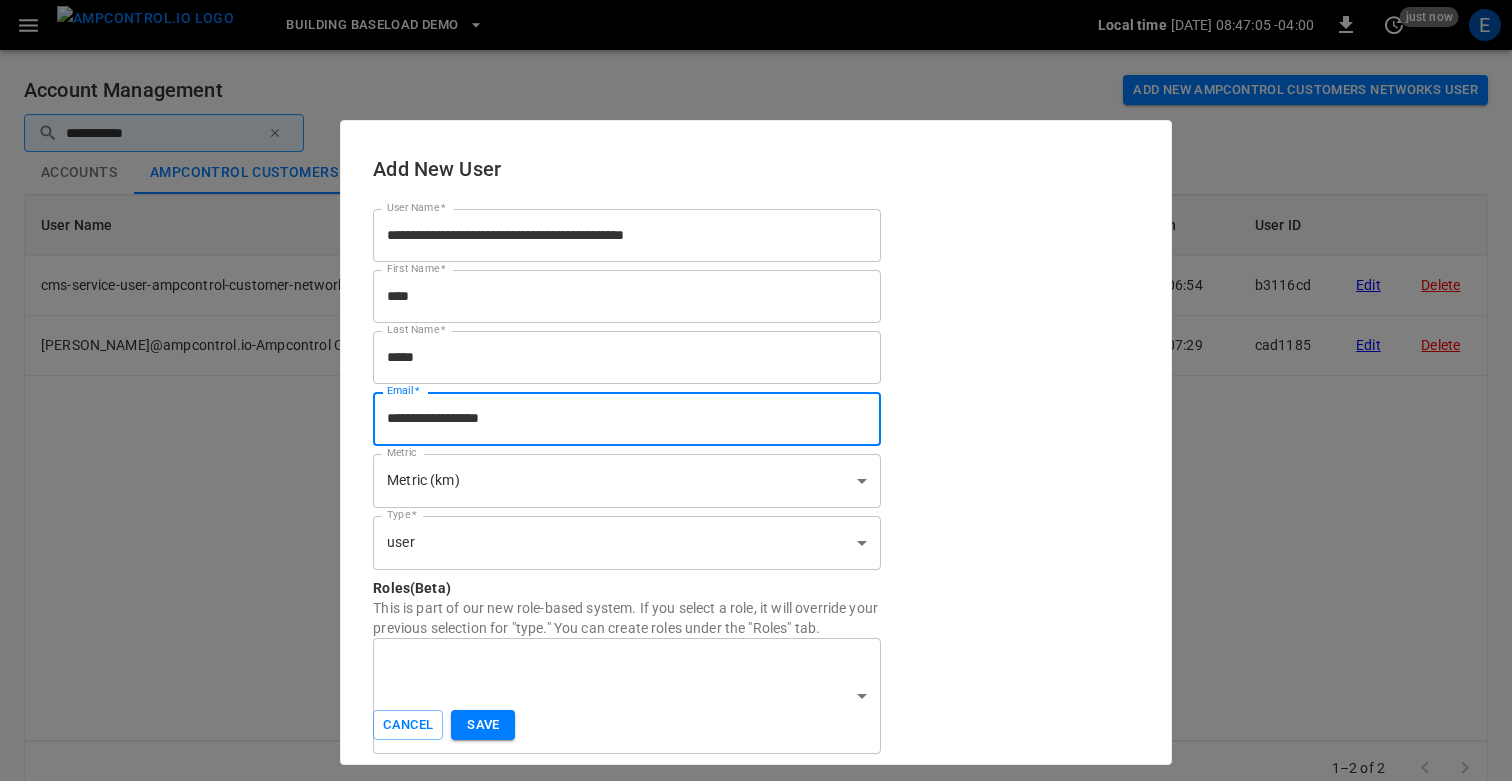 type on "**********" 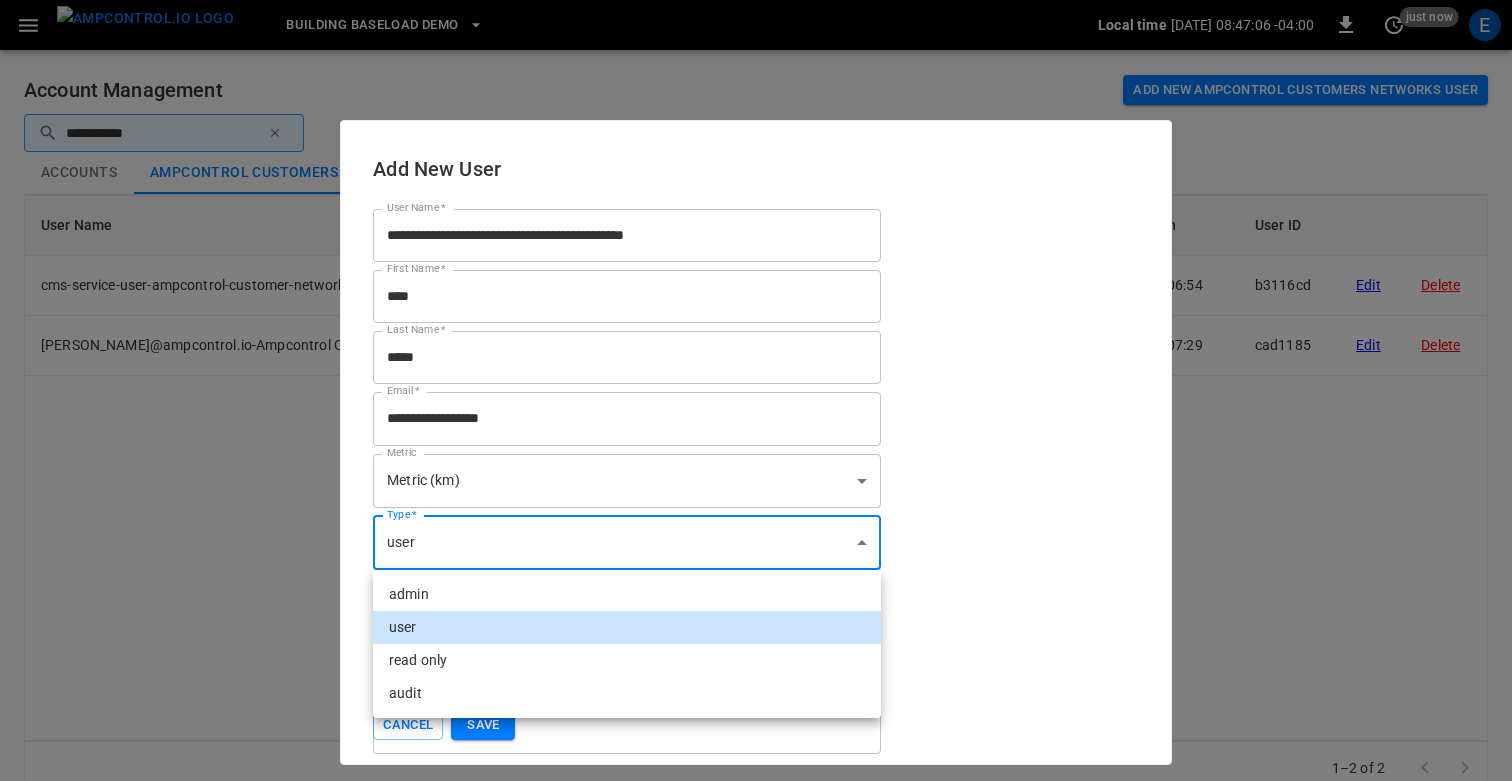 click on "**********" at bounding box center (756, 409) 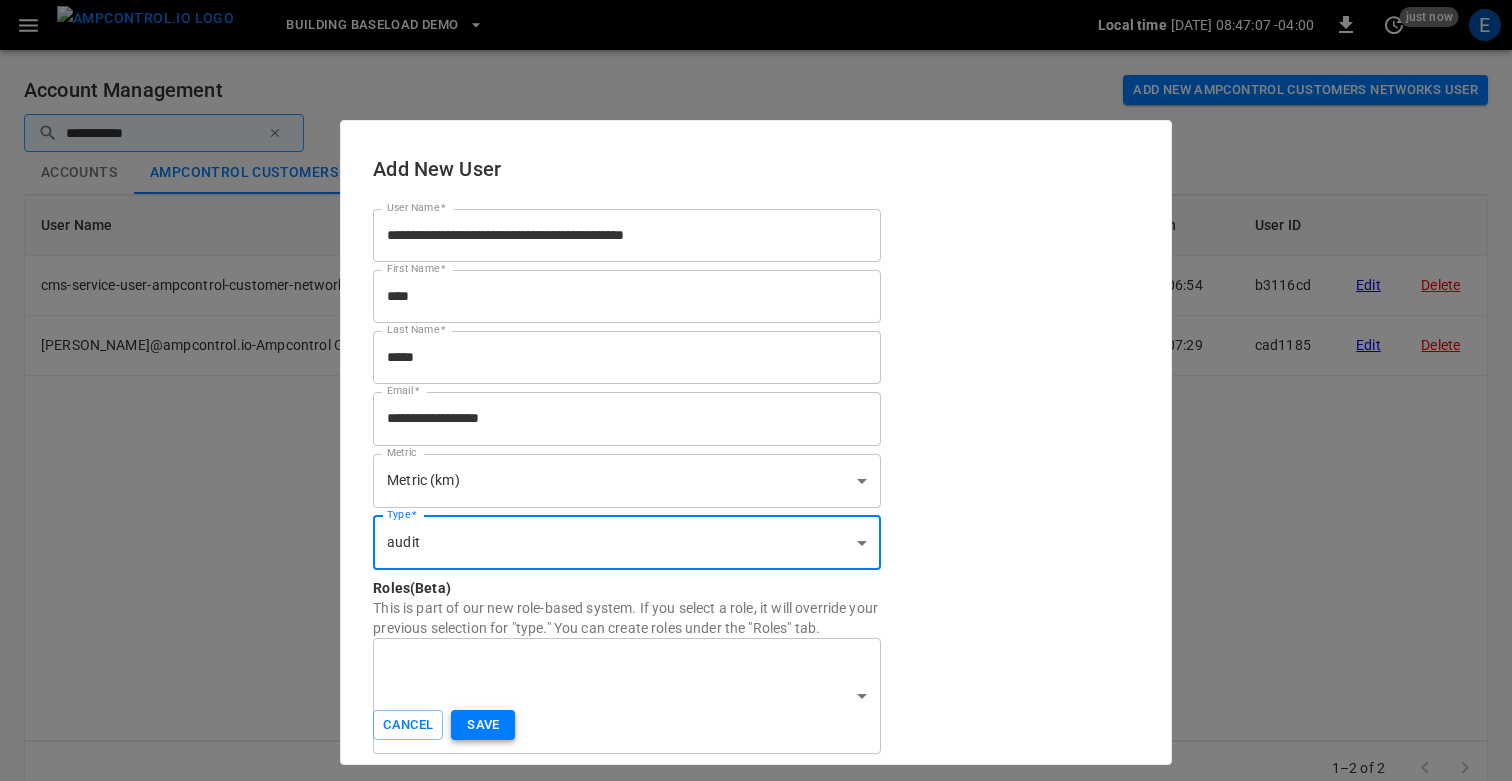 click on "Save" at bounding box center [483, 725] 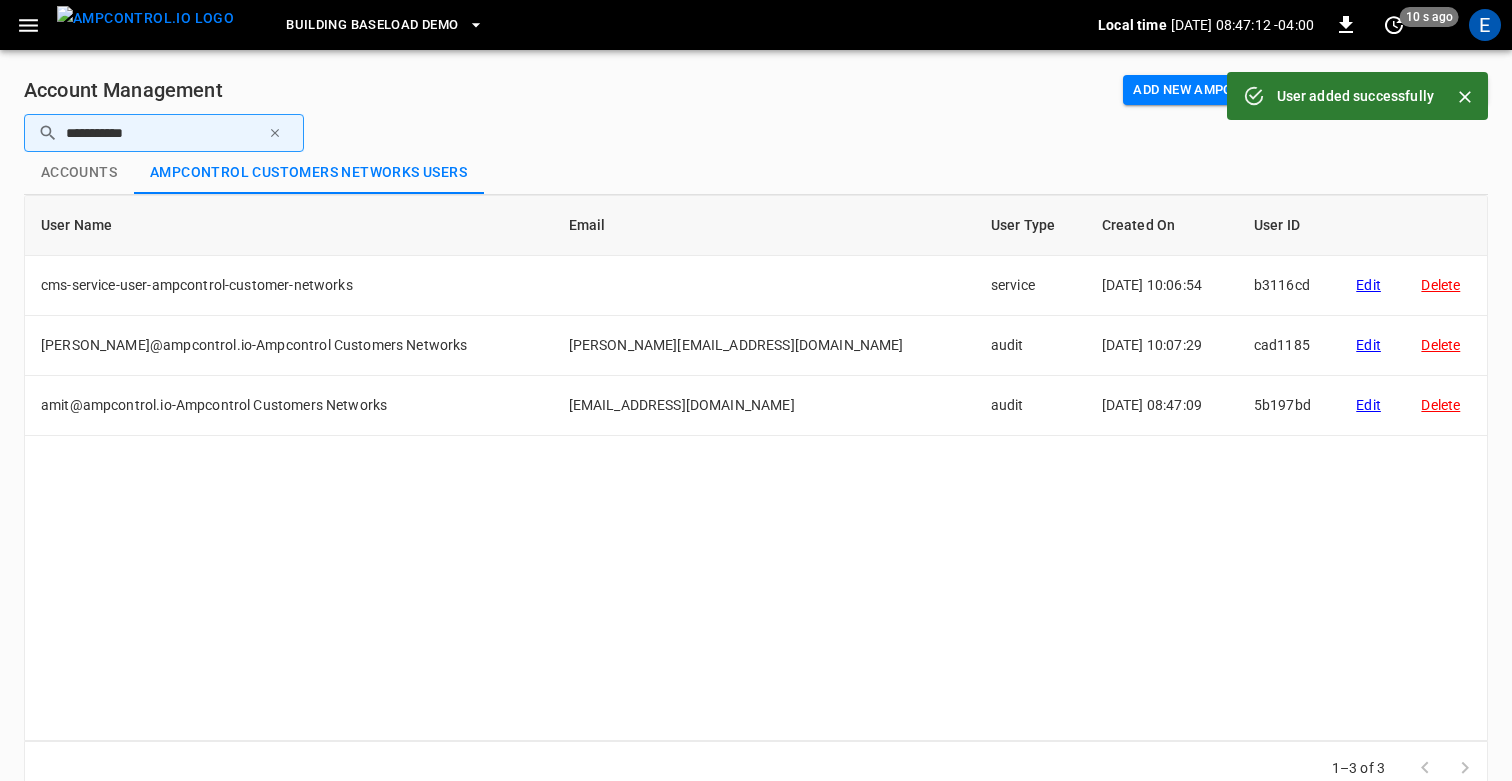 click on "Account Management Add new Ampcontrol Customers Networks user" at bounding box center [756, 90] 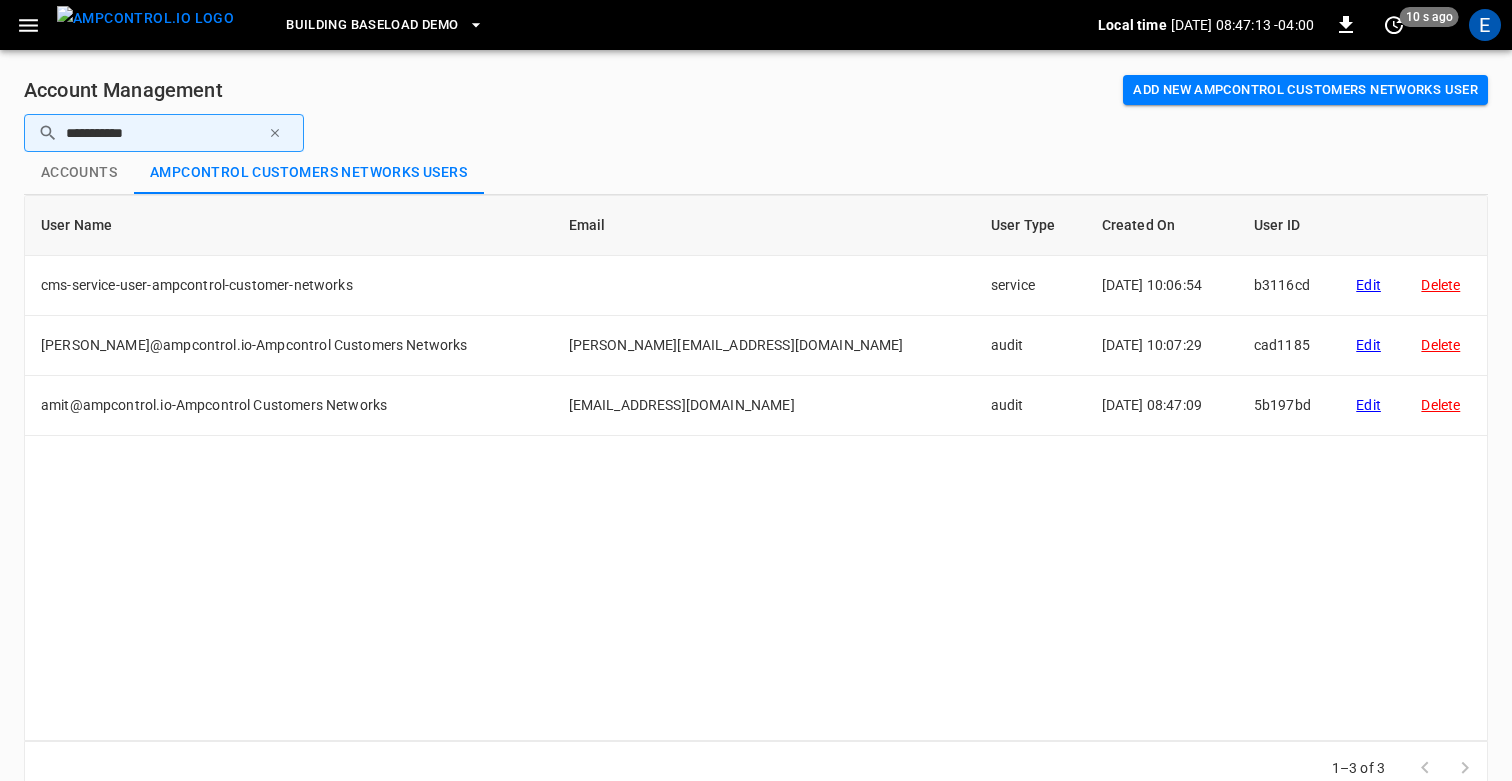 click on "User Name Email User Type Created On User ID cms-service-user-ampcontrol-customer-networks service 2025-07-02 10:06:54 b3116cd Edit Delete fadwa@ampcontrol.io-Ampcontrol Customers Networks fadwa@ampcontrol.io audit 2025-07-02 10:07:29 cad1185 Edit Delete amit@ampcontrol.io-Ampcontrol Customers Networks amit@ampcontrol.io audit 2025-07-09 08:47:09 5b197bd Edit Delete" at bounding box center (756, 468) 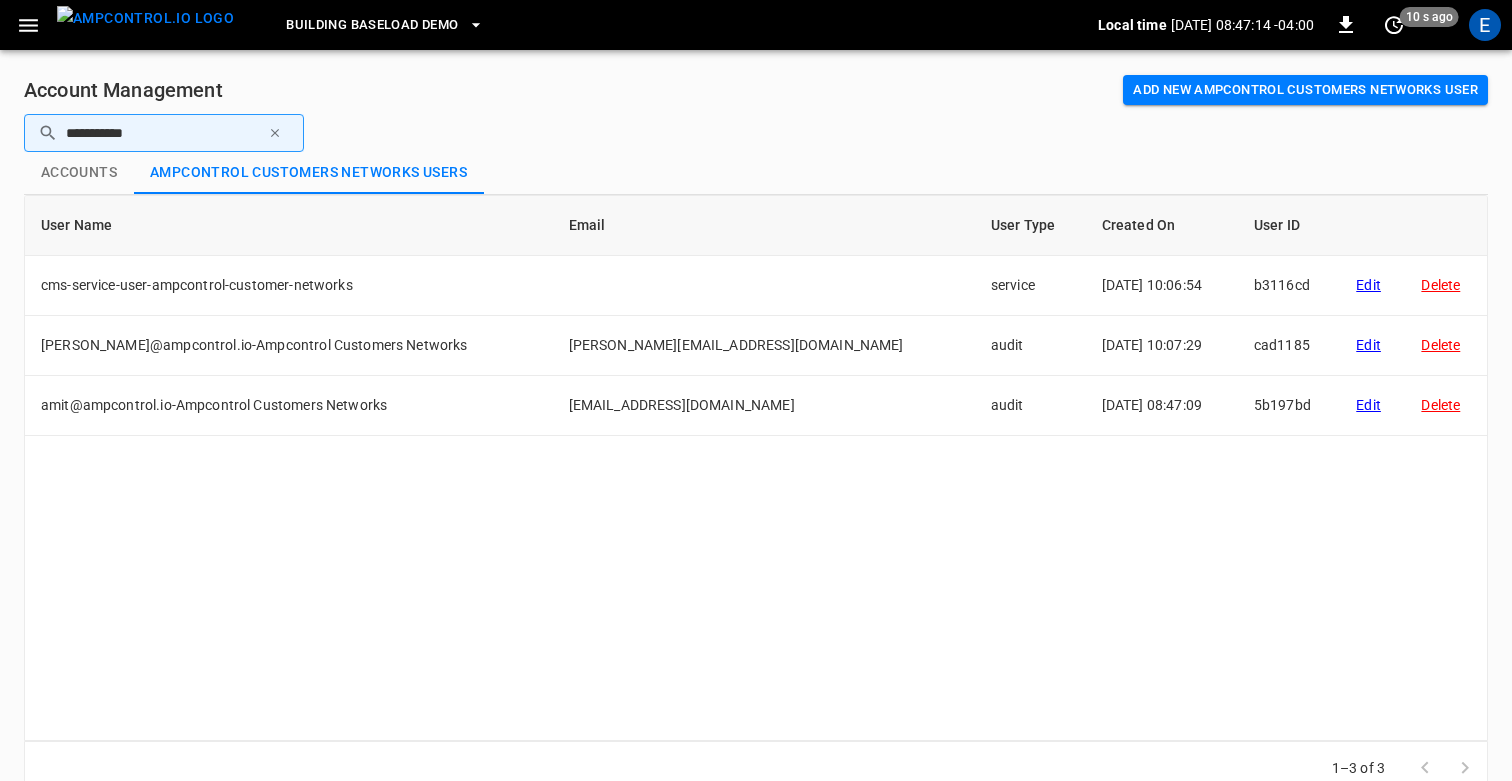 click on "**********" at bounding box center (756, 434) 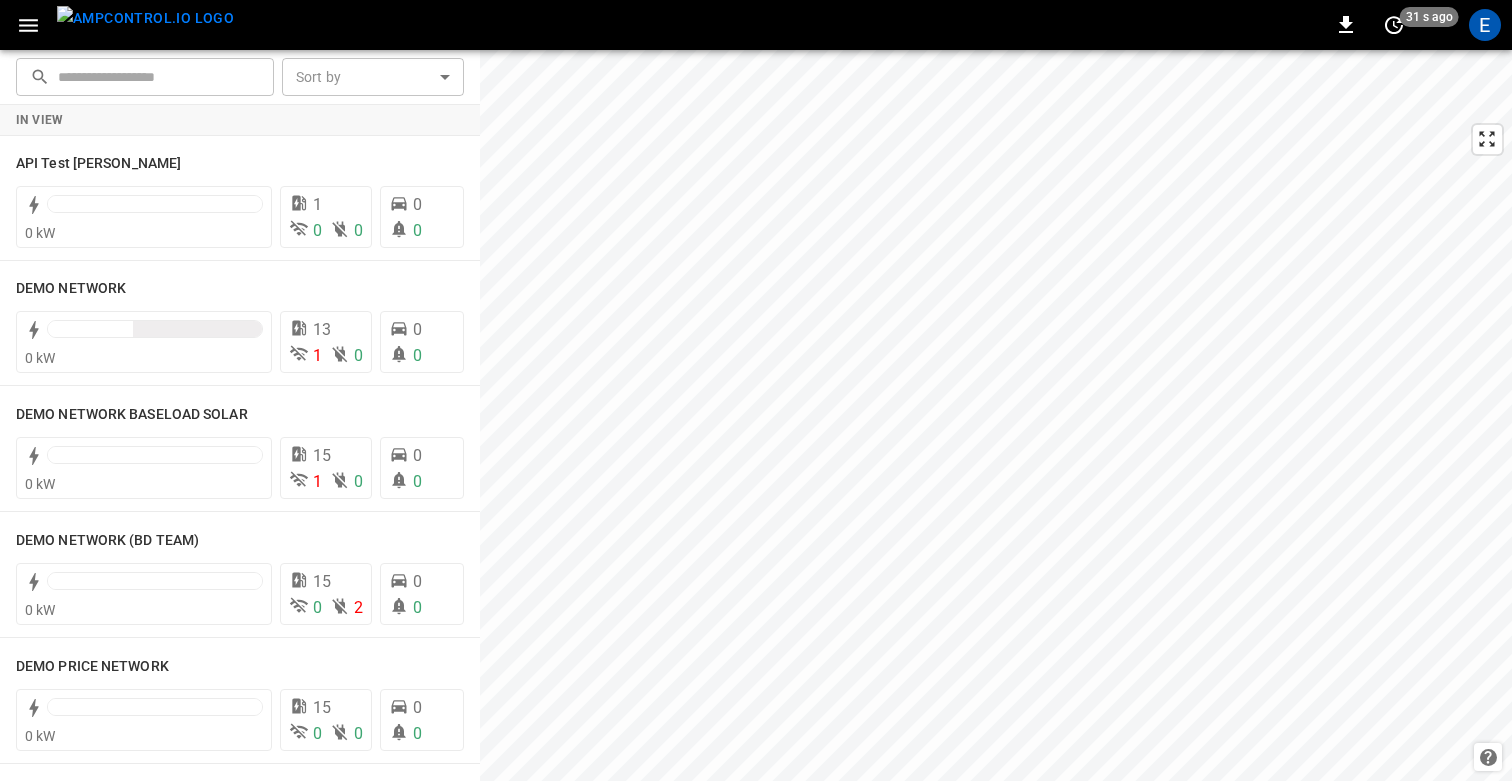 scroll, scrollTop: 0, scrollLeft: 0, axis: both 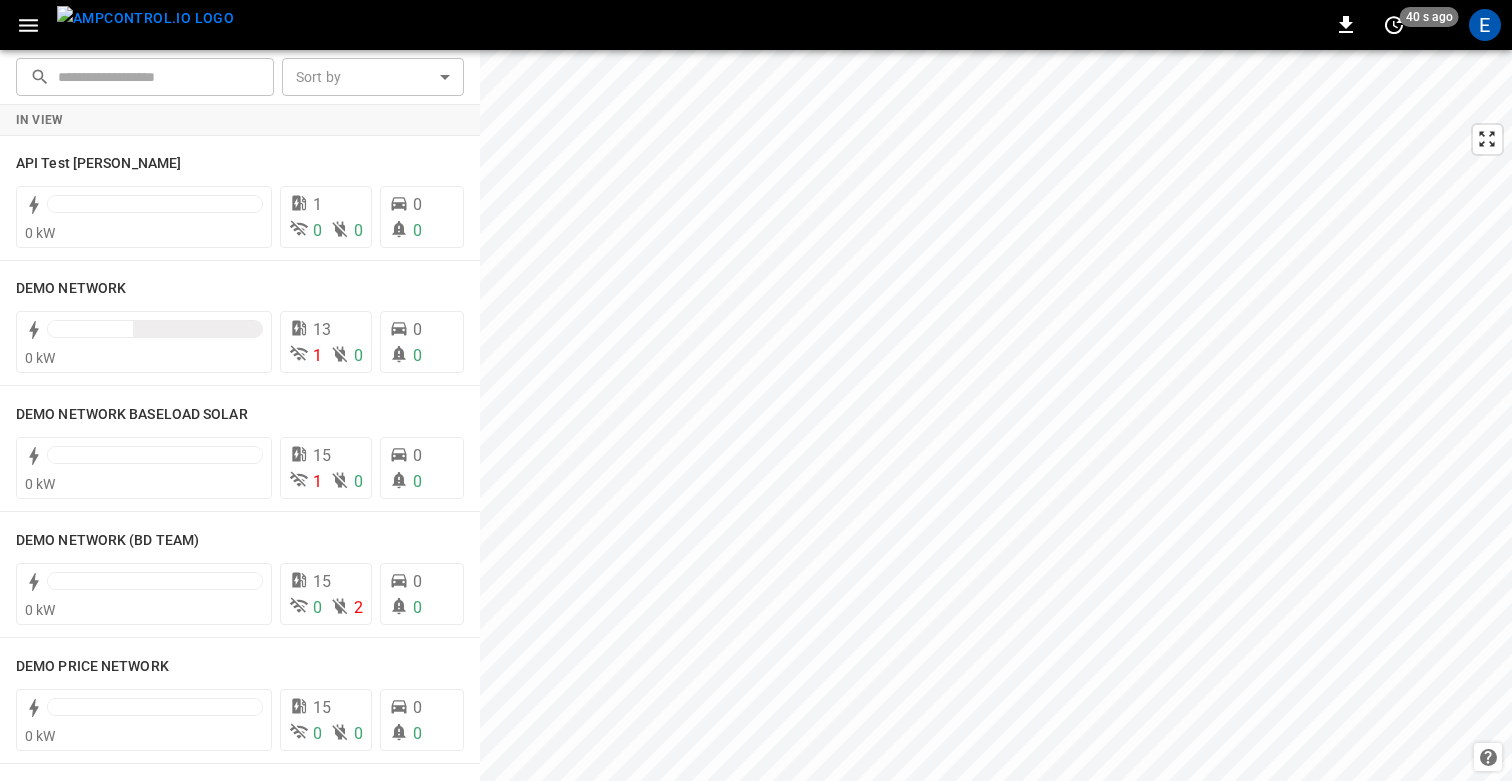 click 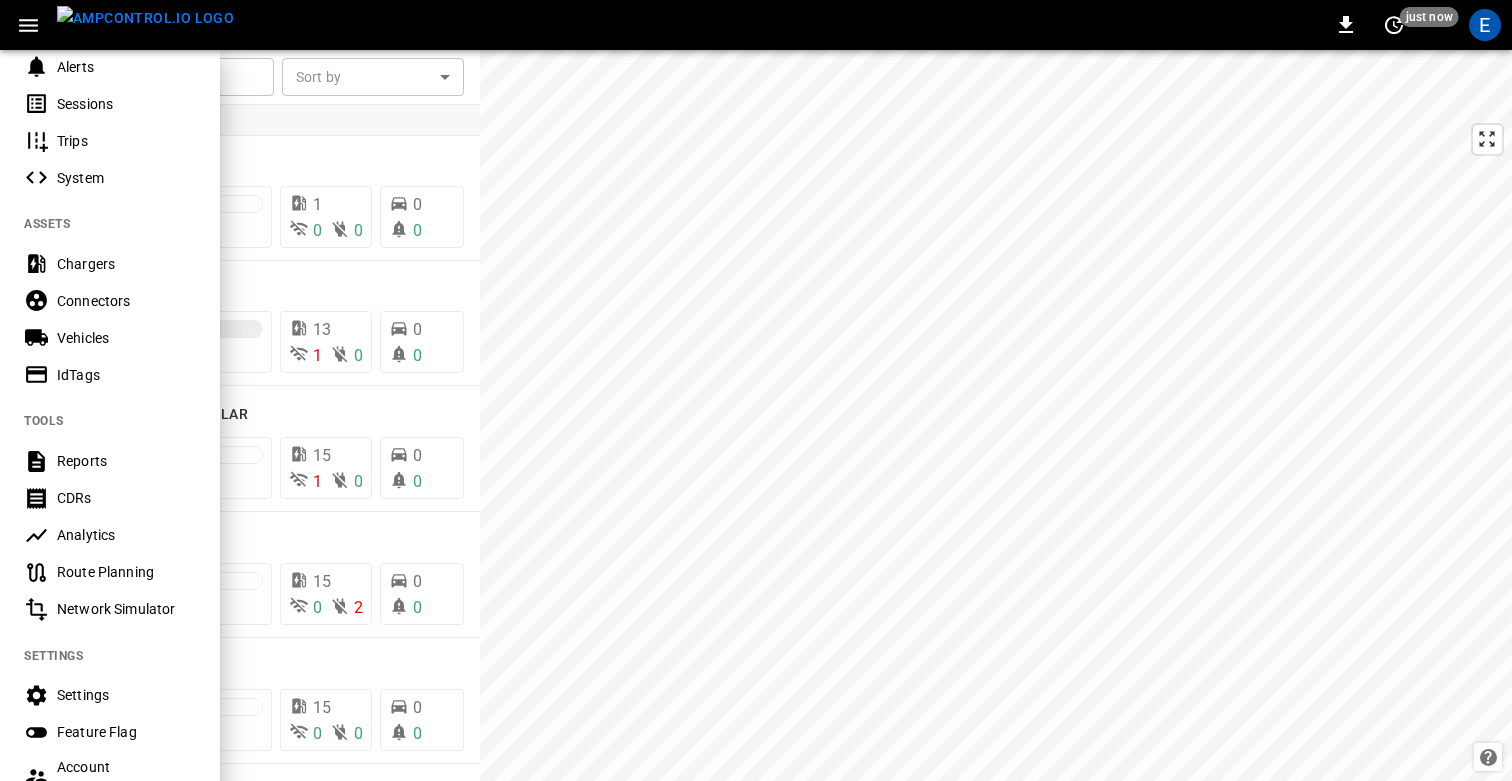 scroll, scrollTop: 435, scrollLeft: 0, axis: vertical 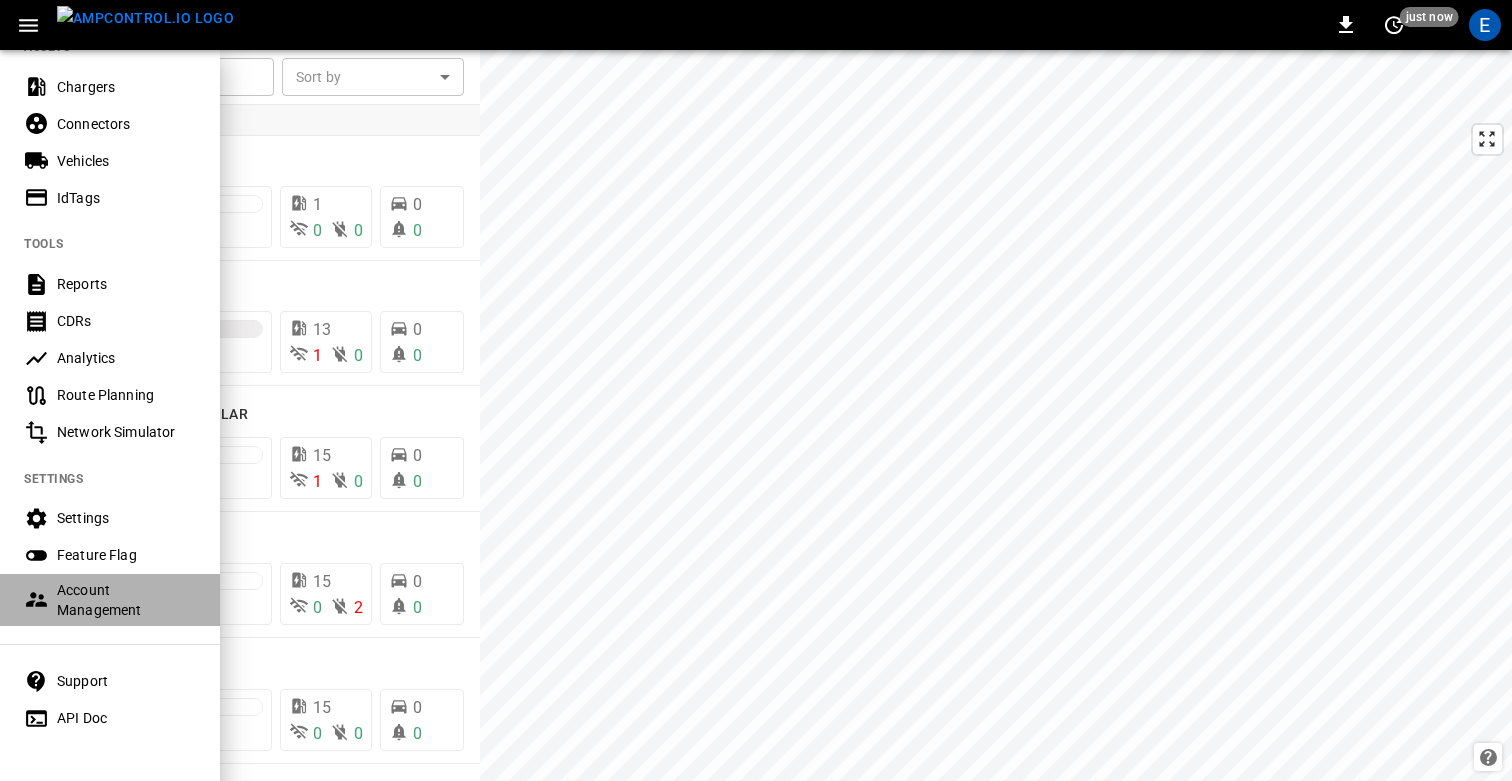 click on "Account Management" at bounding box center (126, 600) 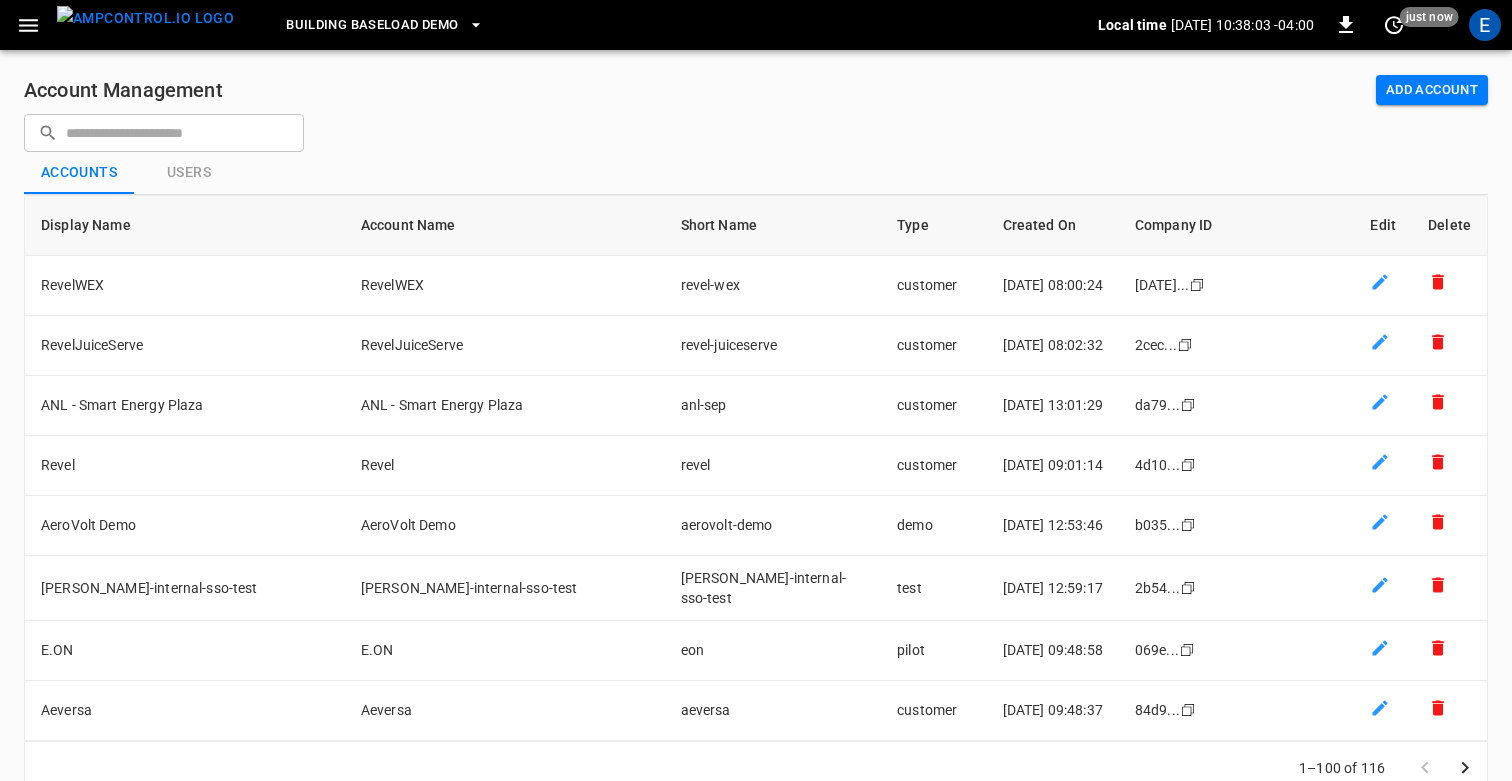 click on "Accounts Users" at bounding box center [756, 173] 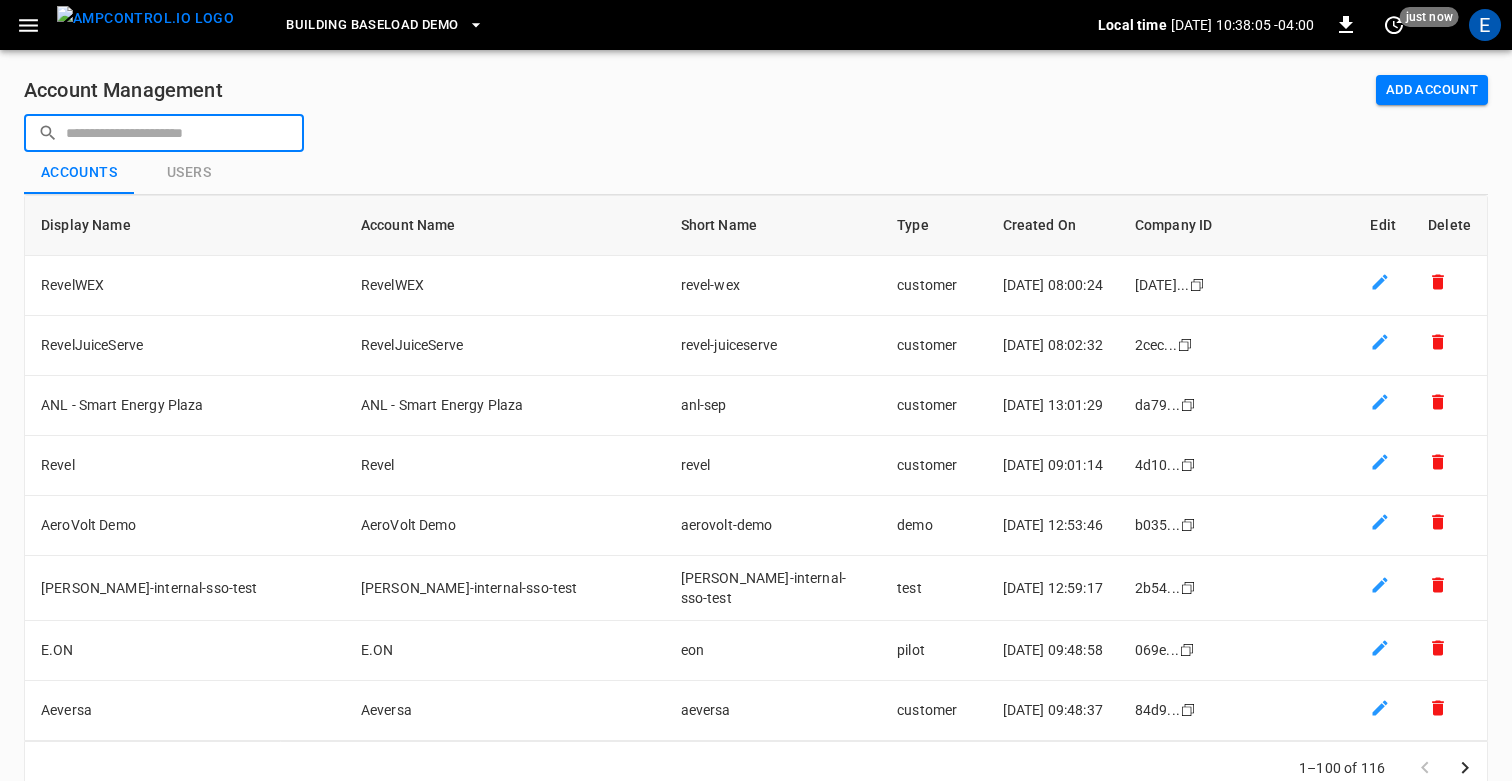 click at bounding box center (178, 132) 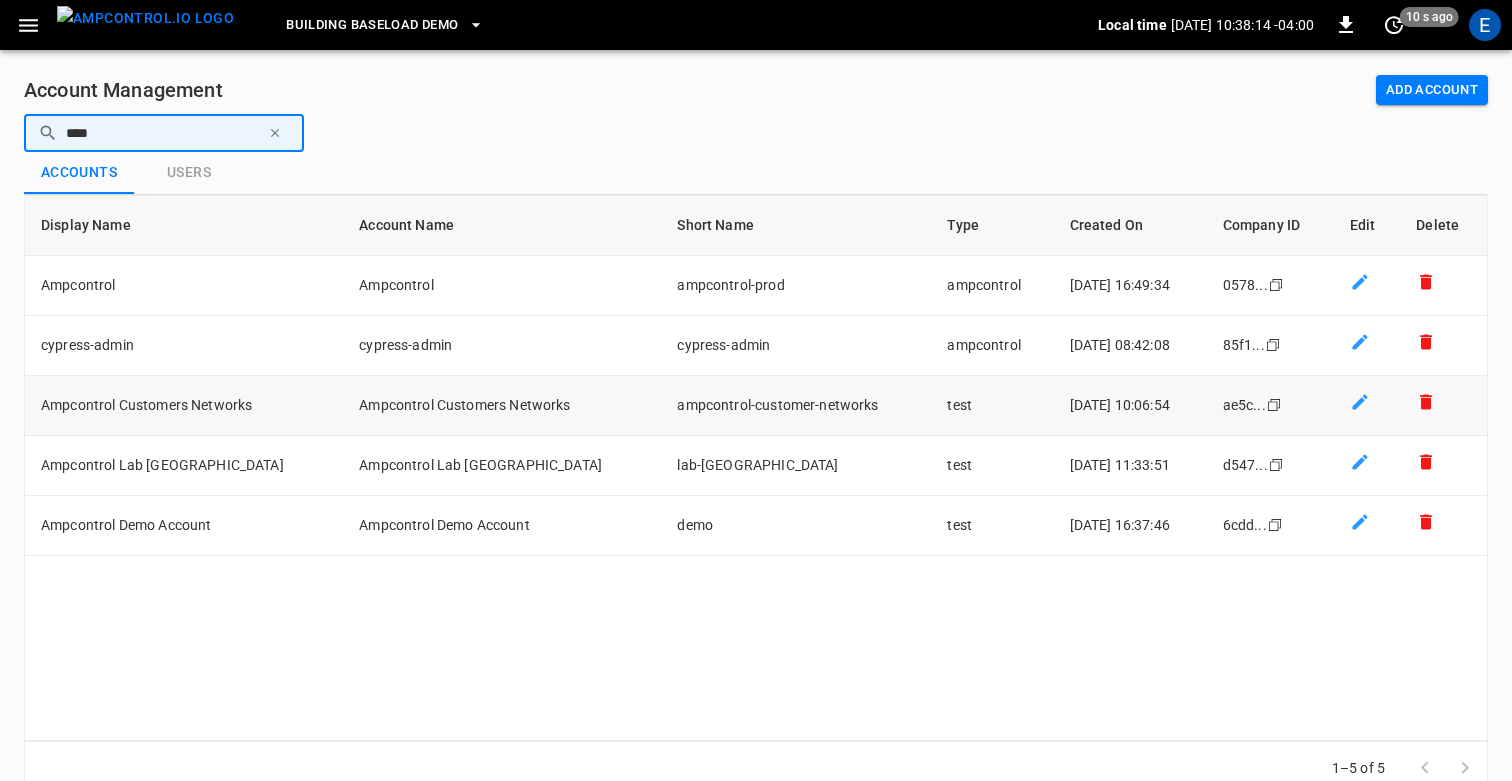 type on "****" 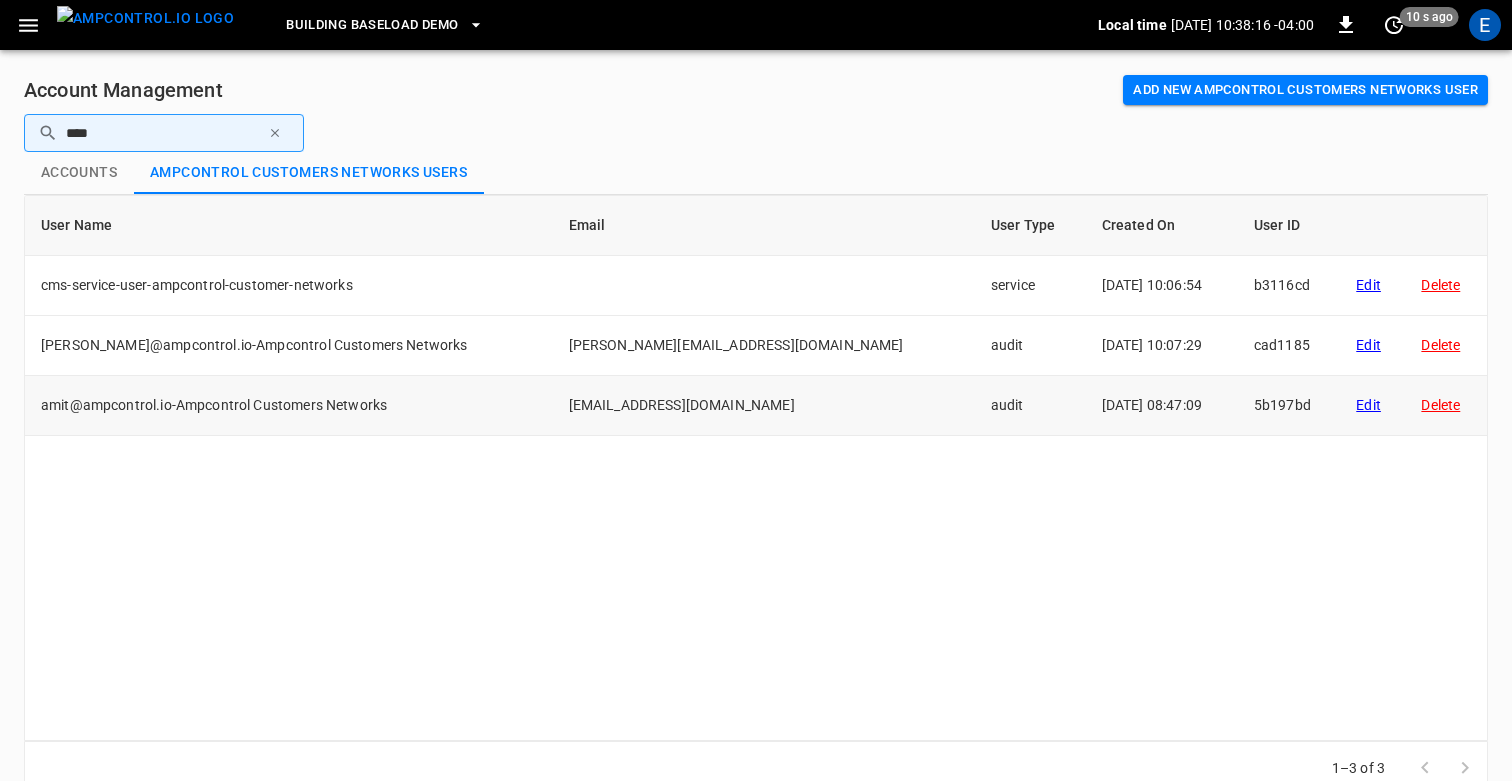 click on "Delete" at bounding box center [1446, 405] 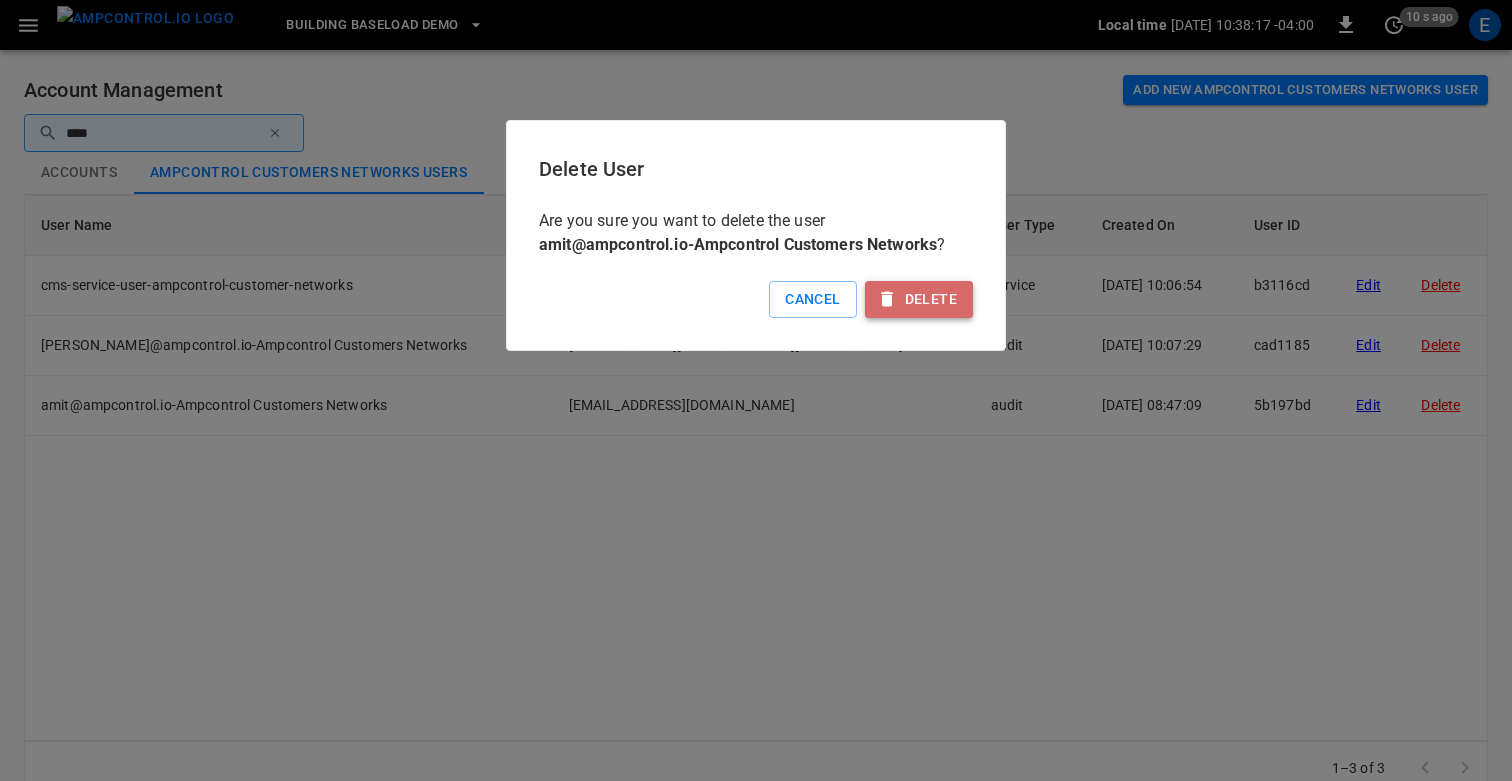 click on "Delete" at bounding box center (919, 299) 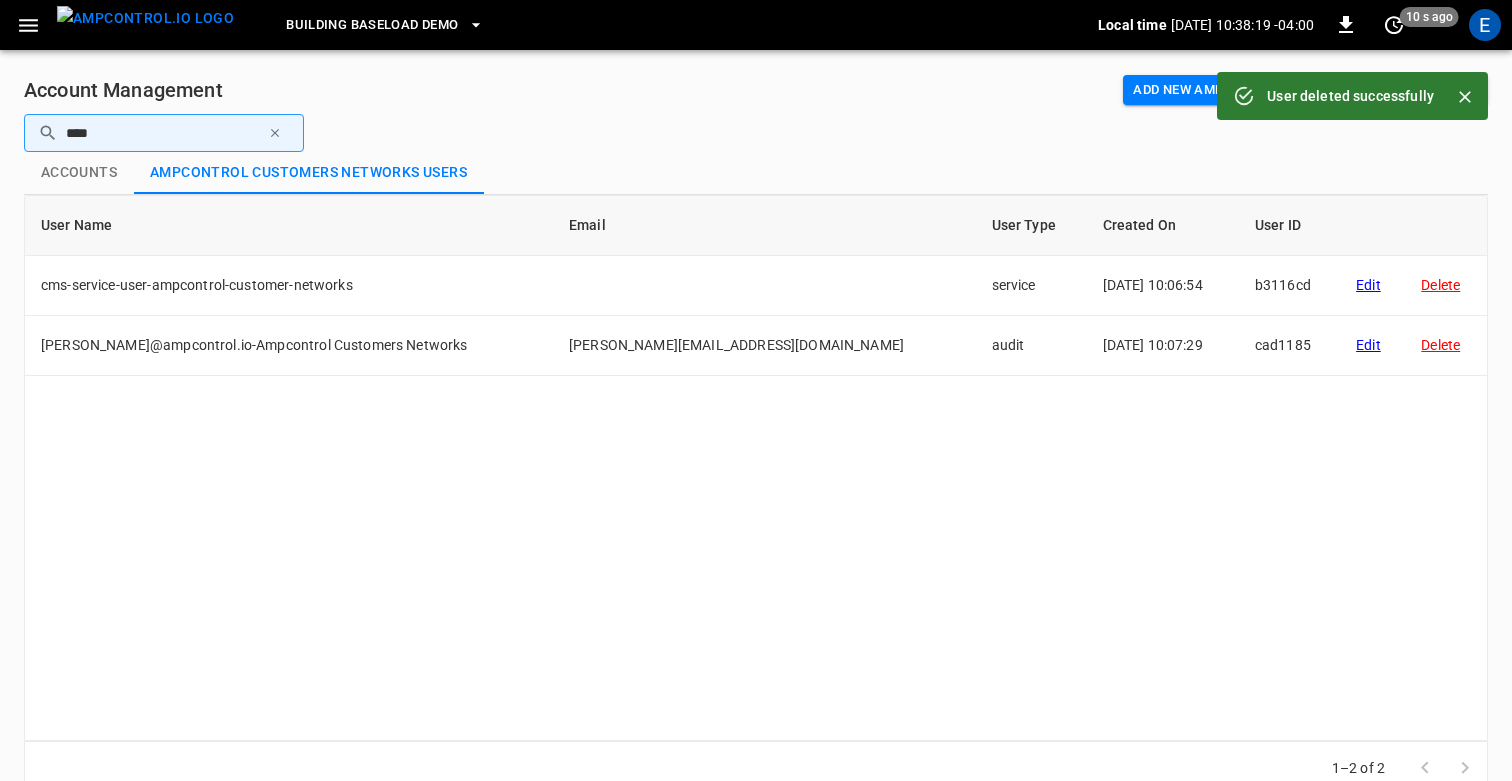 click on "Account Management Add new Ampcontrol Customers Networks user ​ **** ​ Accounts Ampcontrol Customers Networks users User Name Email User Type Created On User ID cms-service-user-ampcontrol-customer-networks service 2025-07-02 10:06:54 b3116cd Edit Delete fadwa@ampcontrol.io-Ampcontrol Customers Networks fadwa@ampcontrol.io audit 2025-07-02 10:07:29 cad1185 Edit Delete 1–2 of 2" at bounding box center [756, 434] 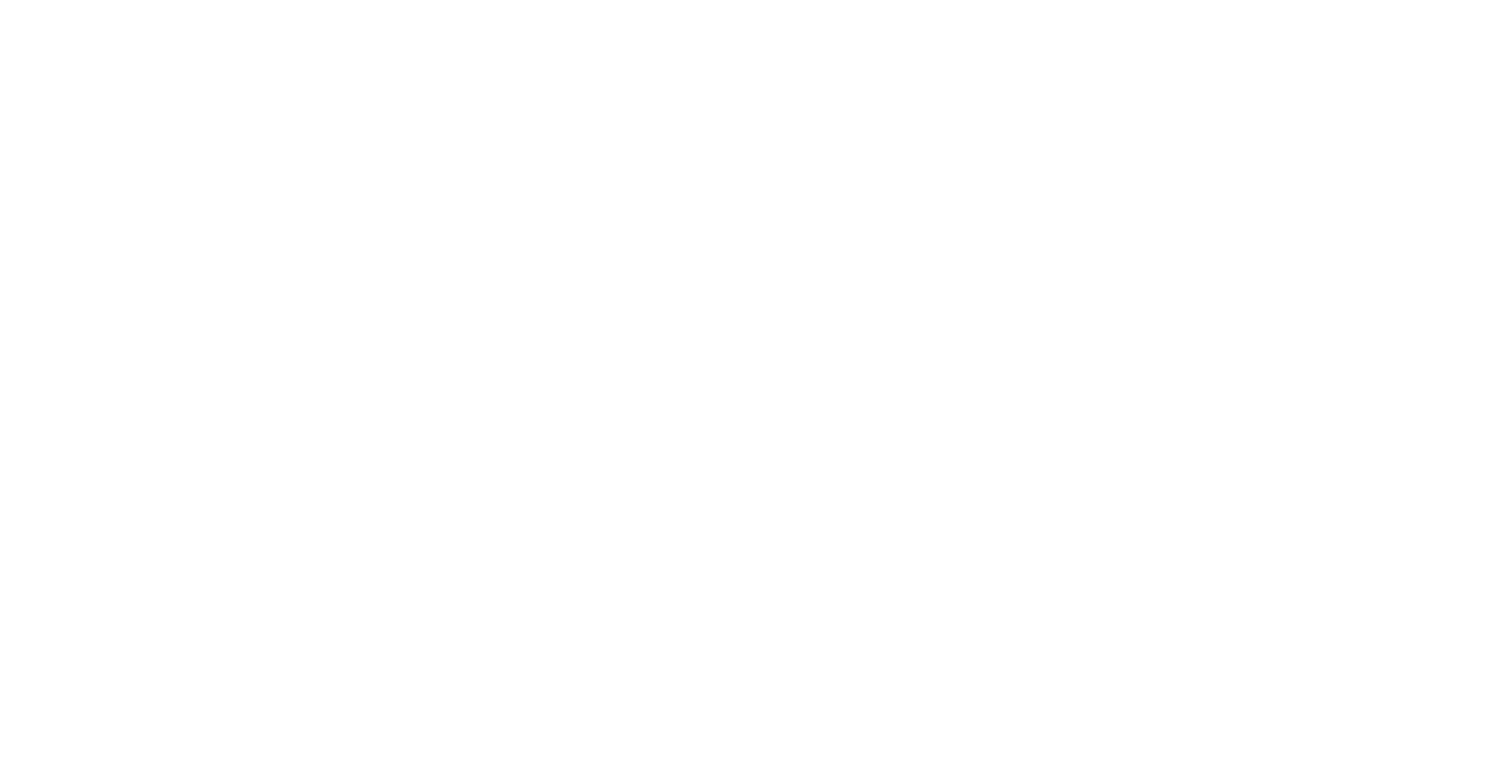 scroll, scrollTop: 0, scrollLeft: 0, axis: both 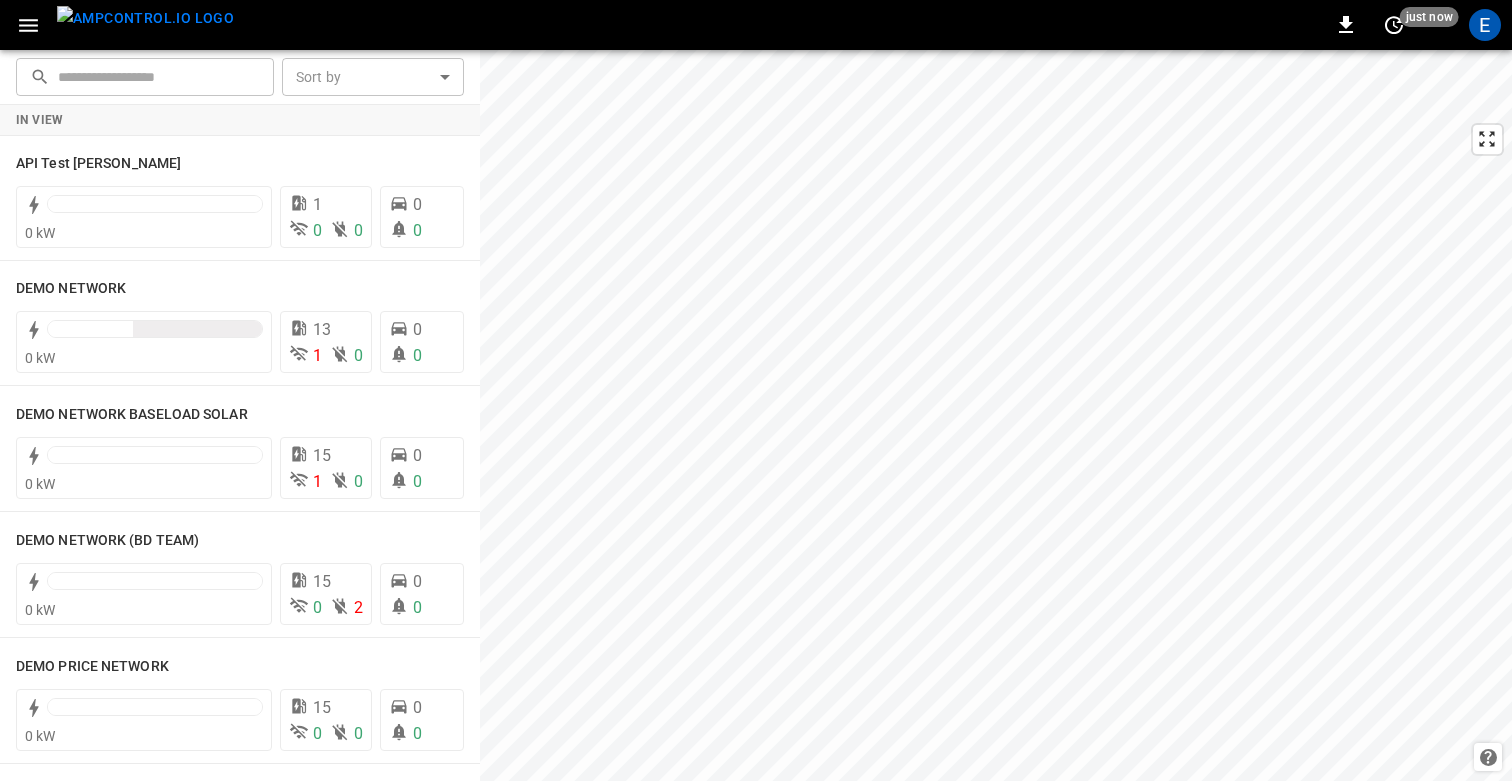 click 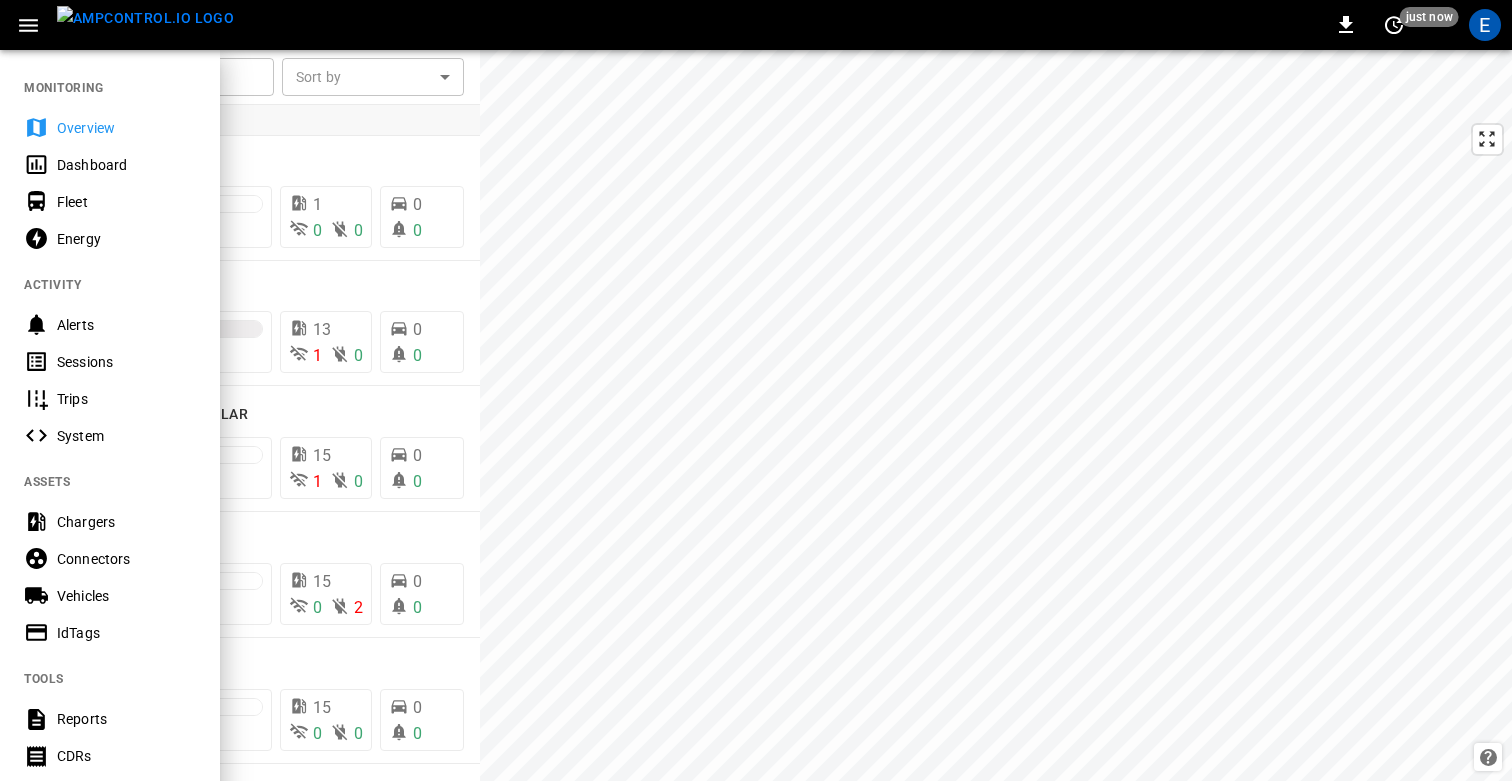 click on "Fleet" at bounding box center (126, 202) 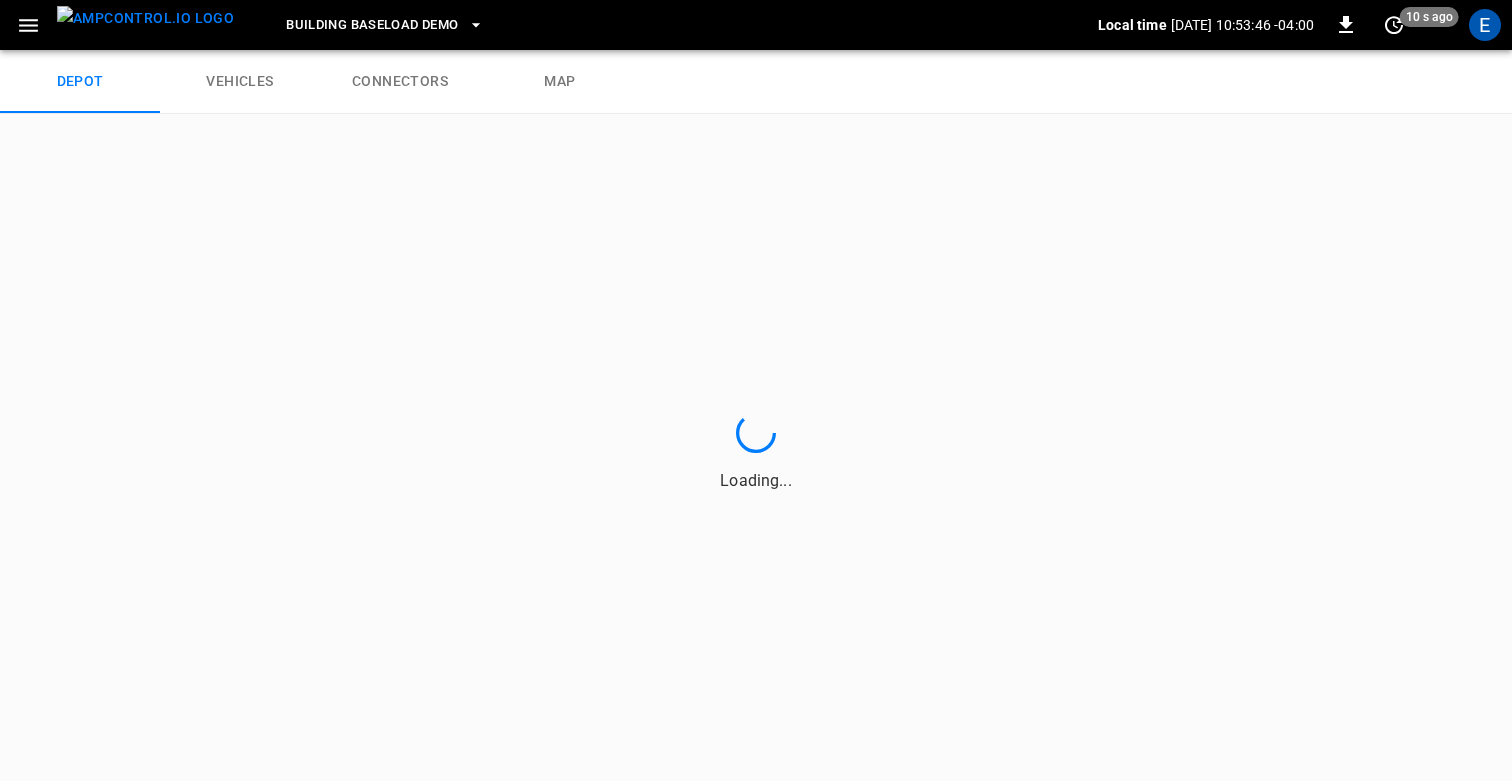 type 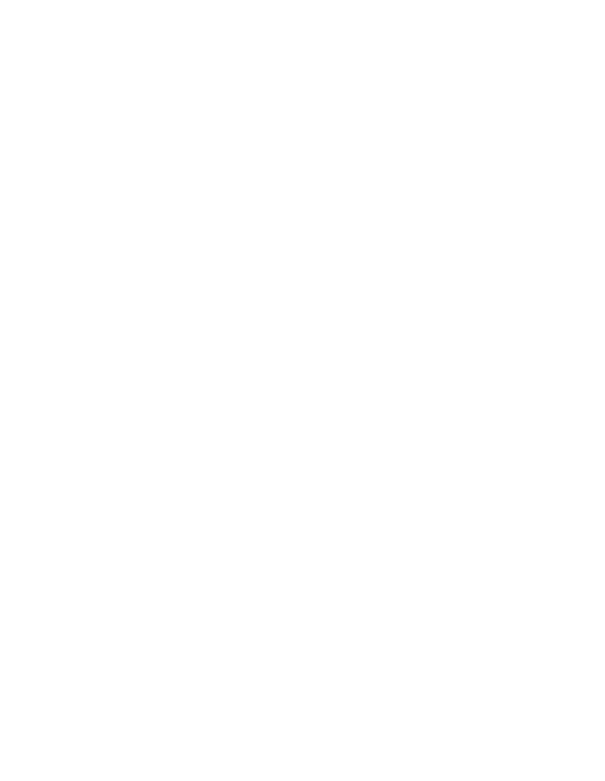 scroll, scrollTop: 0, scrollLeft: 0, axis: both 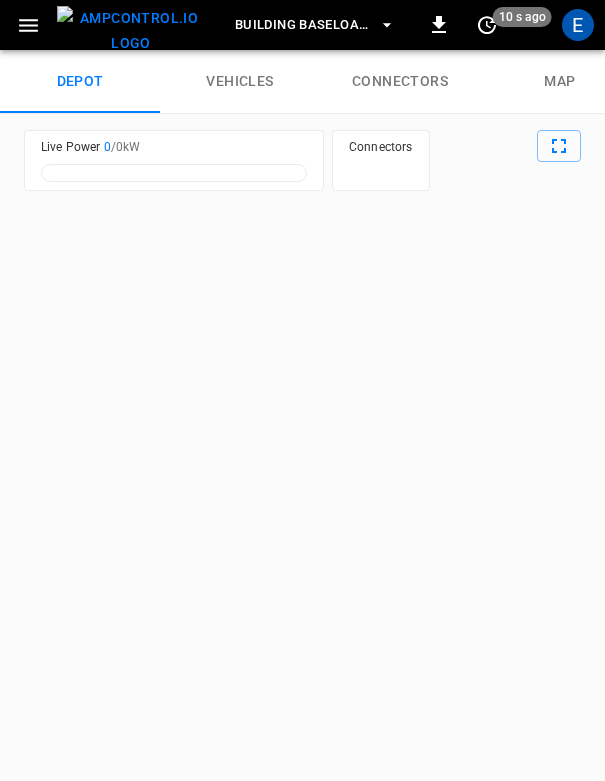 click at bounding box center (302, 482) 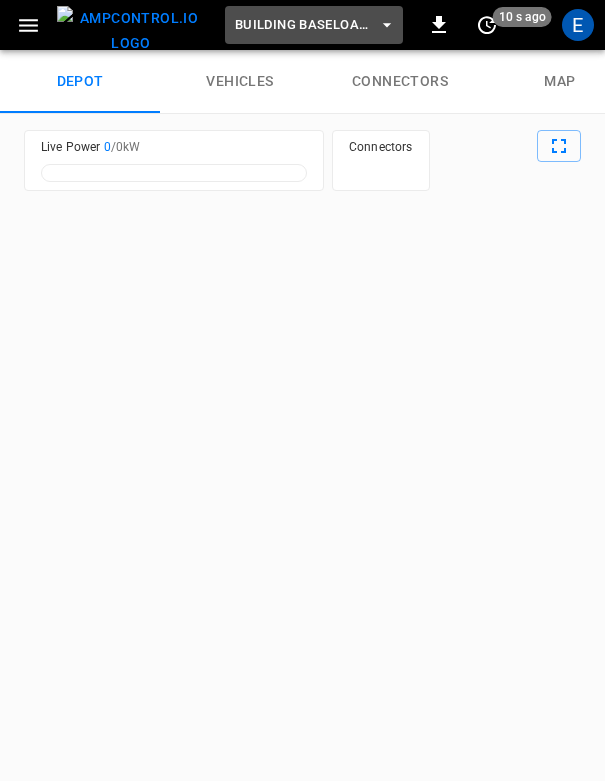 click on "Building Baseload Demo" at bounding box center [301, 25] 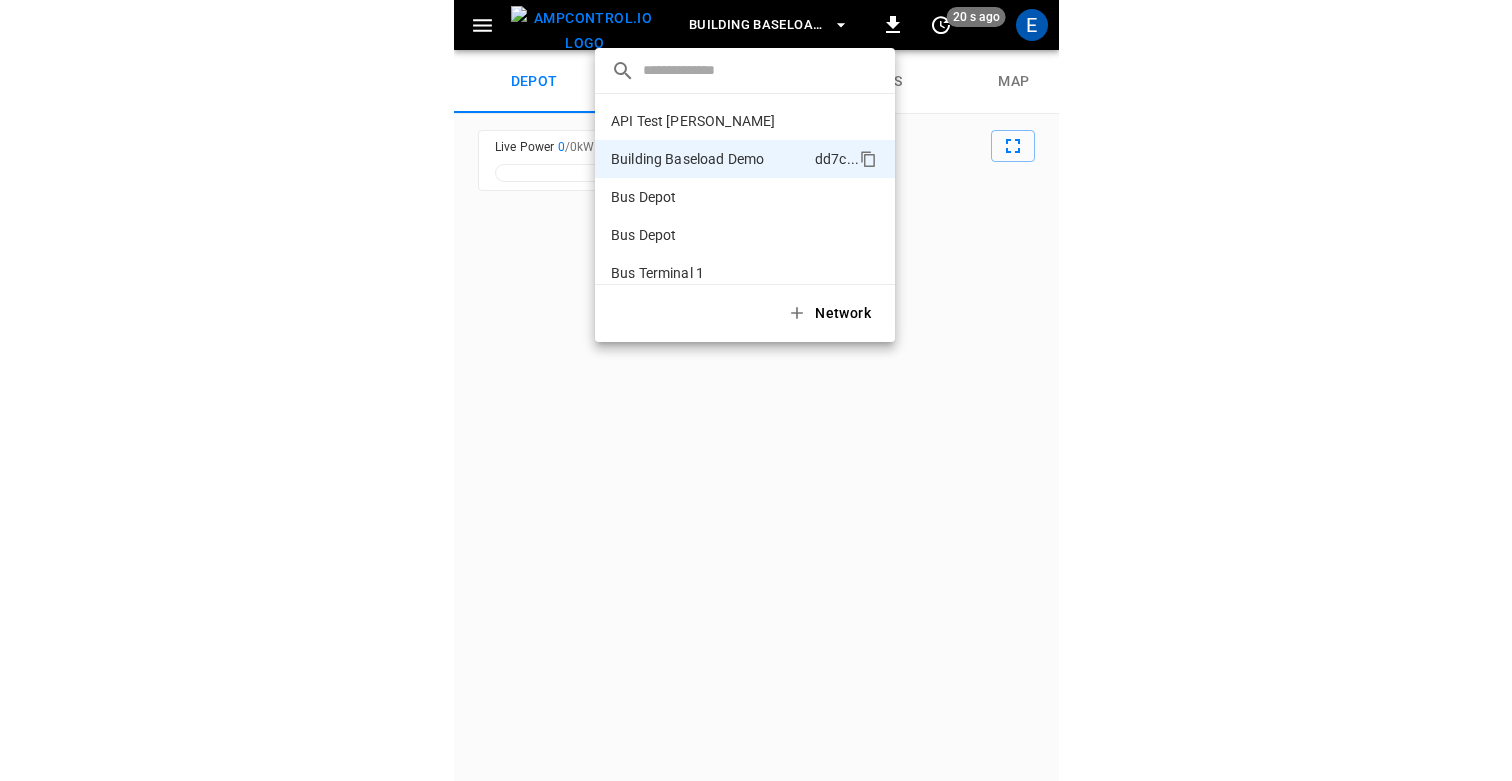 scroll, scrollTop: 32, scrollLeft: 0, axis: vertical 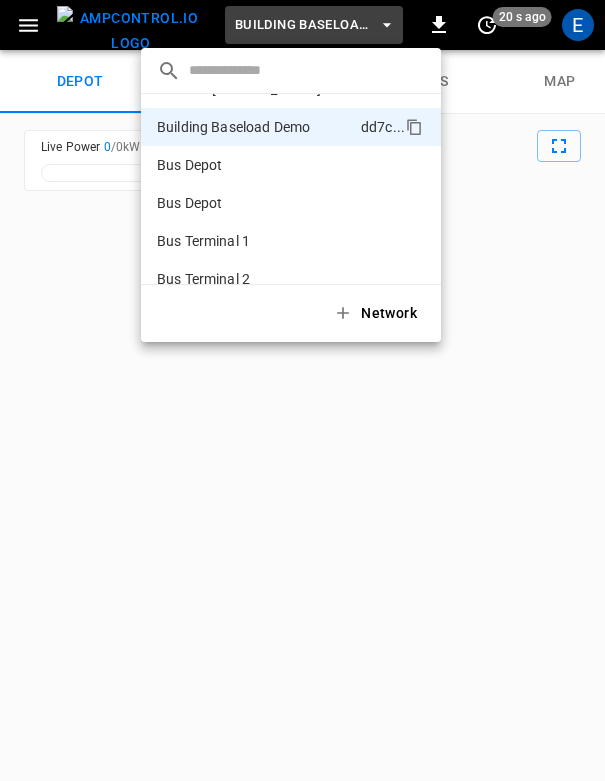 click on "Bus Depot 3aa9 ..." at bounding box center [291, 165] 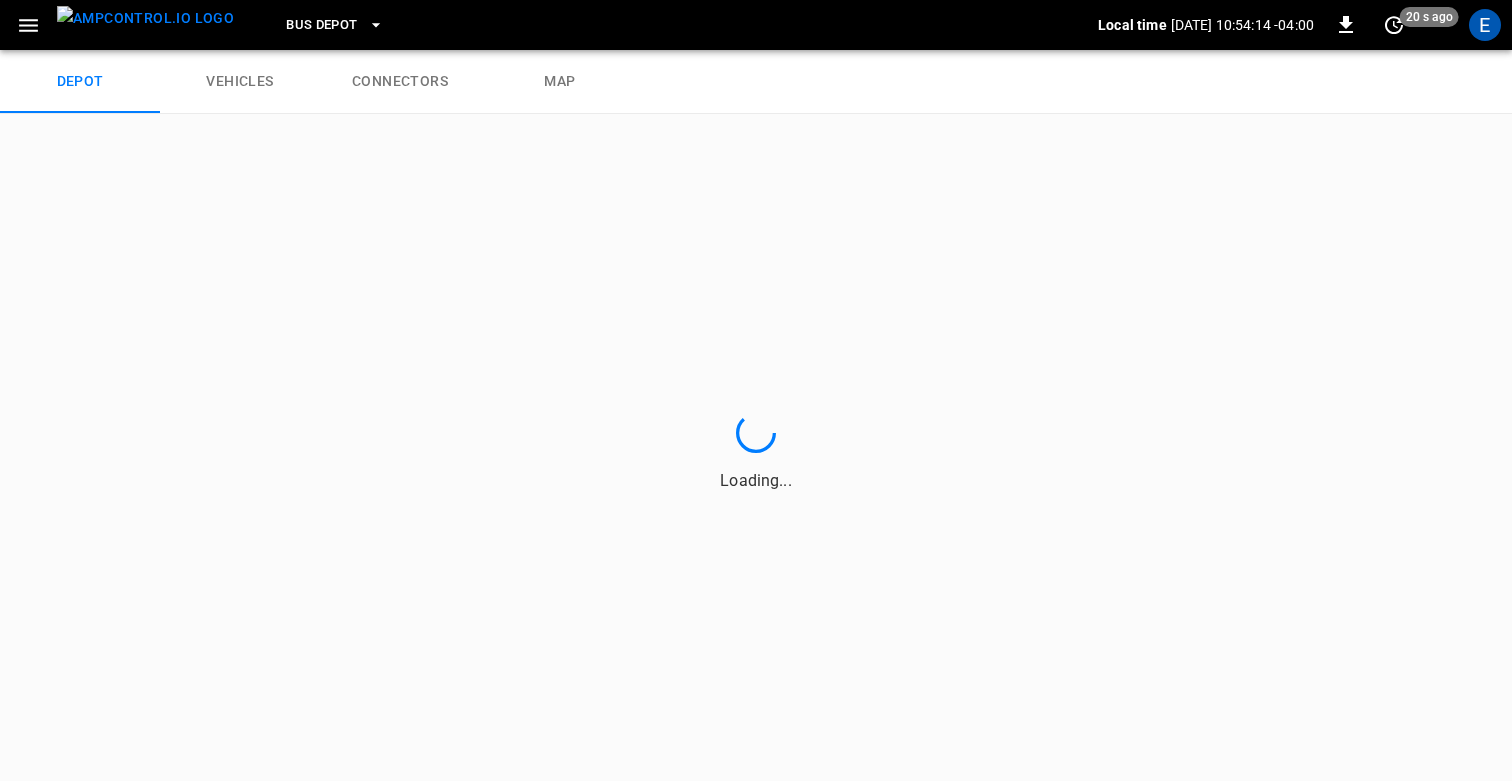 click on "Bus Depot" at bounding box center (321, 25) 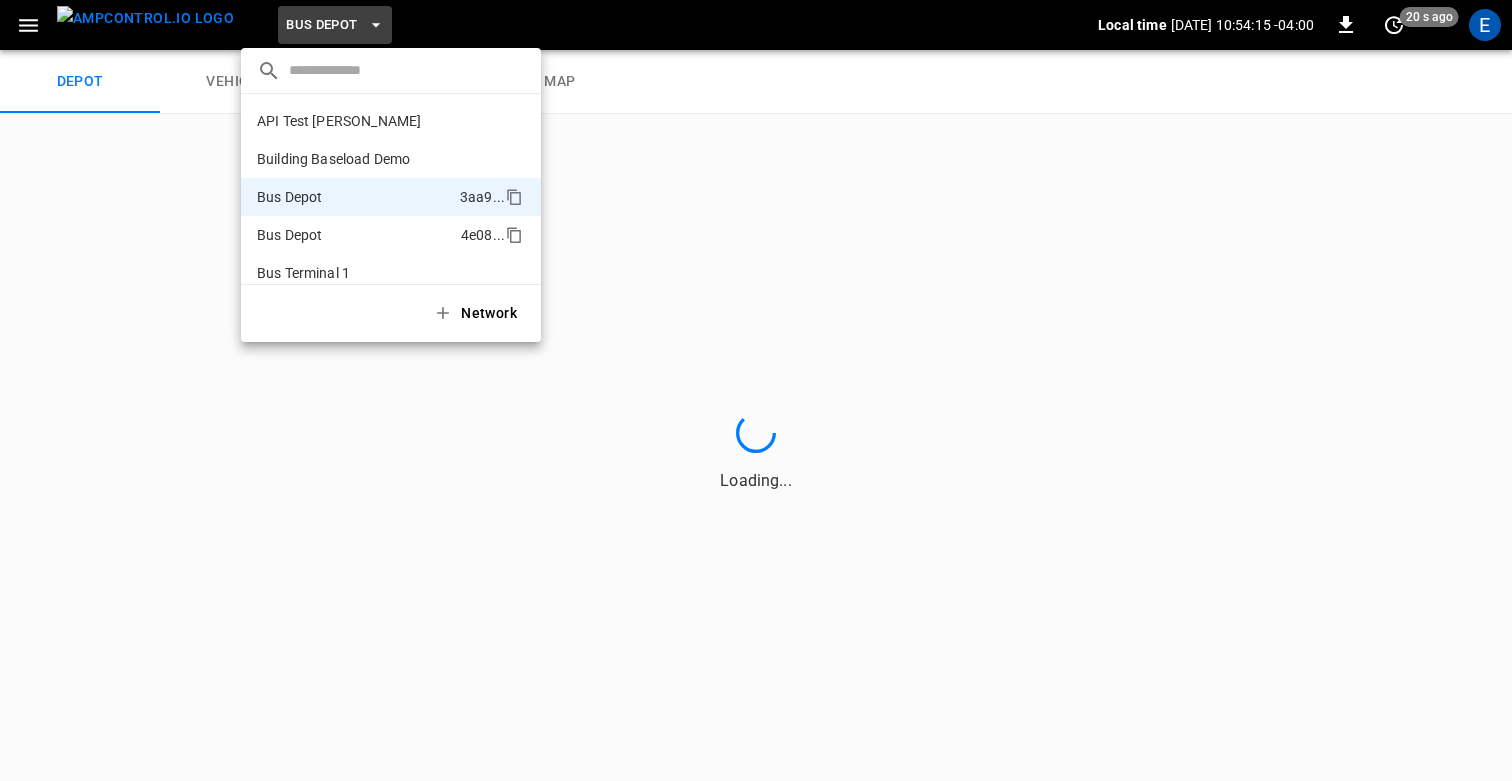 scroll, scrollTop: 70, scrollLeft: 0, axis: vertical 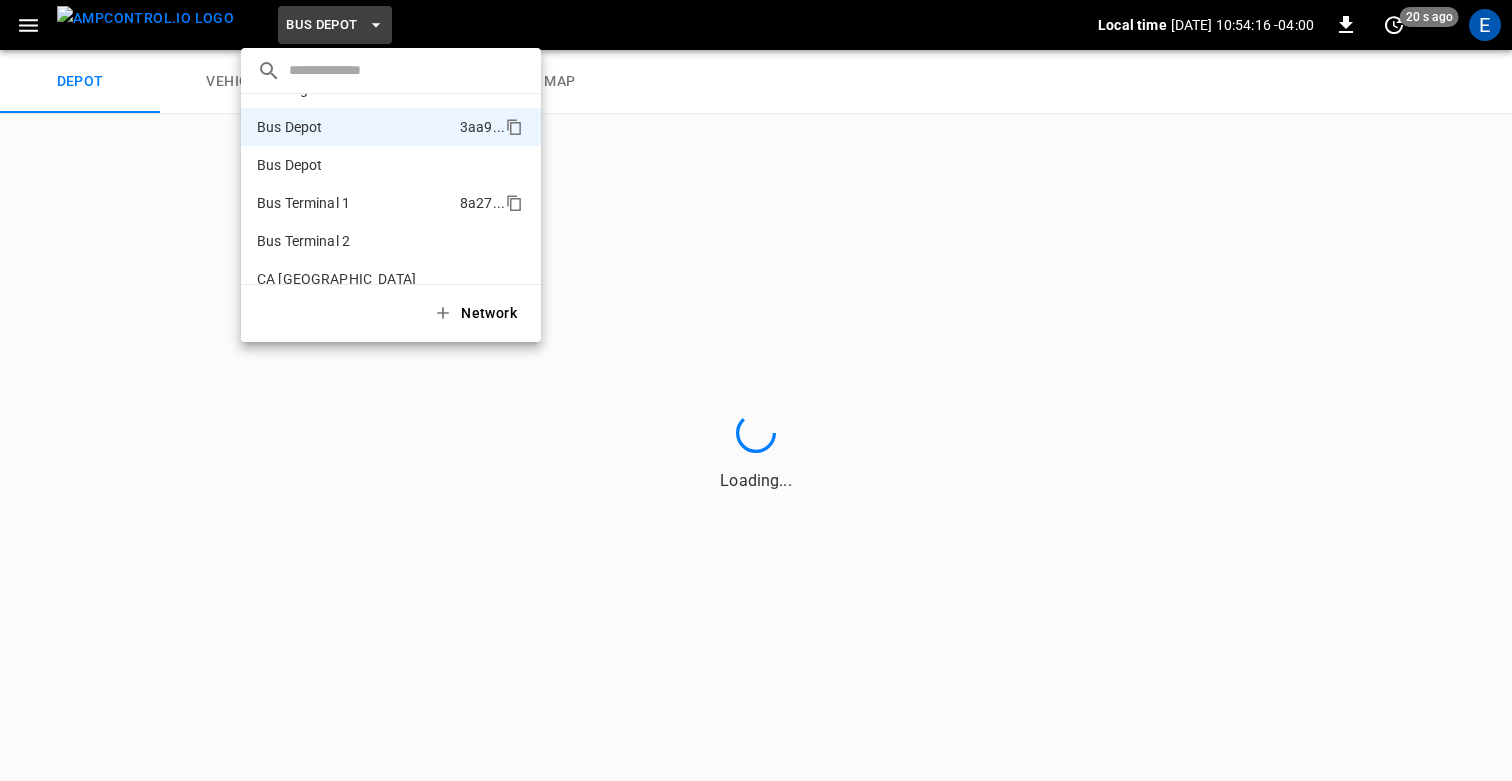 click on "Bus Terminal 1" at bounding box center [303, 203] 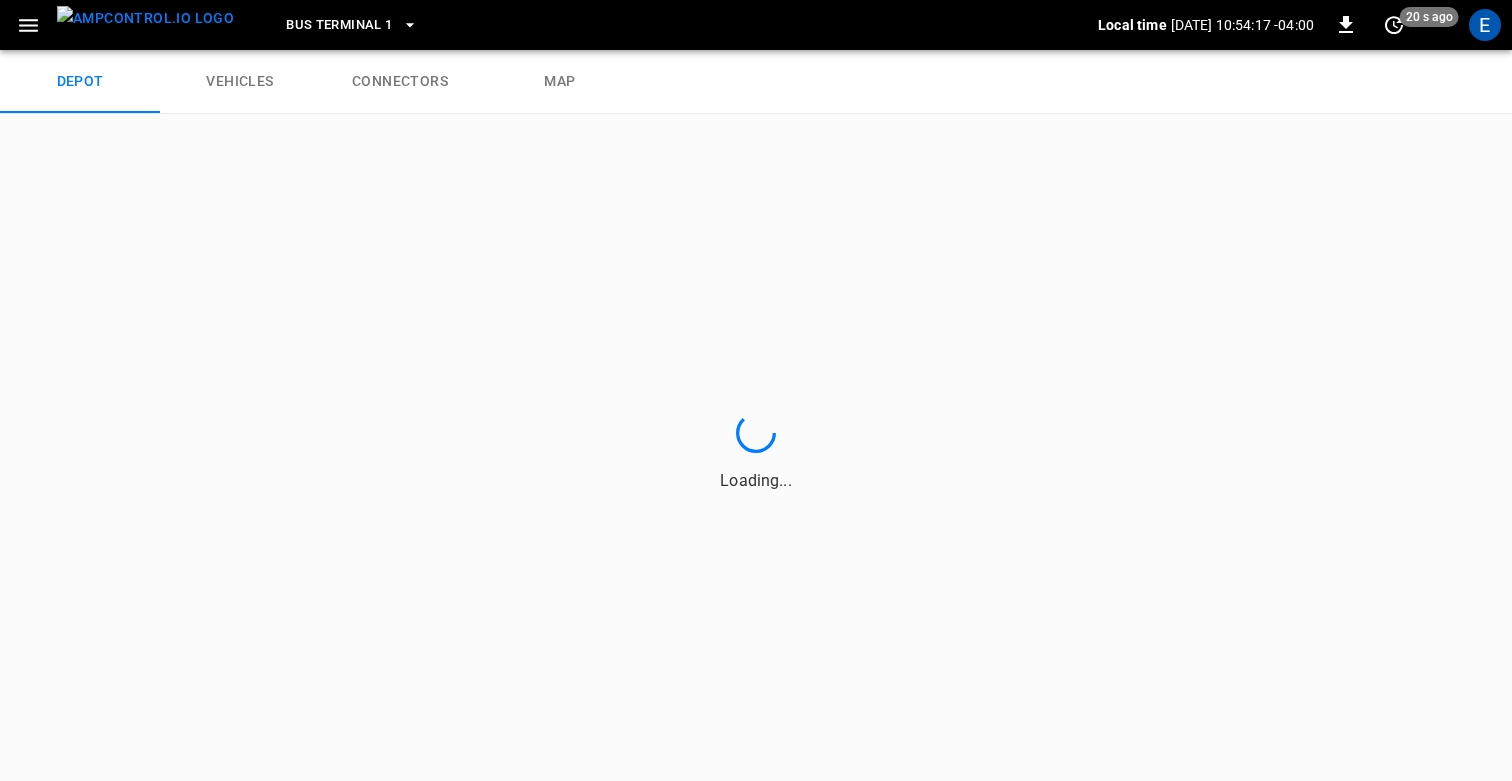 click on "Bus Terminal 1" at bounding box center (339, 25) 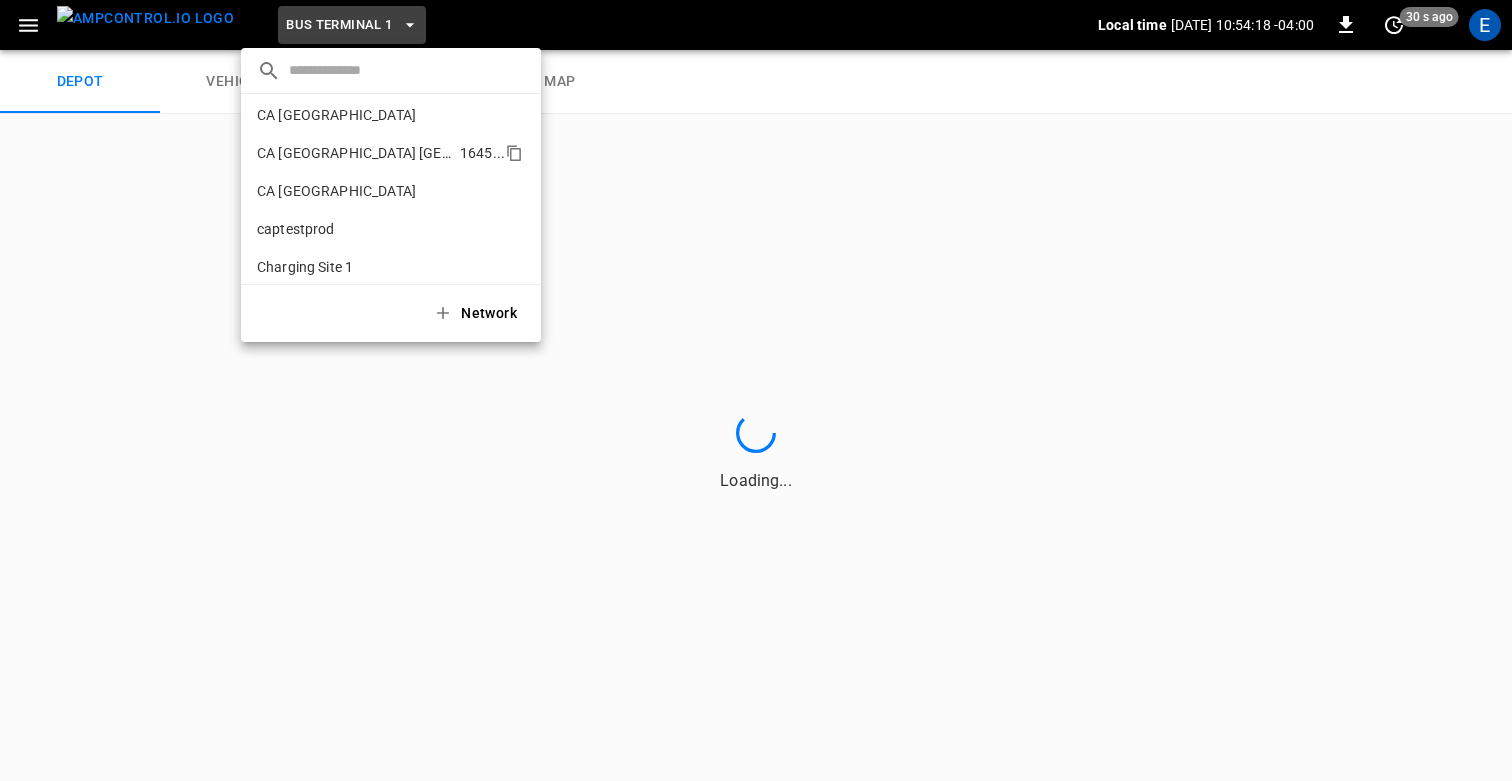 scroll, scrollTop: 217, scrollLeft: 0, axis: vertical 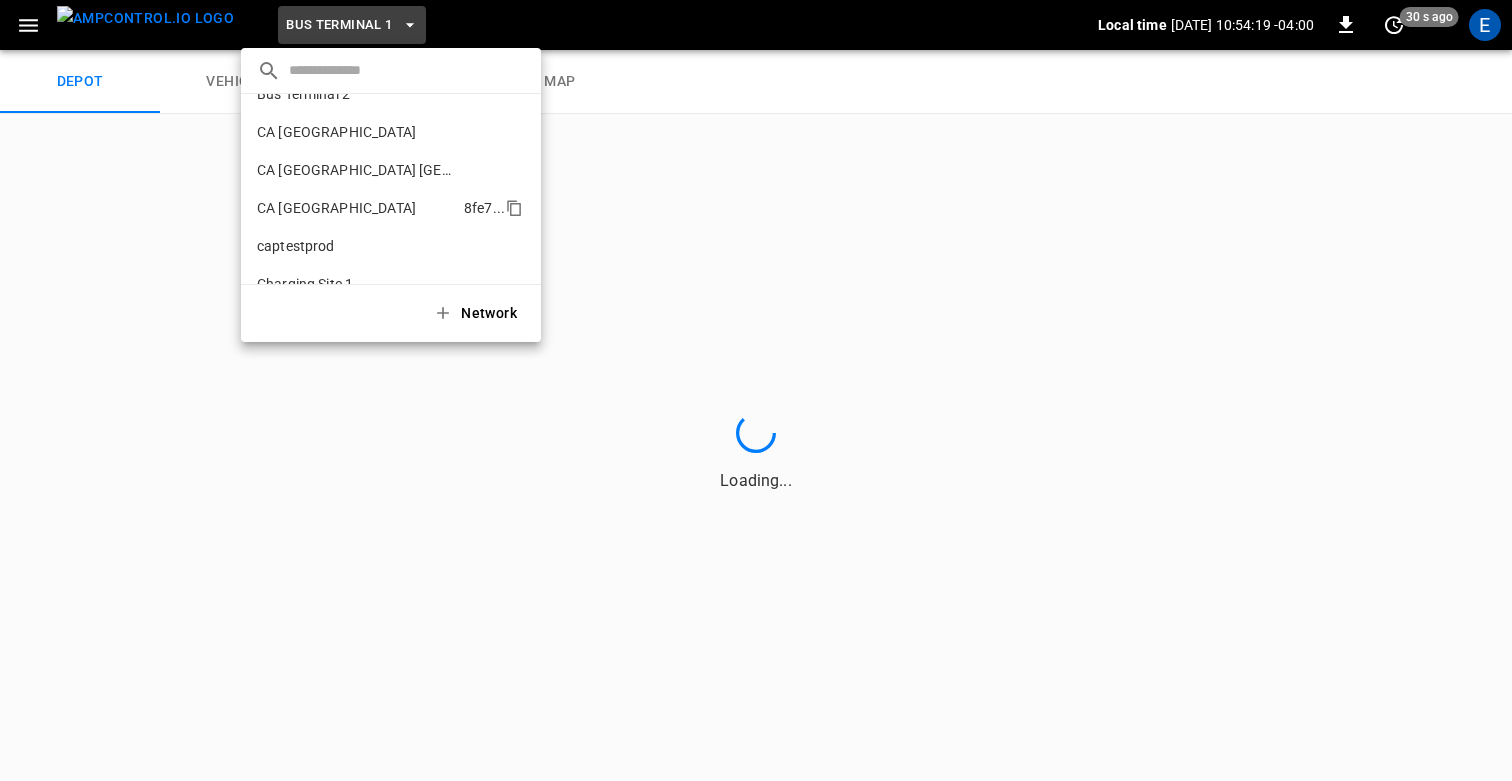 click on "CA San Francisco Depot" at bounding box center (336, 208) 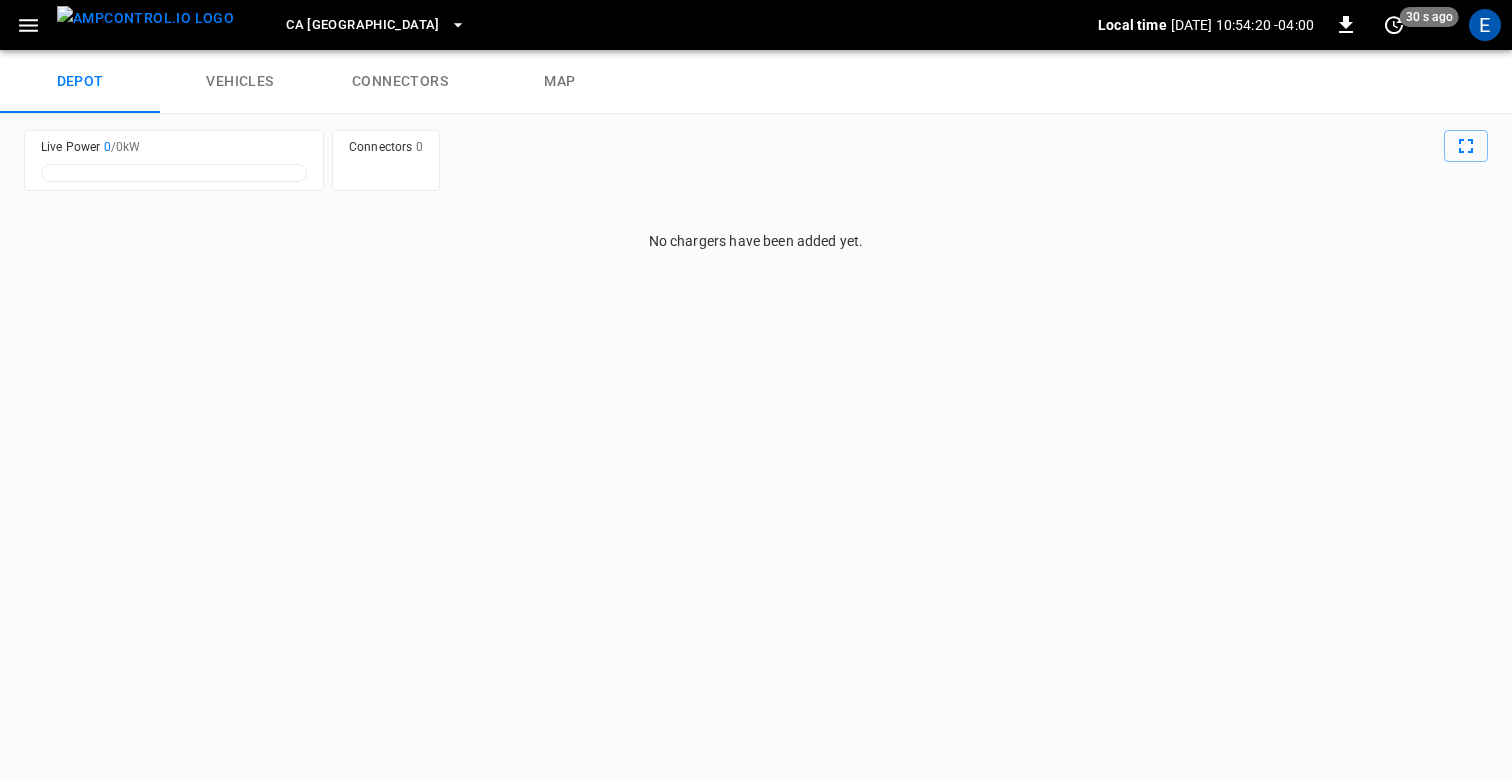 click on "E" at bounding box center (1485, 25) 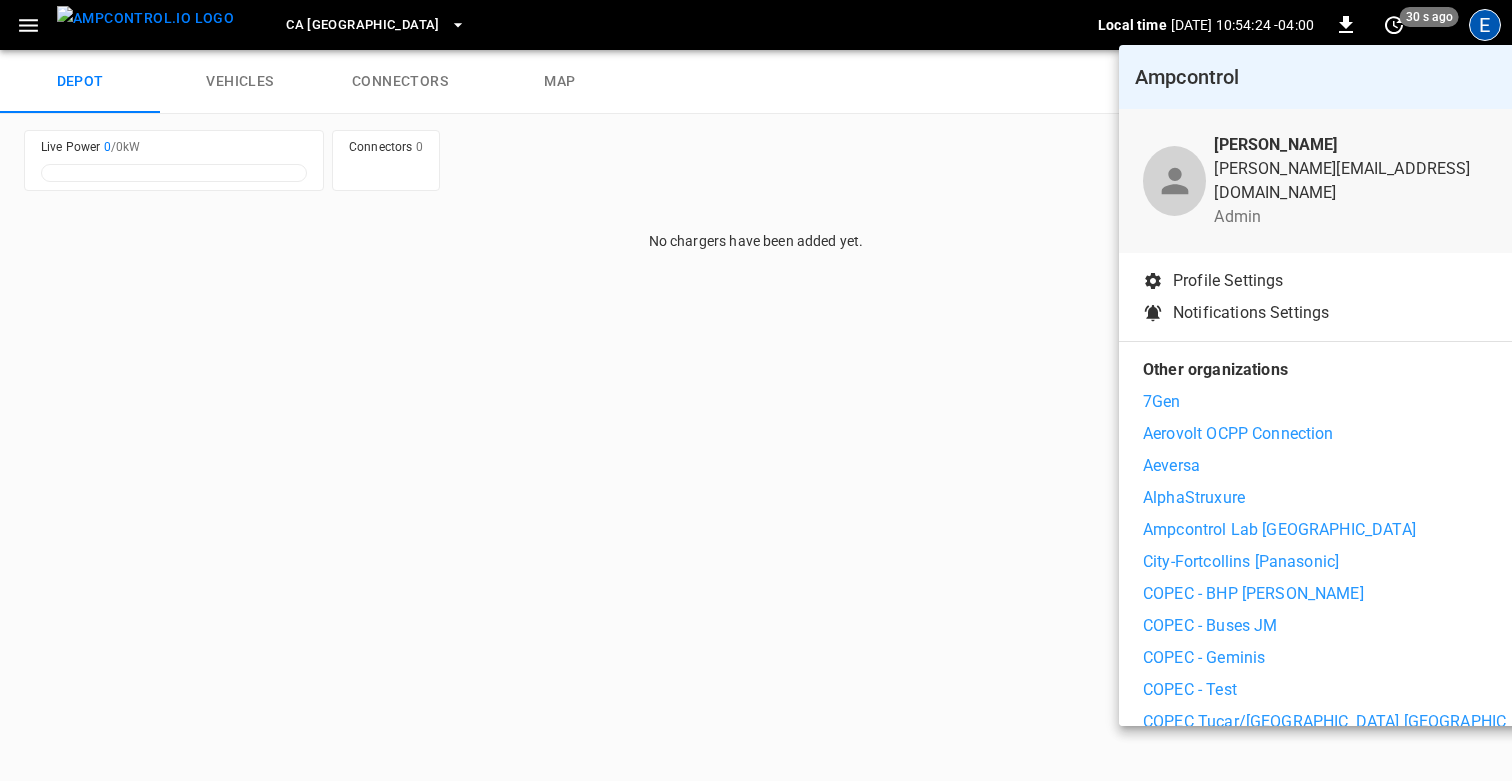 click on "Aeversa" at bounding box center (1350, 466) 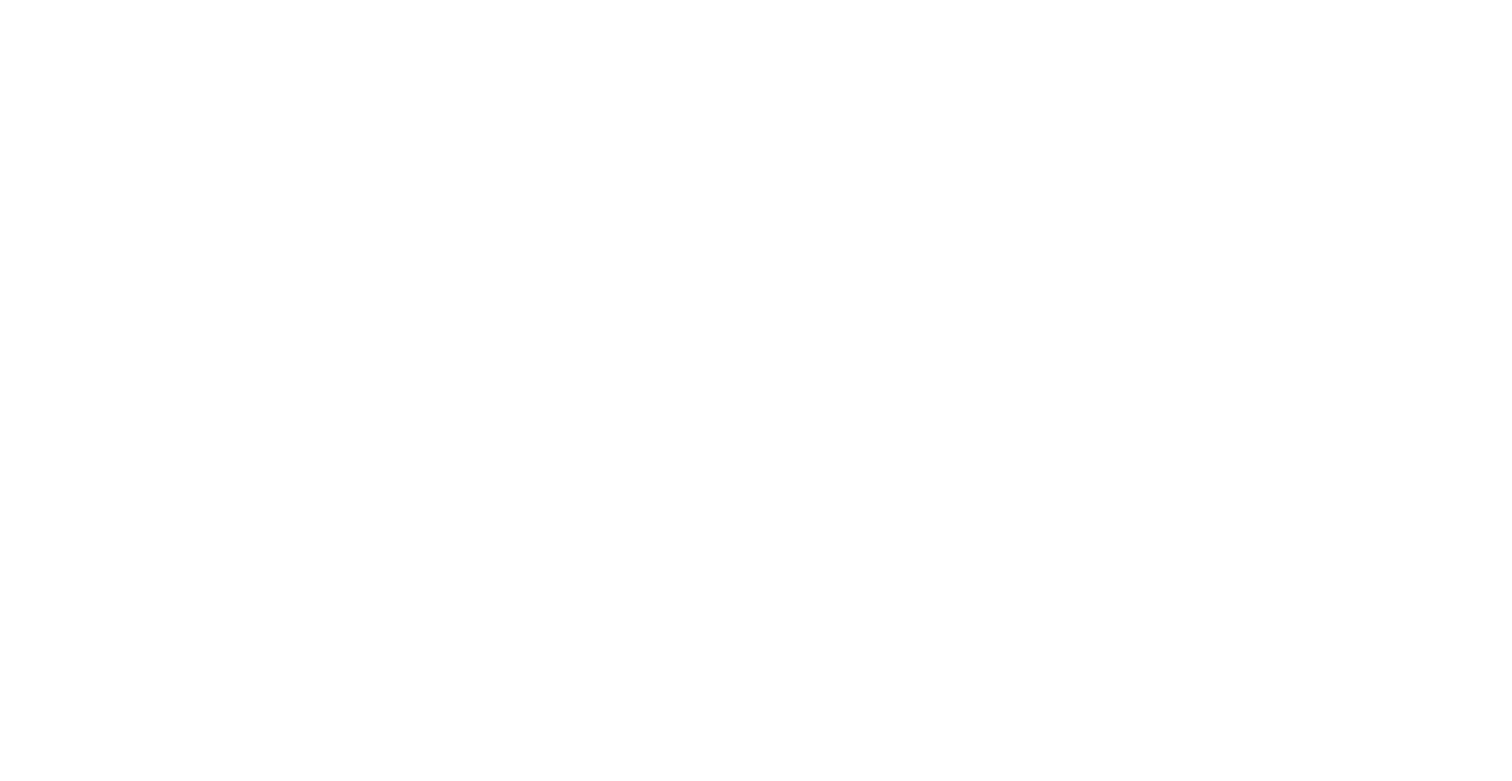 scroll, scrollTop: 0, scrollLeft: 0, axis: both 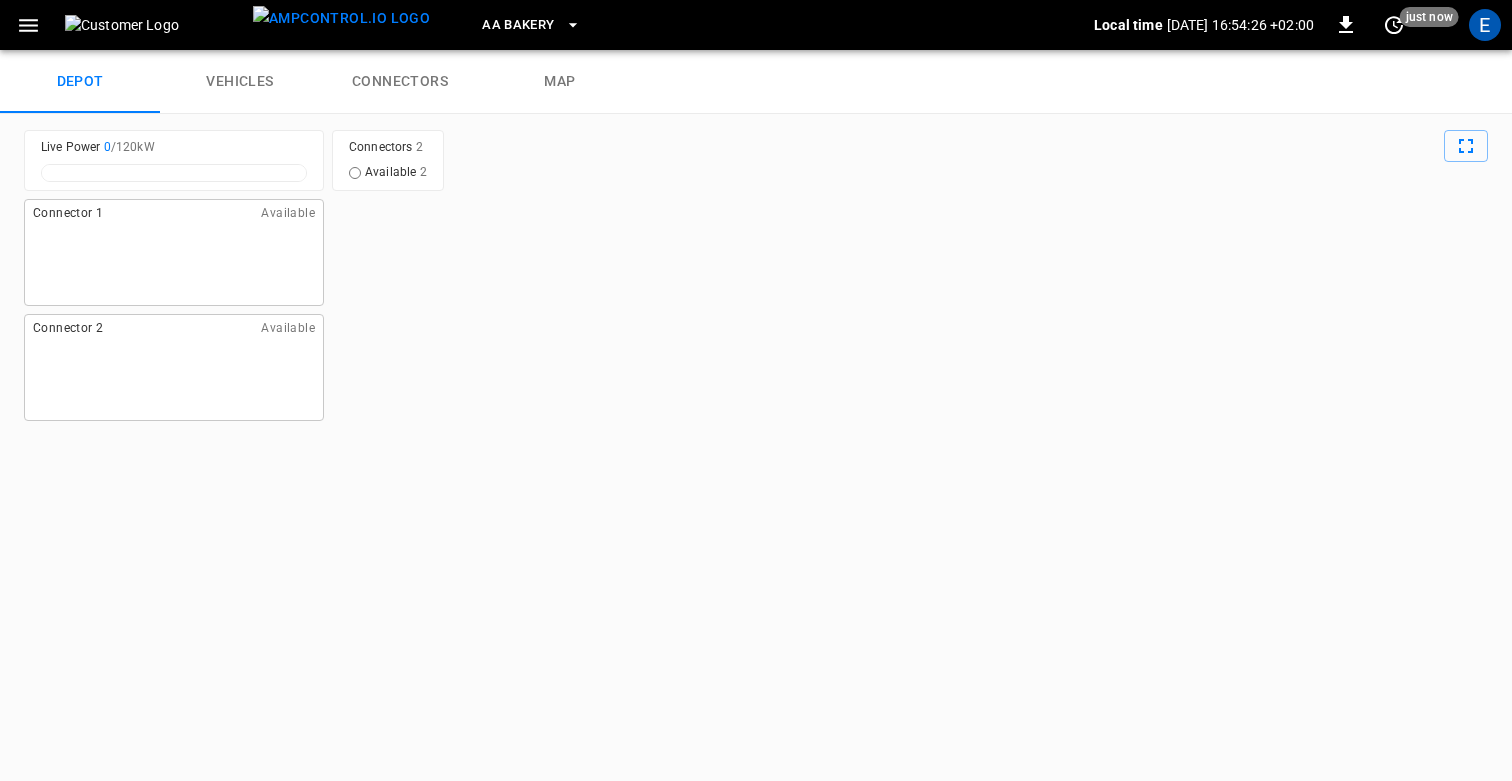 click on "AA Bakery" at bounding box center [518, 25] 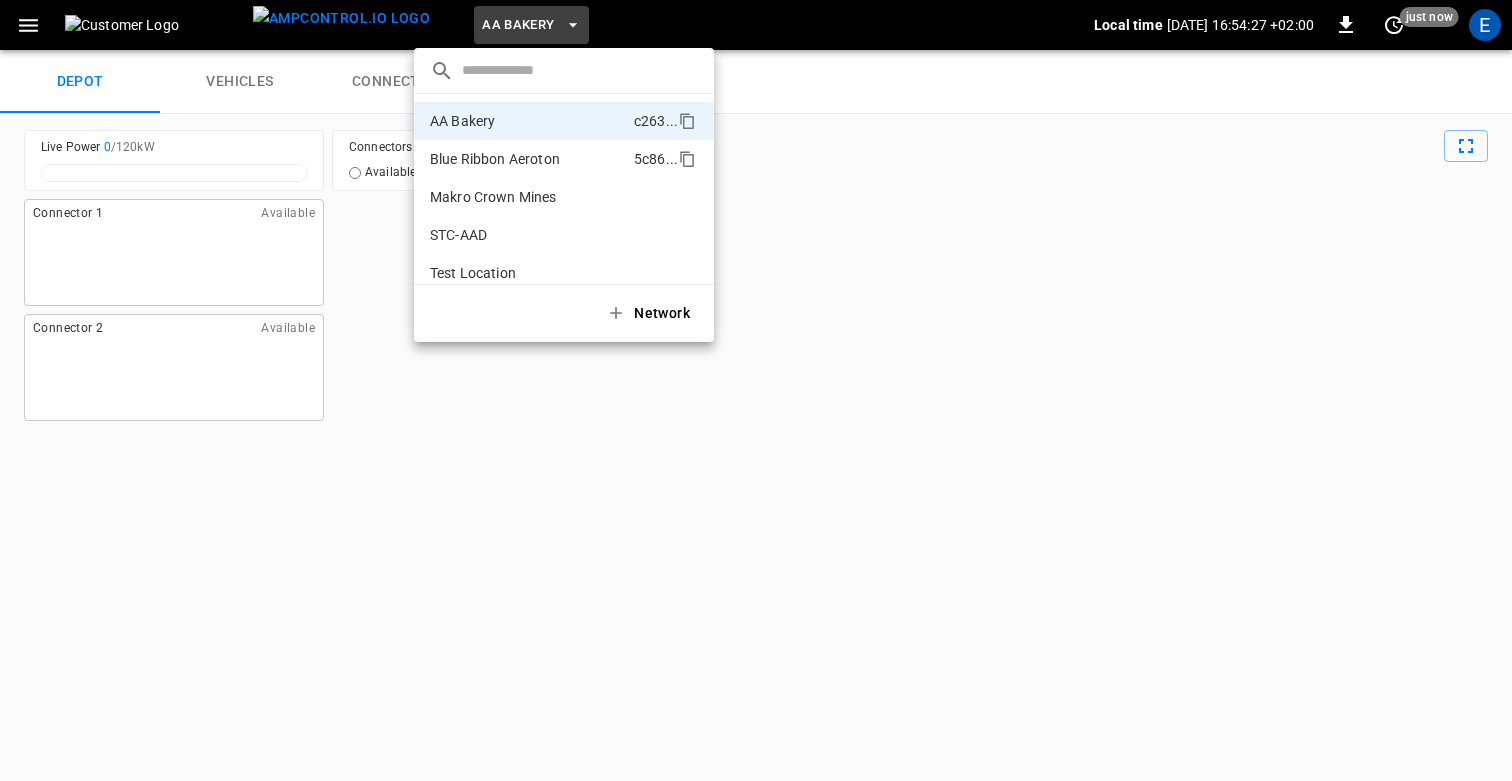 click on "Blue Ribbon Aeroton" at bounding box center (495, 159) 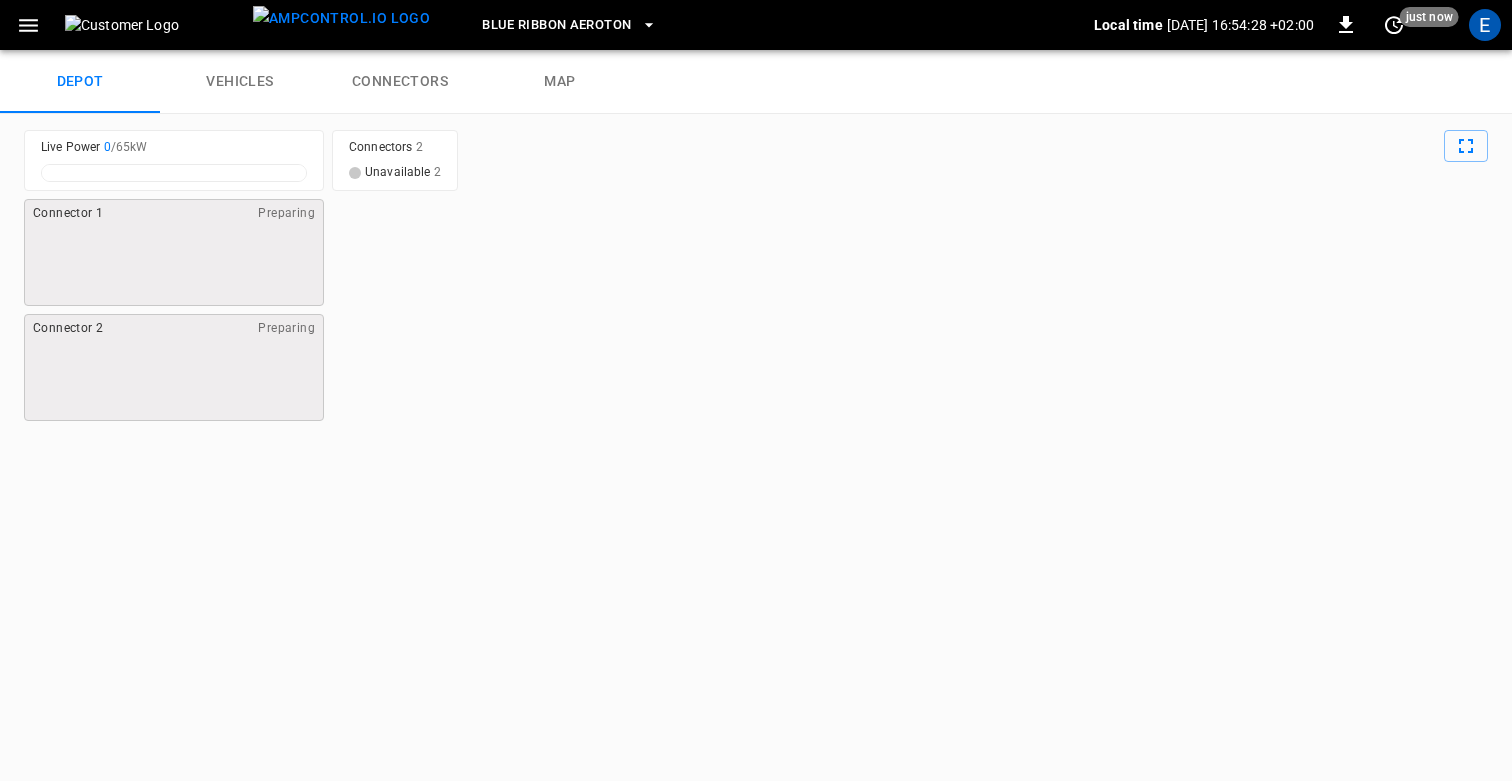 click on "Blue Ribbon Aeroton" at bounding box center (556, 25) 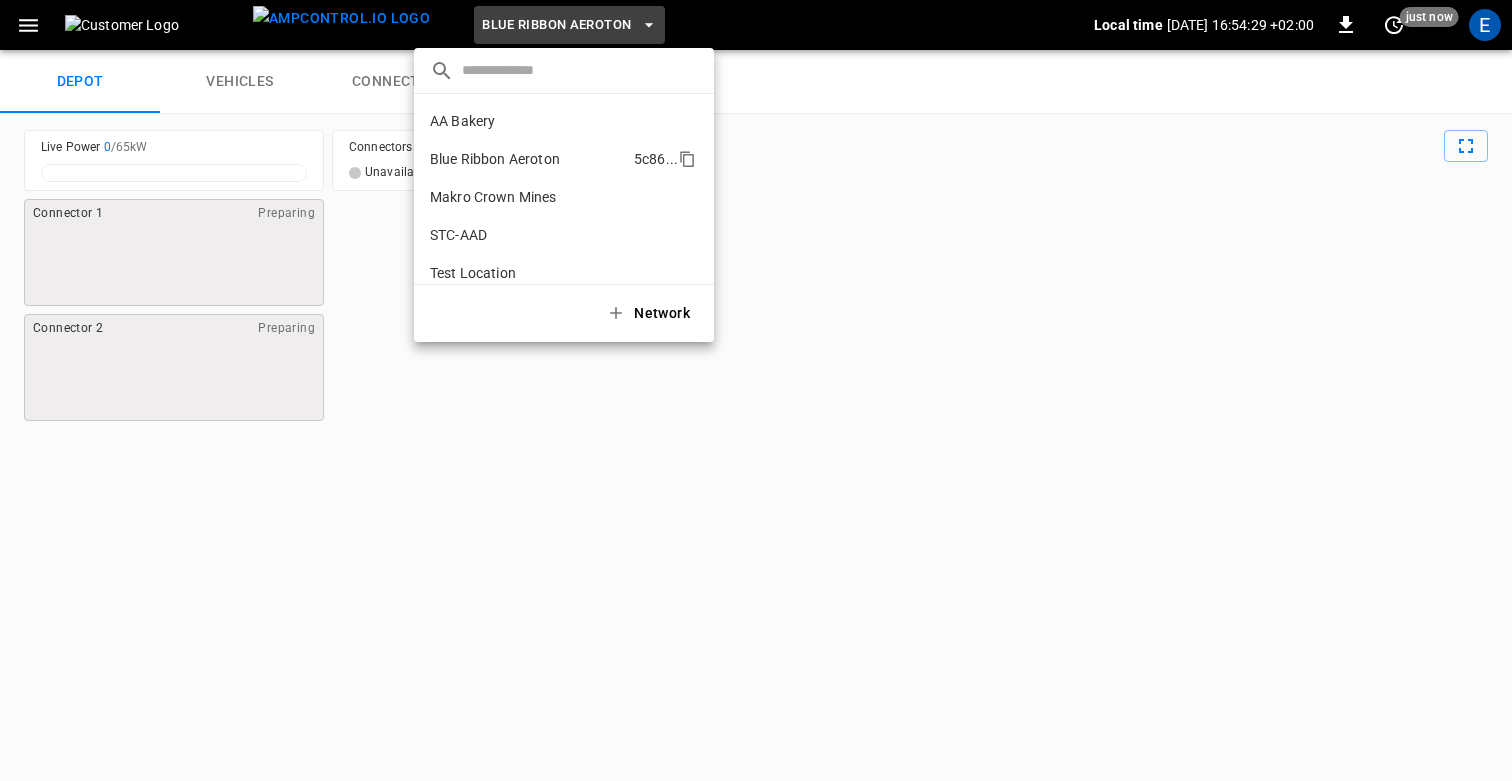 scroll, scrollTop: 32, scrollLeft: 0, axis: vertical 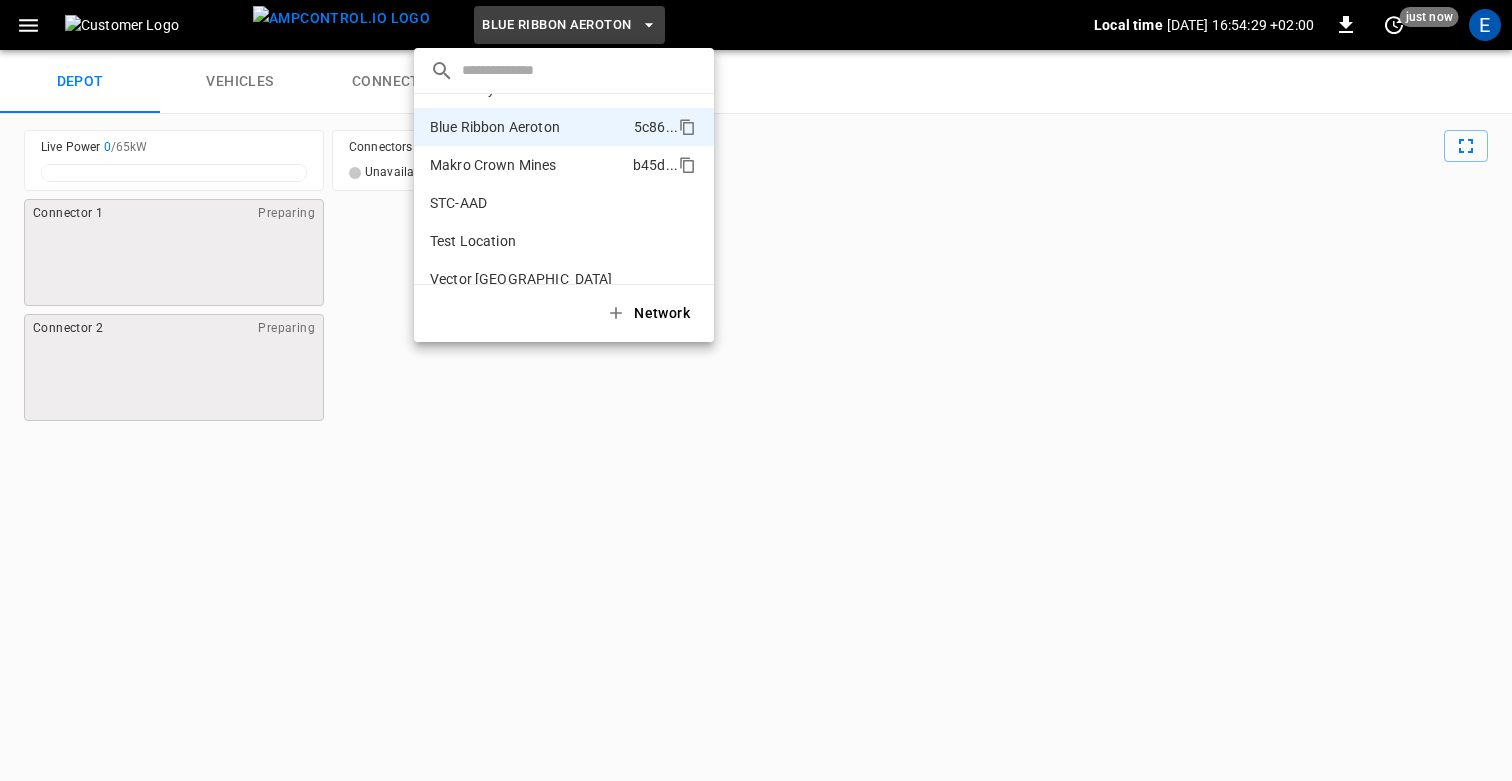 click on "Makro Crown Mines" at bounding box center (493, 165) 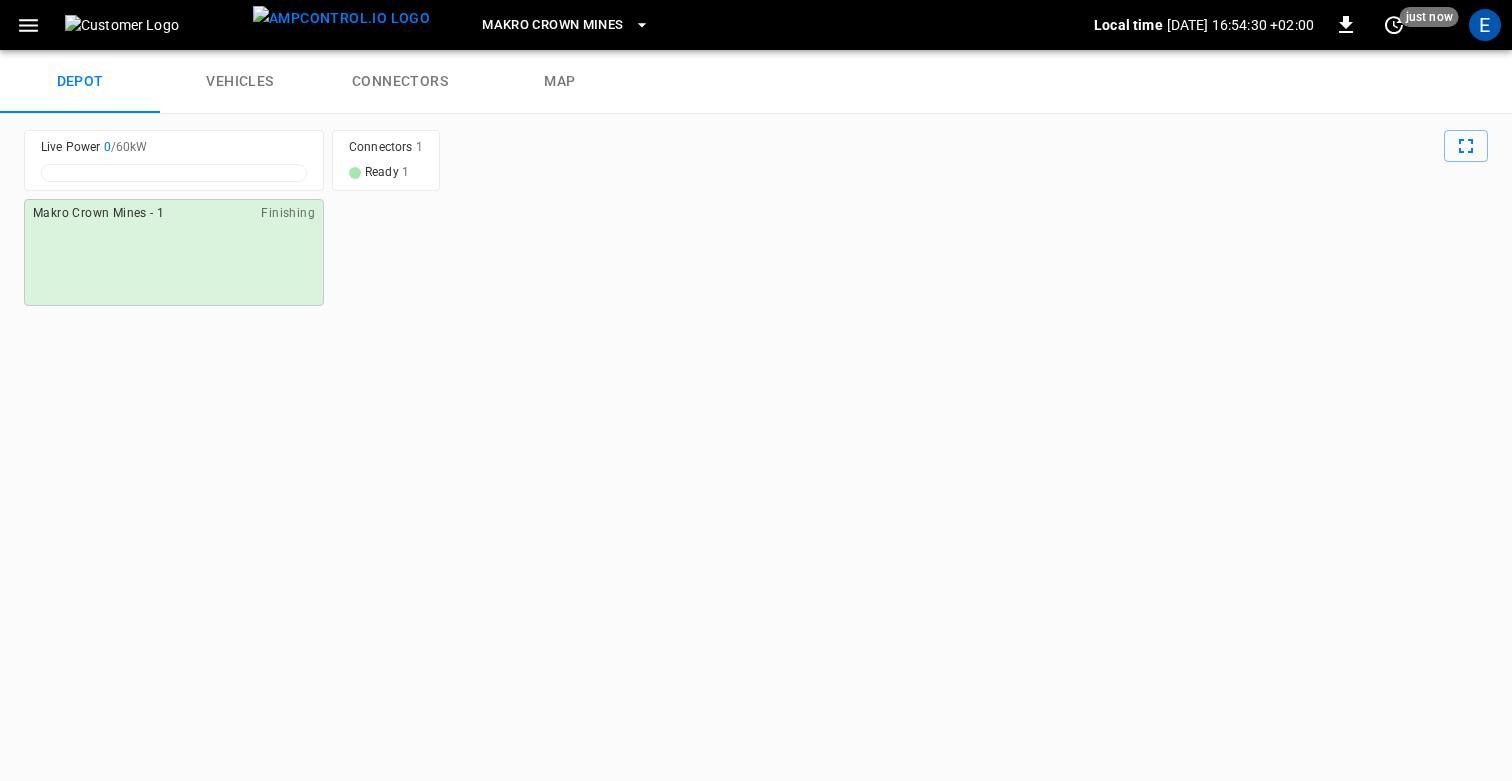 click on "Makro Crown Mines" at bounding box center [552, 25] 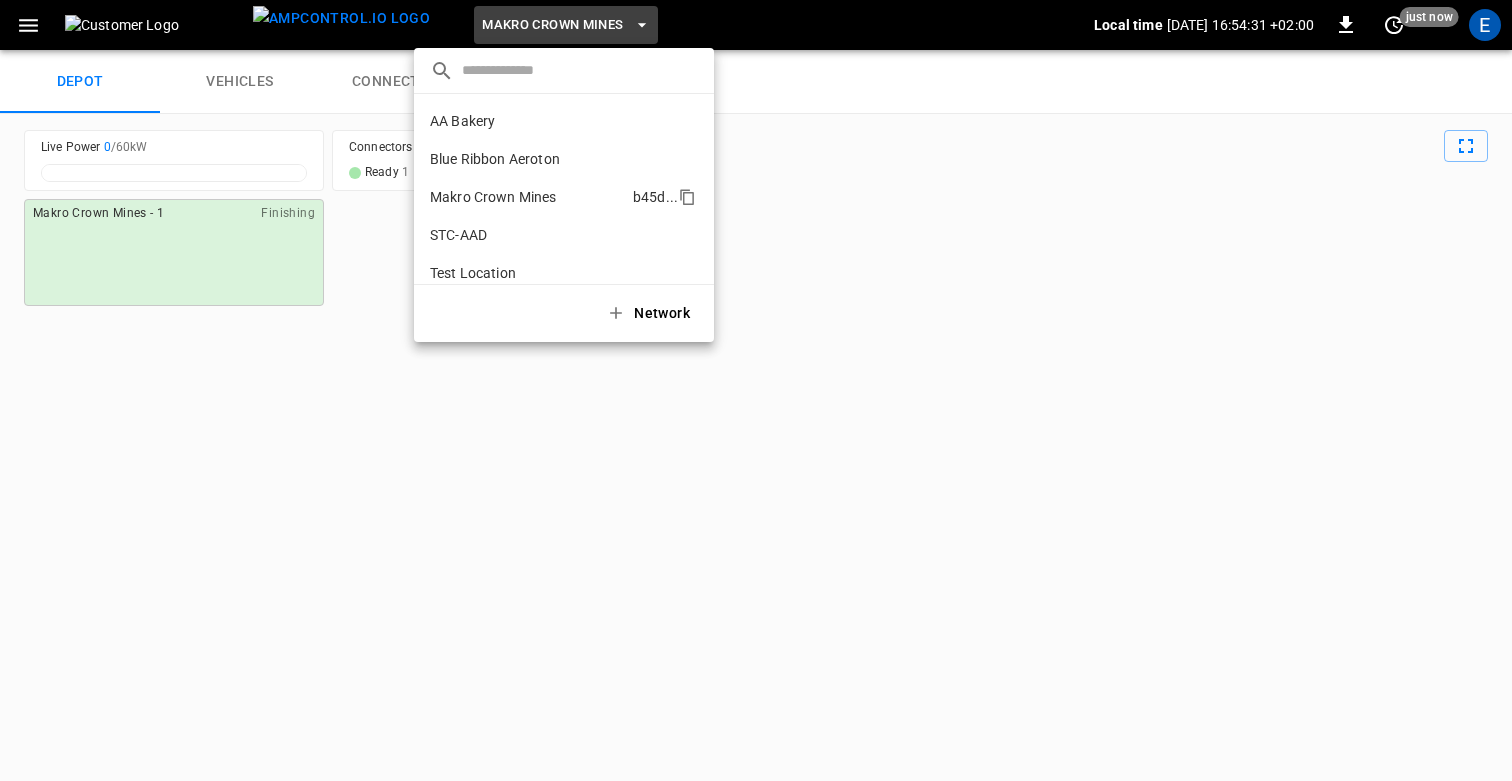 scroll, scrollTop: 70, scrollLeft: 0, axis: vertical 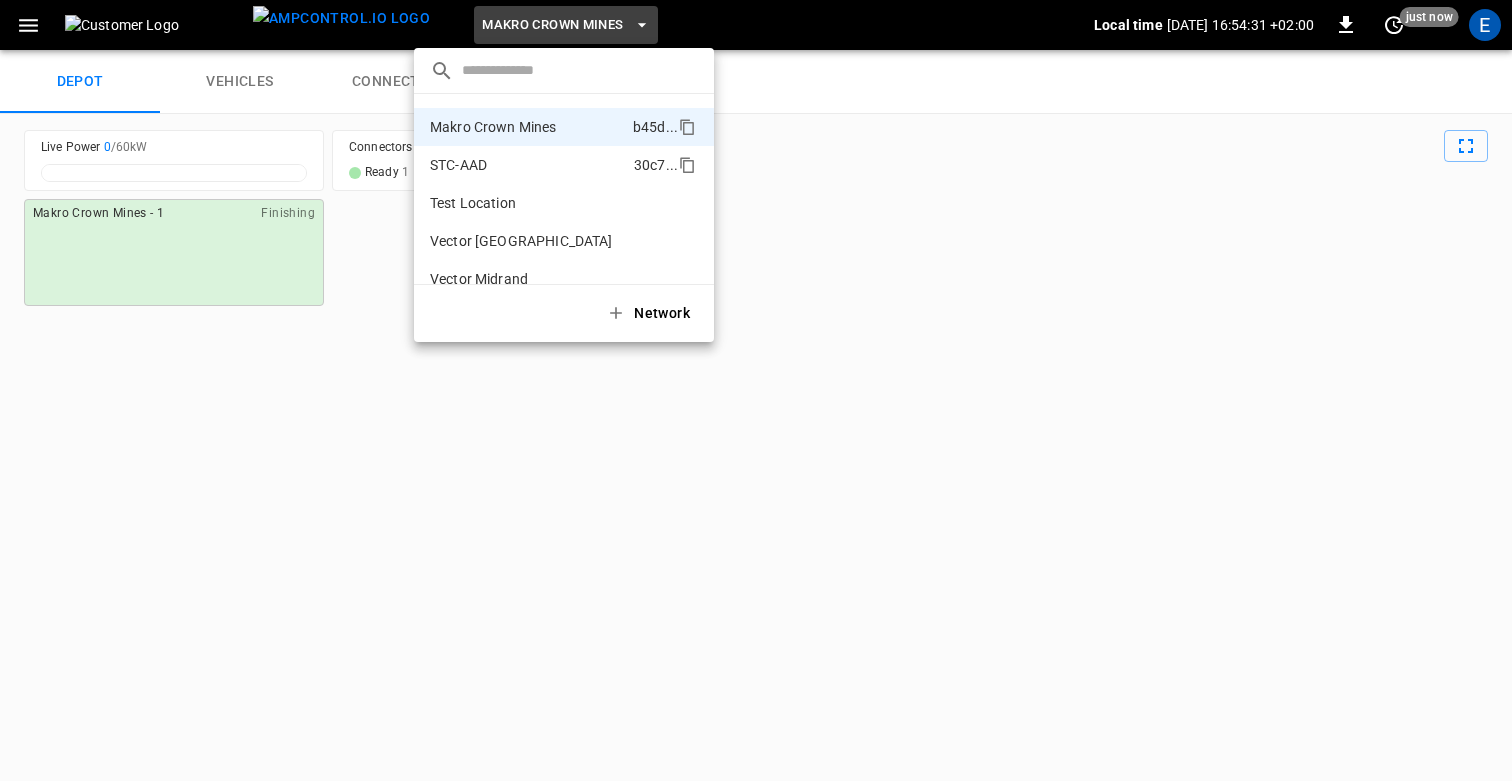 click on "STC-AAD" at bounding box center (458, 165) 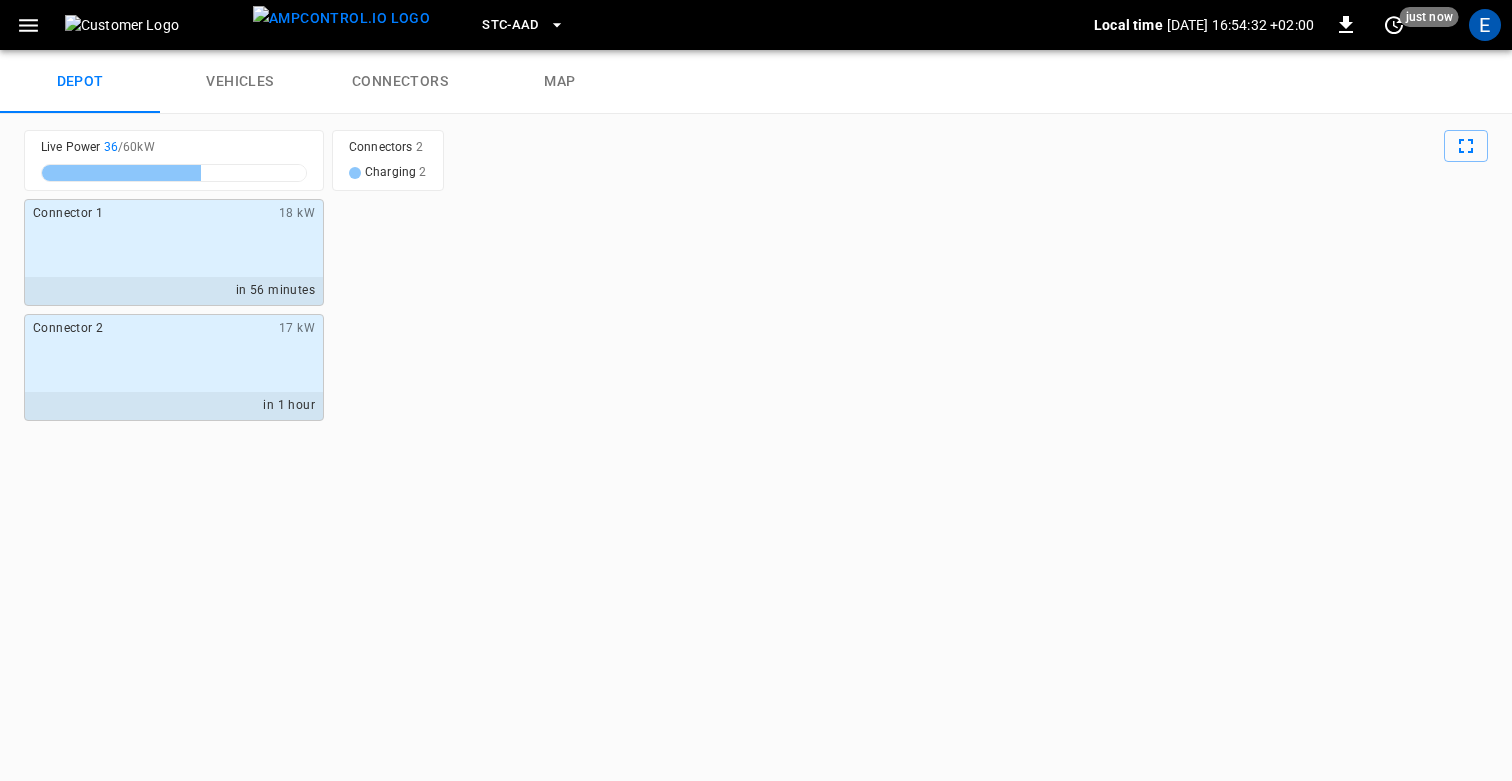 click on "STC-AAD" at bounding box center [510, 25] 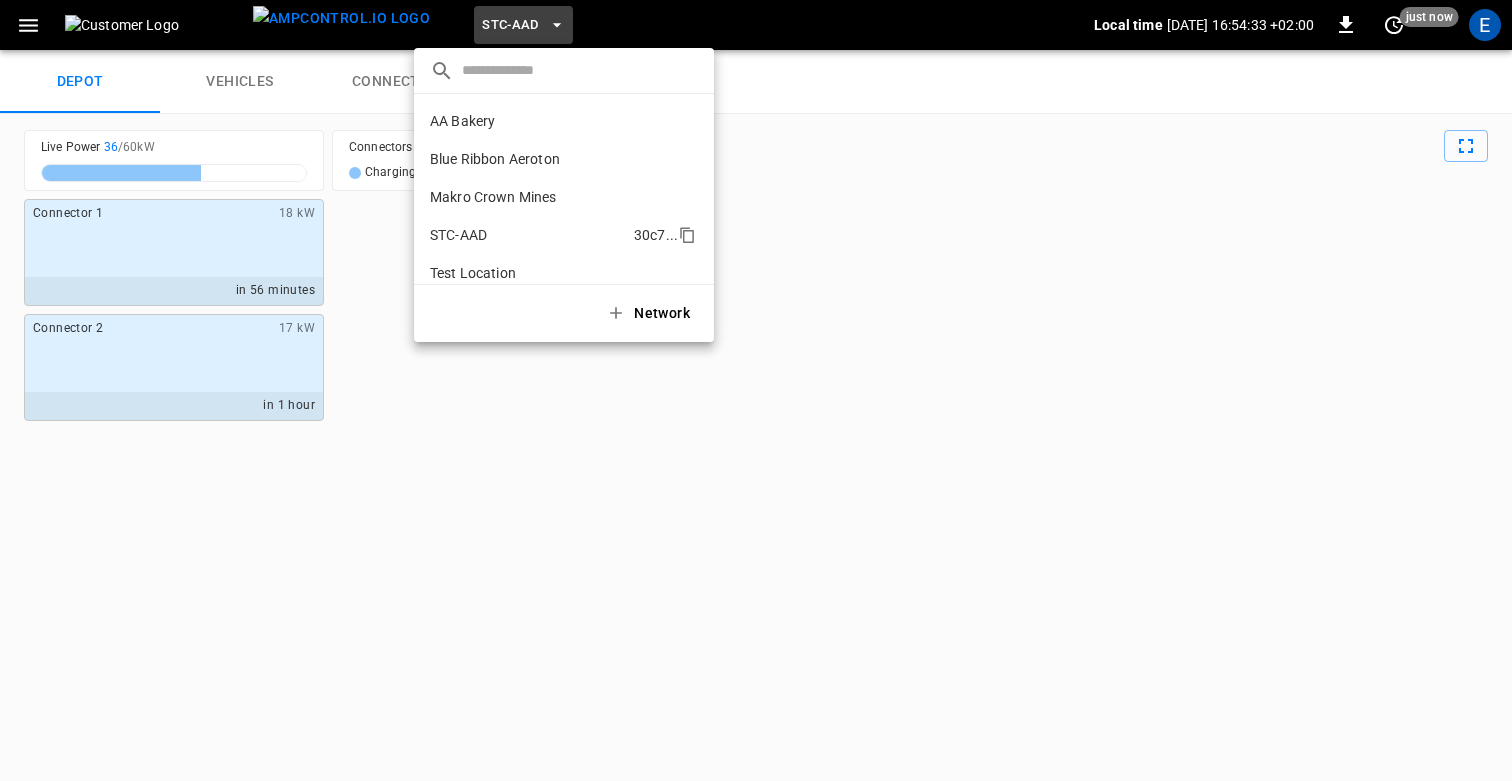 scroll, scrollTop: 108, scrollLeft: 0, axis: vertical 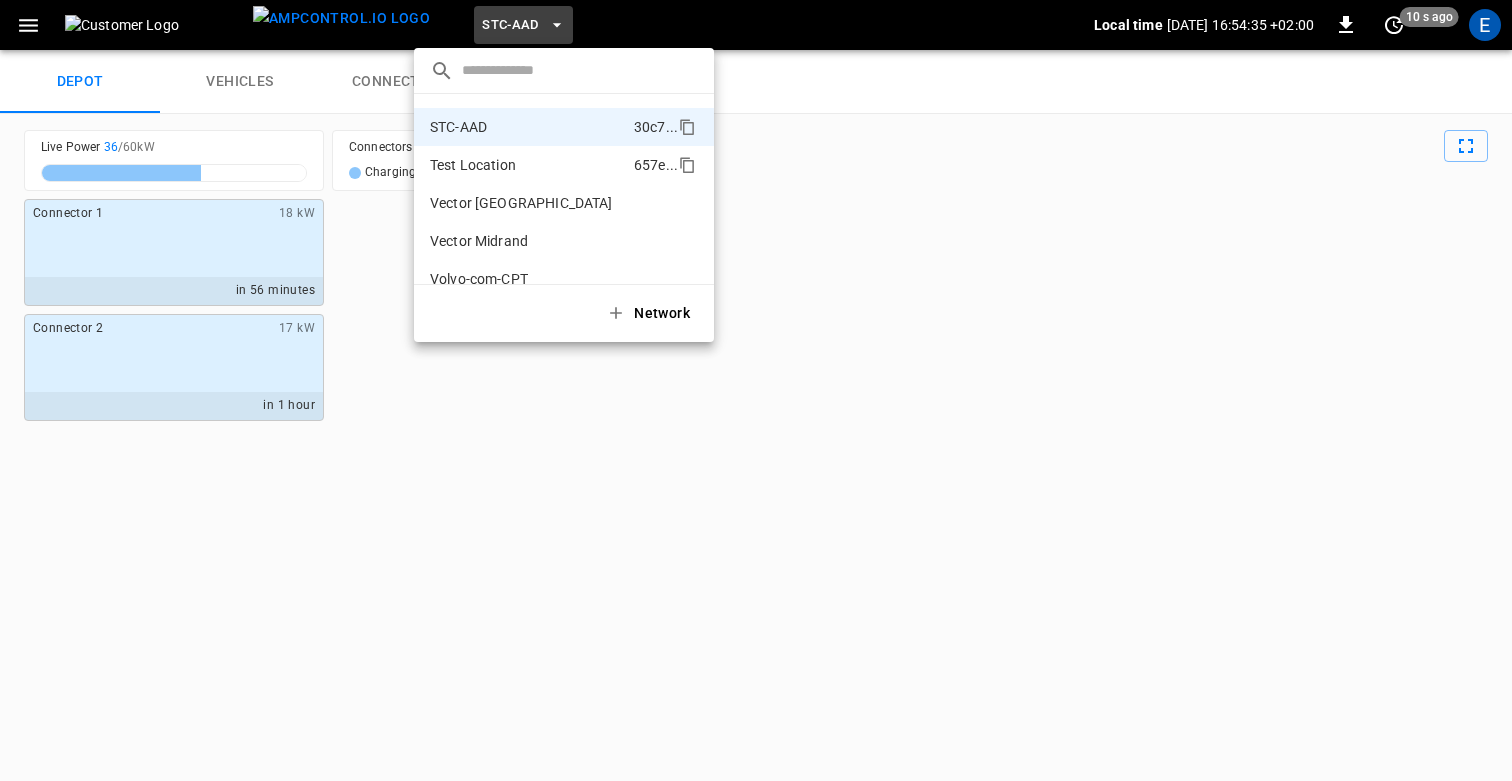 click on "Test Location" at bounding box center [473, 165] 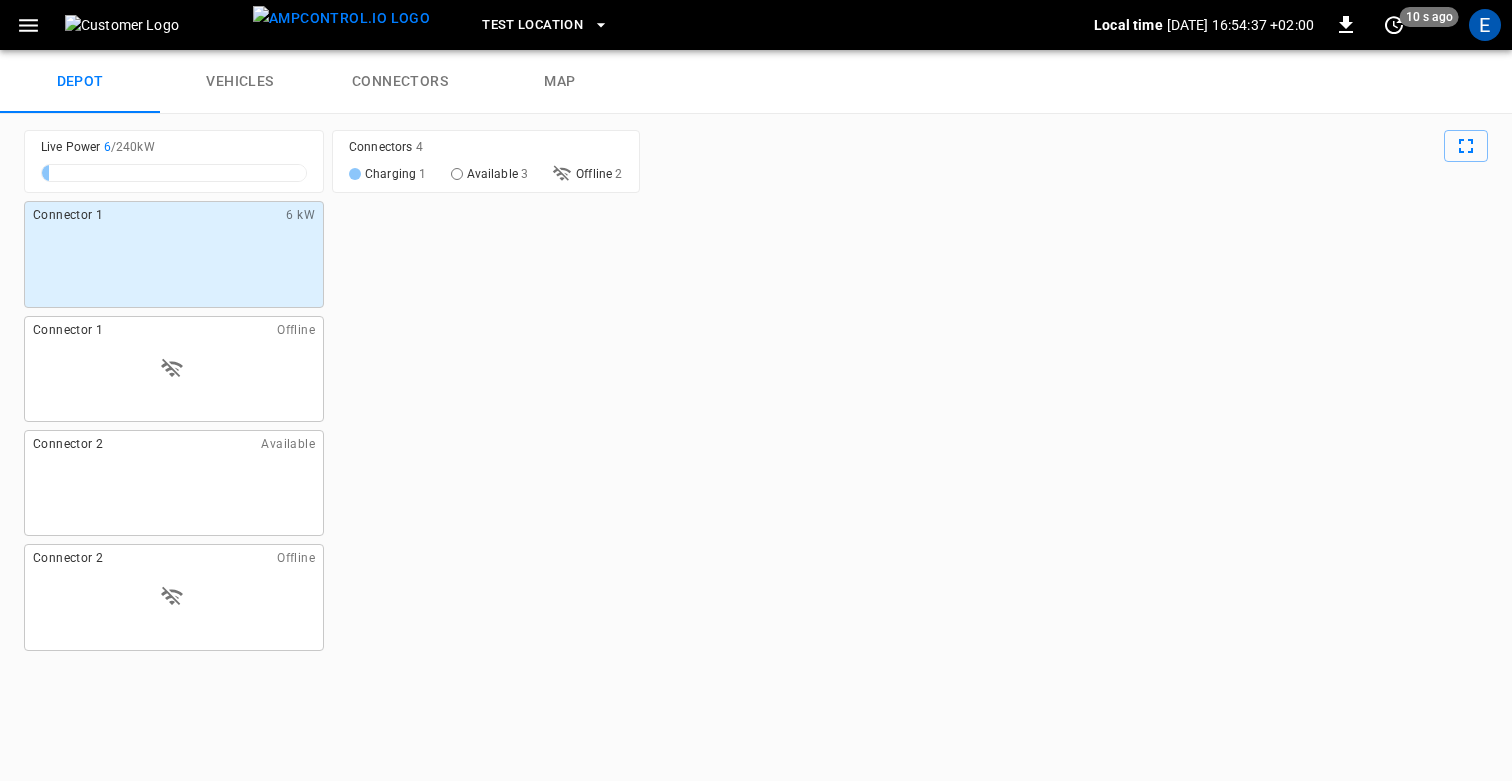 click on "Test Location" at bounding box center [532, 25] 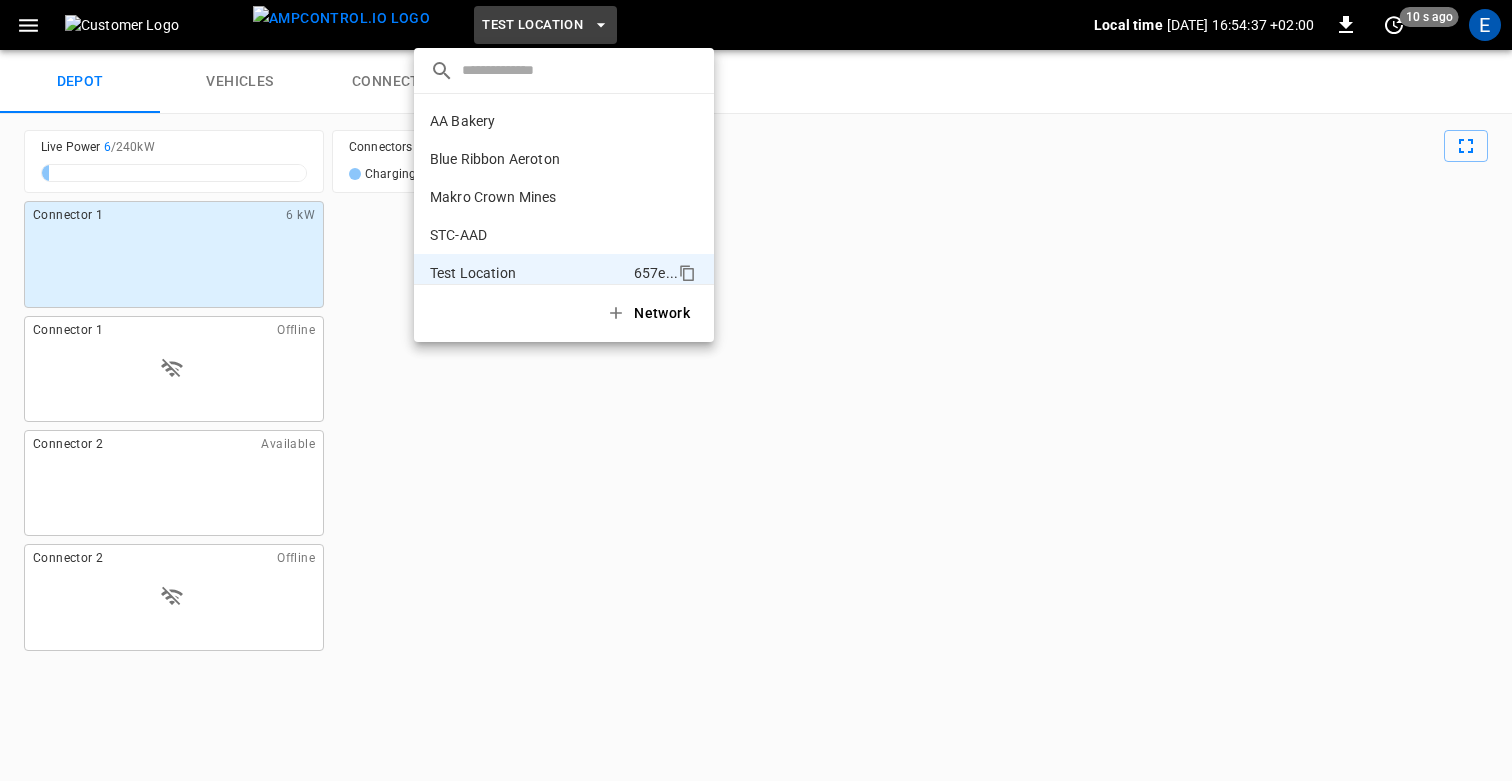 scroll, scrollTop: 146, scrollLeft: 0, axis: vertical 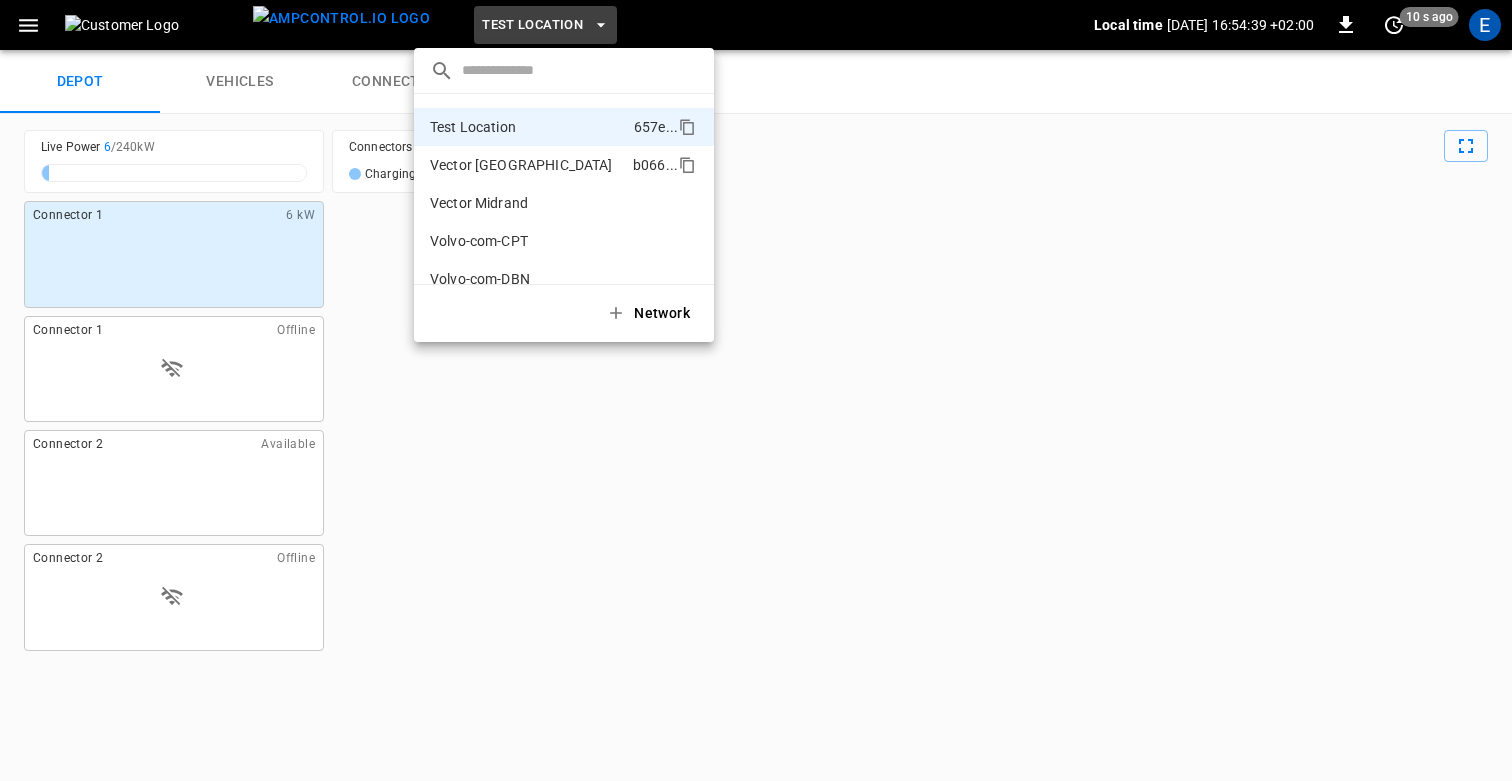 click on "Vector Cape Town" at bounding box center (521, 165) 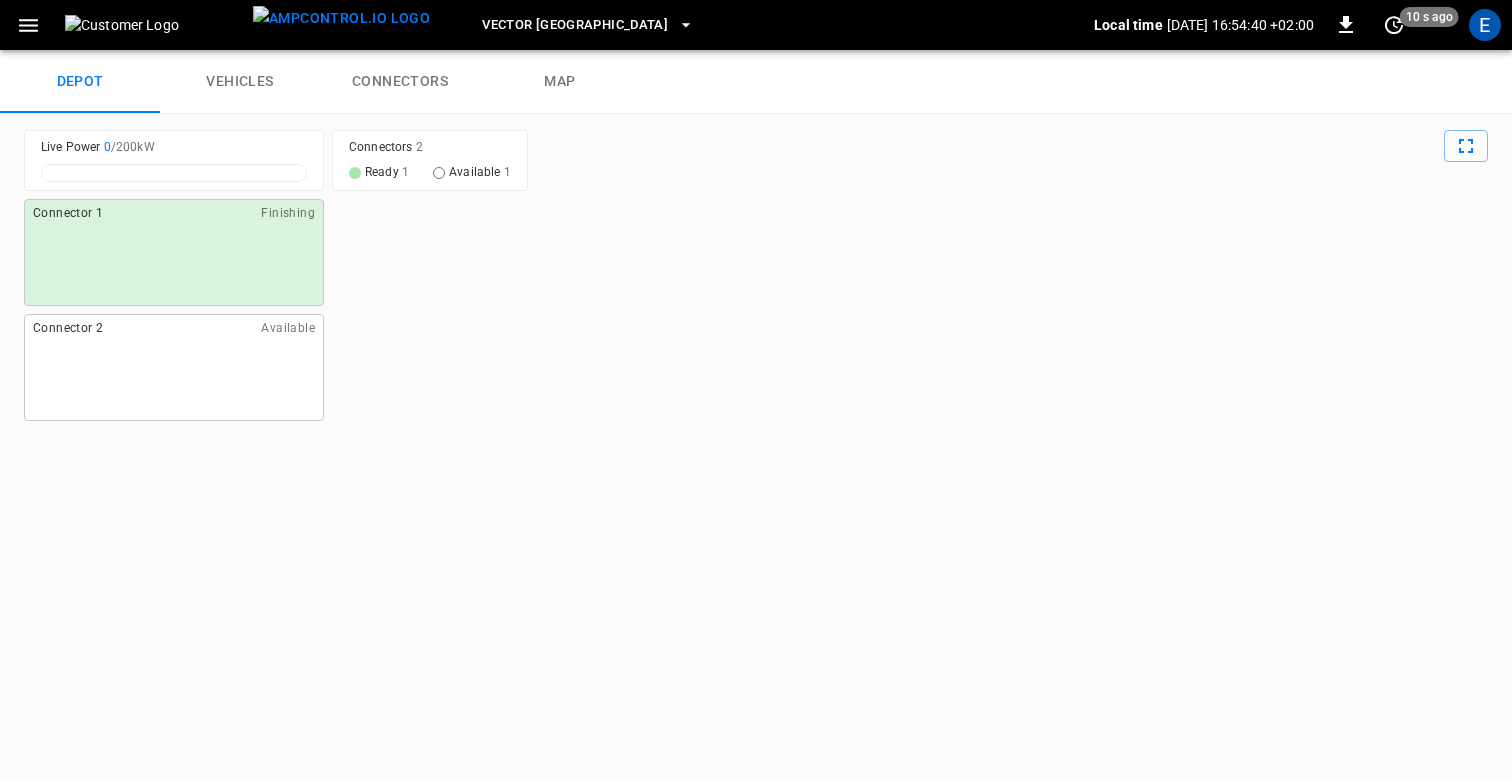 click on "Vector Cape Town" at bounding box center (575, 25) 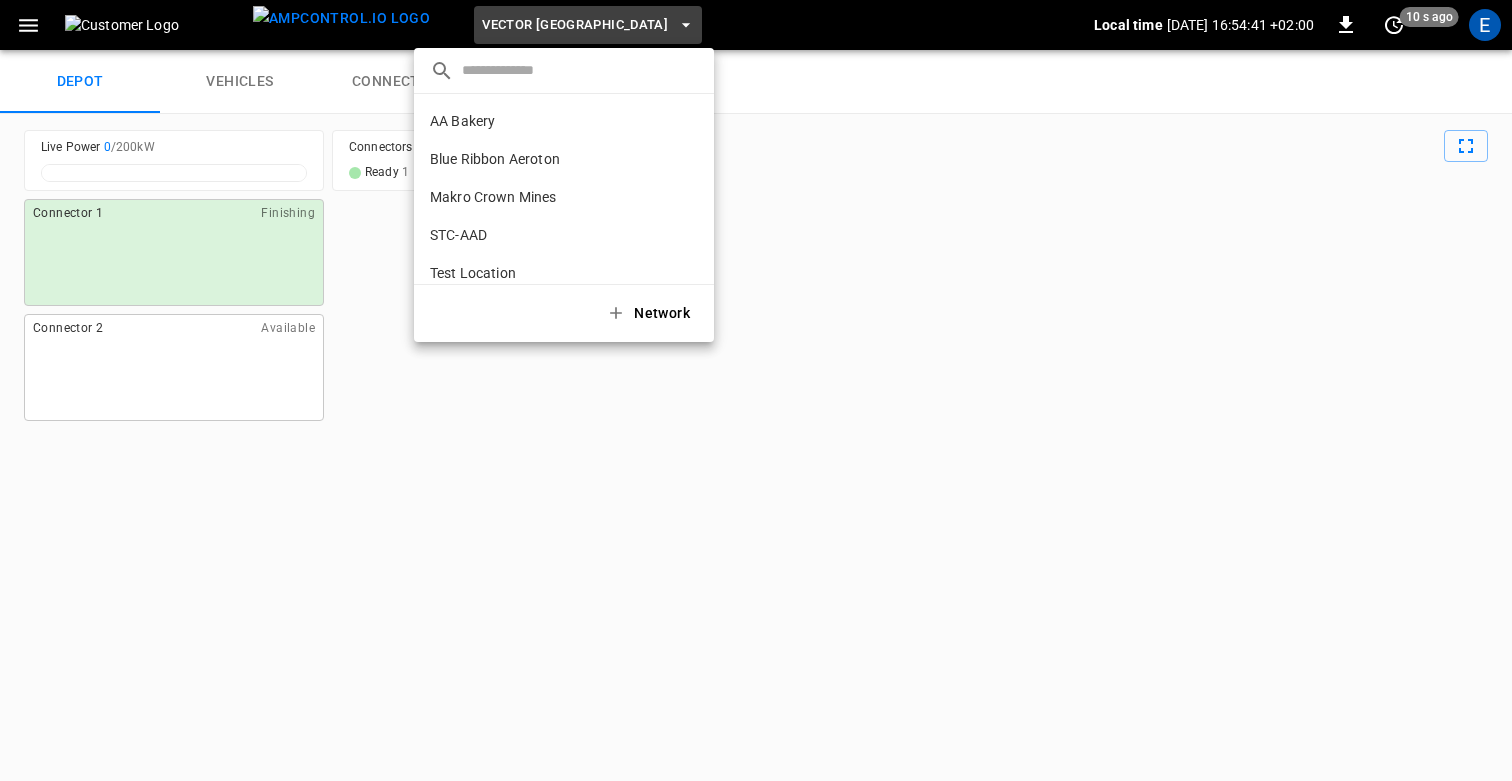 scroll, scrollTop: 184, scrollLeft: 0, axis: vertical 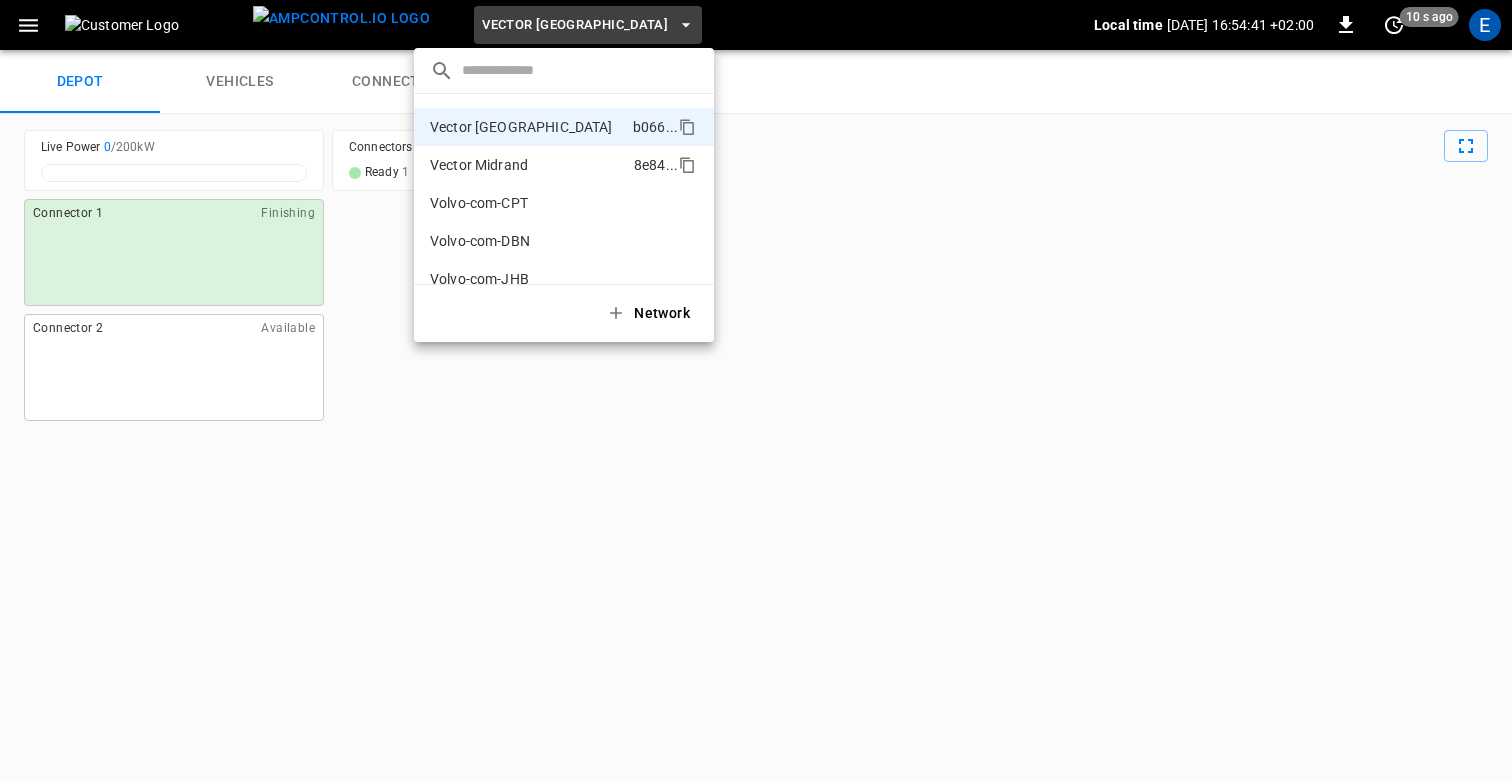 click on "Vector Midrand" at bounding box center [479, 165] 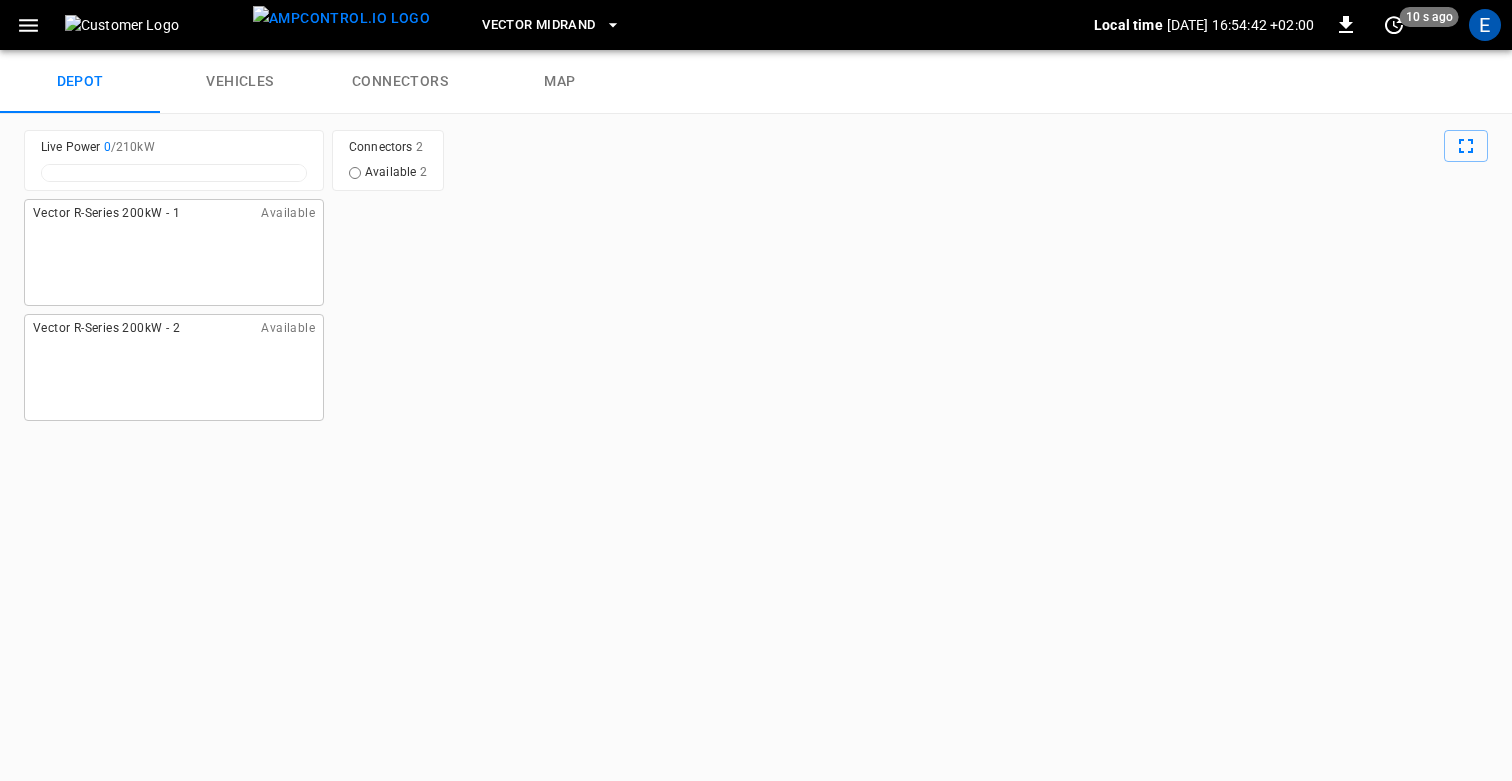 click on "Vector Midrand" at bounding box center (538, 25) 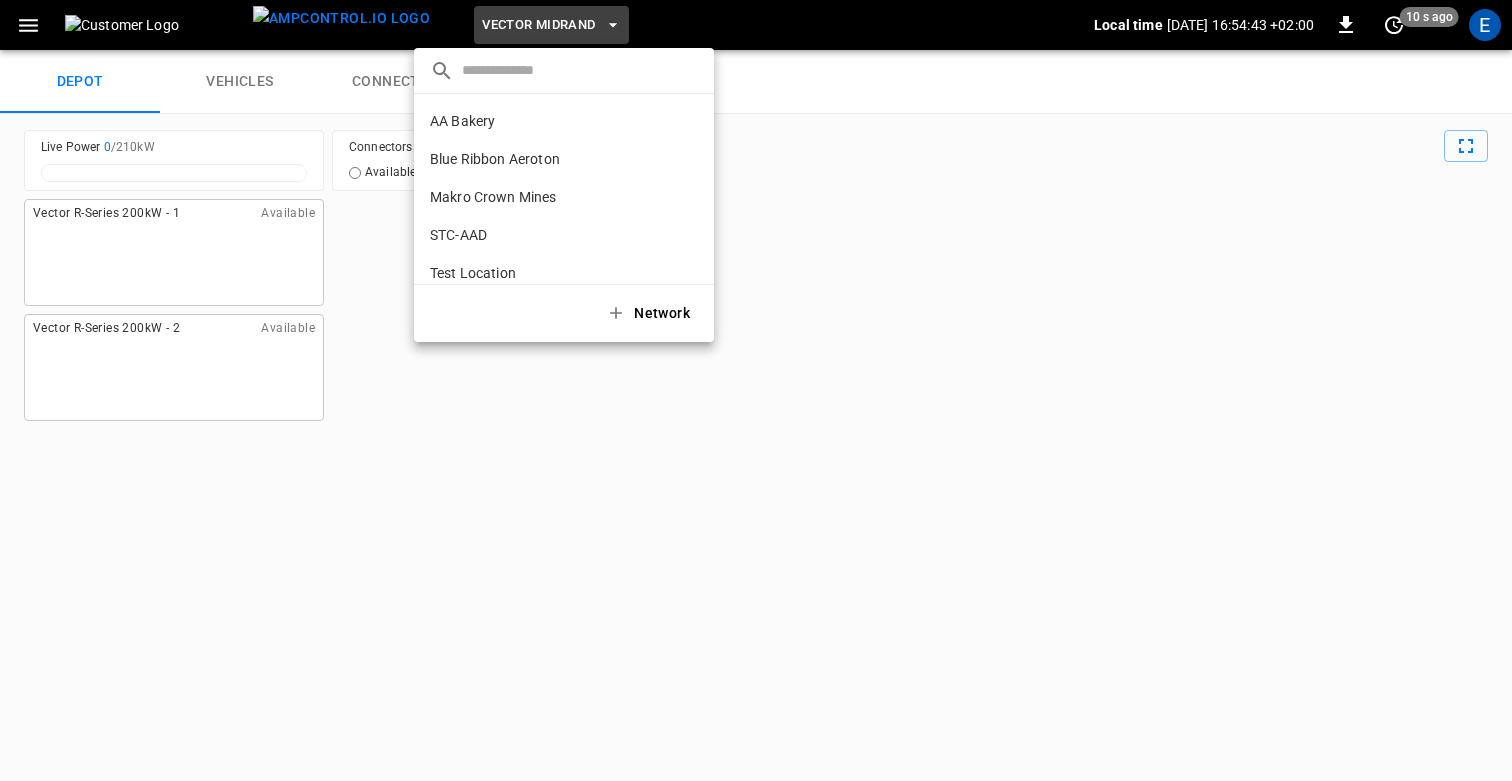 scroll, scrollTop: 222, scrollLeft: 0, axis: vertical 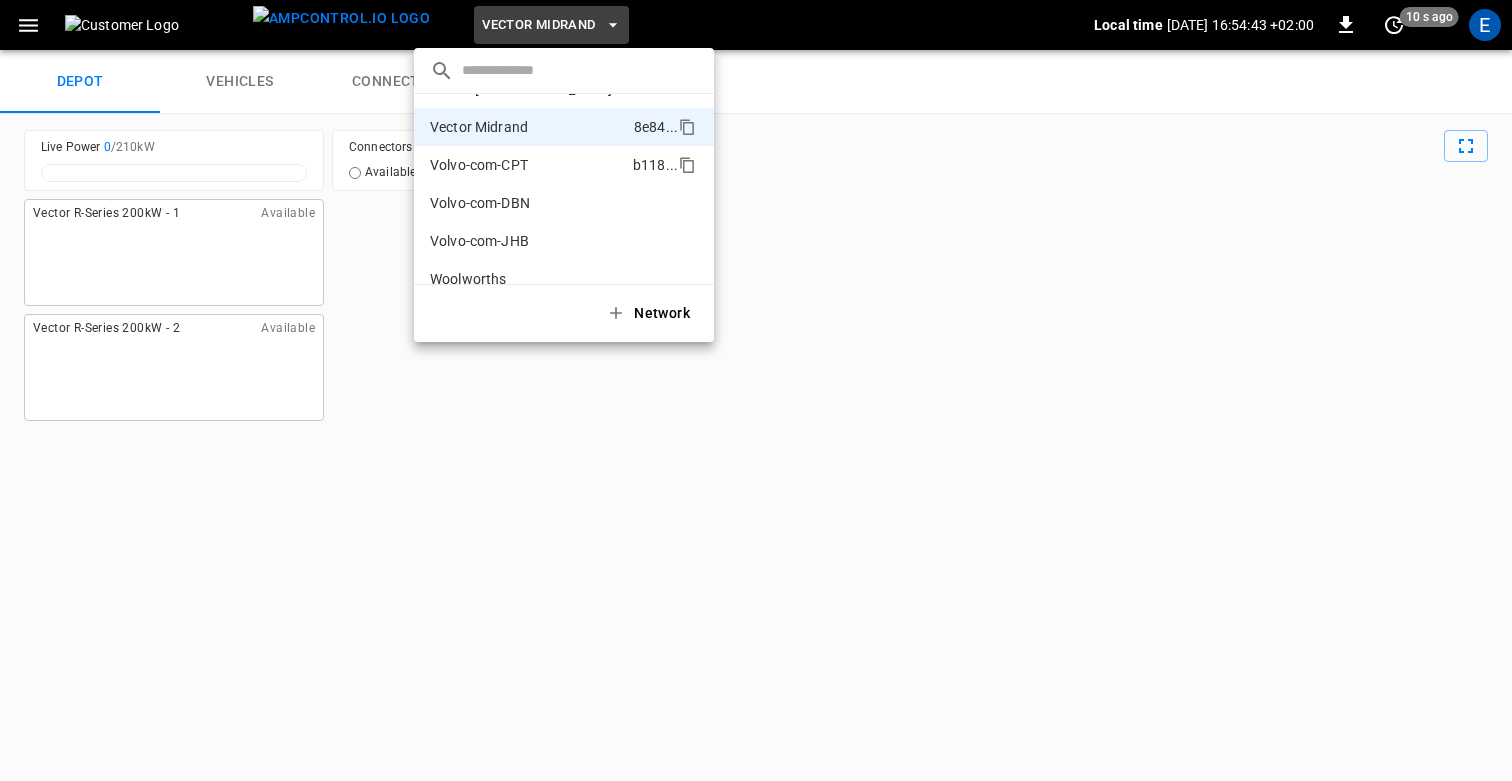 click on "Volvo-com-CPT" at bounding box center [479, 165] 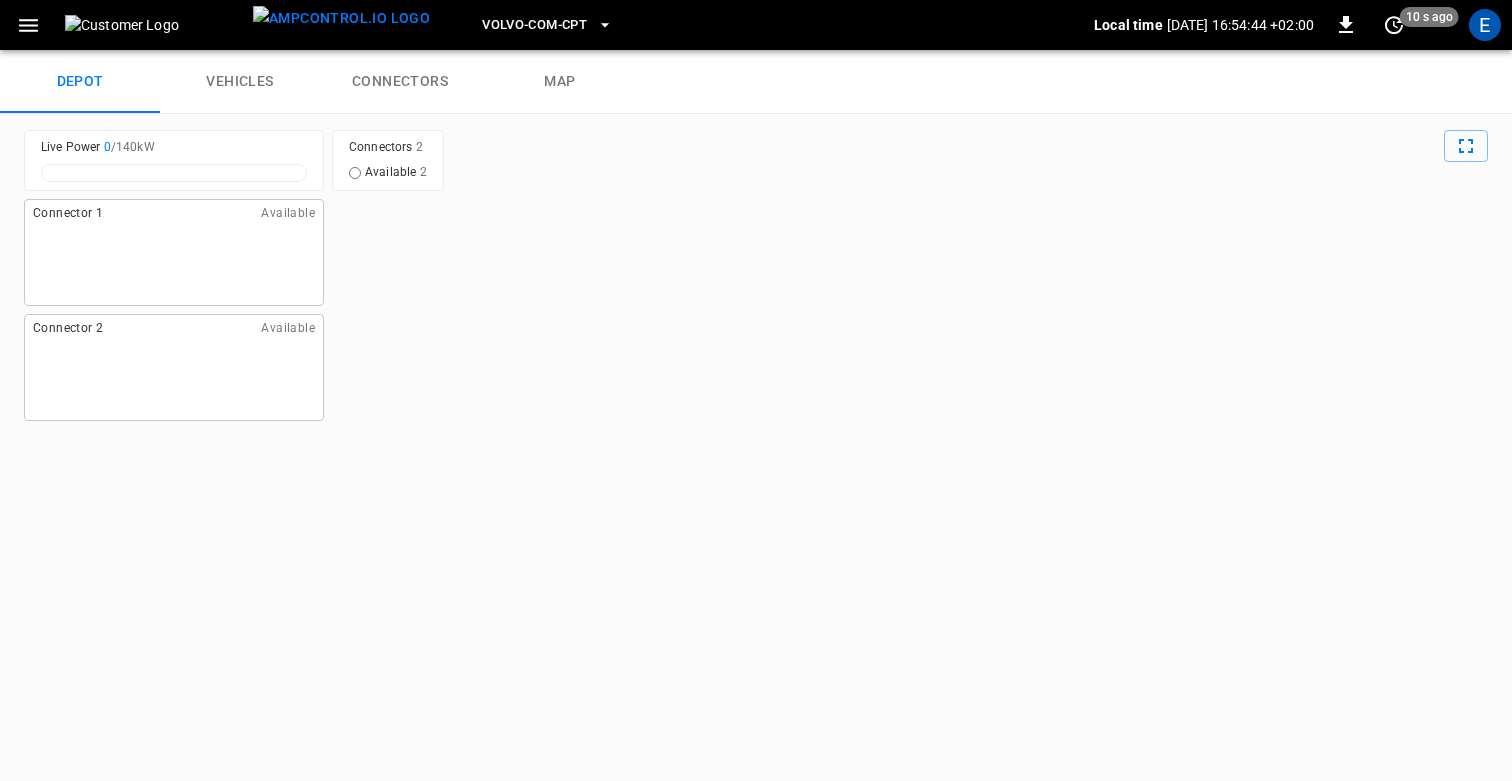 click on "Volvo-com-CPT" at bounding box center (534, 25) 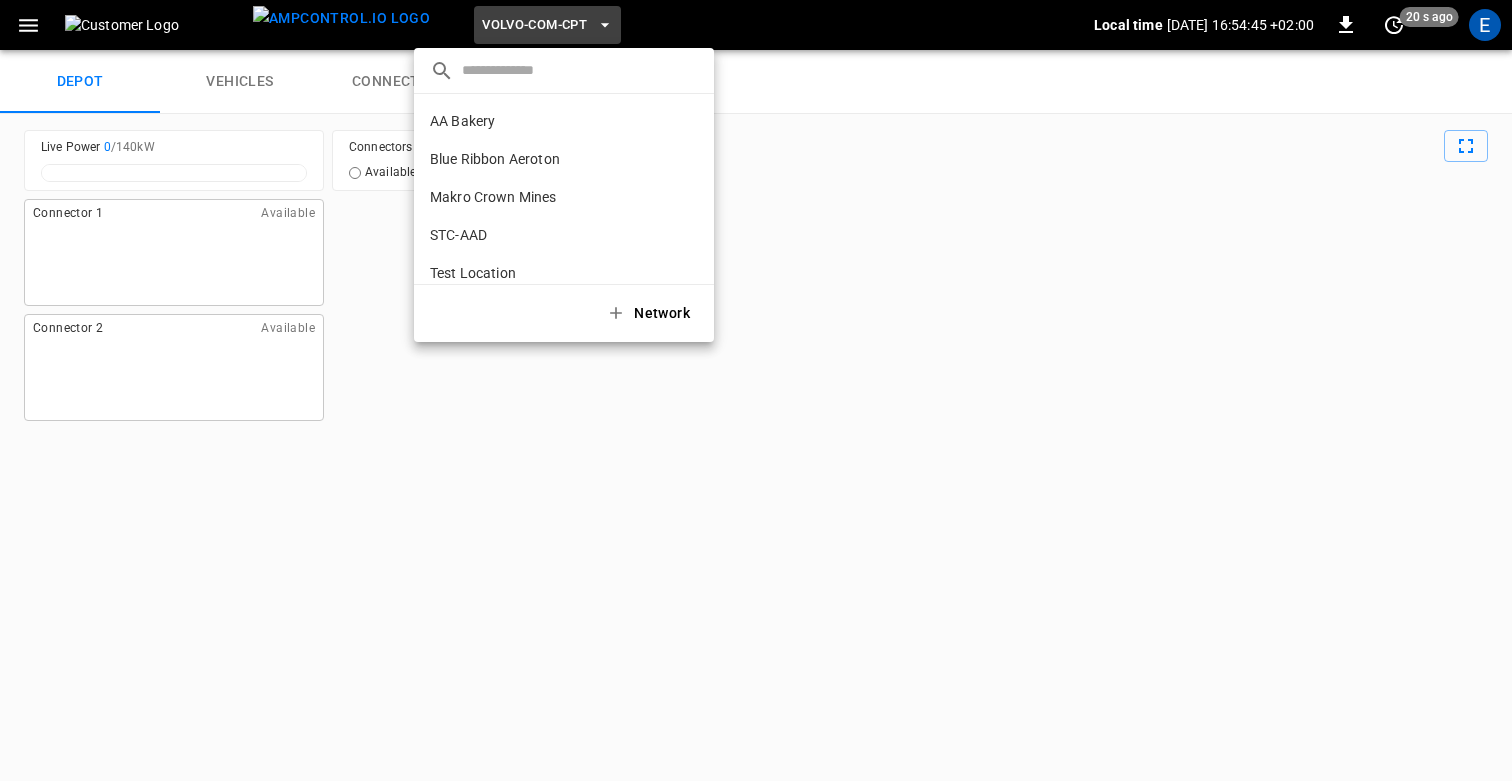 scroll, scrollTop: 244, scrollLeft: 0, axis: vertical 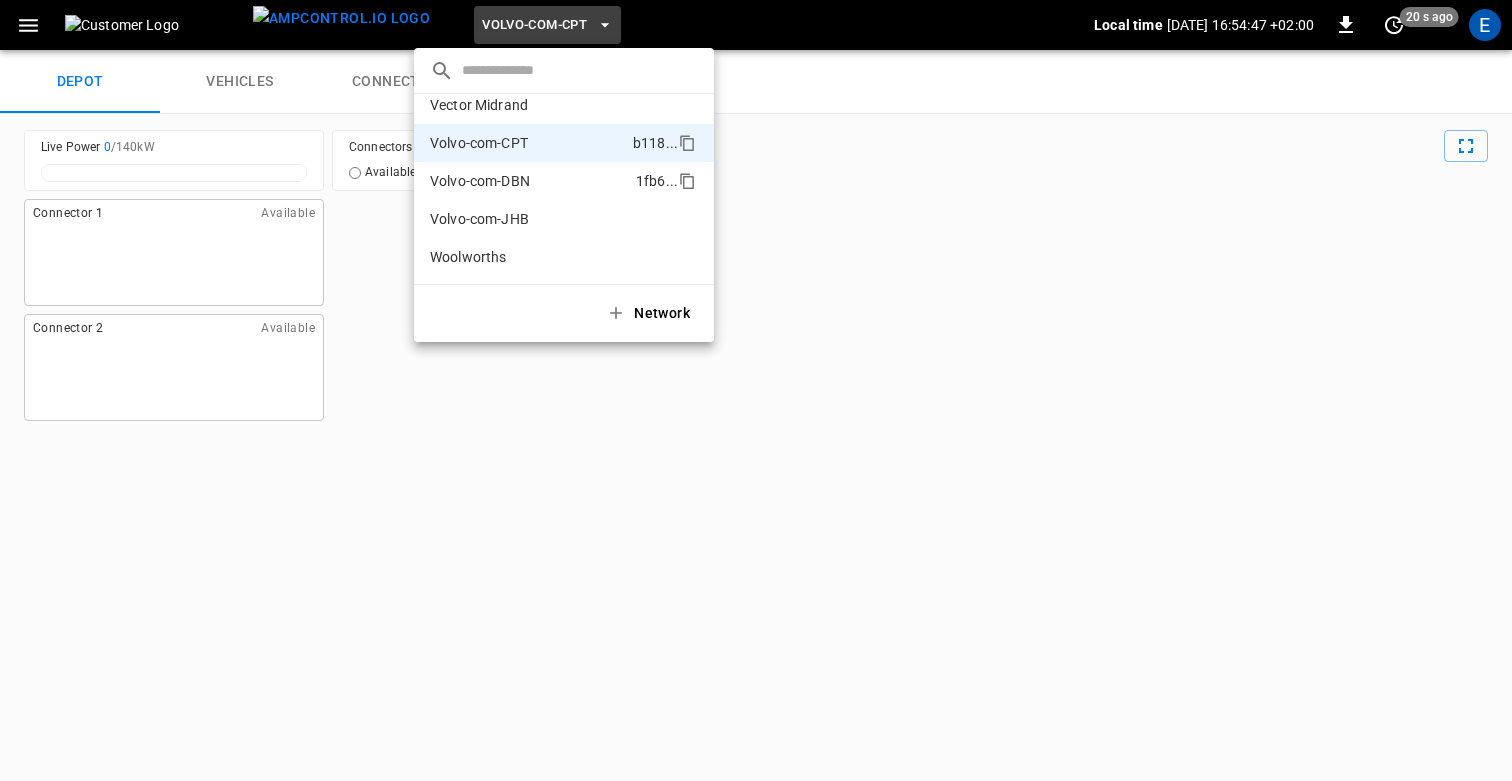 click on "Volvo-com-DBN 1fb6 ..." at bounding box center (564, 181) 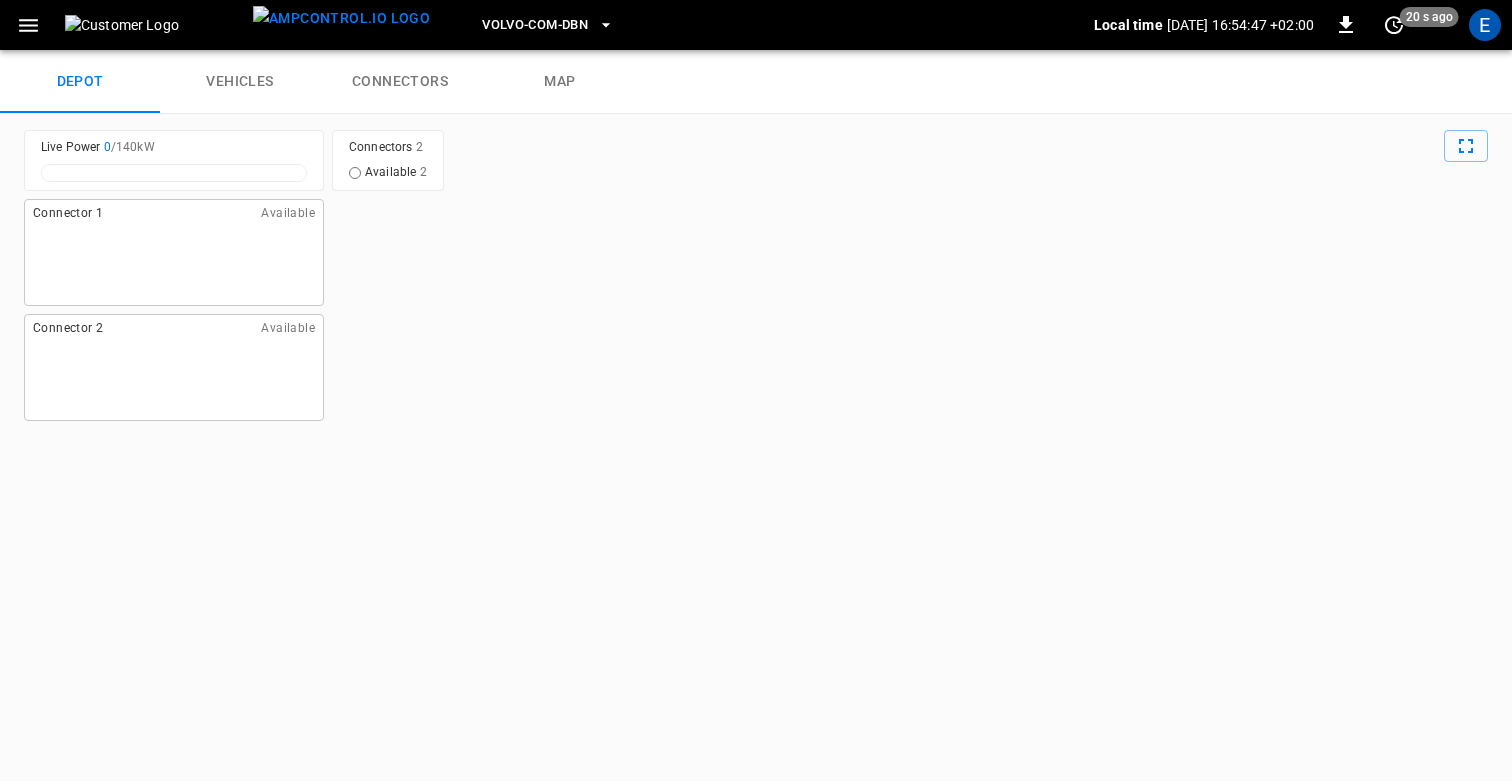 click on "Volvo-com-DBN" at bounding box center (548, 25) 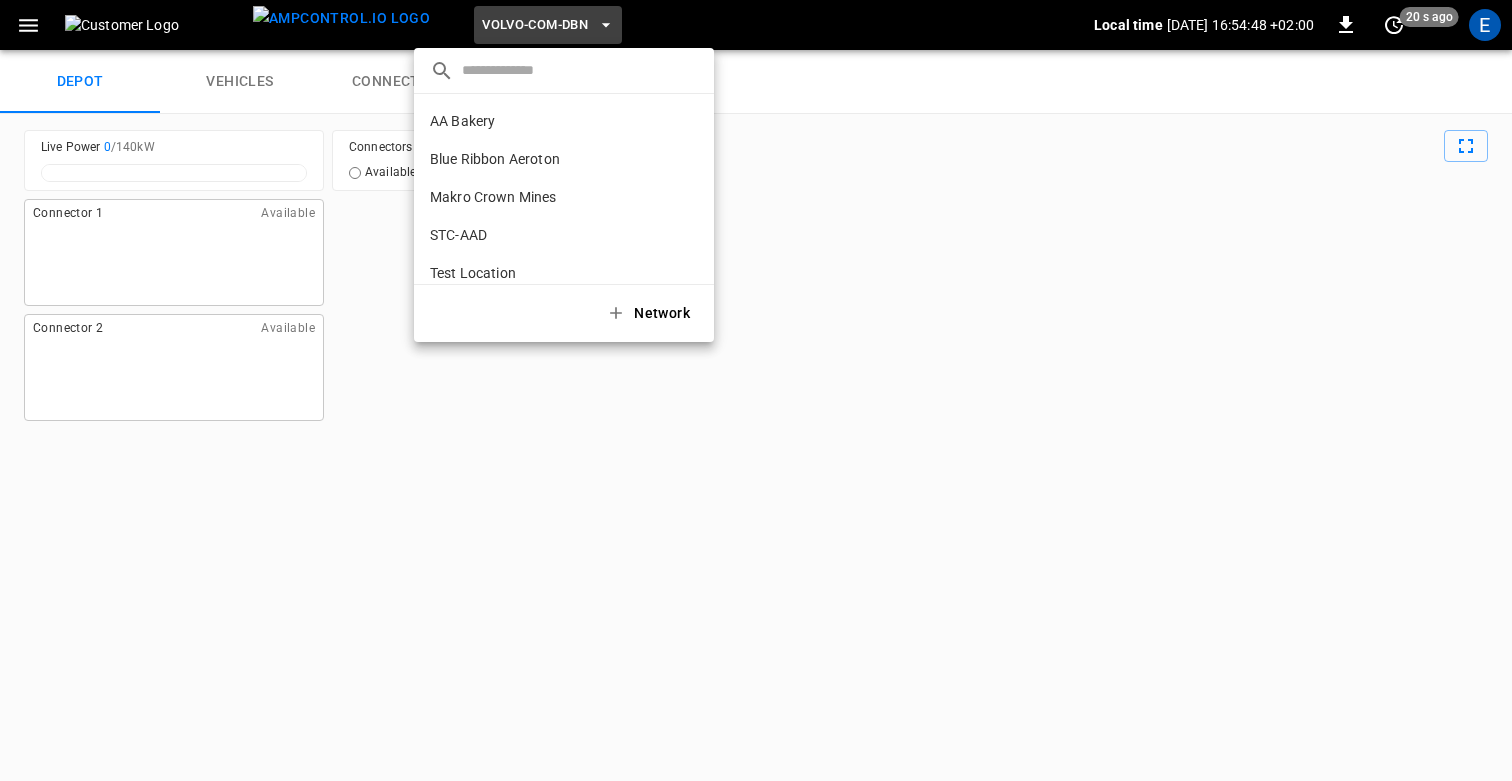scroll, scrollTop: 244, scrollLeft: 0, axis: vertical 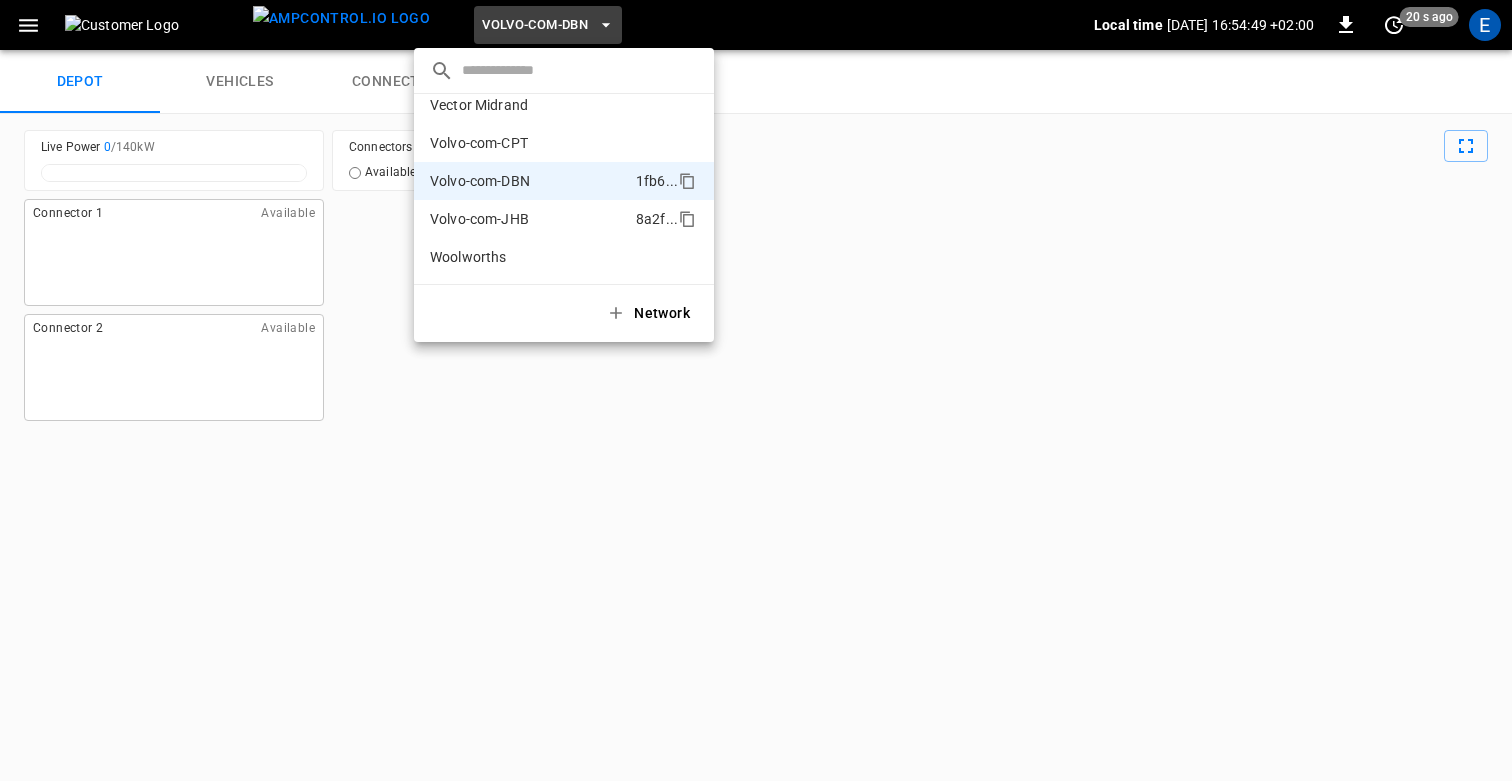 click on "Volvo-com-JHB" at bounding box center [479, 219] 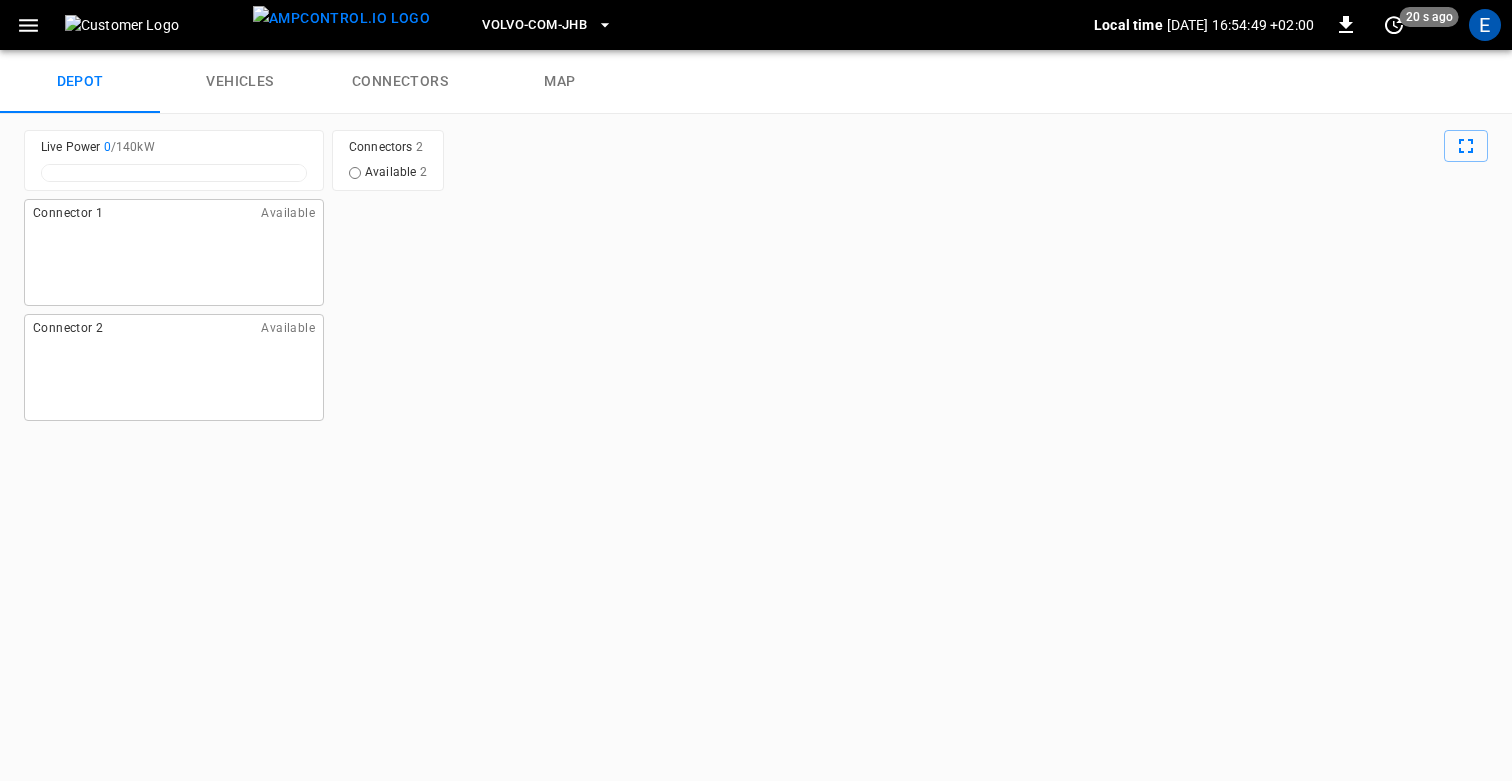 click on "Volvo-com-JHB" at bounding box center (534, 25) 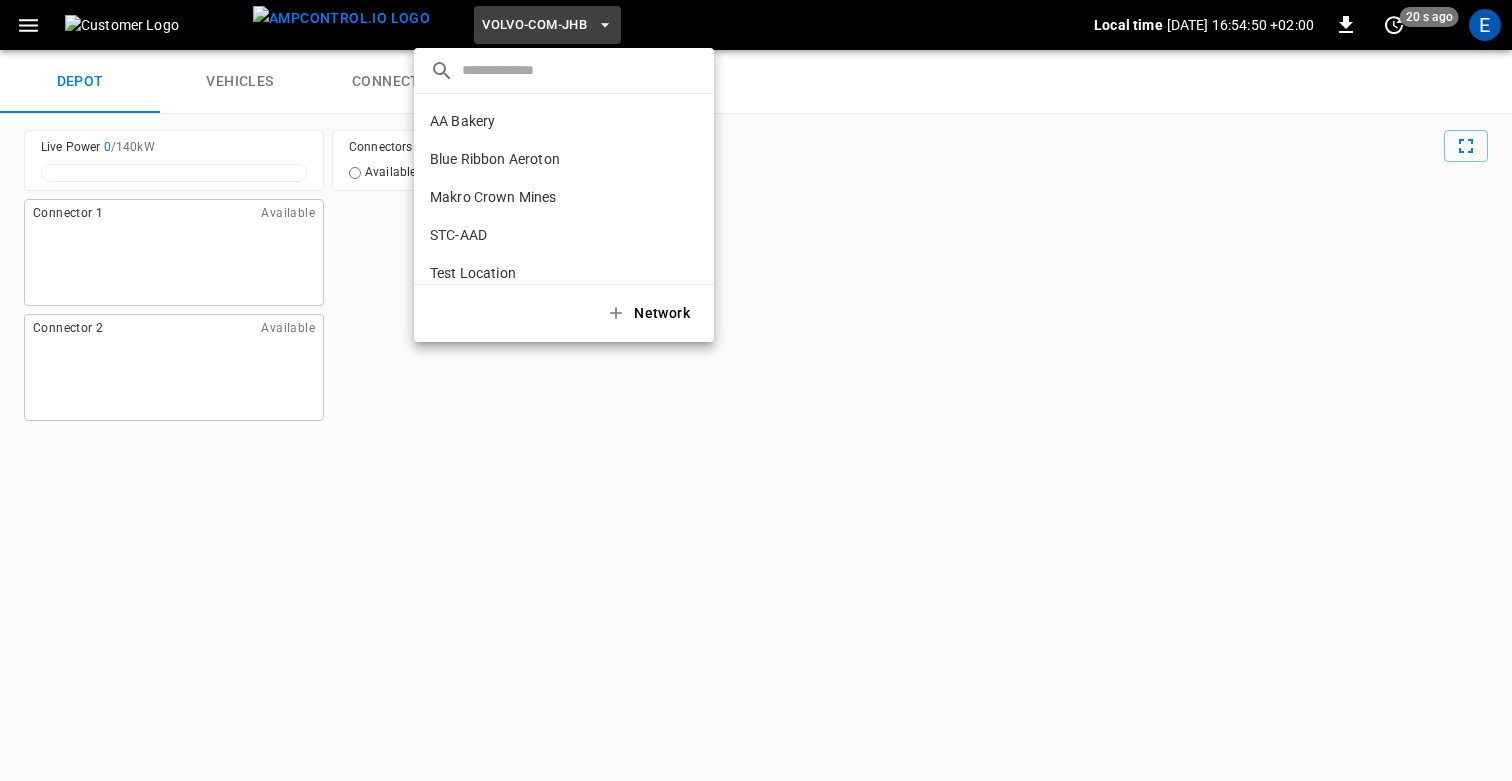 scroll, scrollTop: 244, scrollLeft: 0, axis: vertical 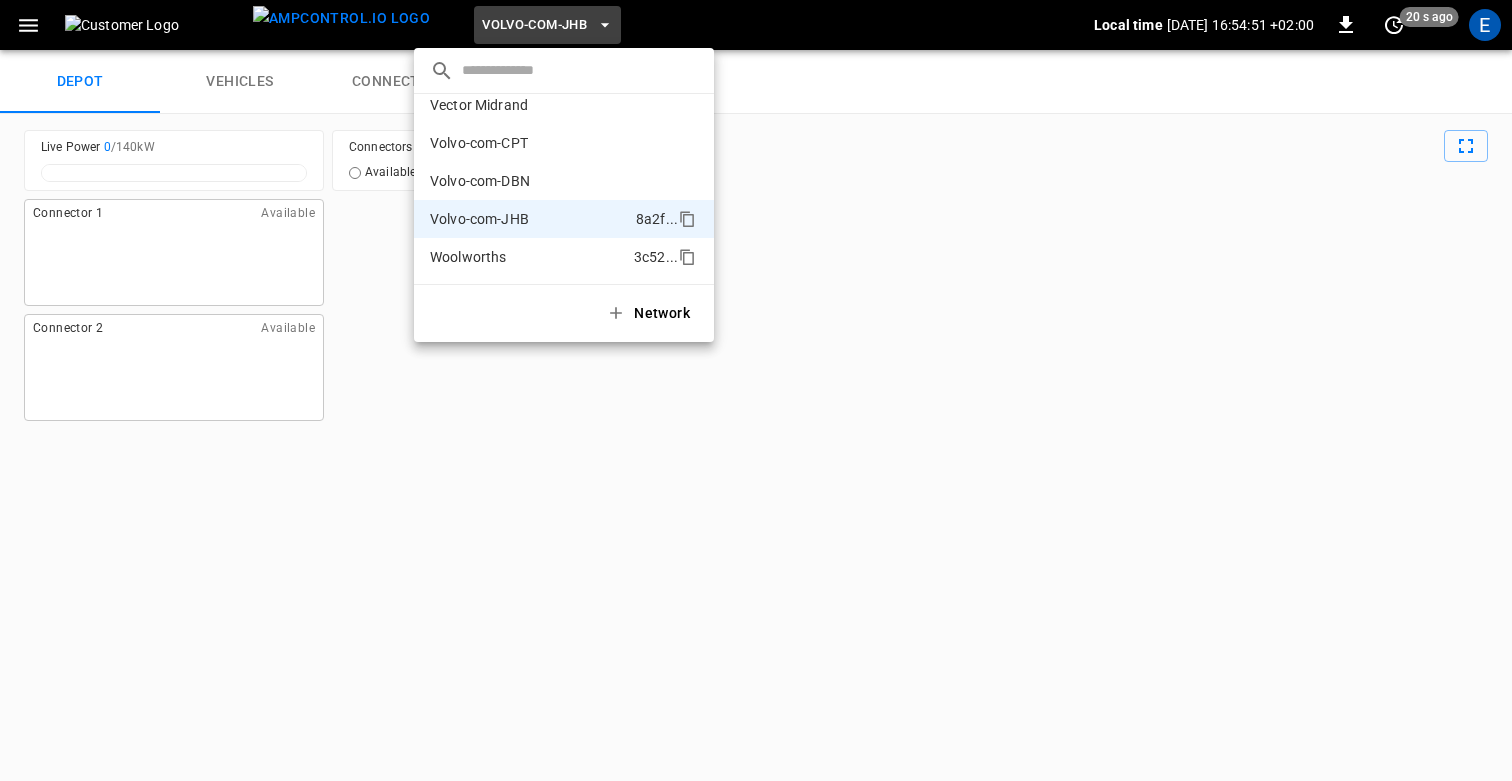 click on "Woolworths" at bounding box center (468, 257) 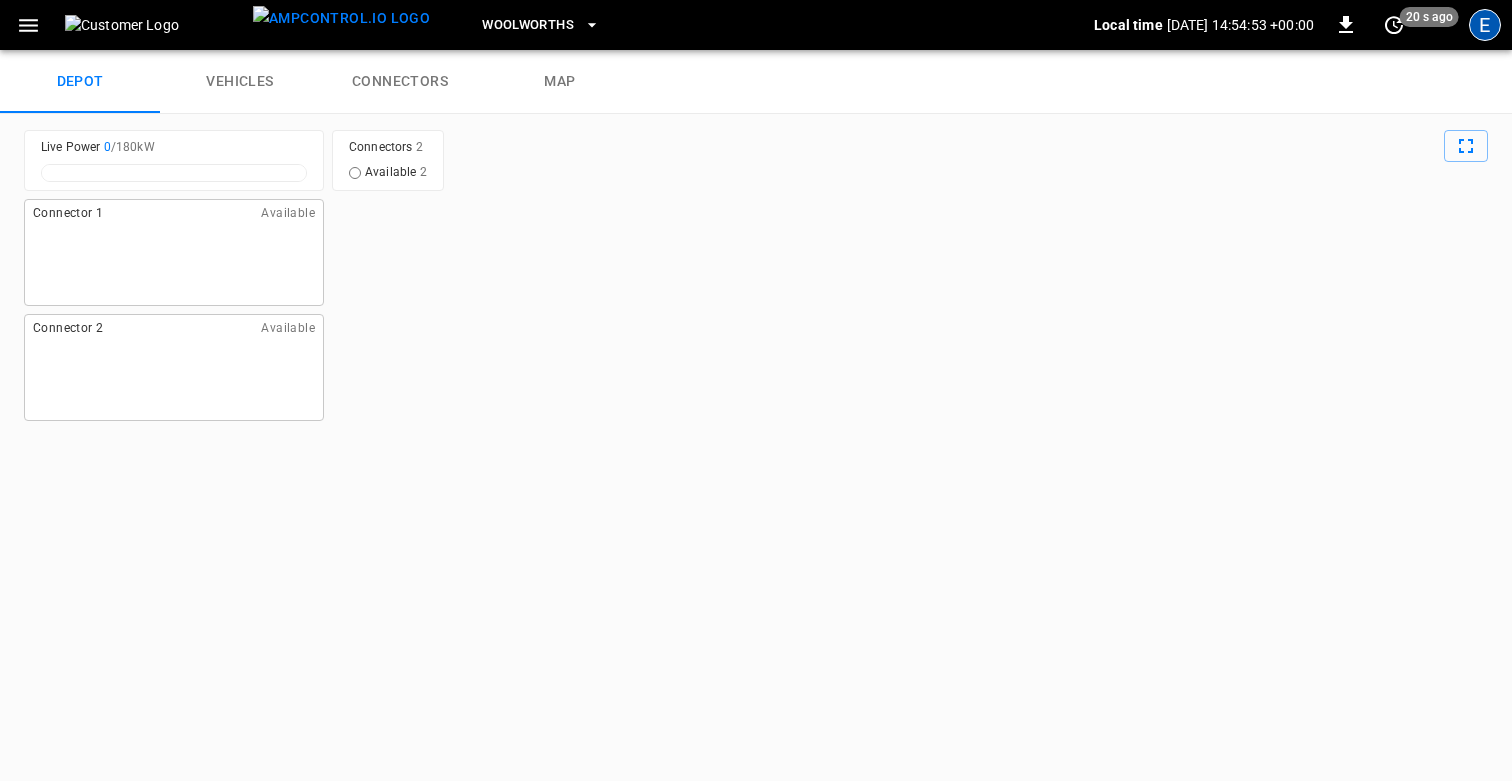 click on "E" at bounding box center (1485, 25) 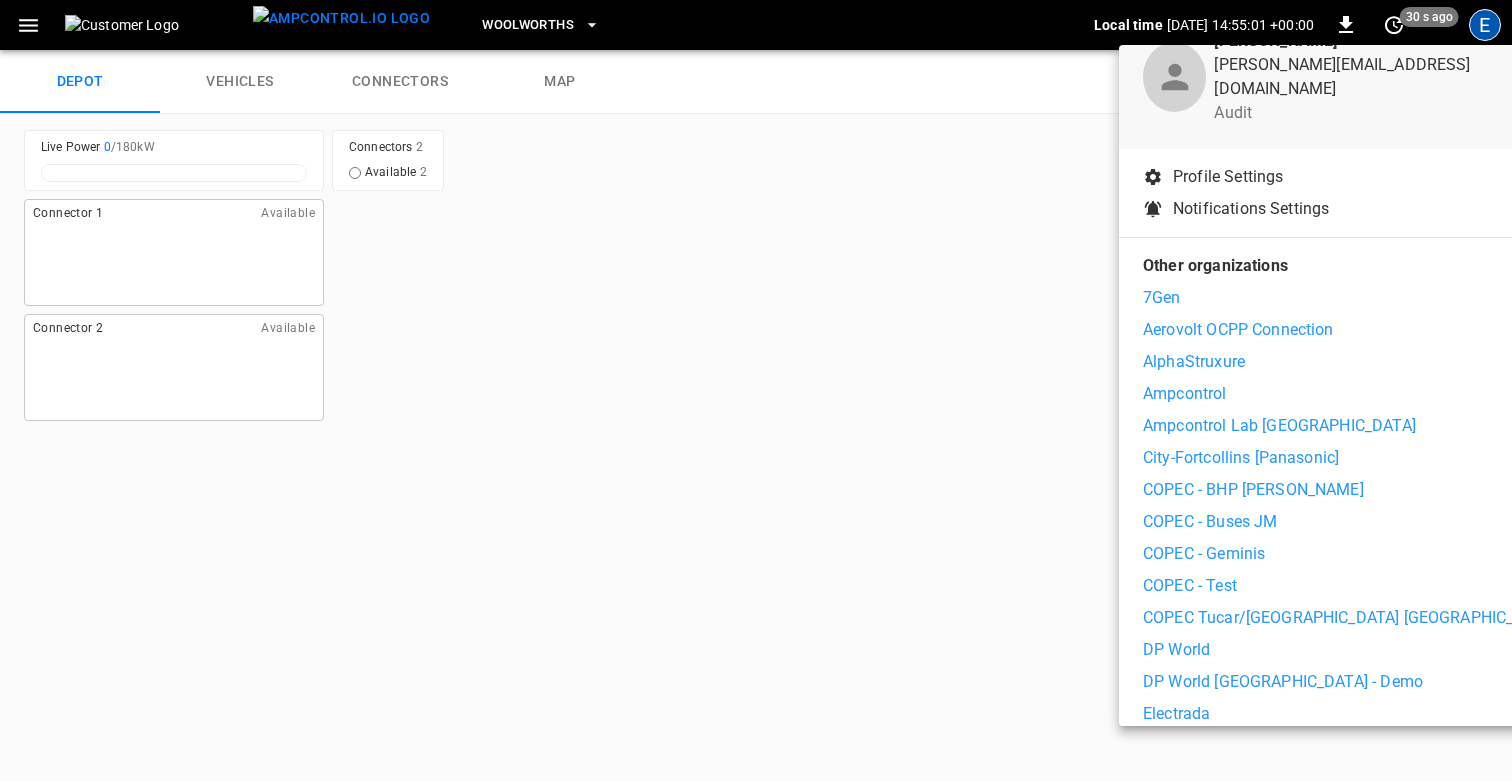 scroll, scrollTop: 109, scrollLeft: 0, axis: vertical 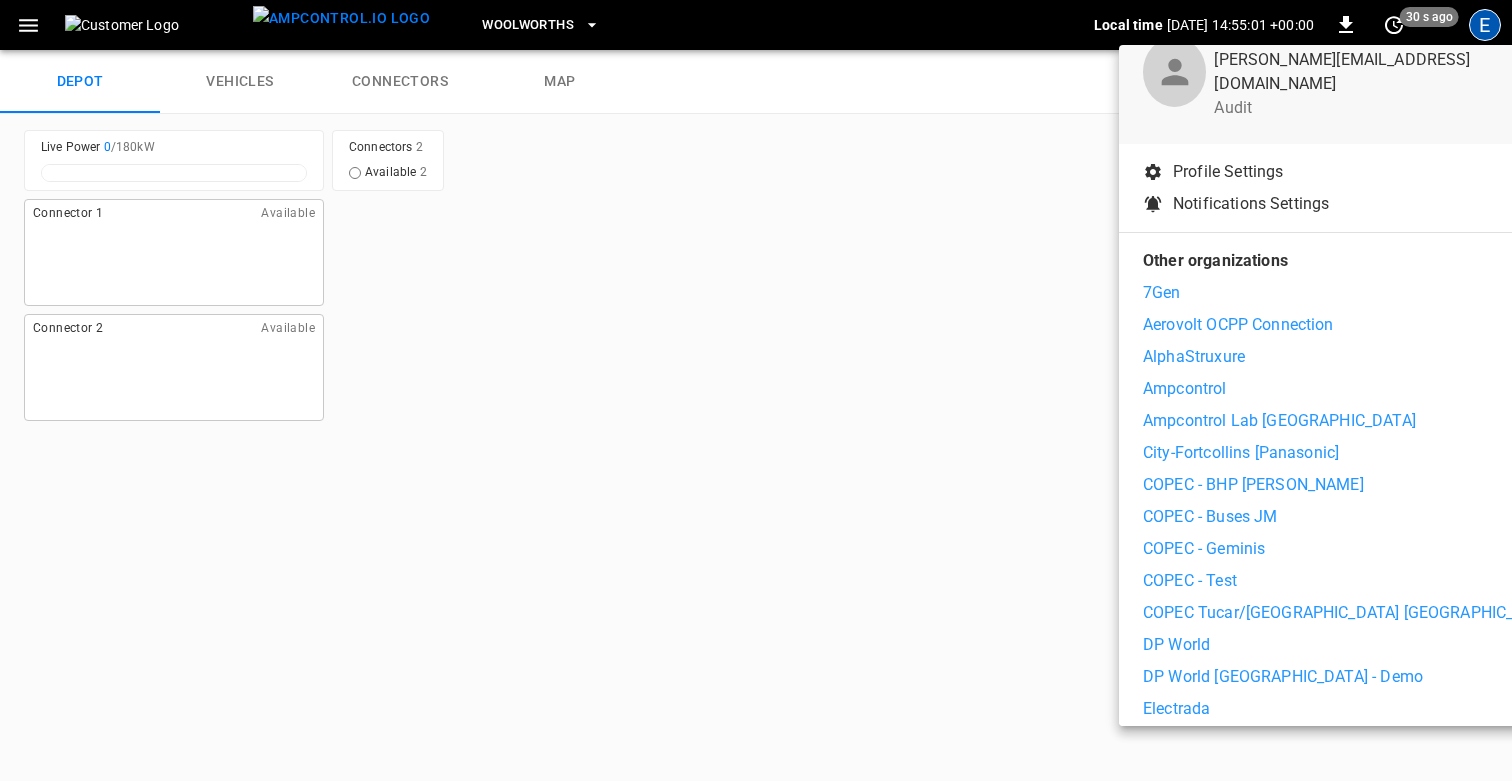 click on "COPEC - BHP [PERSON_NAME]" at bounding box center [1253, 485] 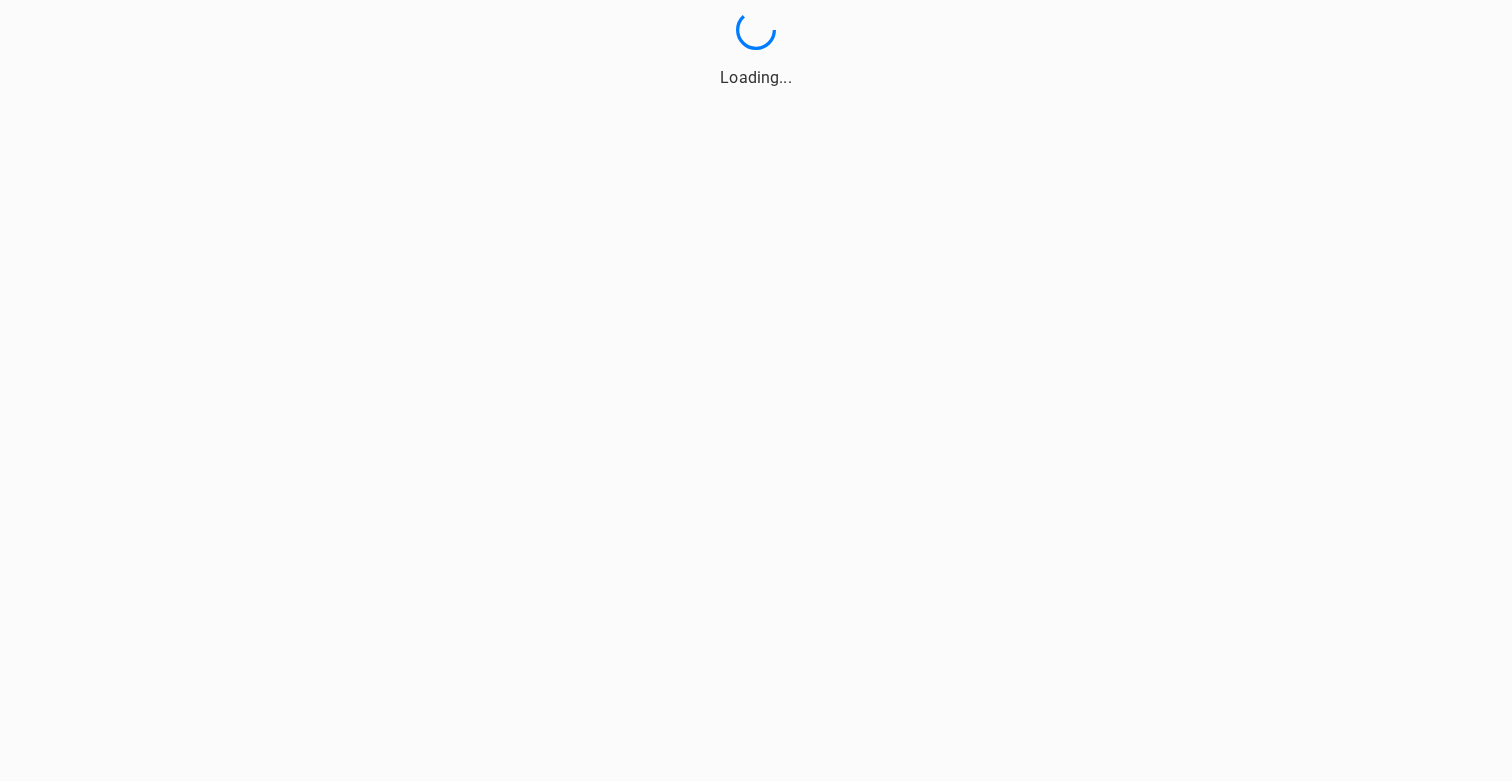 scroll, scrollTop: 0, scrollLeft: 0, axis: both 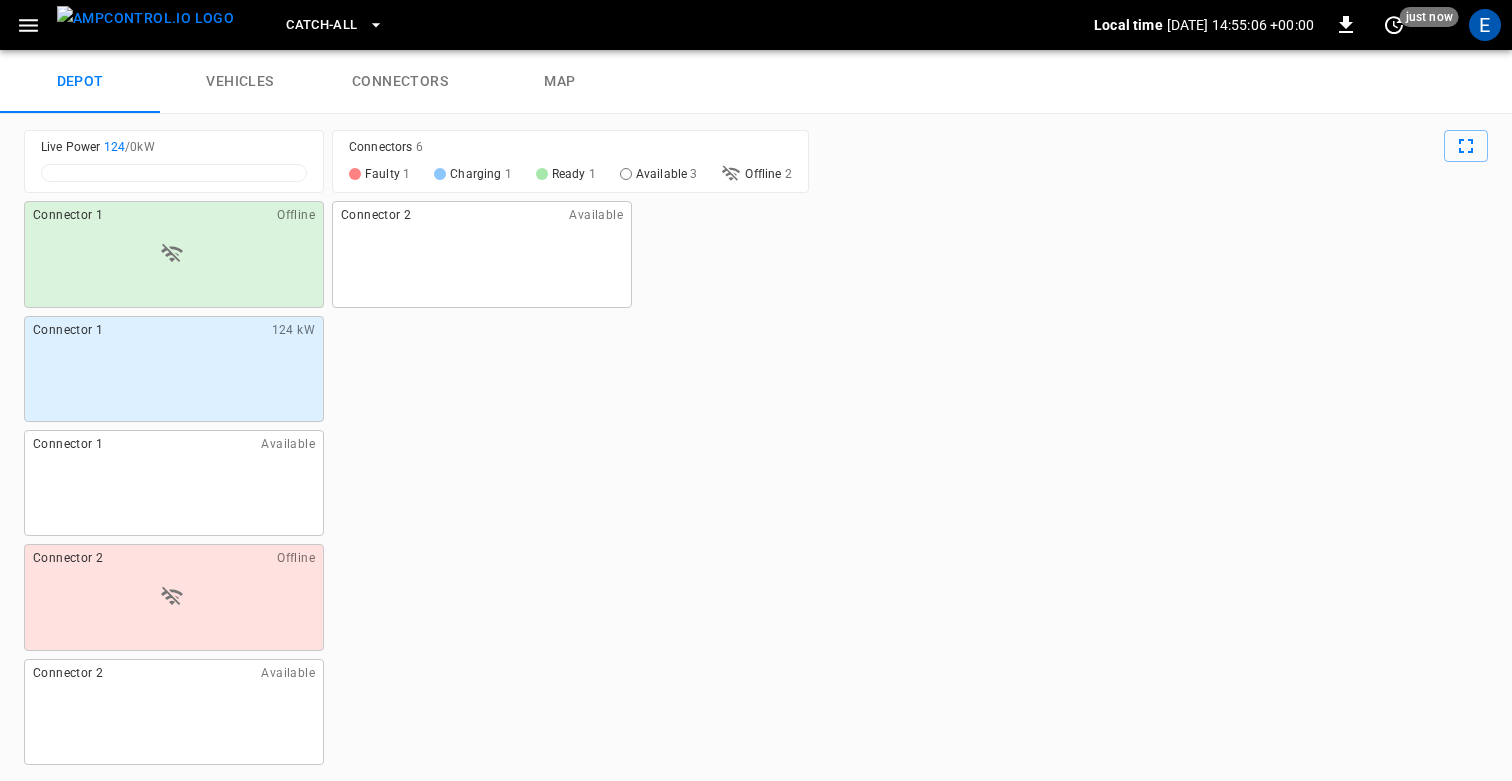 click on "Catch-all" at bounding box center [321, 25] 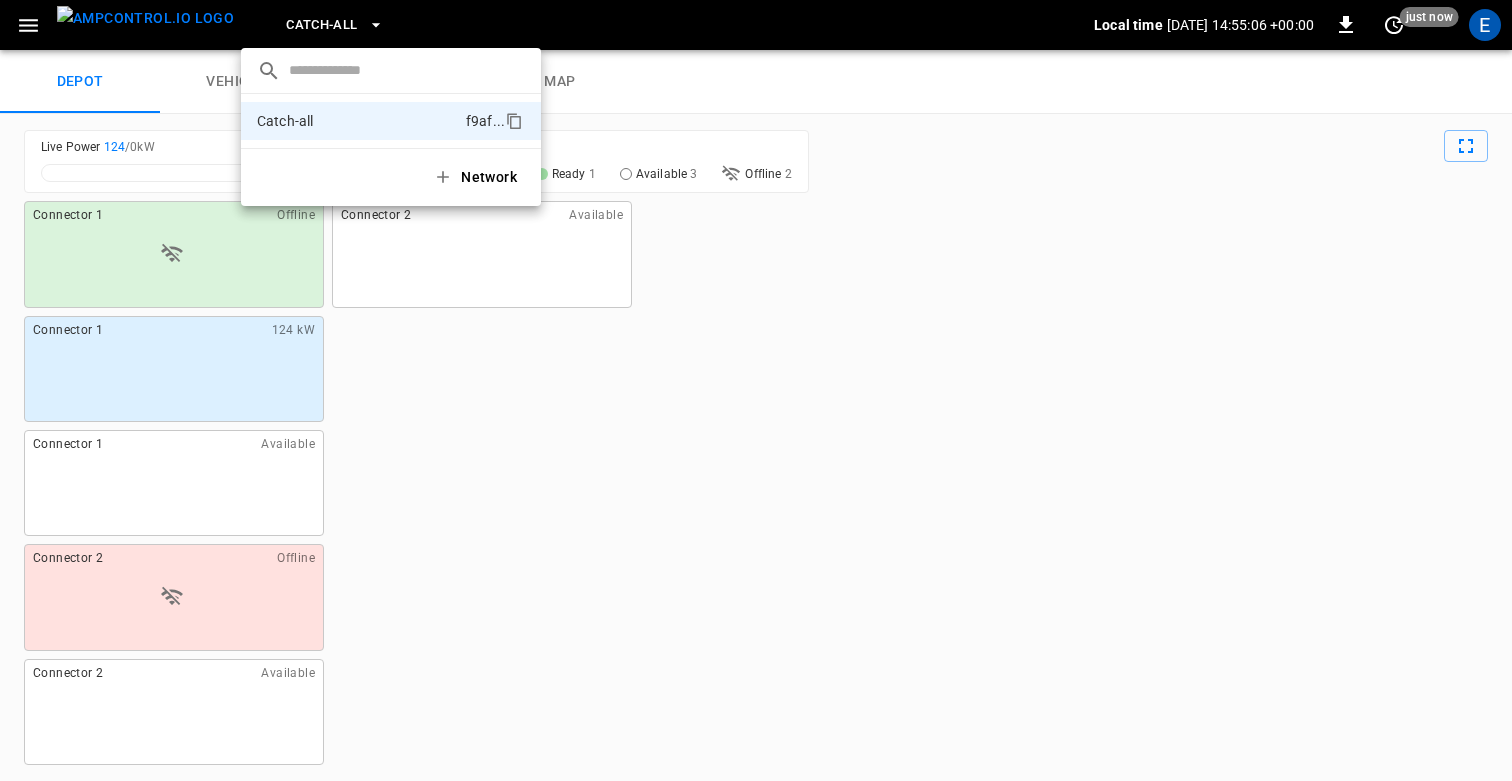click at bounding box center [756, 390] 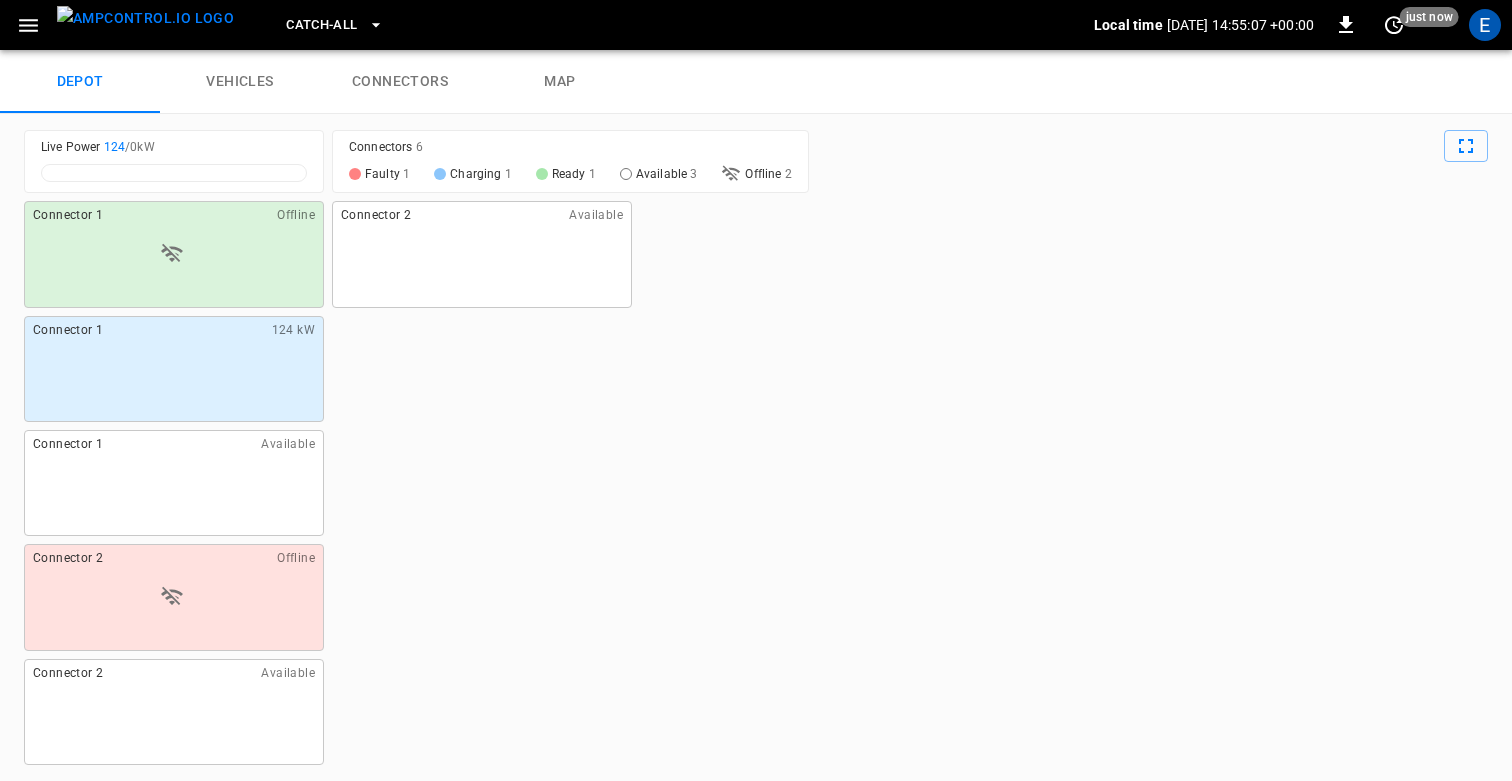 click on "E" at bounding box center [1485, 25] 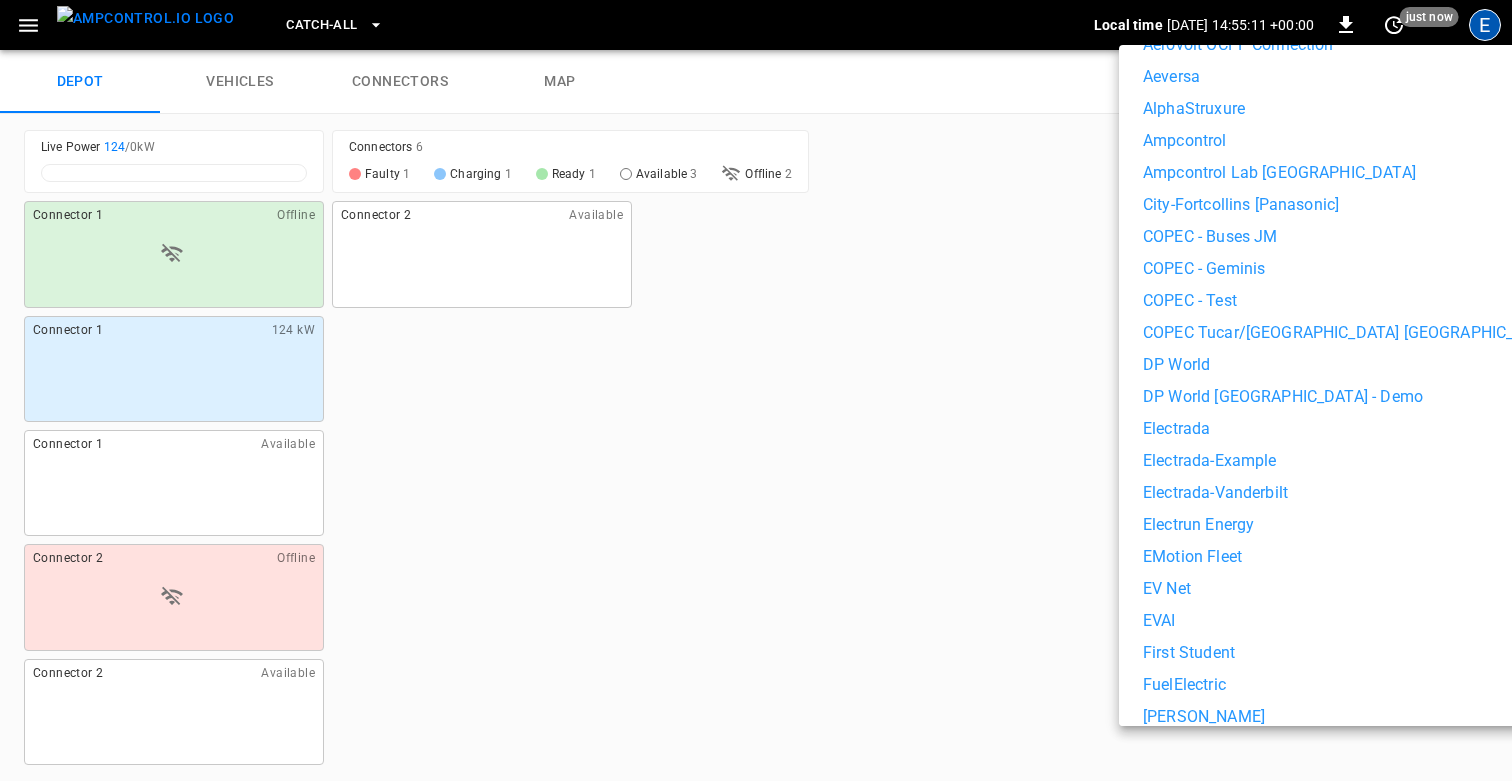 scroll, scrollTop: 375, scrollLeft: 0, axis: vertical 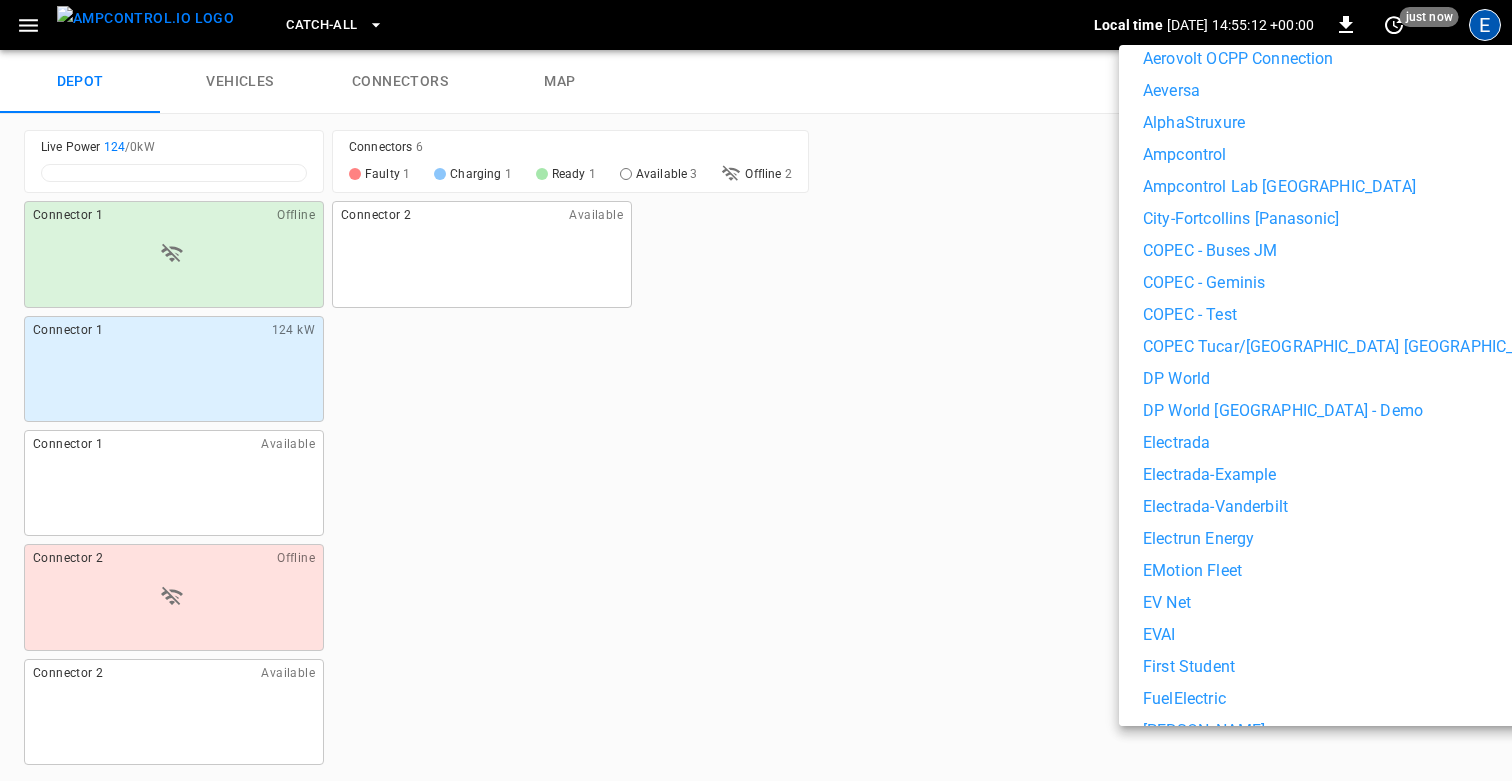 click on "COPEC - Buses JM" at bounding box center (1210, 251) 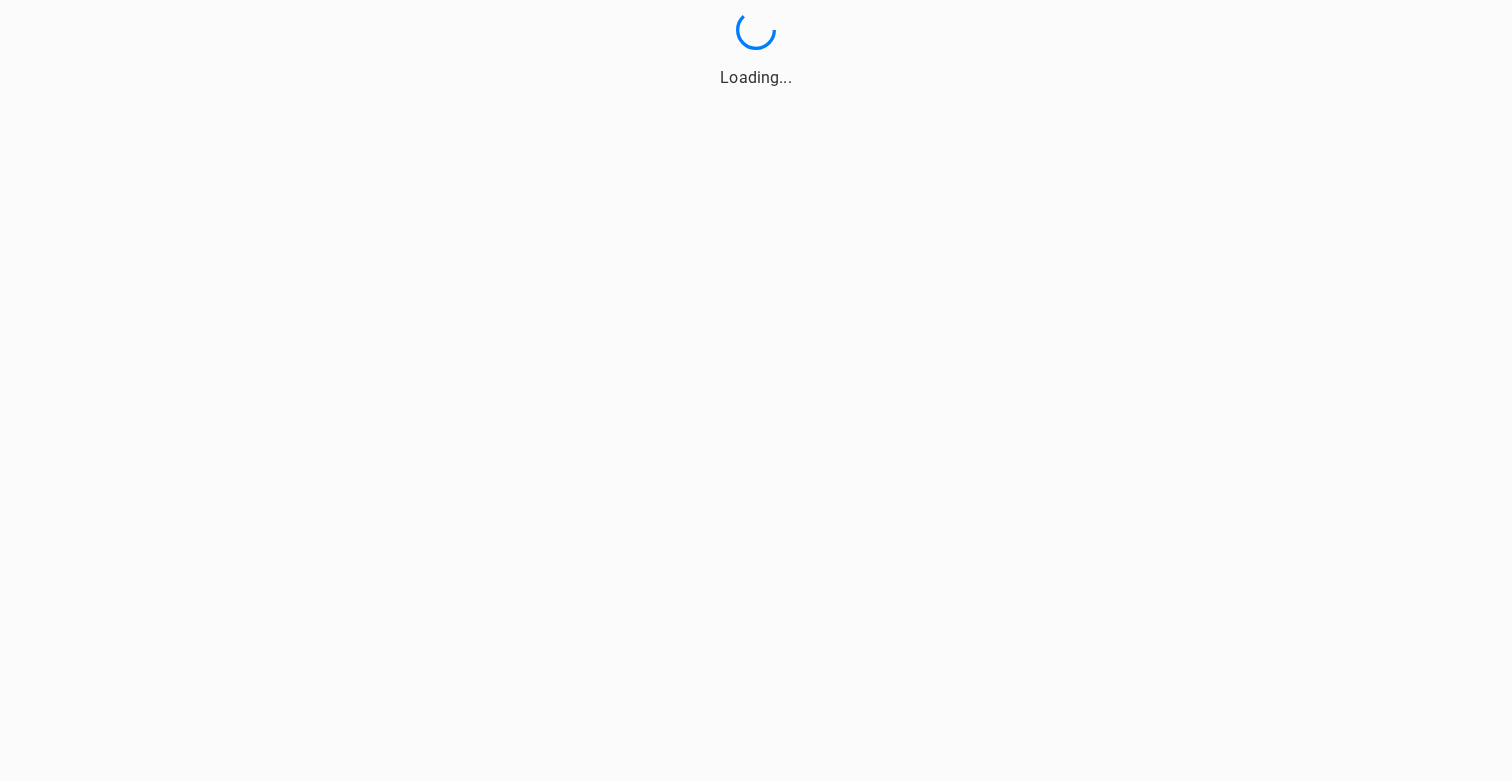 scroll, scrollTop: 0, scrollLeft: 0, axis: both 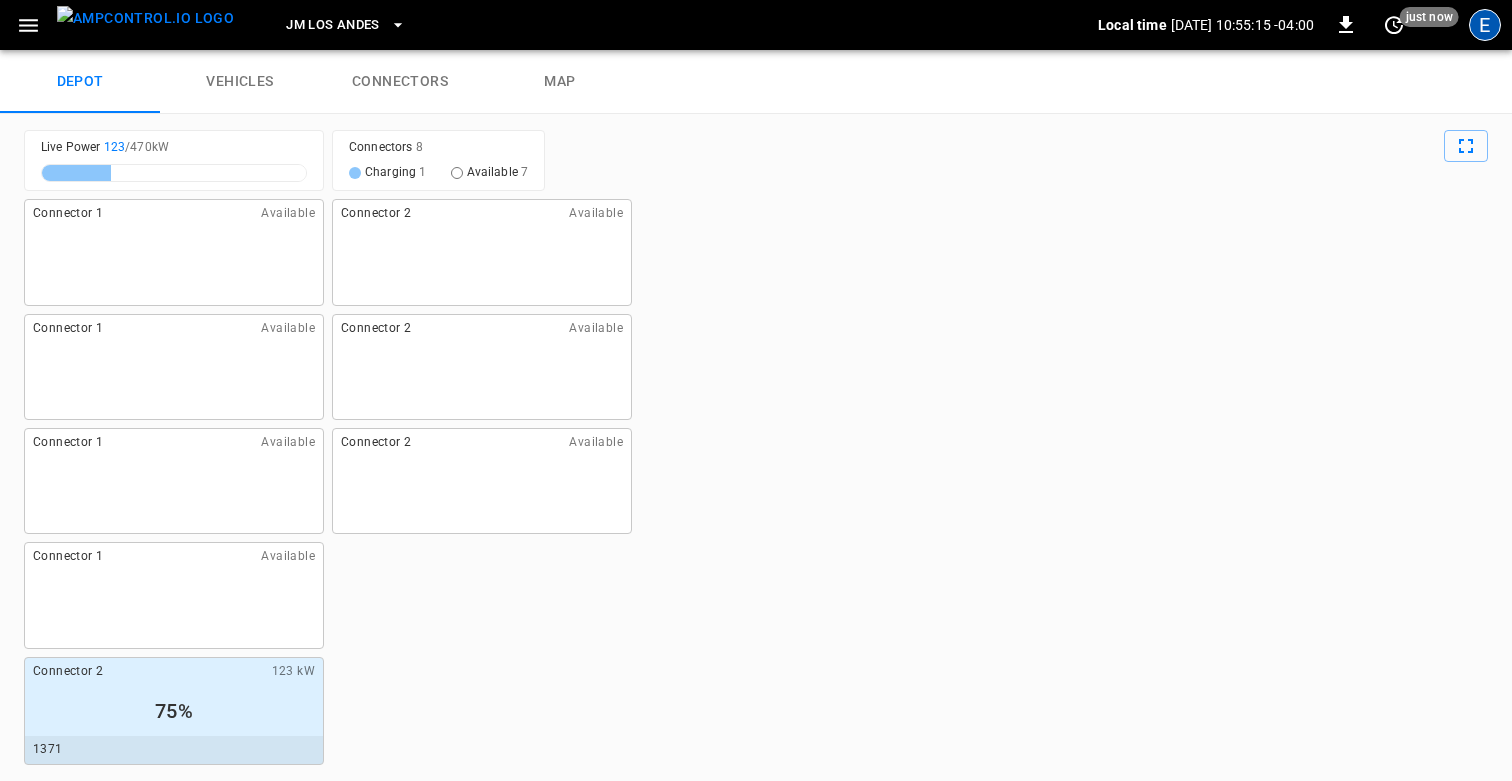 click on "E" at bounding box center (1485, 25) 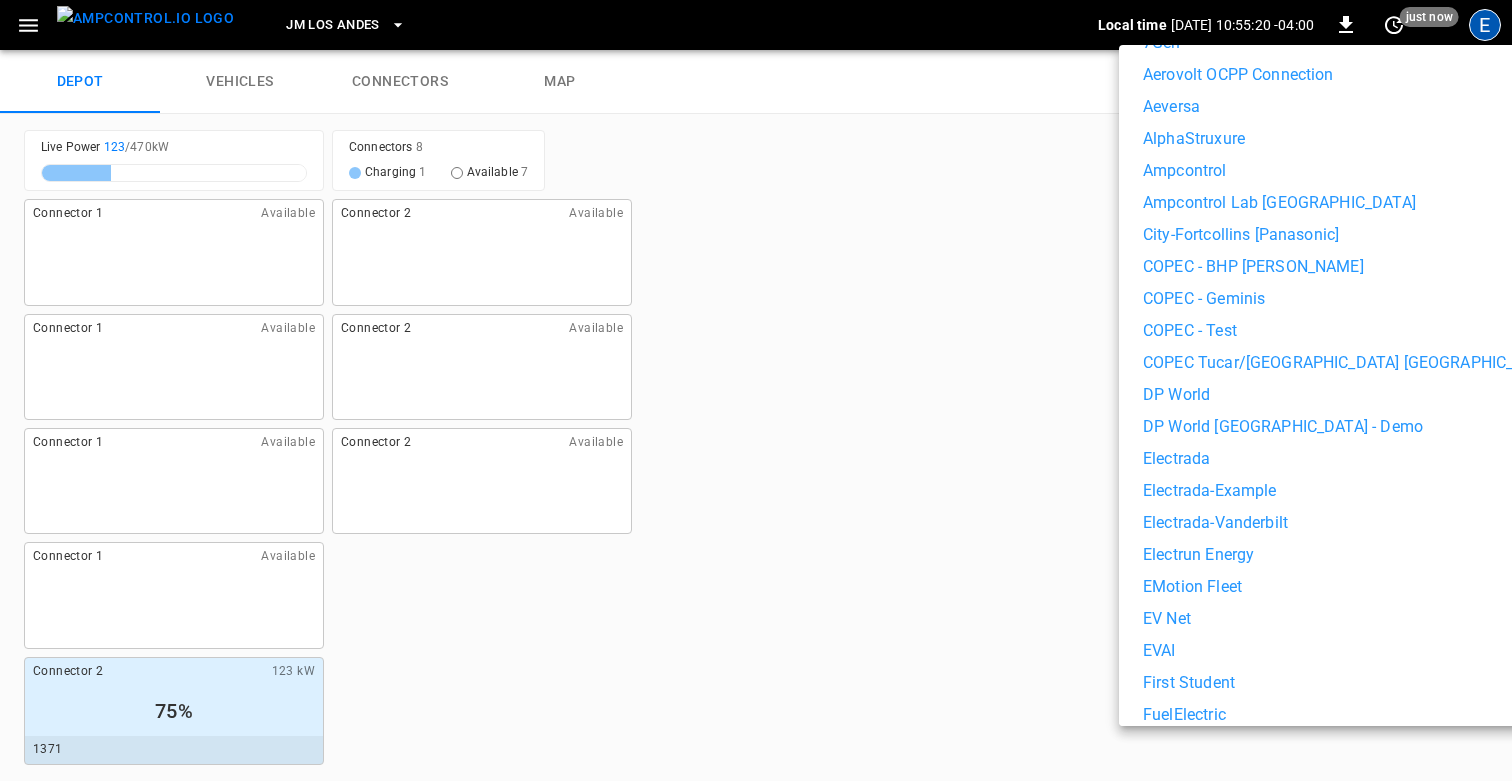 scroll, scrollTop: 353, scrollLeft: 0, axis: vertical 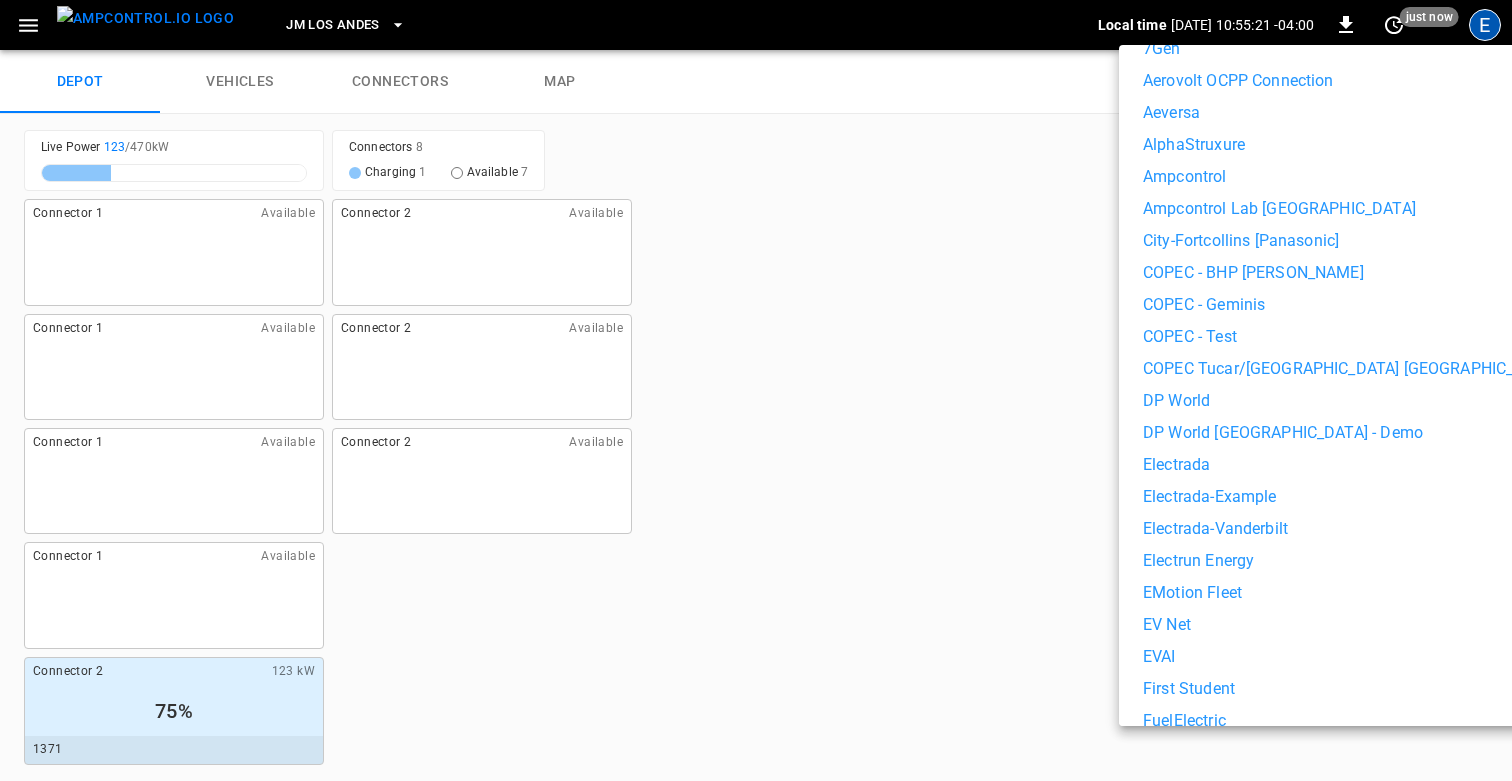 click on "COPEC - Geminis" at bounding box center (1204, 305) 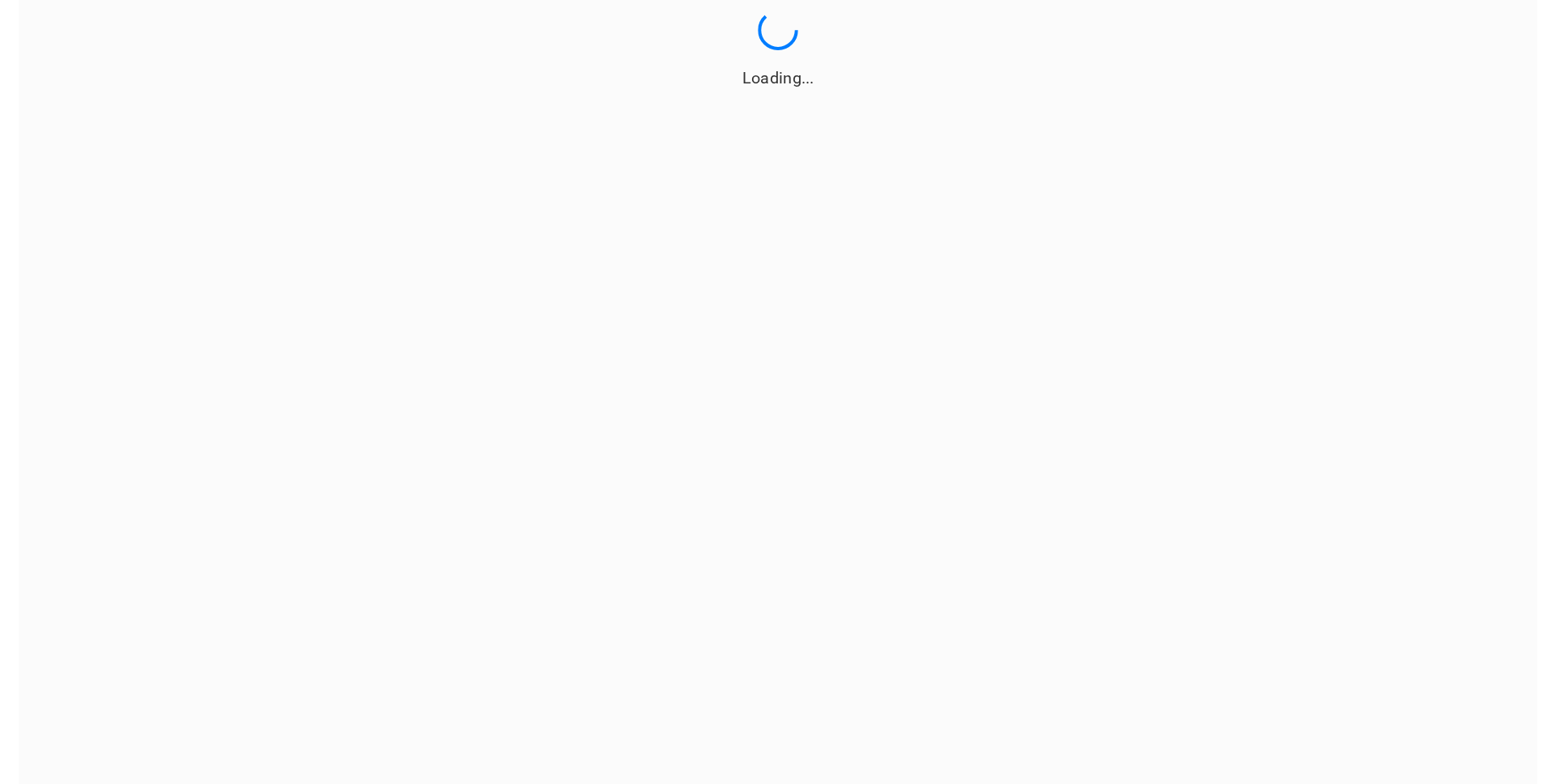 scroll, scrollTop: 0, scrollLeft: 0, axis: both 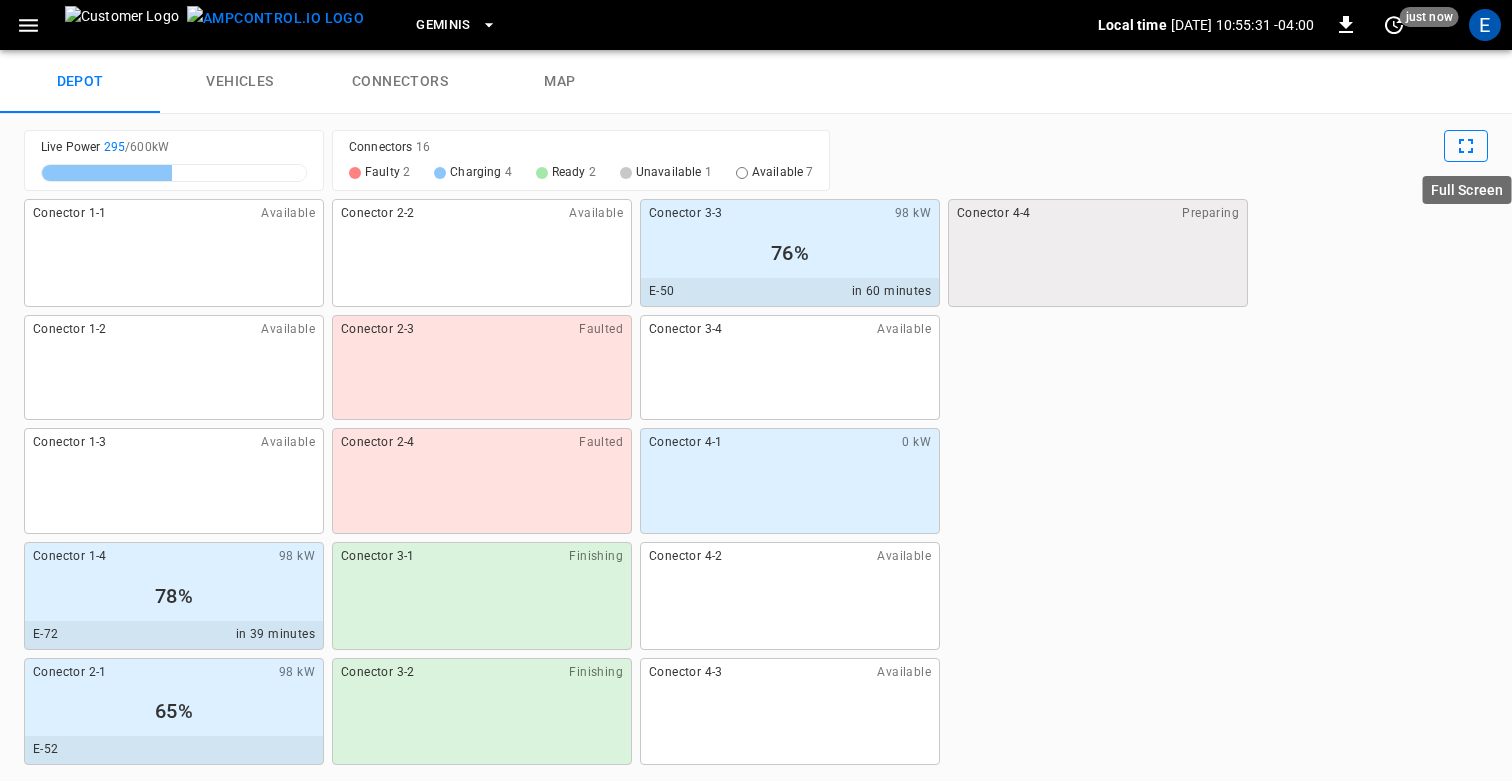 click 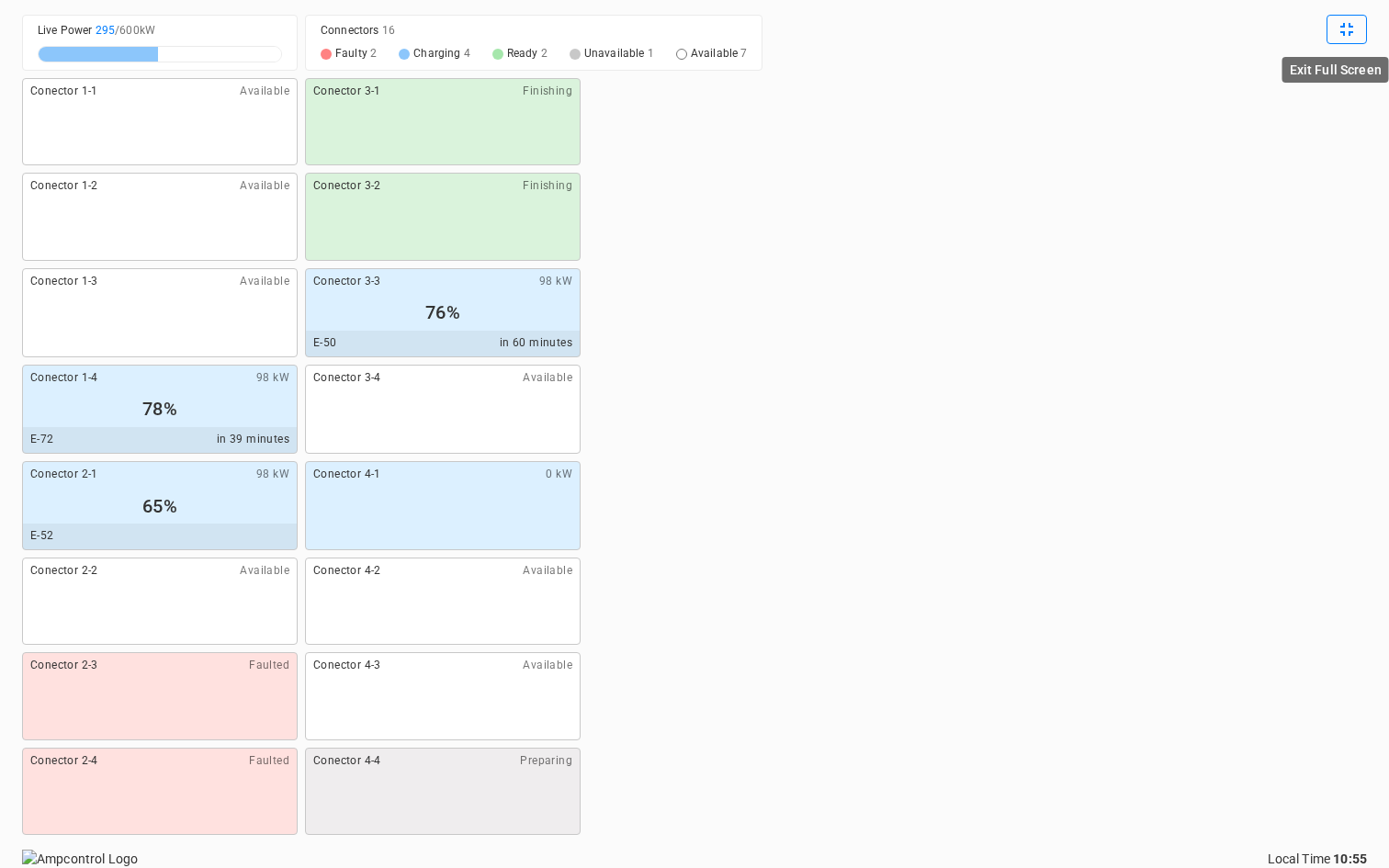 click 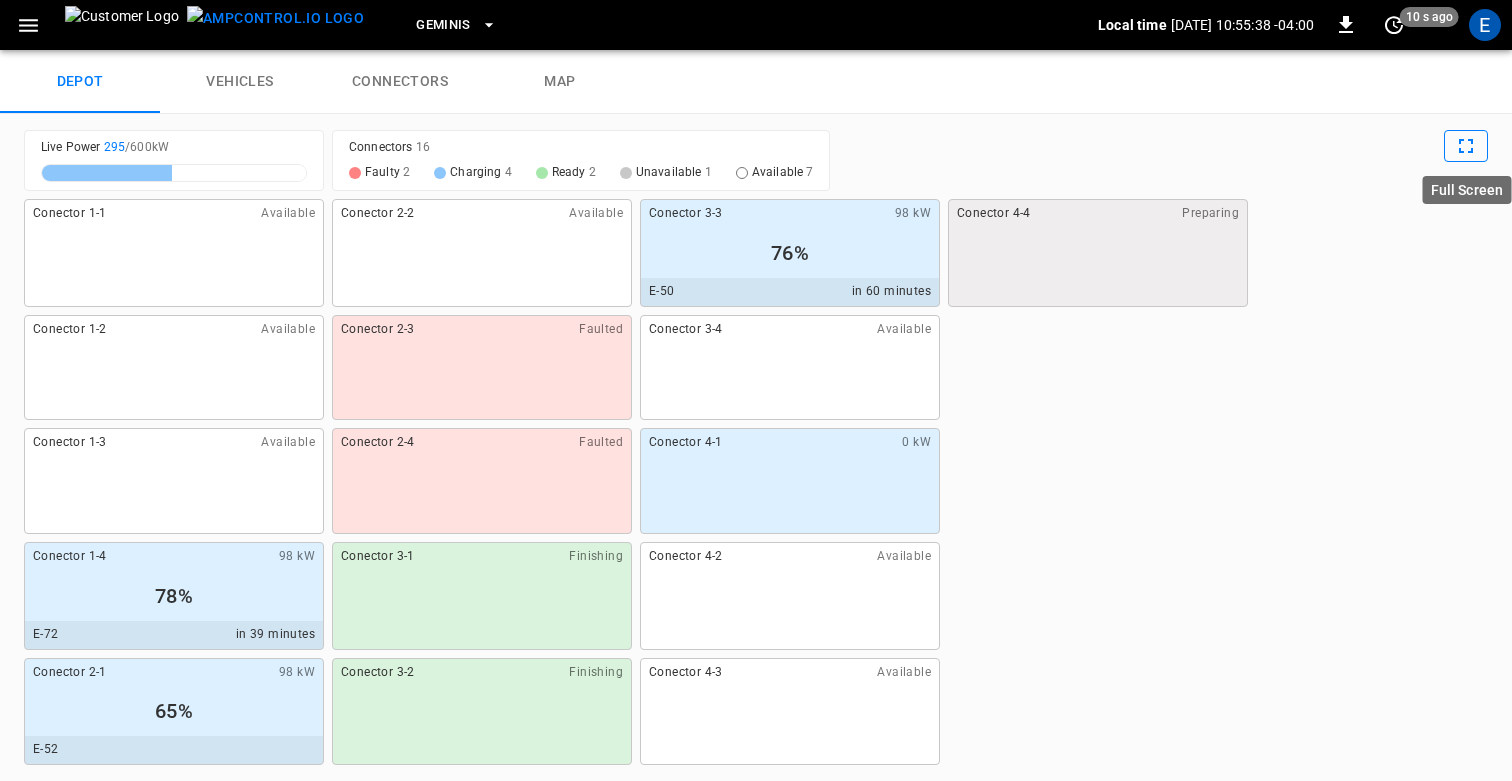 click on "Conector 1-1 Available     Conector 1-2 Available     Conector 1-3 Available     Conector 1-4 98 kW 78% E-72 in 39 minutes Conector 2-1 98 kW 65% E-52   Conector 2-2 Available     Conector 2-3 Faulted     Conector 2-4 Faulted     Conector 3-1 Finishing     Conector 3-2 Finishing     Conector 3-3 98 kW 76% E-50 in 60 minutes Conector 3-4 Available     Conector 4-1 0 kW     Conector 4-2 Available     Conector 4-3 Available     Conector 4-4 Preparing" at bounding box center (756, 482) 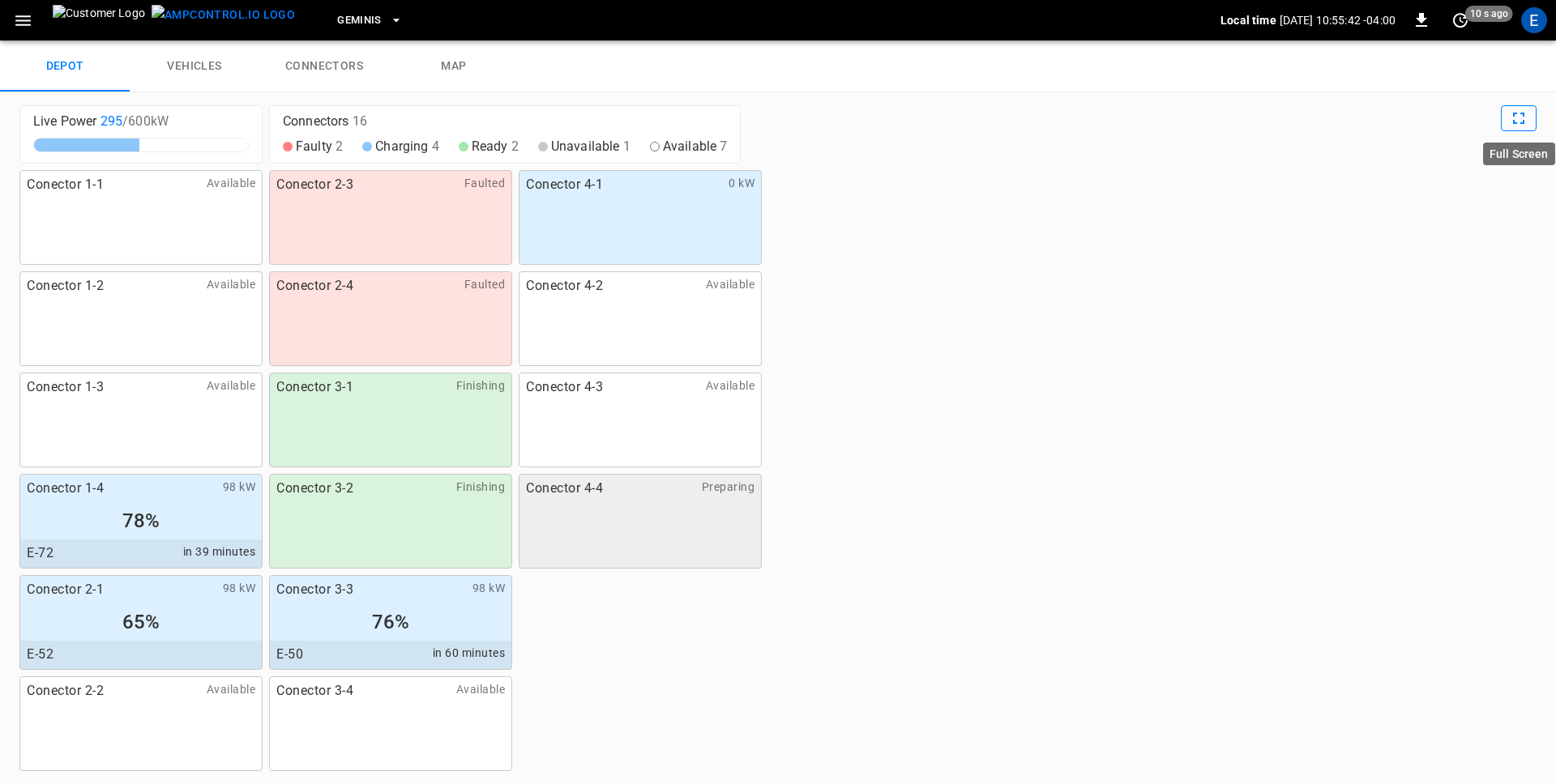 click 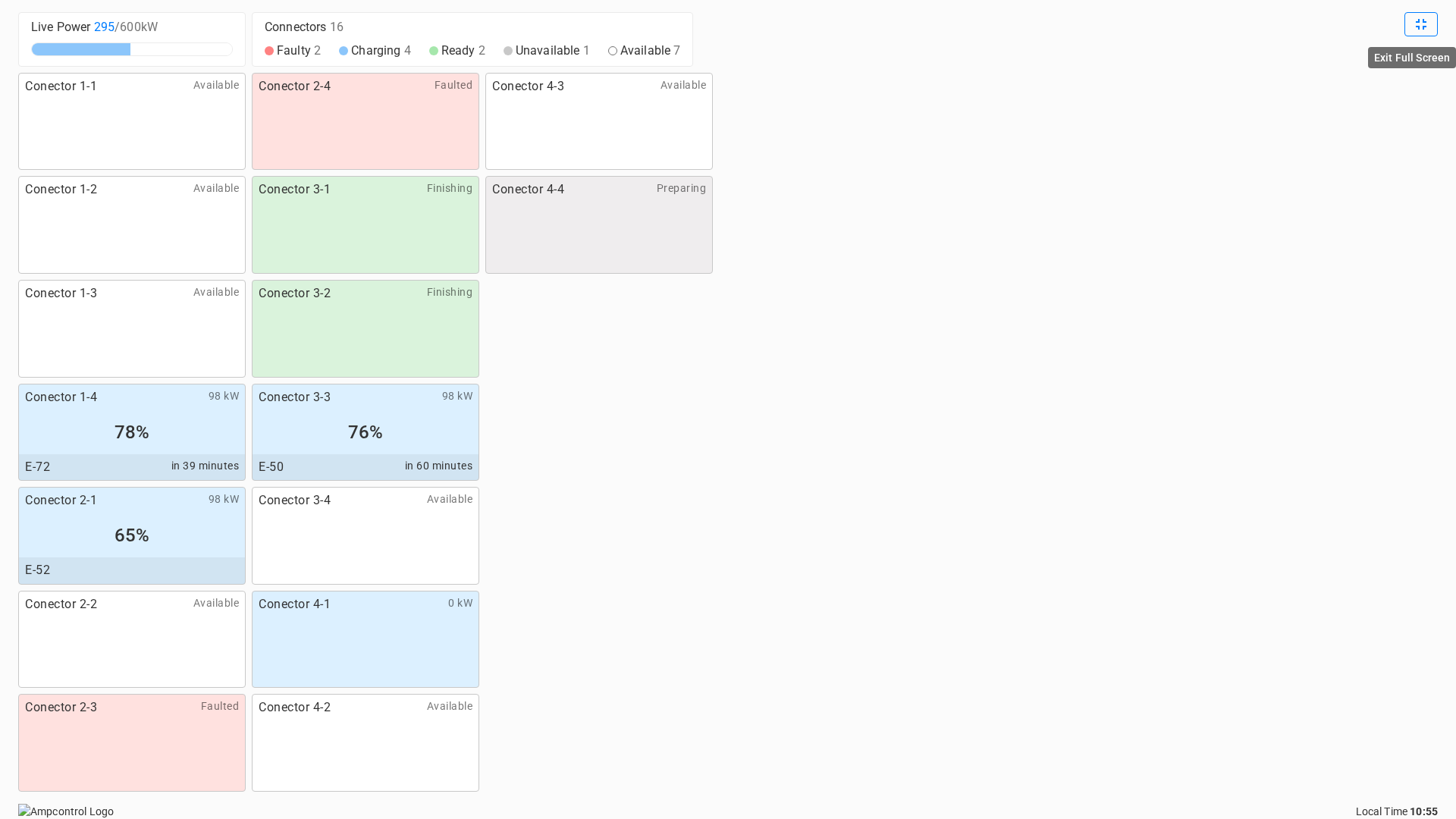 click on "Conector 1-1 Available     Conector 1-2 Available     Conector 1-3 Available     Conector 1-4 98 kW 78% E-72 in 39 minutes Conector 2-1 98 kW 65% E-52   Conector 2-2 Available     Conector 2-3 Faulted     Conector 2-4 Faulted     Conector 3-1 Finishing     Conector 3-2 Finishing     Conector 3-3 98 kW 76% E-50 in 60 minutes Conector 3-4 Available     Conector 4-1 0 kW     Conector 4-2 Available     Conector 4-3 Available     Conector 4-4 Preparing" at bounding box center (728, 432) 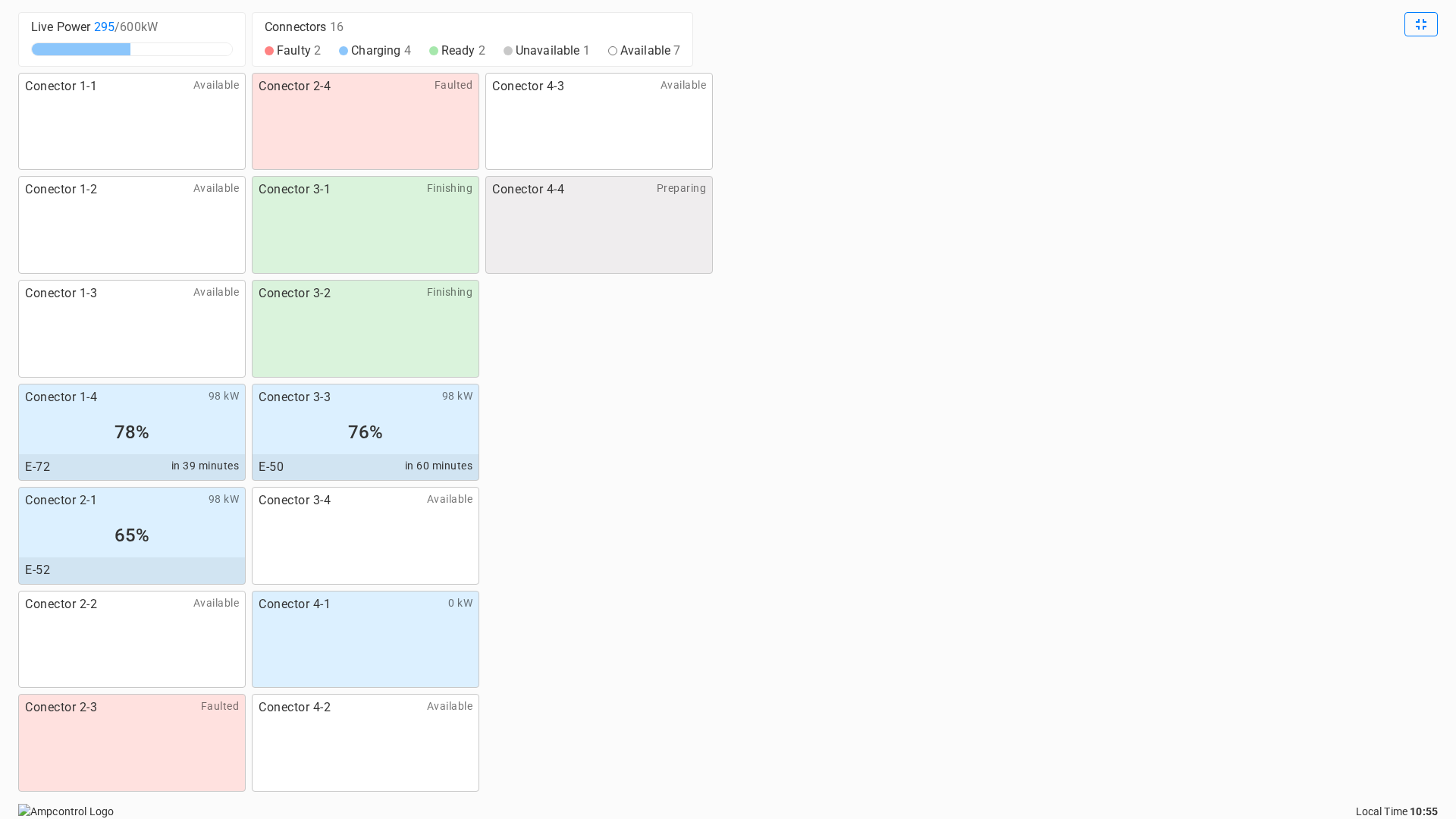 click on "Conector 1-1 Available     Conector 1-2 Available     Conector 1-3 Available     Conector 1-4 98 kW 78% E-72 in 39 minutes Conector 2-1 98 kW 65% E-52   Conector 2-2 Available     Conector 2-3 Faulted     Conector 2-4 Faulted     Conector 3-1 Finishing     Conector 3-2 Finishing     Conector 3-3 98 kW 76% E-50 in 60 minutes Conector 3-4 Available     Conector 4-1 0 kW     Conector 4-2 Available     Conector 4-3 Available     Conector 4-4 Preparing" at bounding box center (728, 432) 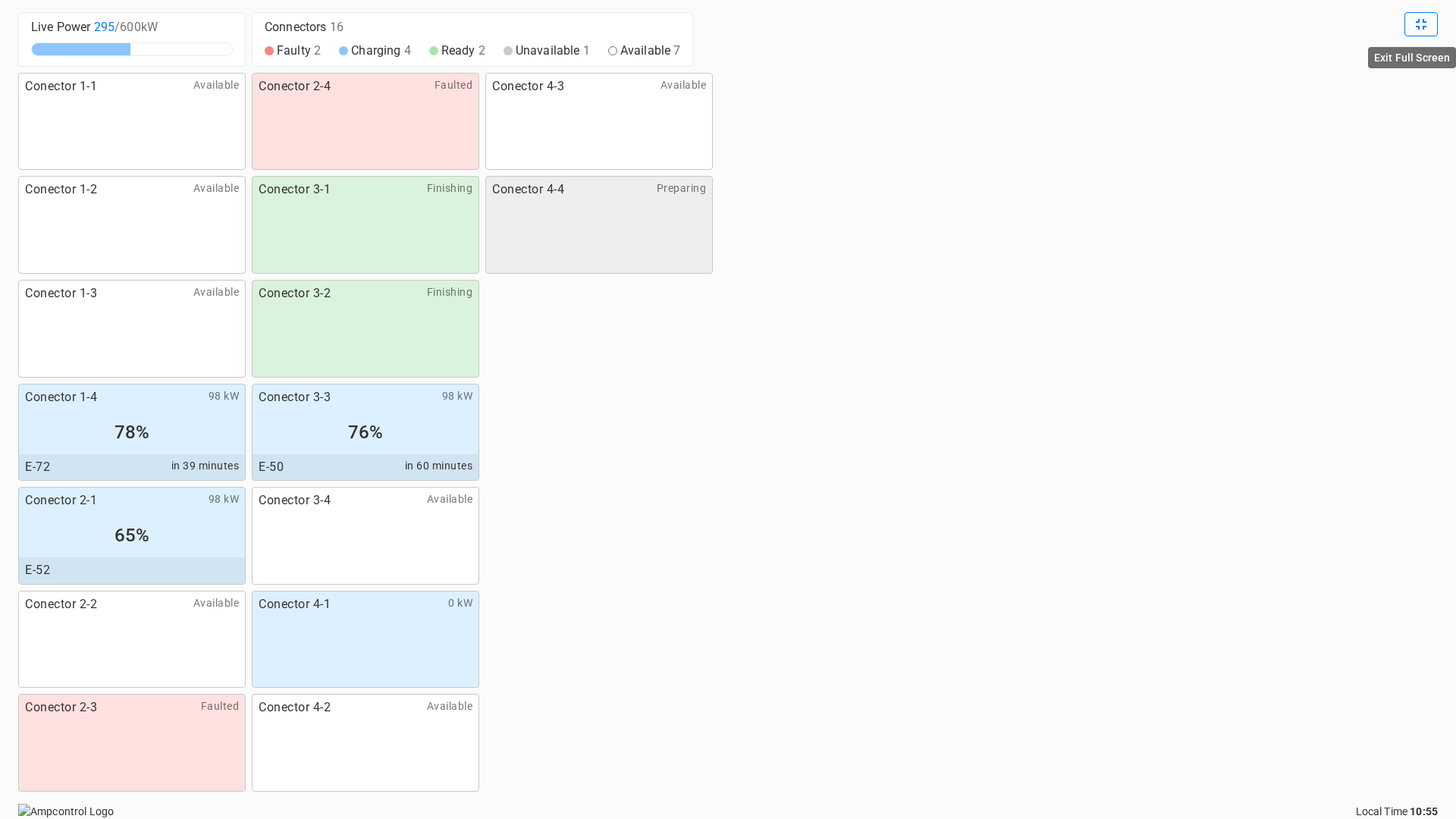 click 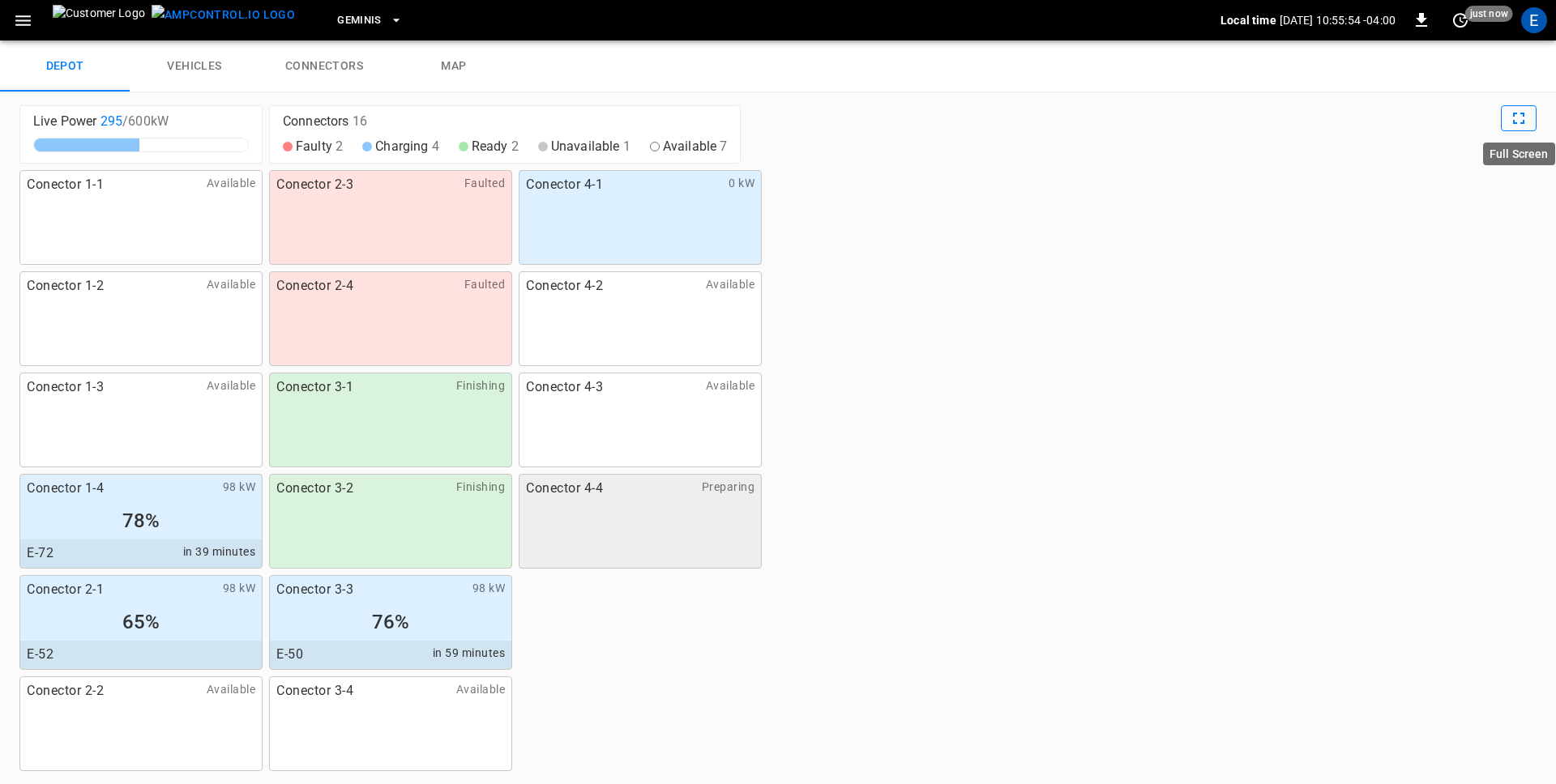 click 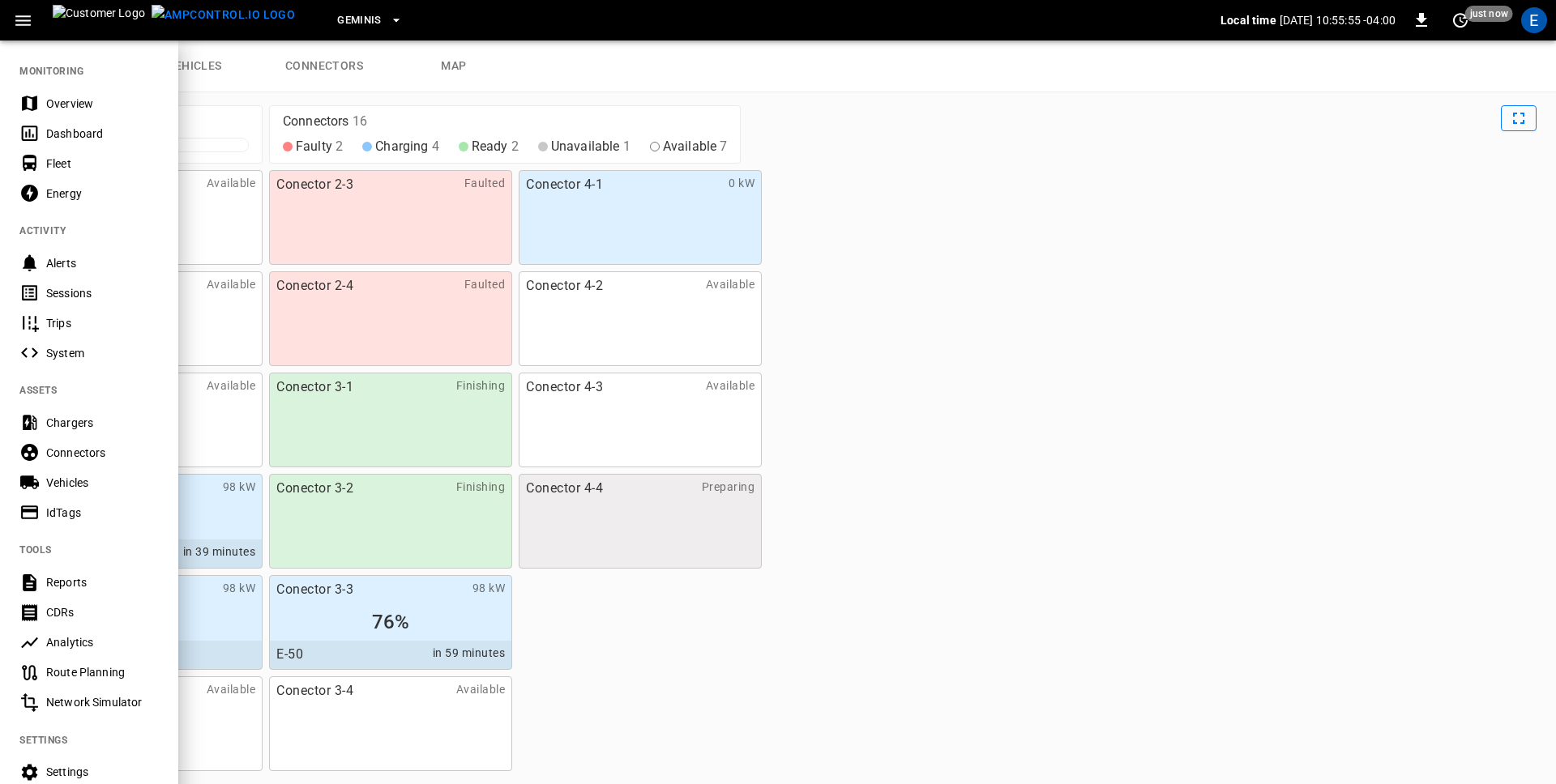 click on "Dashboard" at bounding box center [102, 134] 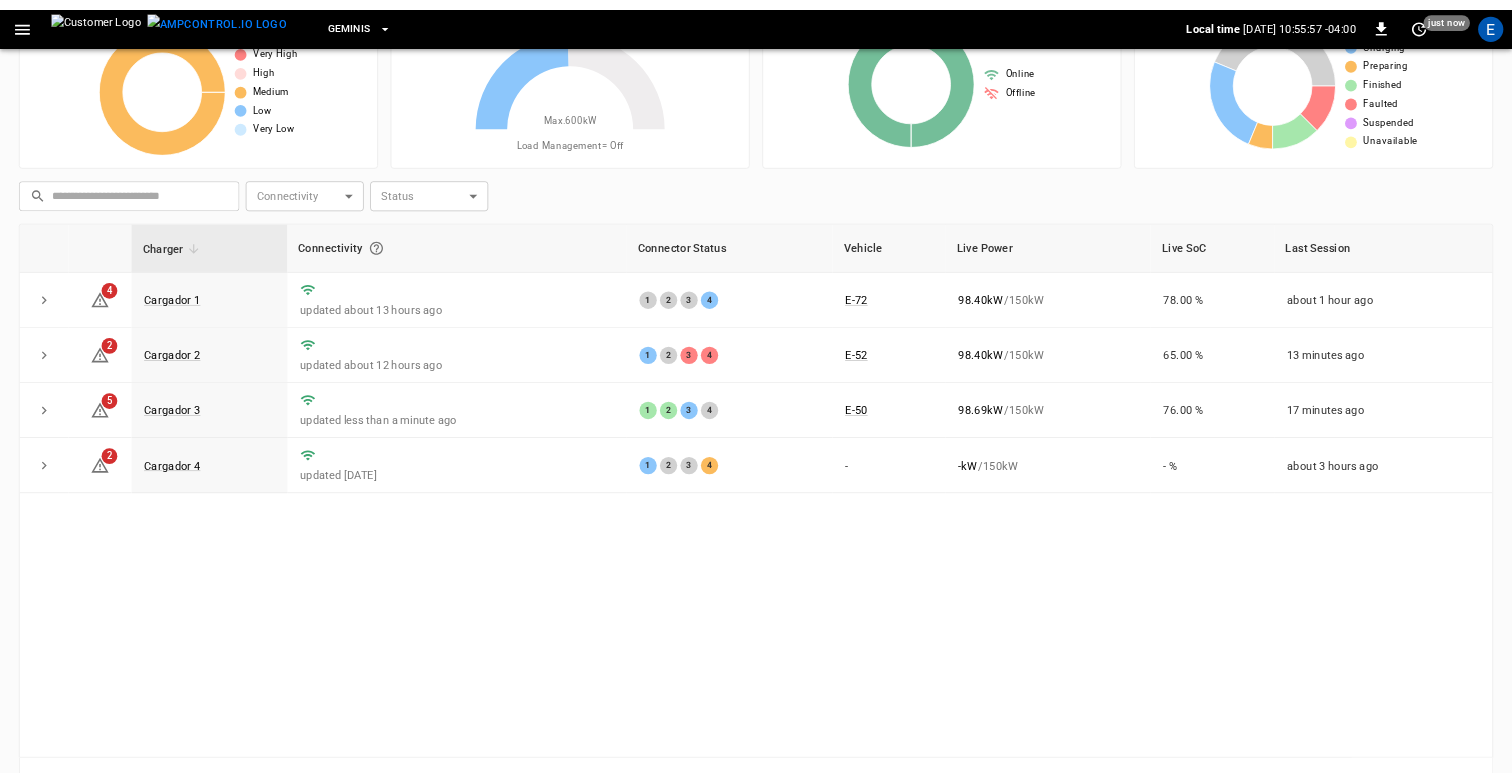scroll, scrollTop: 0, scrollLeft: 0, axis: both 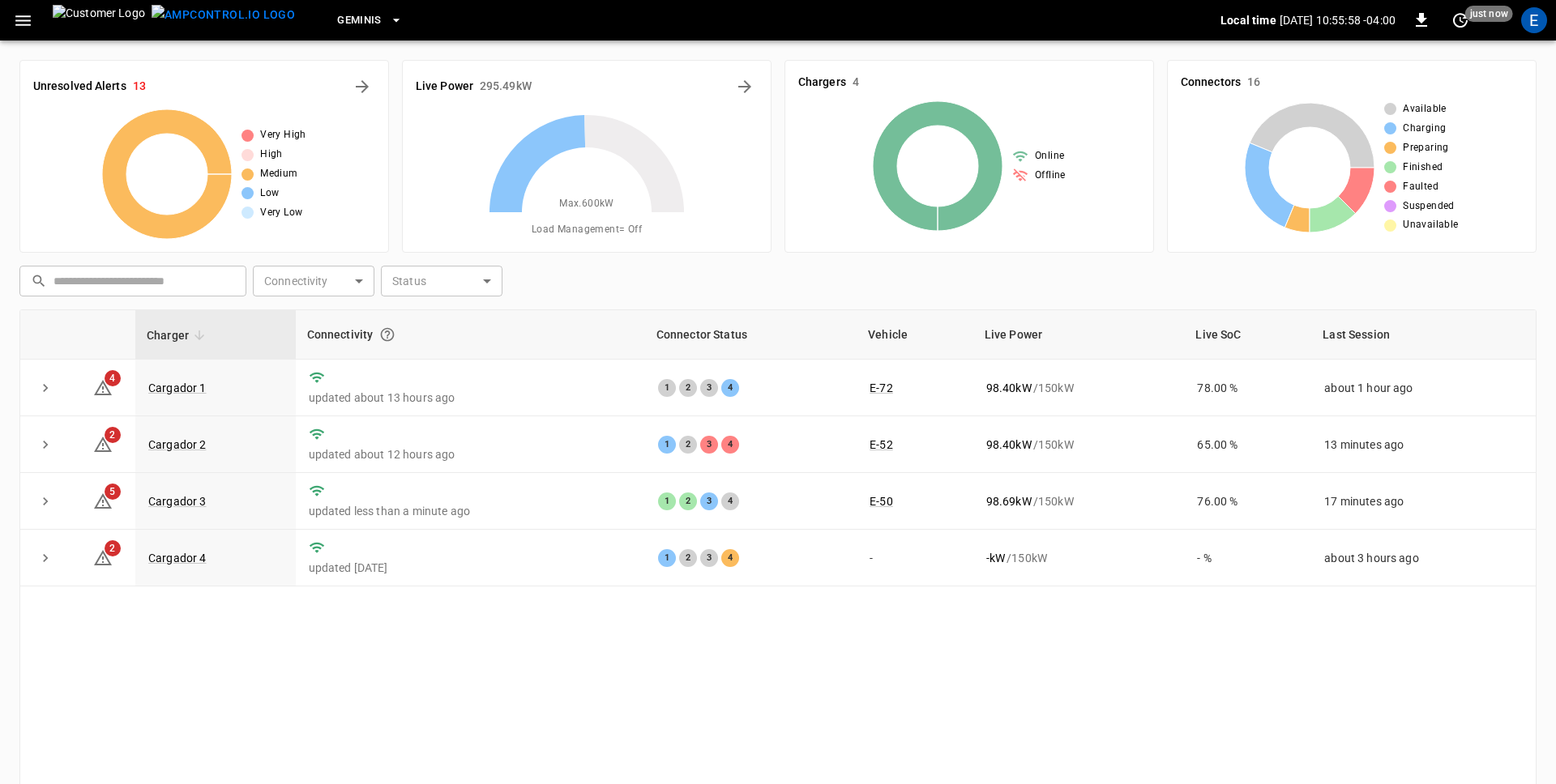 click at bounding box center [223, 15] 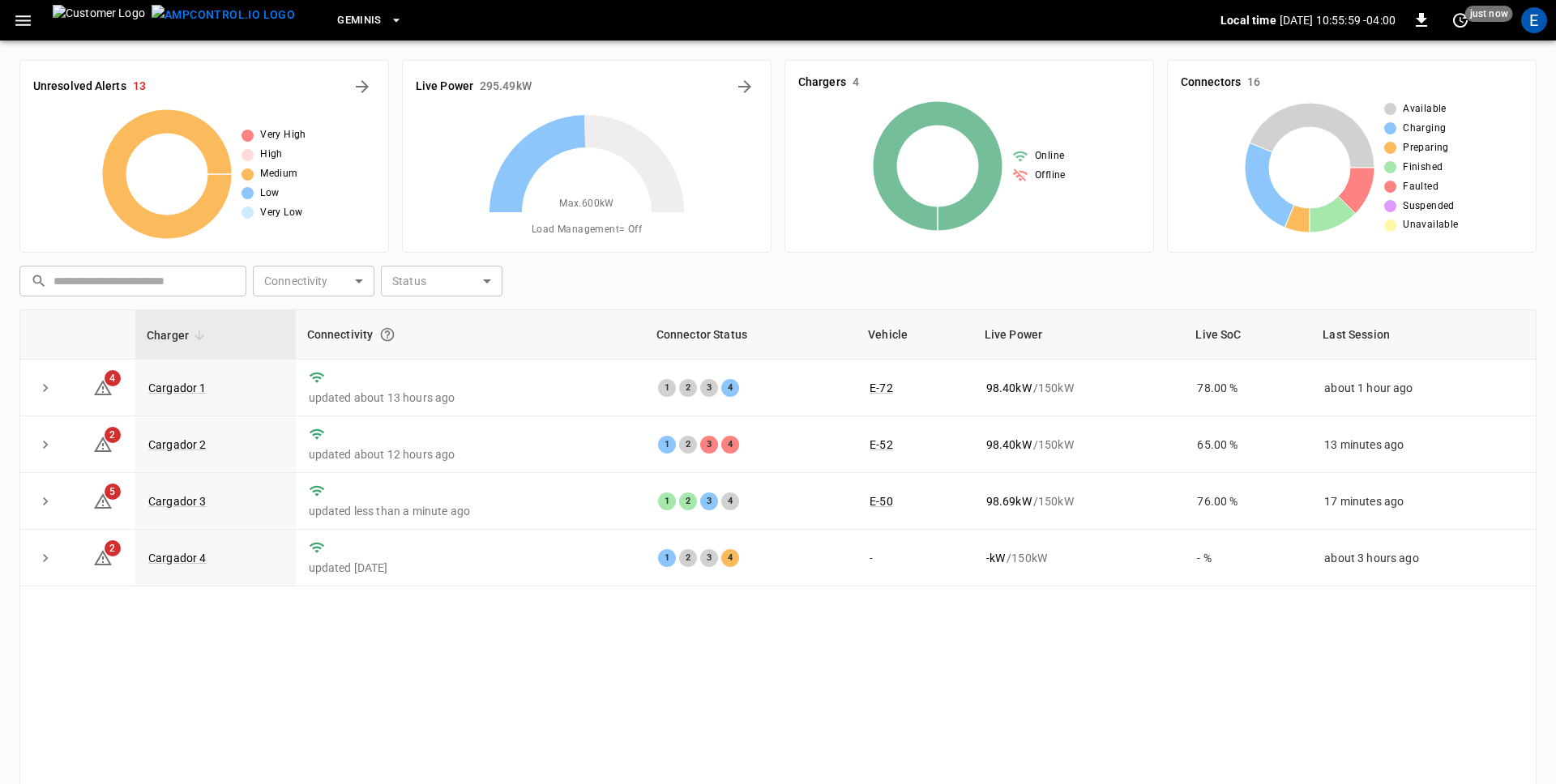 click at bounding box center (99, 20) 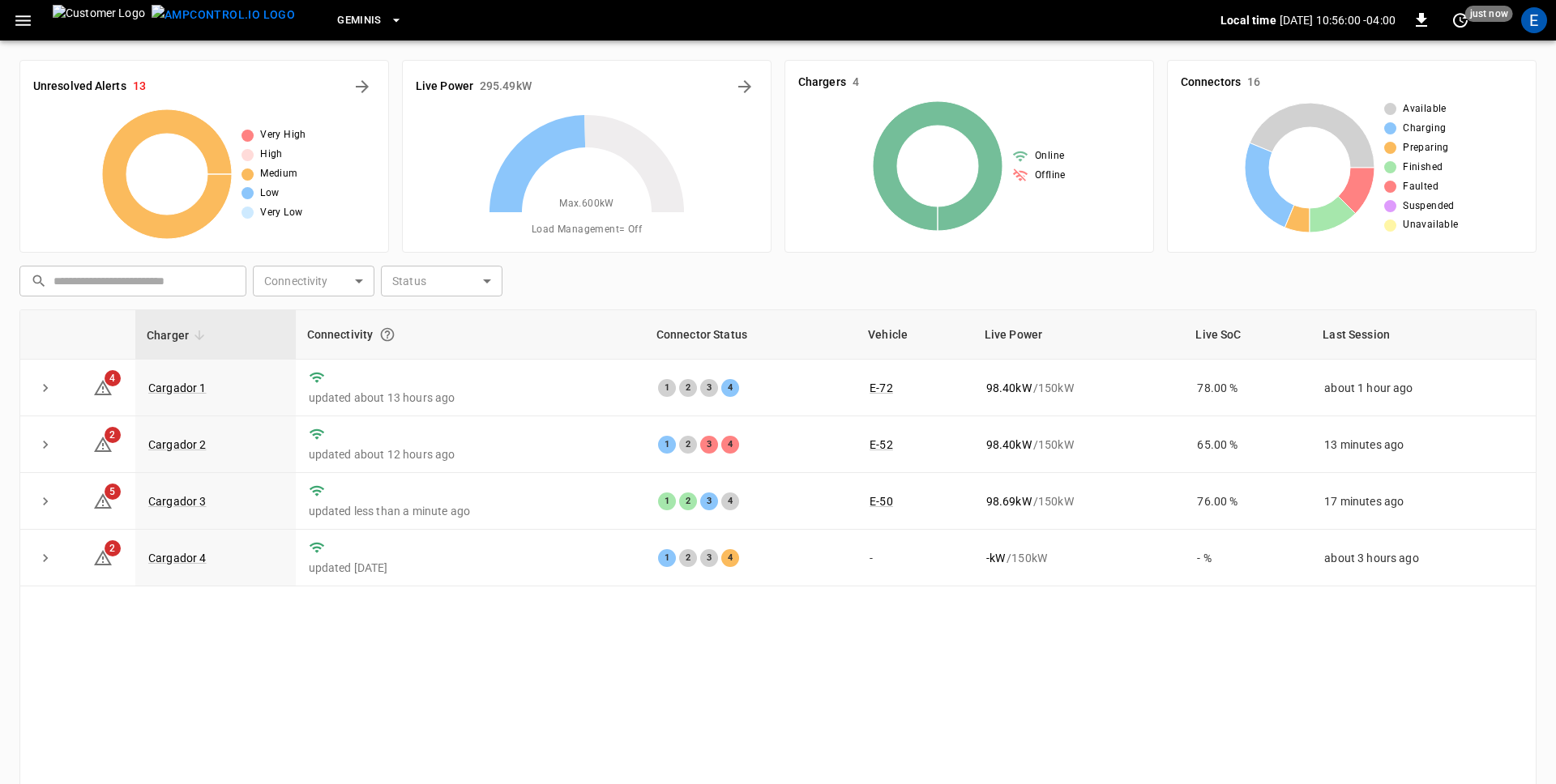 click 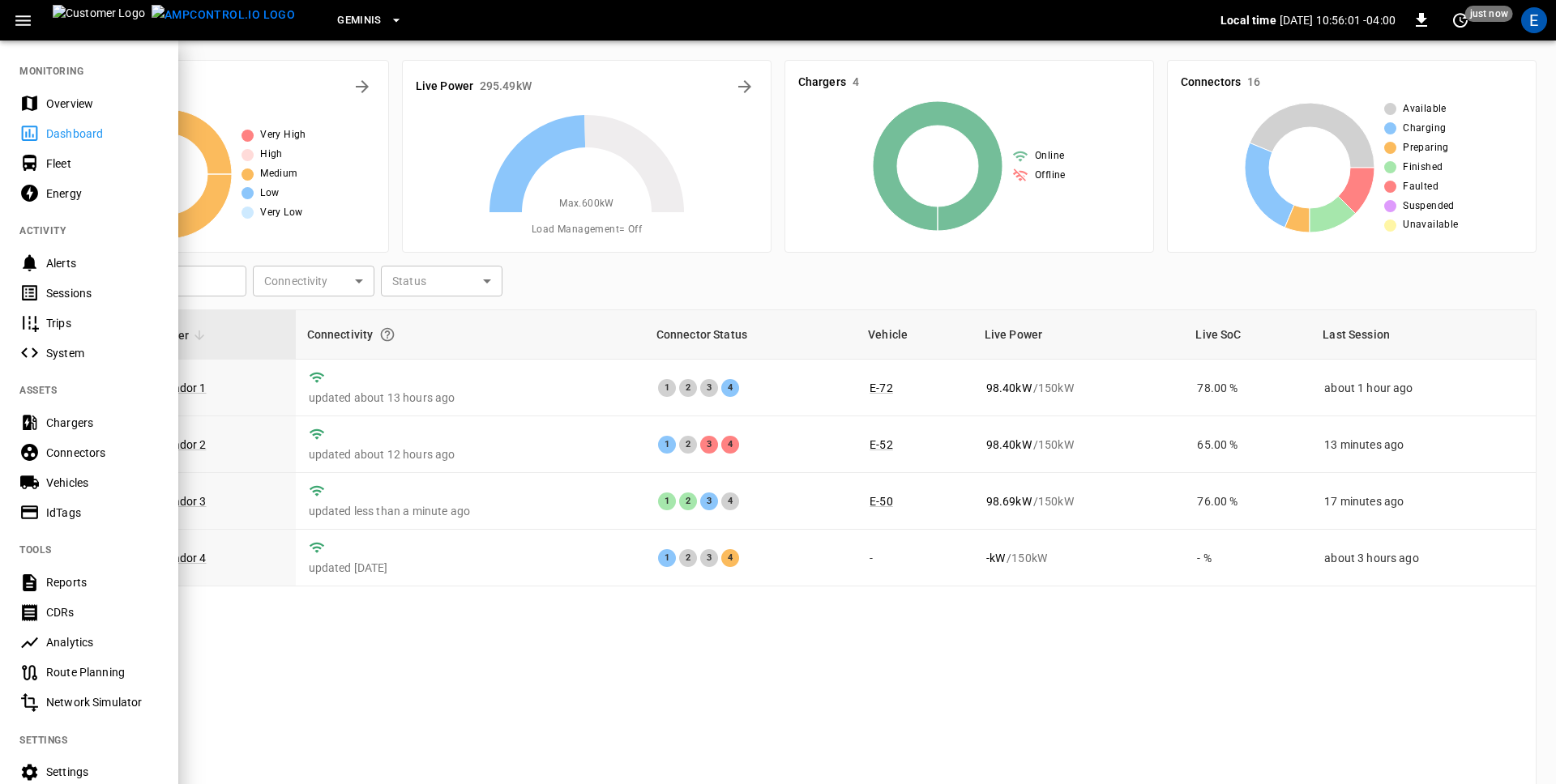 click on "Fleet" at bounding box center [102, 164] 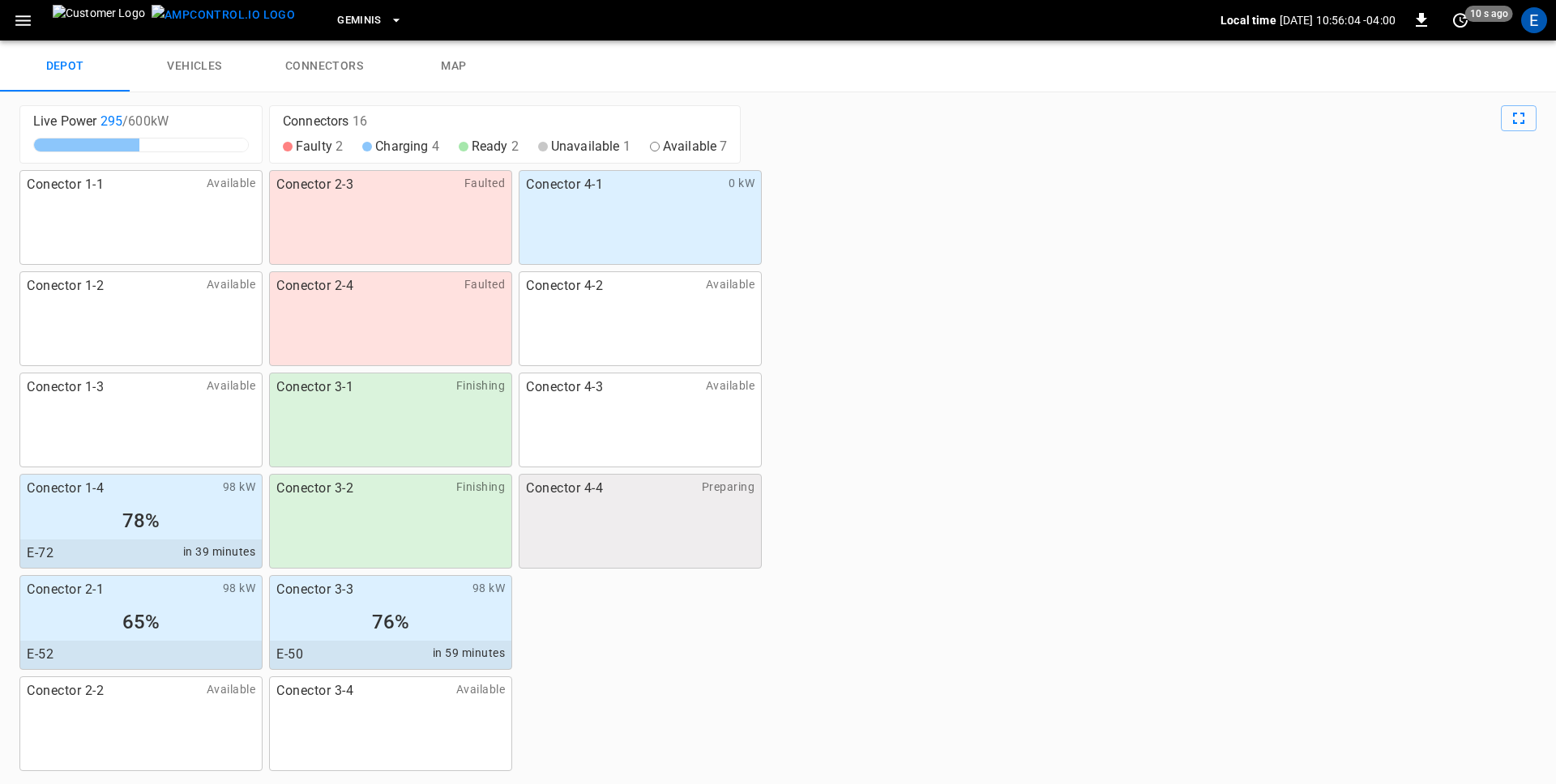 click on "vehicles" at bounding box center (194, 66) 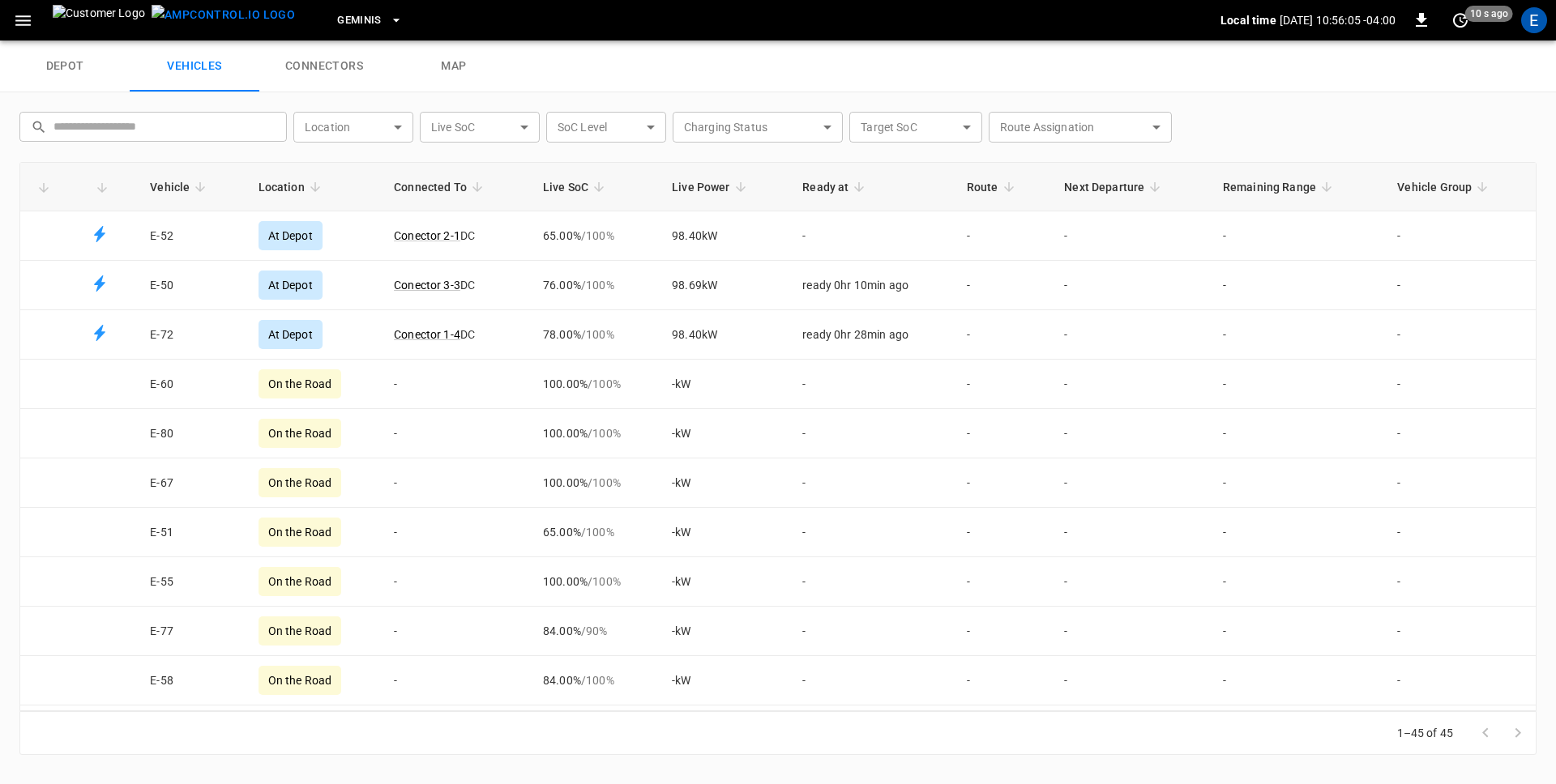 click on "connectors" at bounding box center (324, 66) 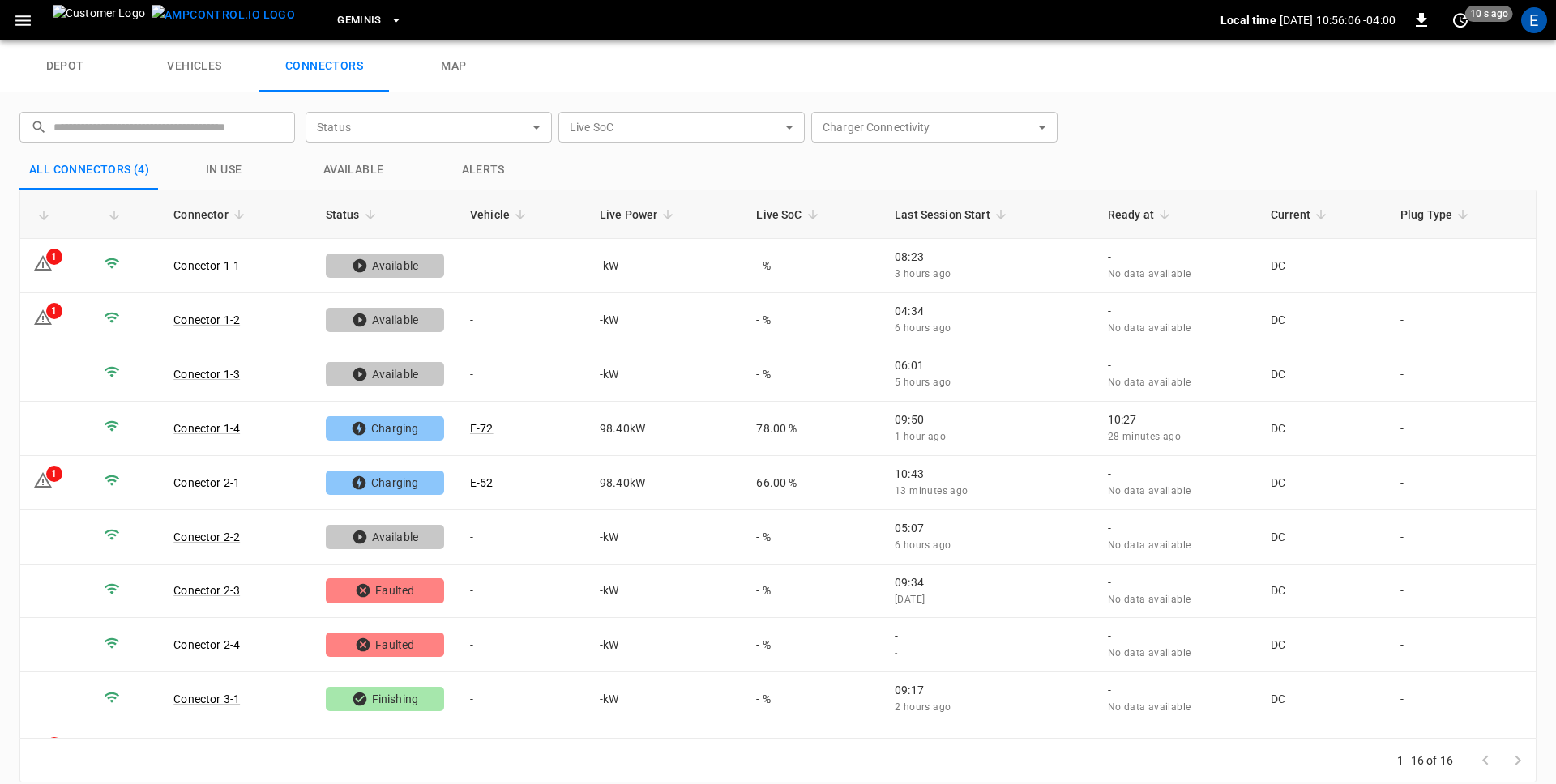 click on "depot" at bounding box center (65, 66) 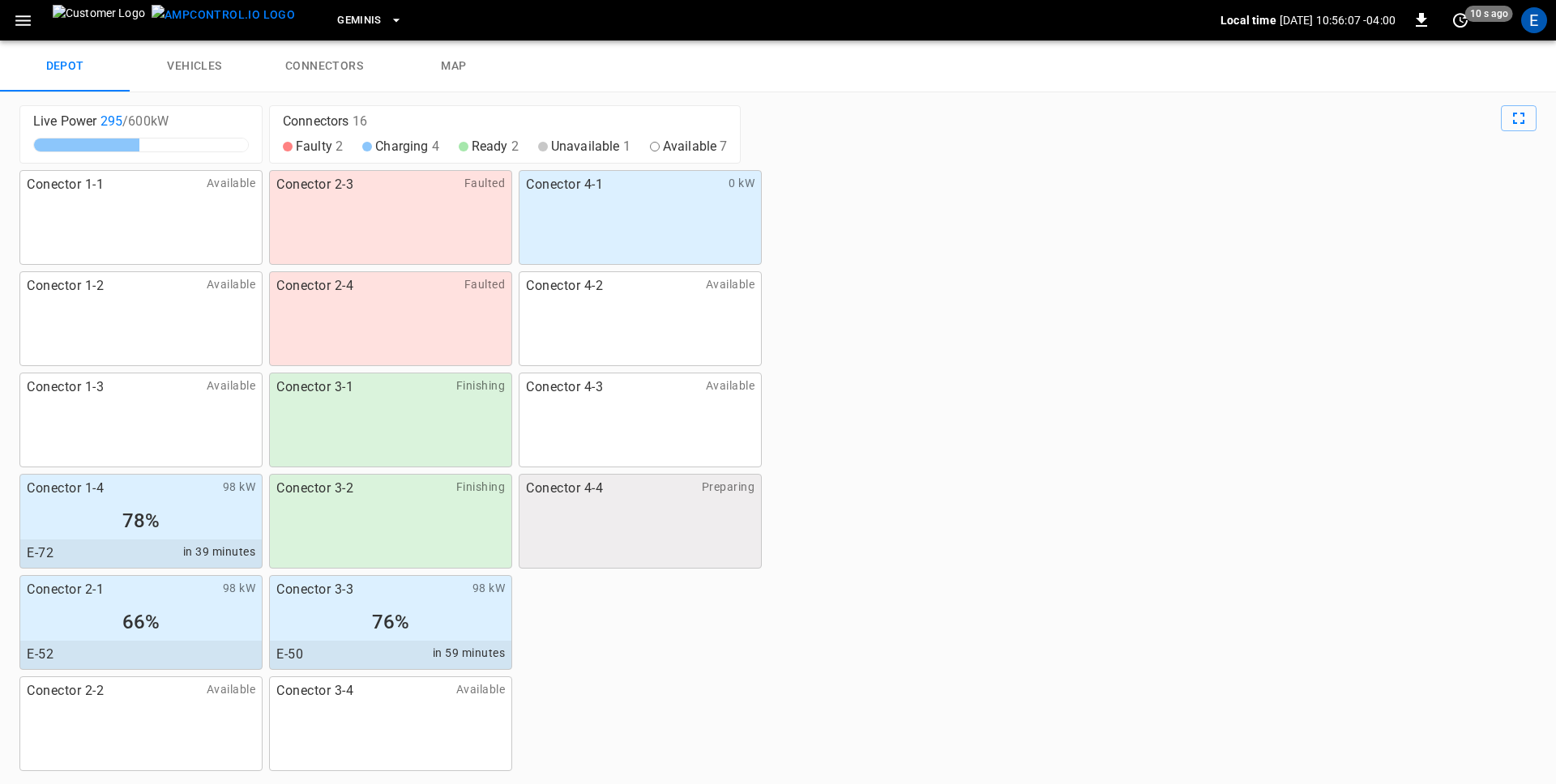 click on "Conector 1-1 Available     Conector 1-2 Available     Conector 1-3 Available     Conector 1-4 98 kW 78% E-72 in 39 minutes Conector 2-1 98 kW 66% E-52   Conector 2-2 Available     Conector 2-3 Faulted     Conector 2-4 Faulted     Conector 3-1 Finishing     Conector 3-2 Finishing     Conector 3-3 98 kW 76% E-50 in 59 minutes Conector 3-4 Available     Conector 4-1 0 kW     Conector 4-2 Available     Conector 4-3 Available     Conector 4-4 Preparing" at bounding box center [778, 471] 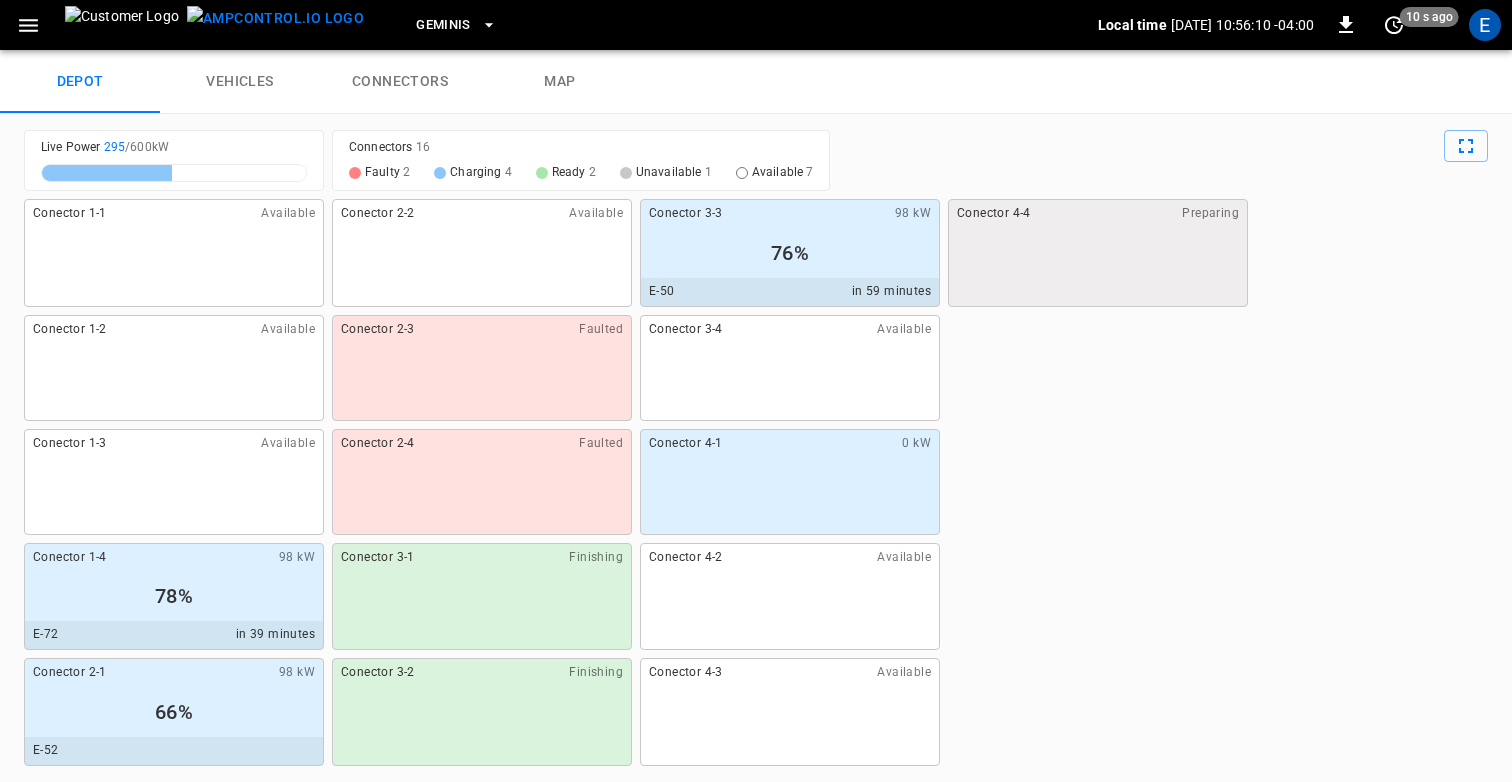 click on "Conector 1-1 Available     Conector 1-2 Available     Conector 1-3 Available     Conector 1-4 98 kW 78% E-72 in 39 minutes Conector 2-1 98 kW 66% E-52   Conector 2-2 Available     Conector 2-3 Faulted     Conector 2-4 Faulted     Conector 3-1 Finishing     Conector 3-2 Finishing     Conector 3-3 98 kW 76% E-50 in 59 minutes Conector 3-4 Available     Conector 4-1 0 kW     Conector 4-2 Available     Conector 4-3 Available     Conector 4-4 Preparing" at bounding box center (756, 482) 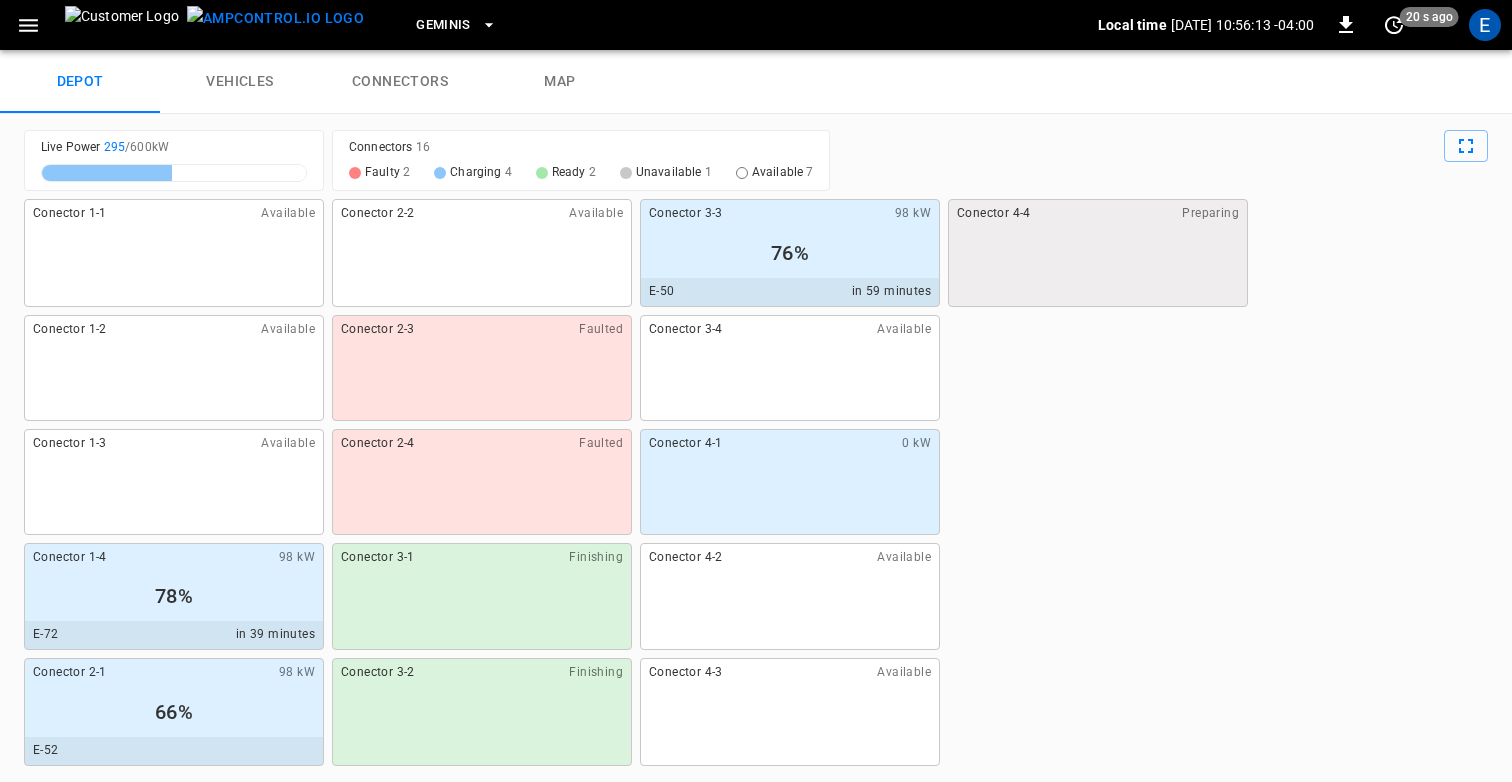 click on "Conector 1-1 Available     Conector 1-2 Available     Conector 1-3 Available     Conector 1-4 98 kW 78% E-72 in 39 minutes Conector 2-1 98 kW 66% E-52   Conector 2-2 Available     Conector 2-3 Faulted     Conector 2-4 Faulted     Conector 3-1 Finishing     Conector 3-2 Finishing     Conector 3-3 98 kW 76% E-50 in 59 minutes Conector 3-4 Available     Conector 4-1 0 kW     Conector 4-2 Available     Conector 4-3 Available     Conector 4-4 Preparing" at bounding box center [756, 482] 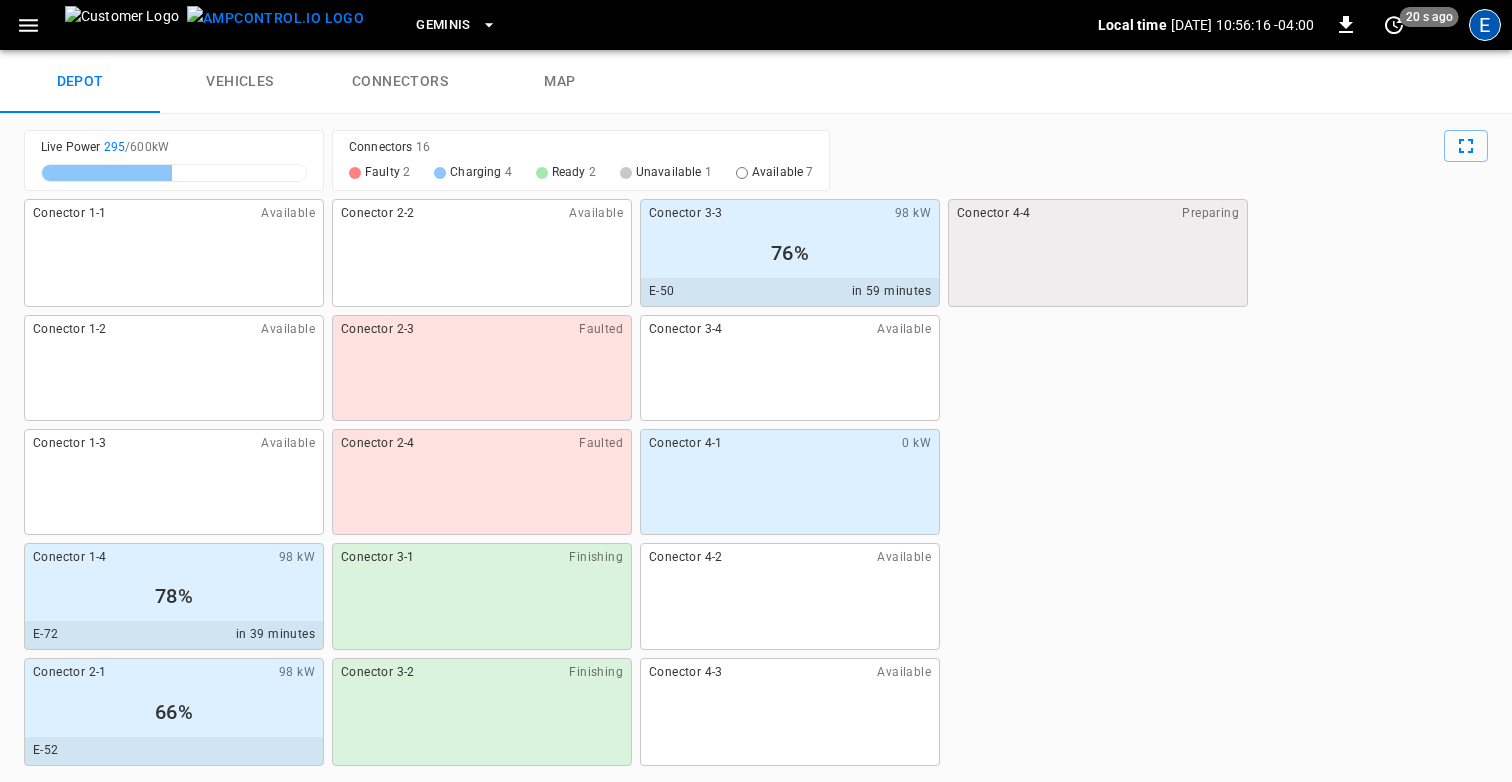 click on "E" at bounding box center [1485, 25] 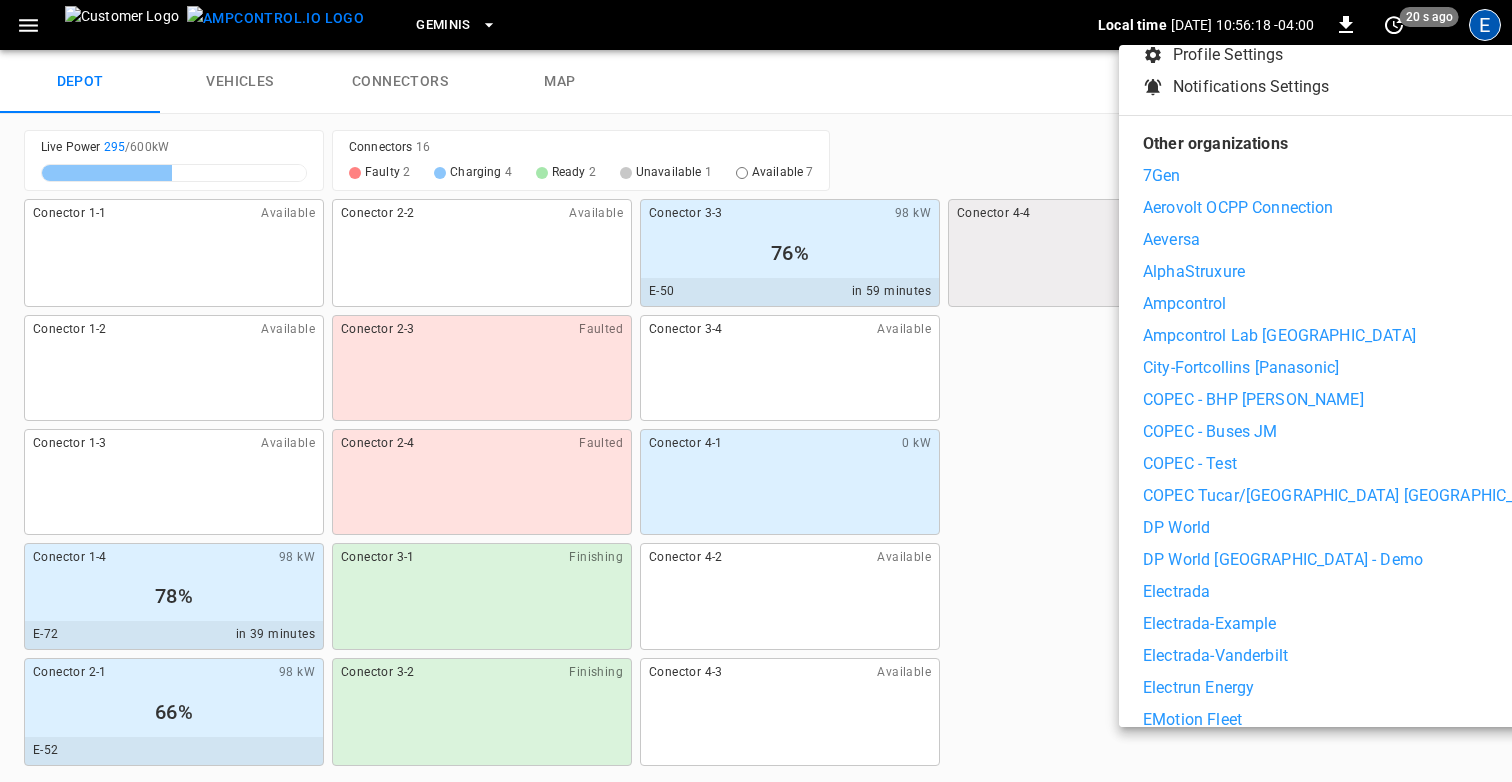 scroll, scrollTop: 255, scrollLeft: 0, axis: vertical 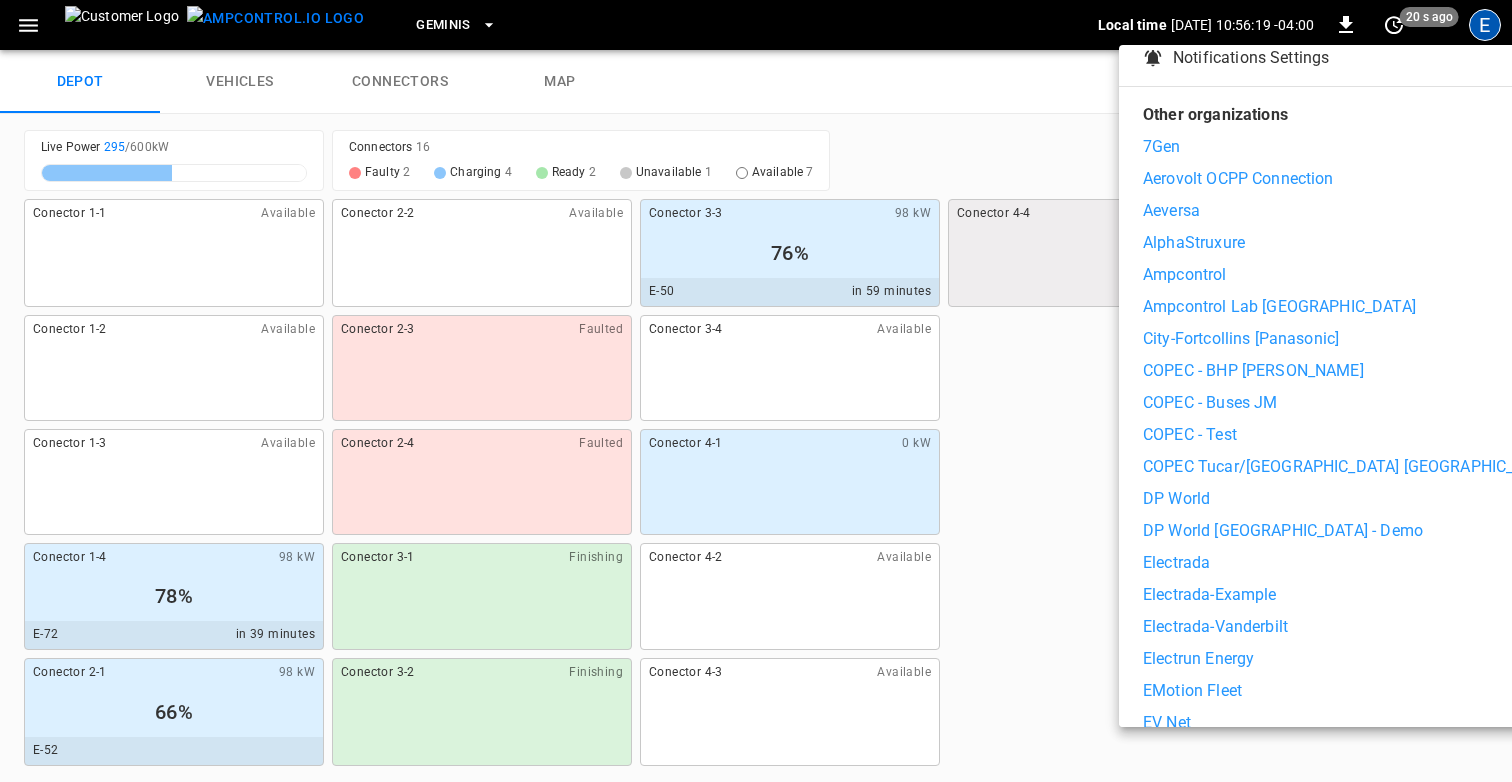 click on "DP World" at bounding box center [1350, 499] 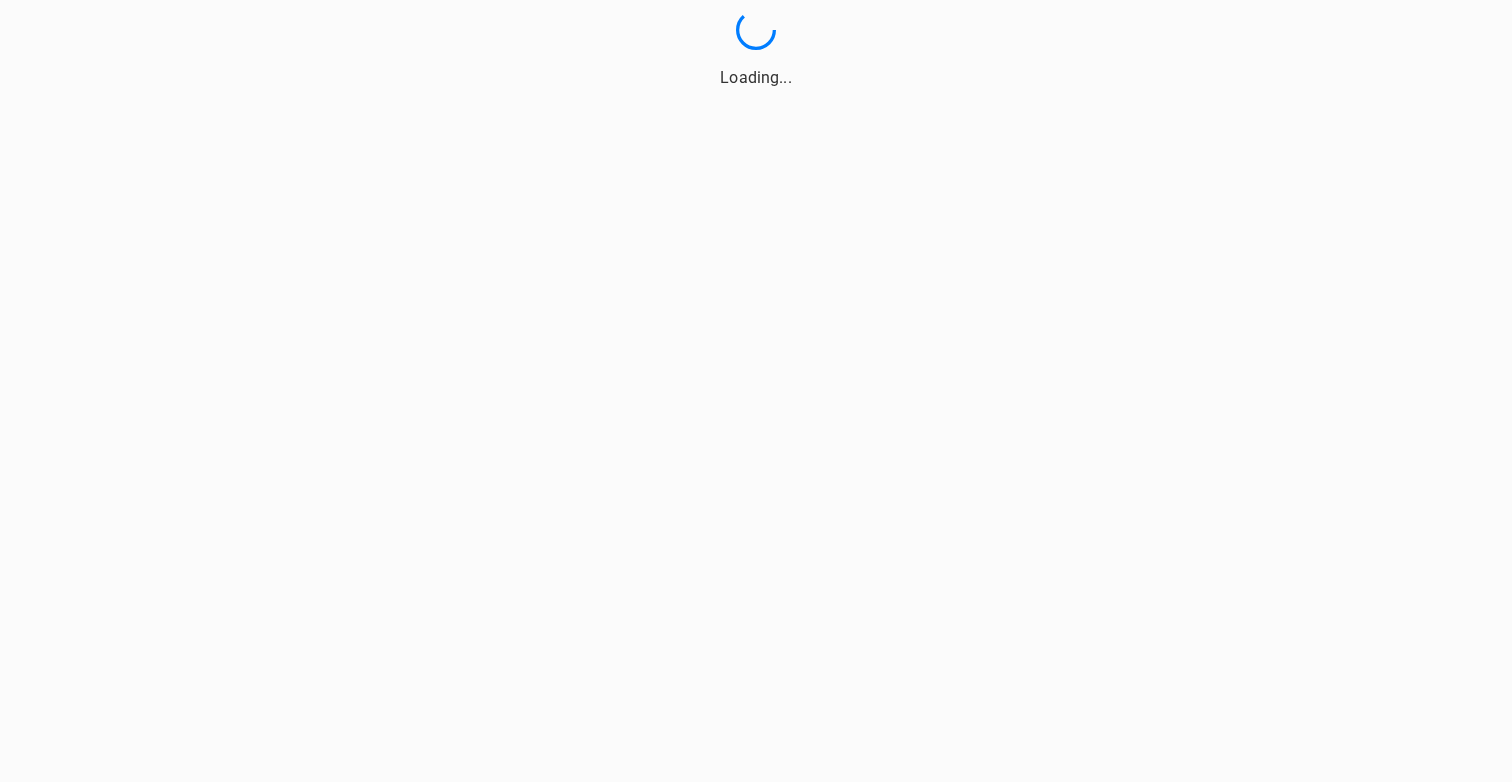 scroll, scrollTop: 0, scrollLeft: 0, axis: both 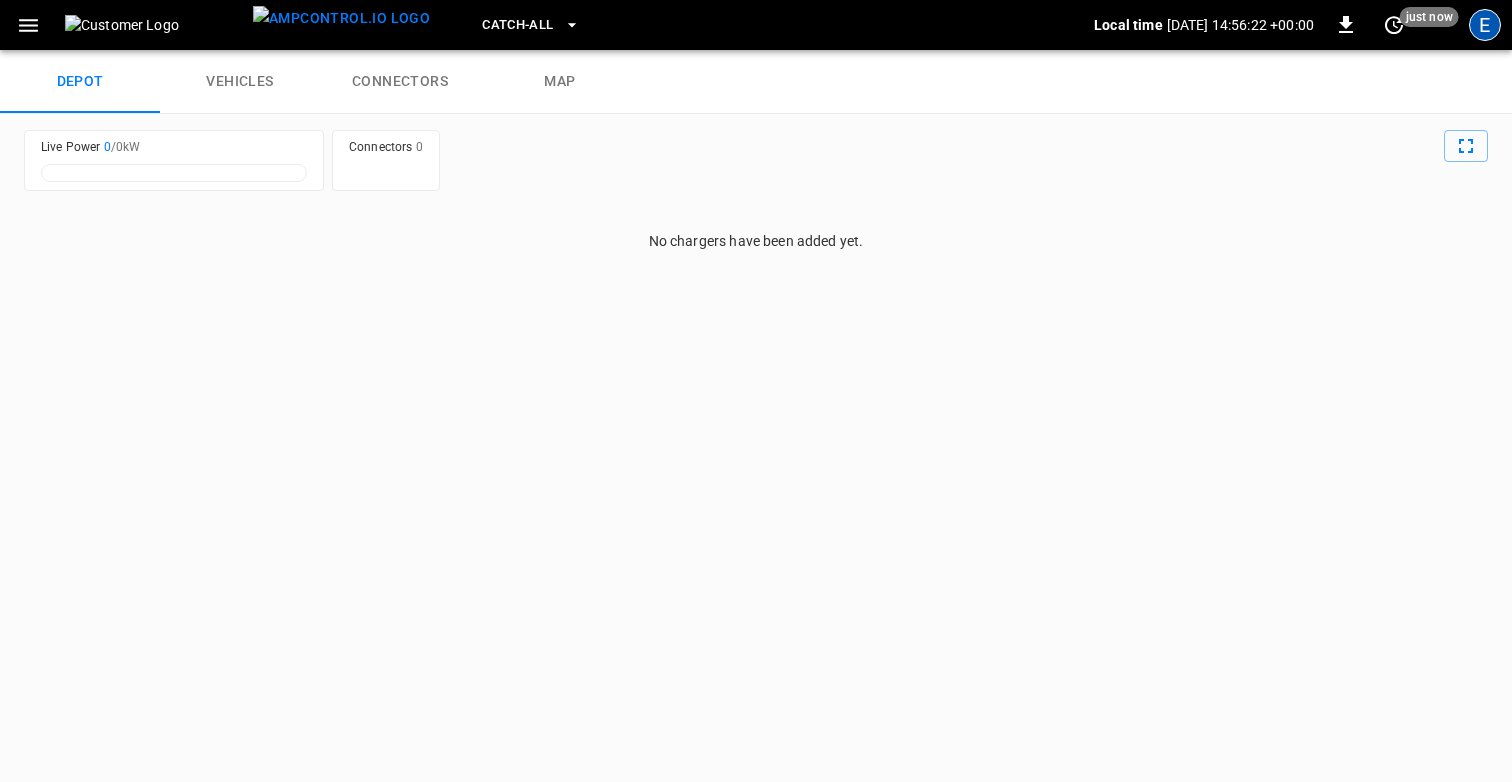 click on "E" at bounding box center [1485, 25] 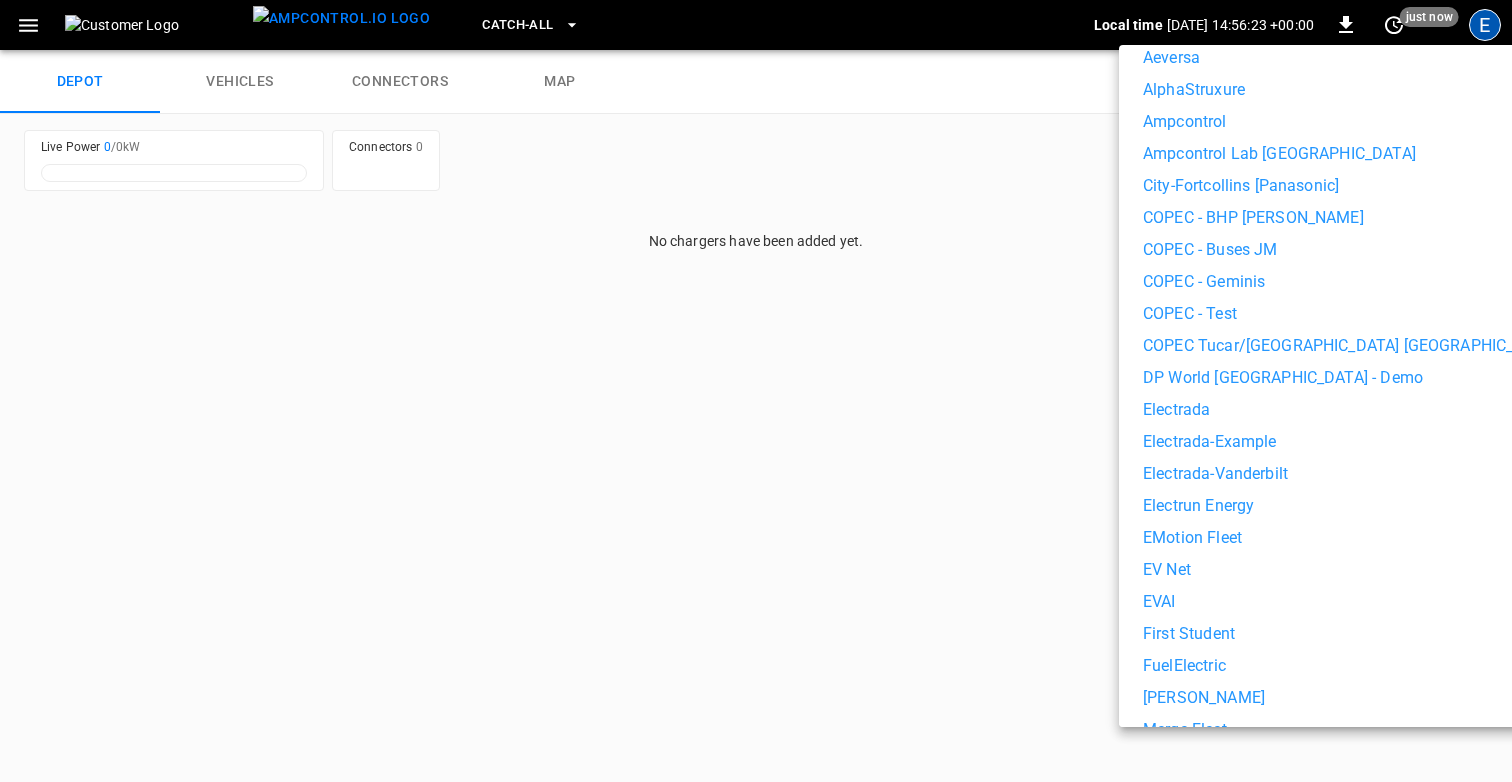scroll, scrollTop: 412, scrollLeft: 0, axis: vertical 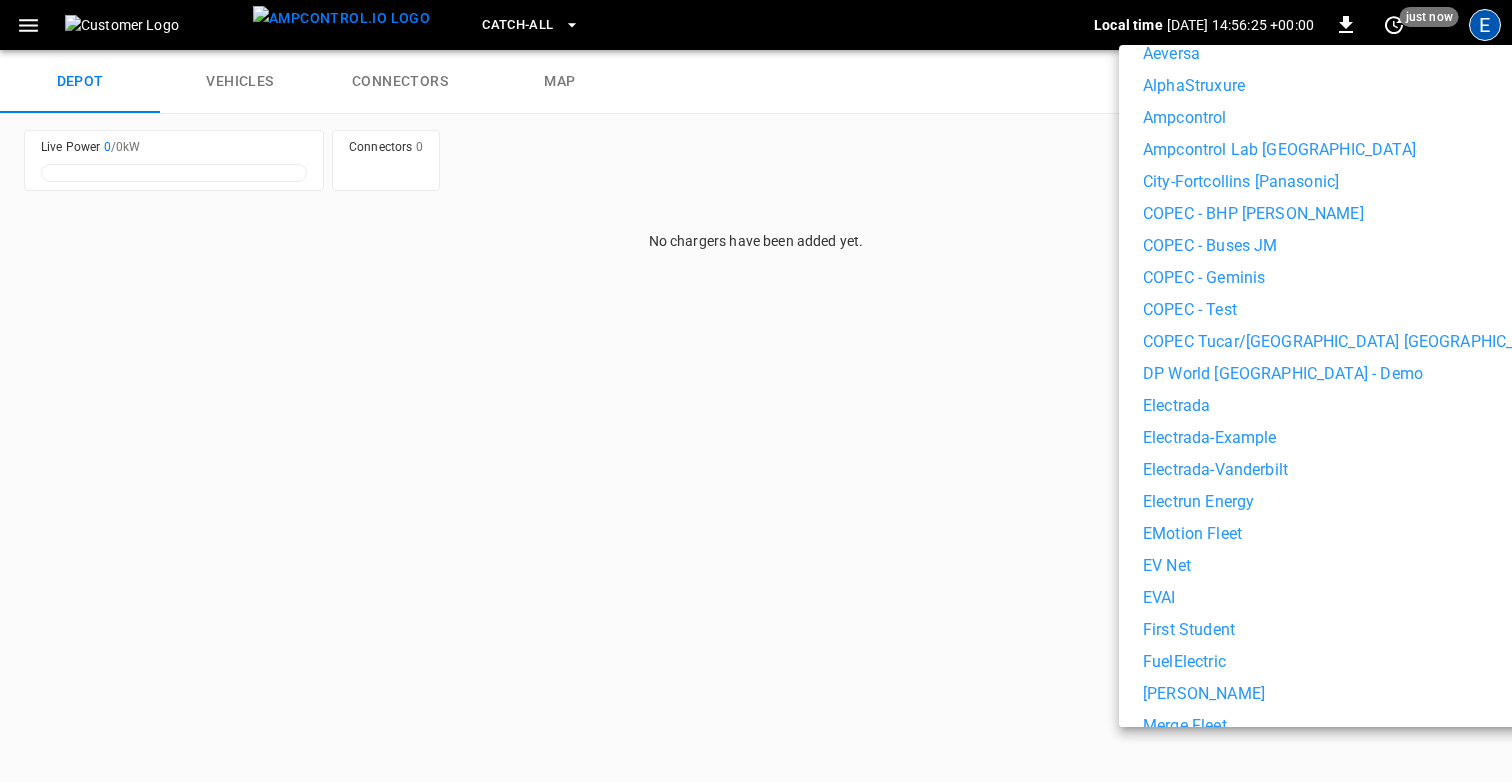 click on "Electrada" at bounding box center (1350, 406) 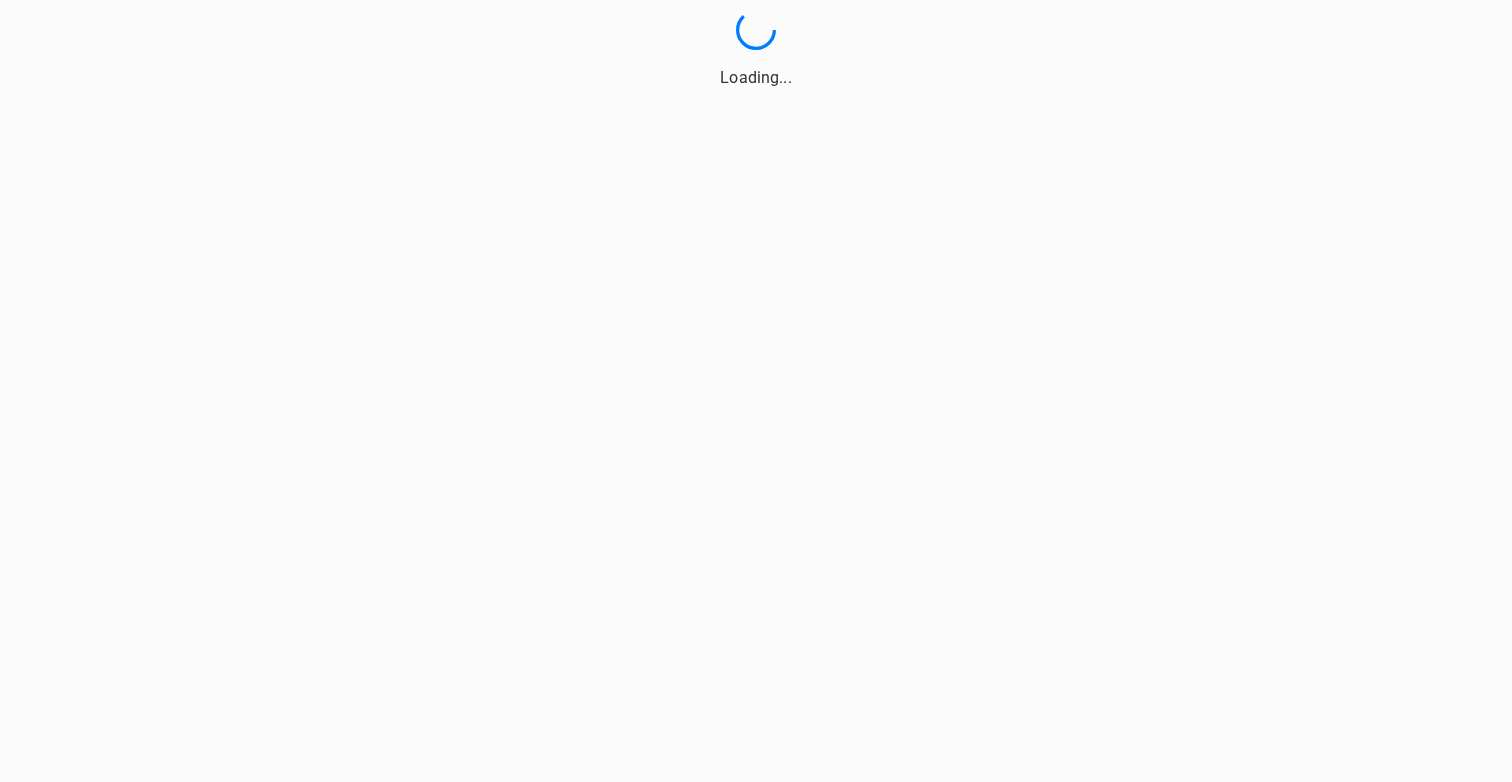 scroll, scrollTop: 0, scrollLeft: 0, axis: both 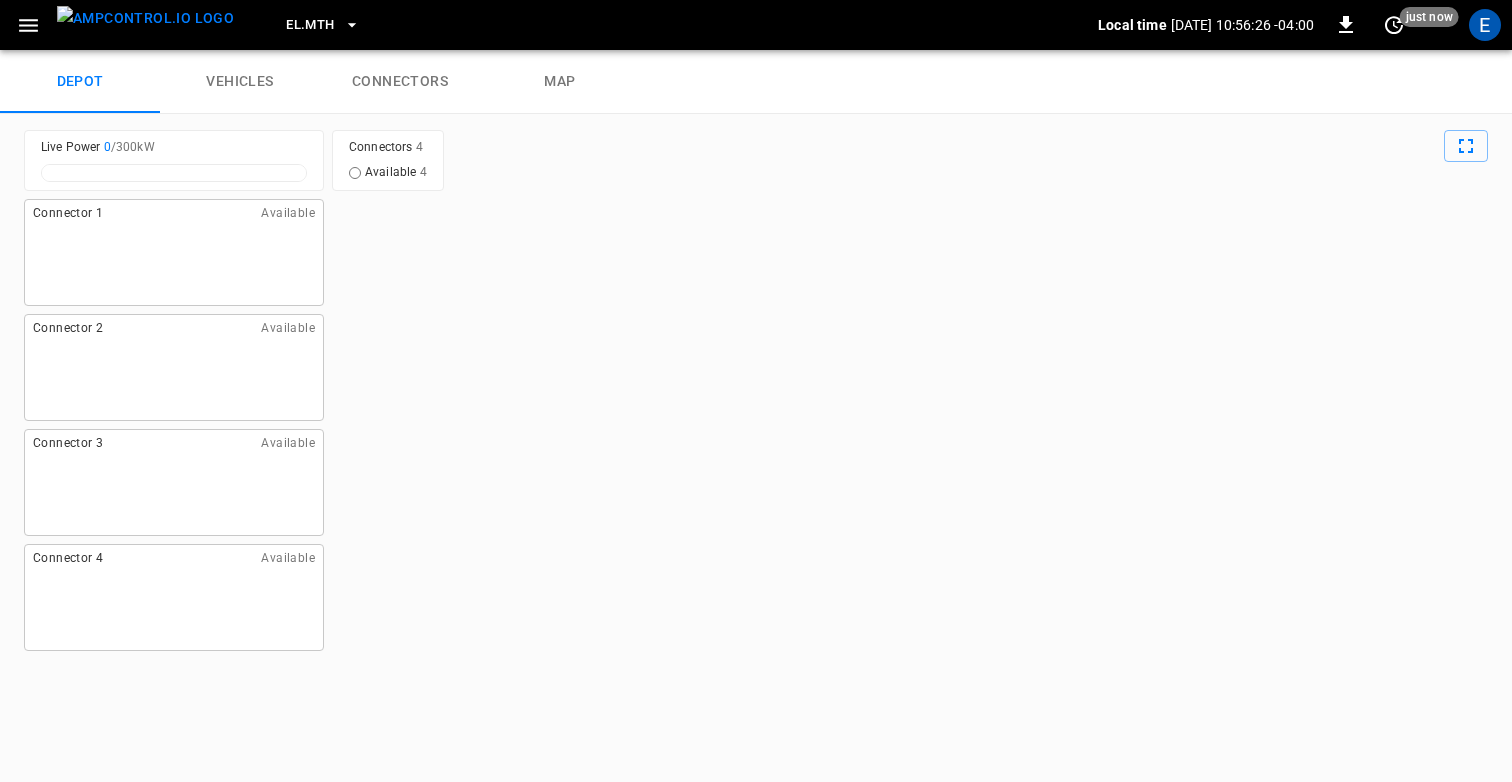 click on "EL.MTH" at bounding box center (310, 25) 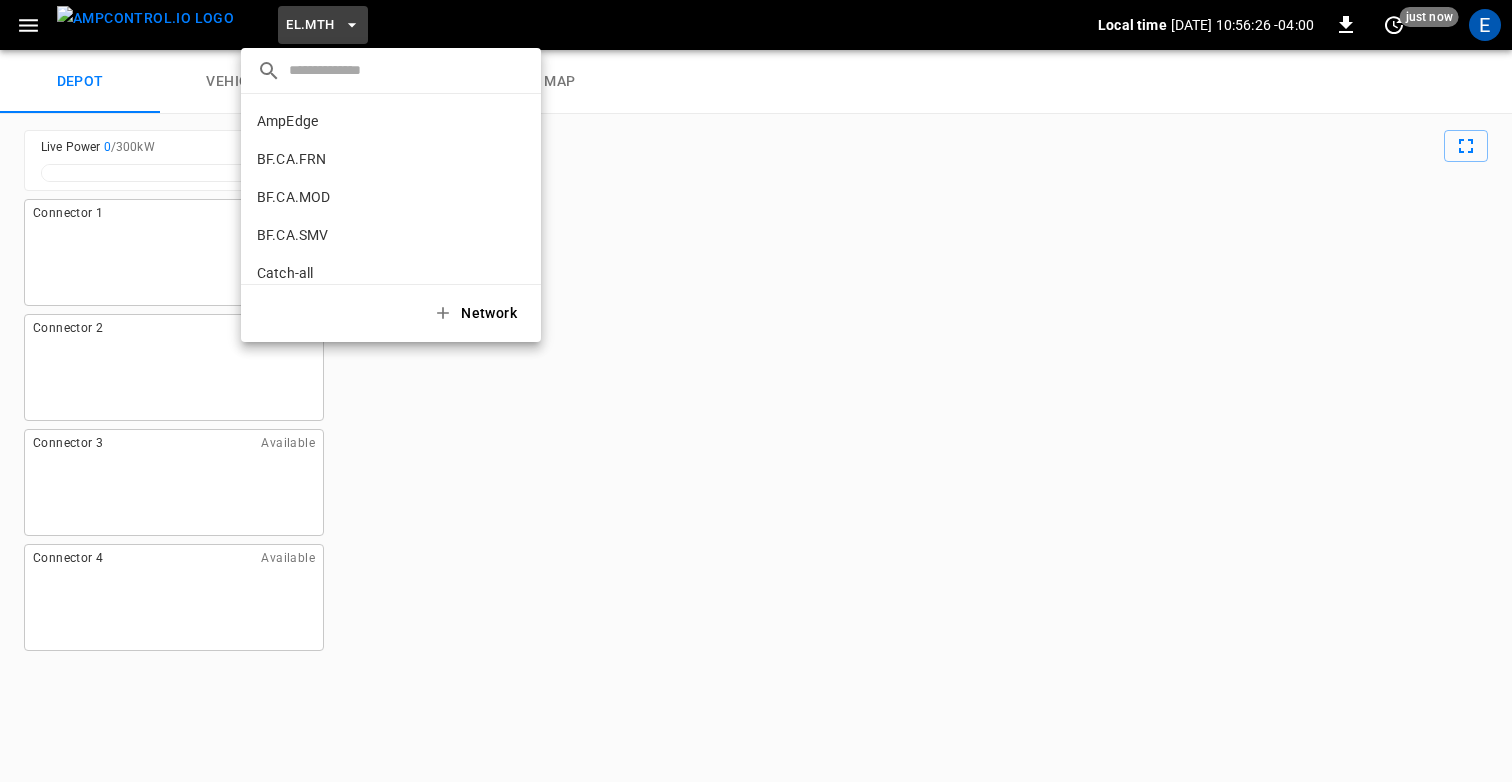scroll, scrollTop: 640, scrollLeft: 0, axis: vertical 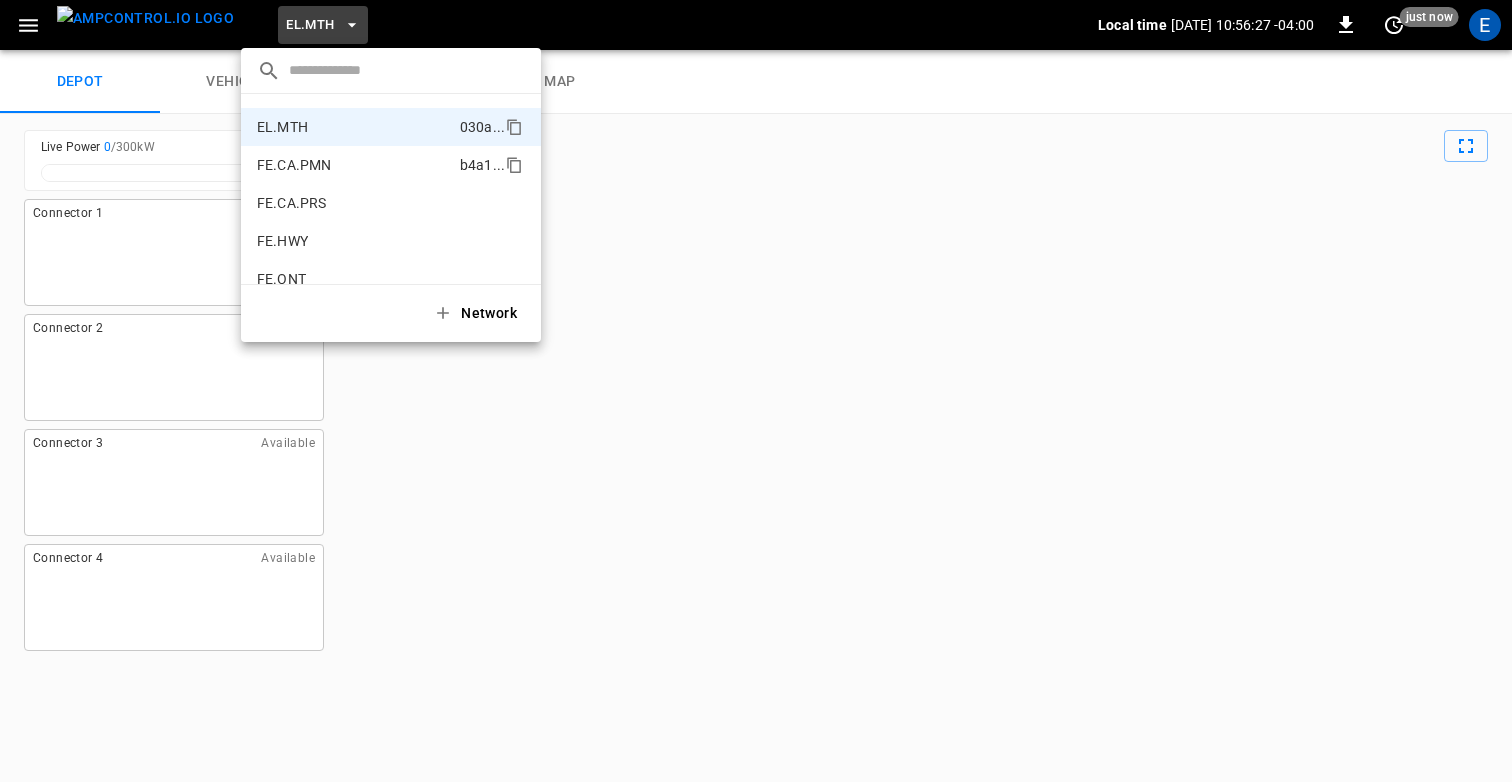 click on "FE.CA.PMN" at bounding box center (294, 165) 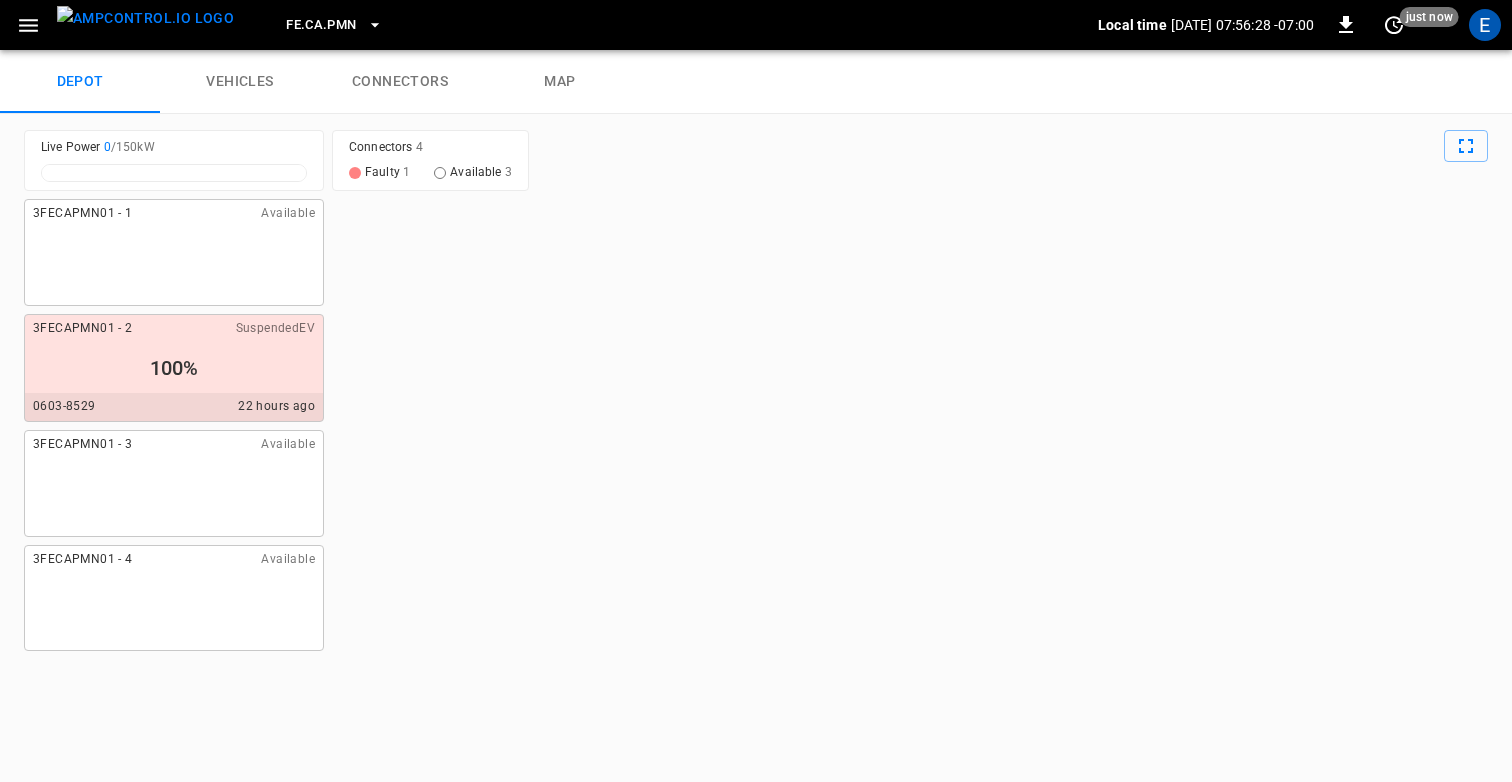 click on "FE.CA.PMN" at bounding box center [321, 25] 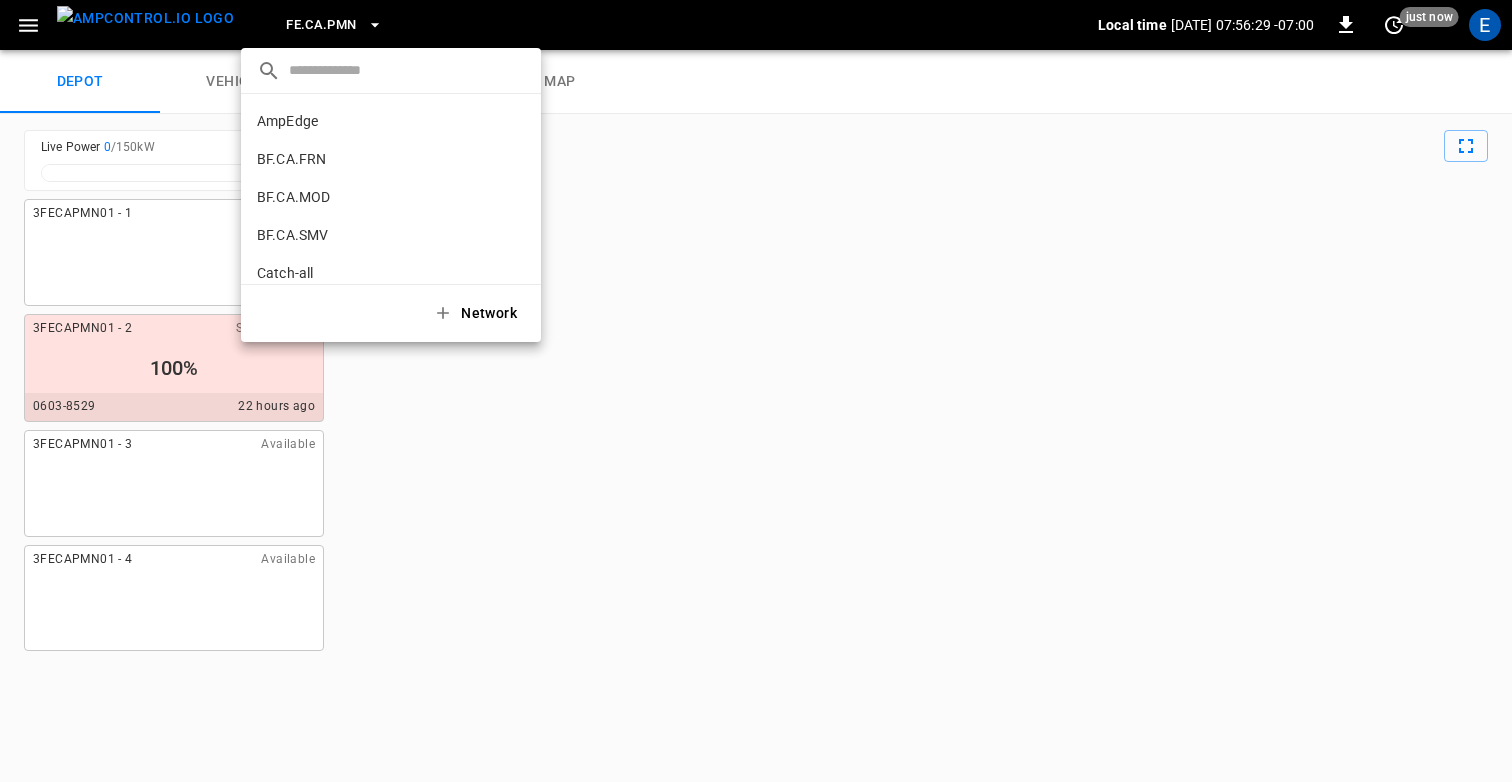 scroll, scrollTop: 678, scrollLeft: 0, axis: vertical 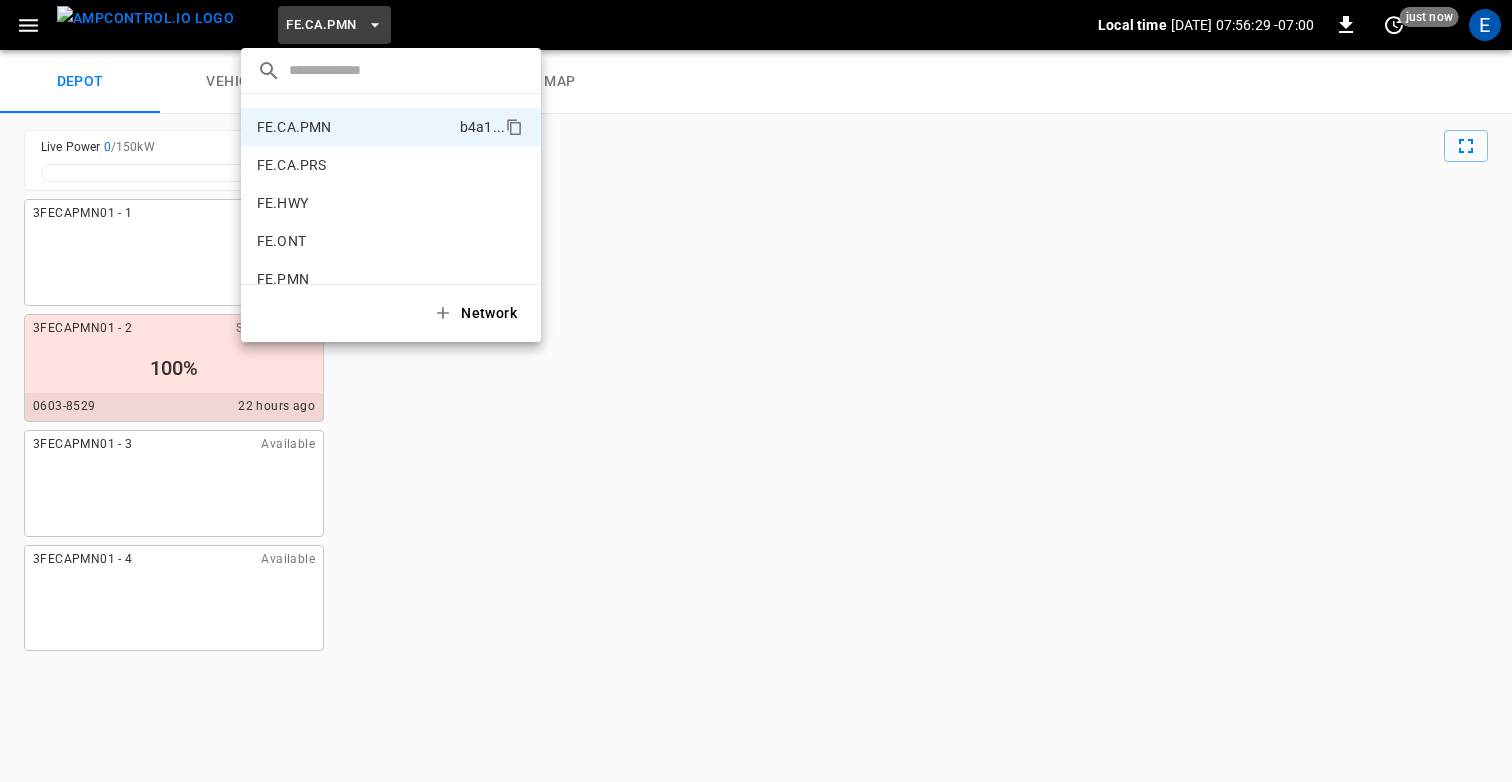 click at bounding box center (756, 391) 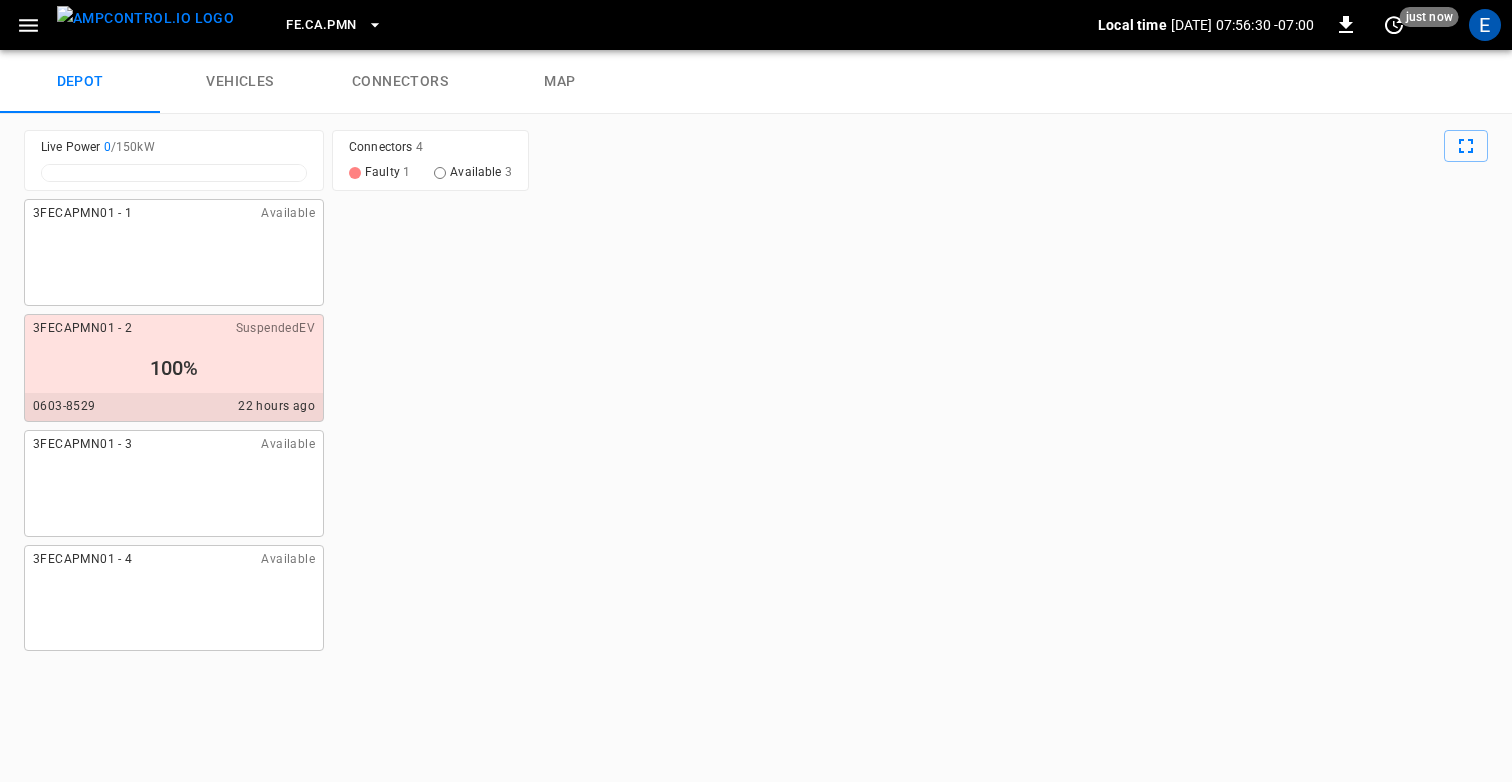 click on "3FECAPMN01 - 1 Available     3FECAPMN01 - 2 SuspendedEV 100% 0603-8529 22 hours ago 3FECAPMN01 - 3 Available     3FECAPMN01 - 4 Available" at bounding box center [756, 482] 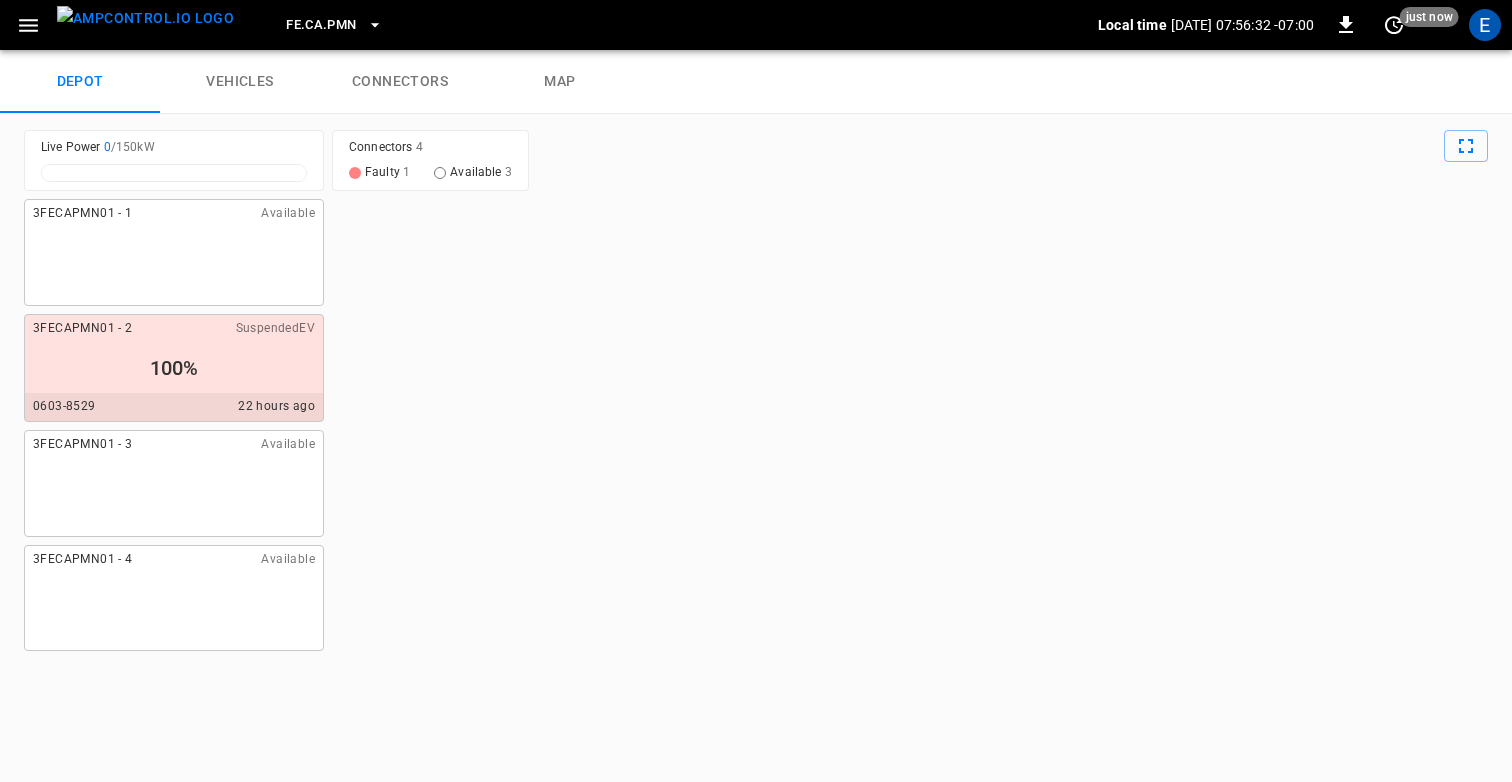 click on "100%" at bounding box center [174, 368] 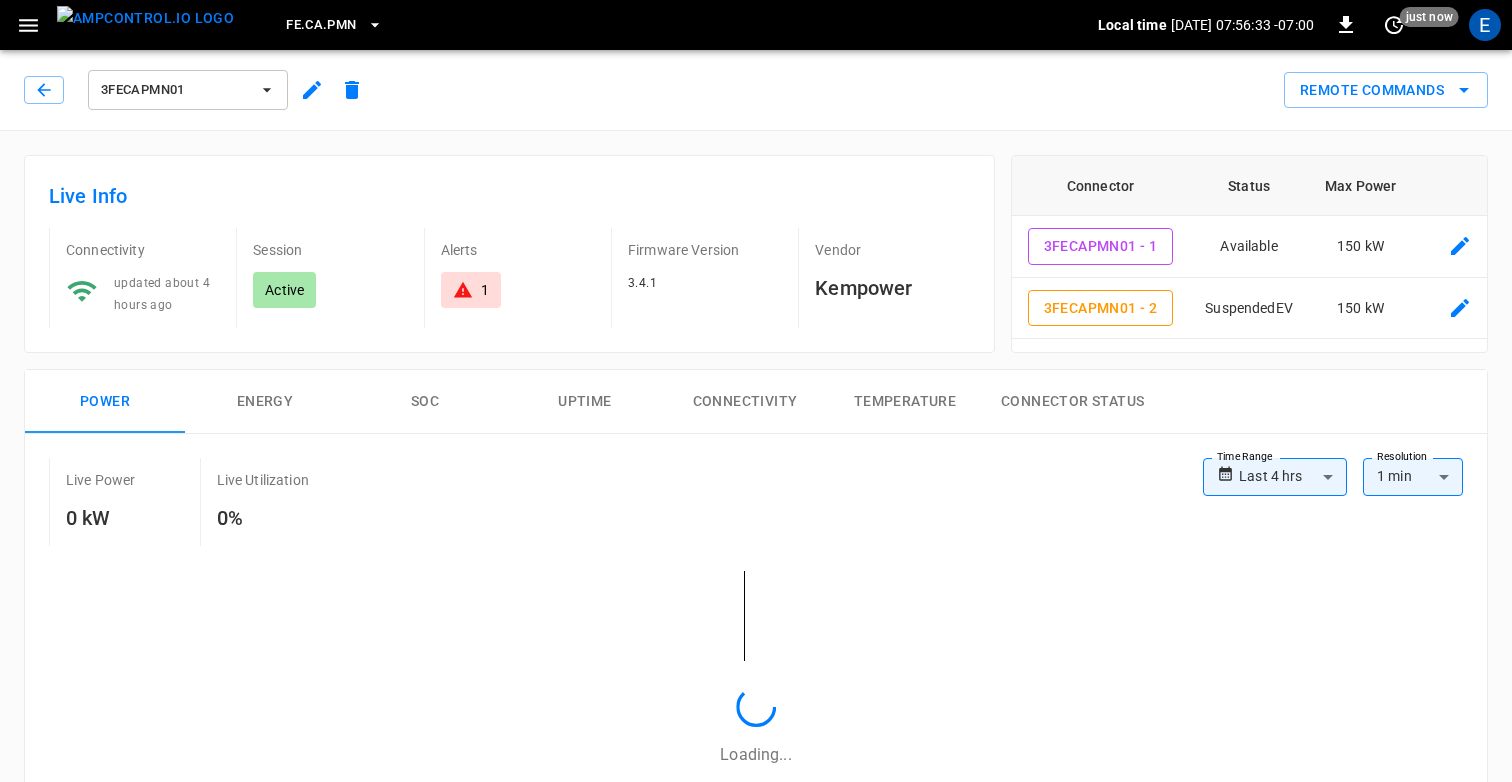 type on "**********" 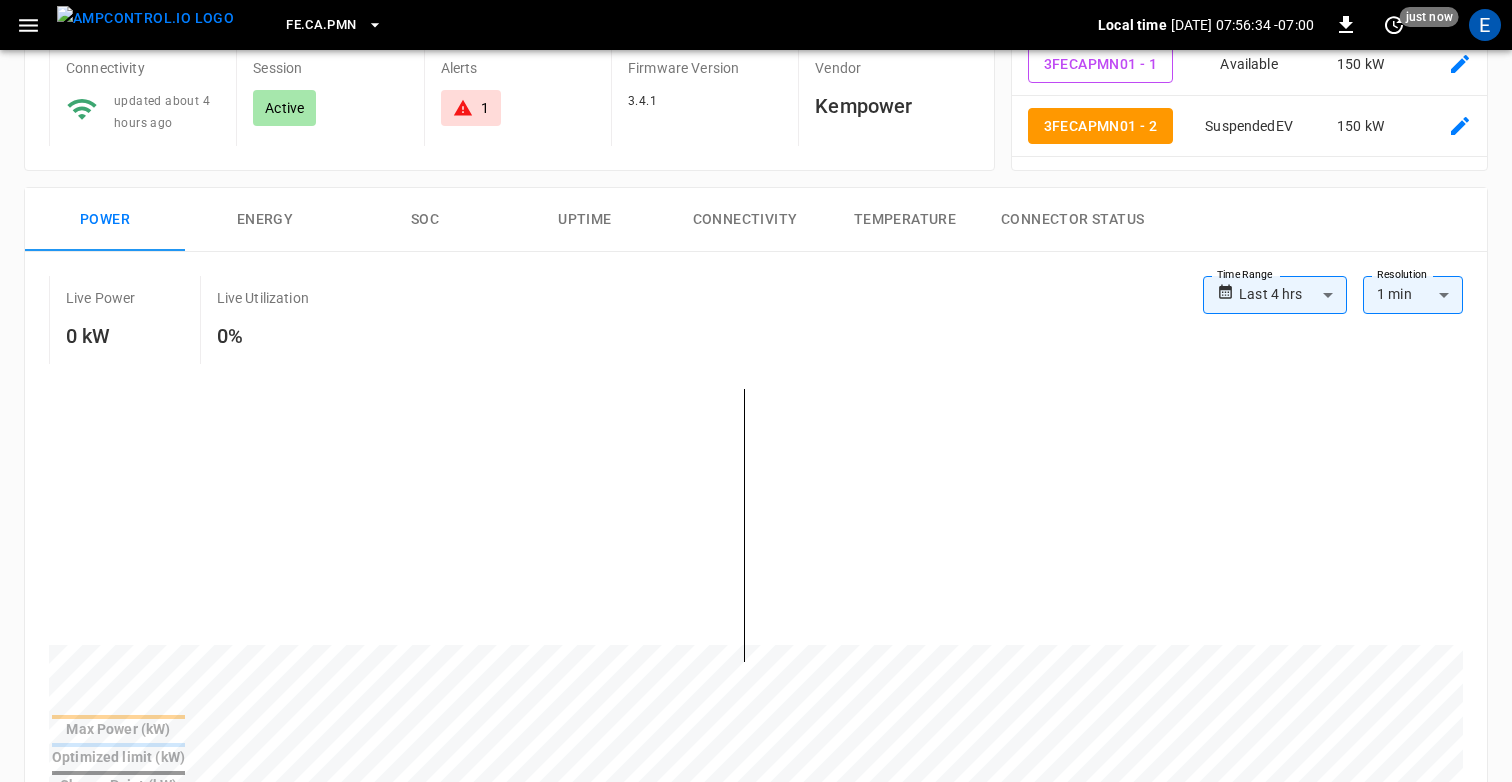 scroll, scrollTop: 160, scrollLeft: 0, axis: vertical 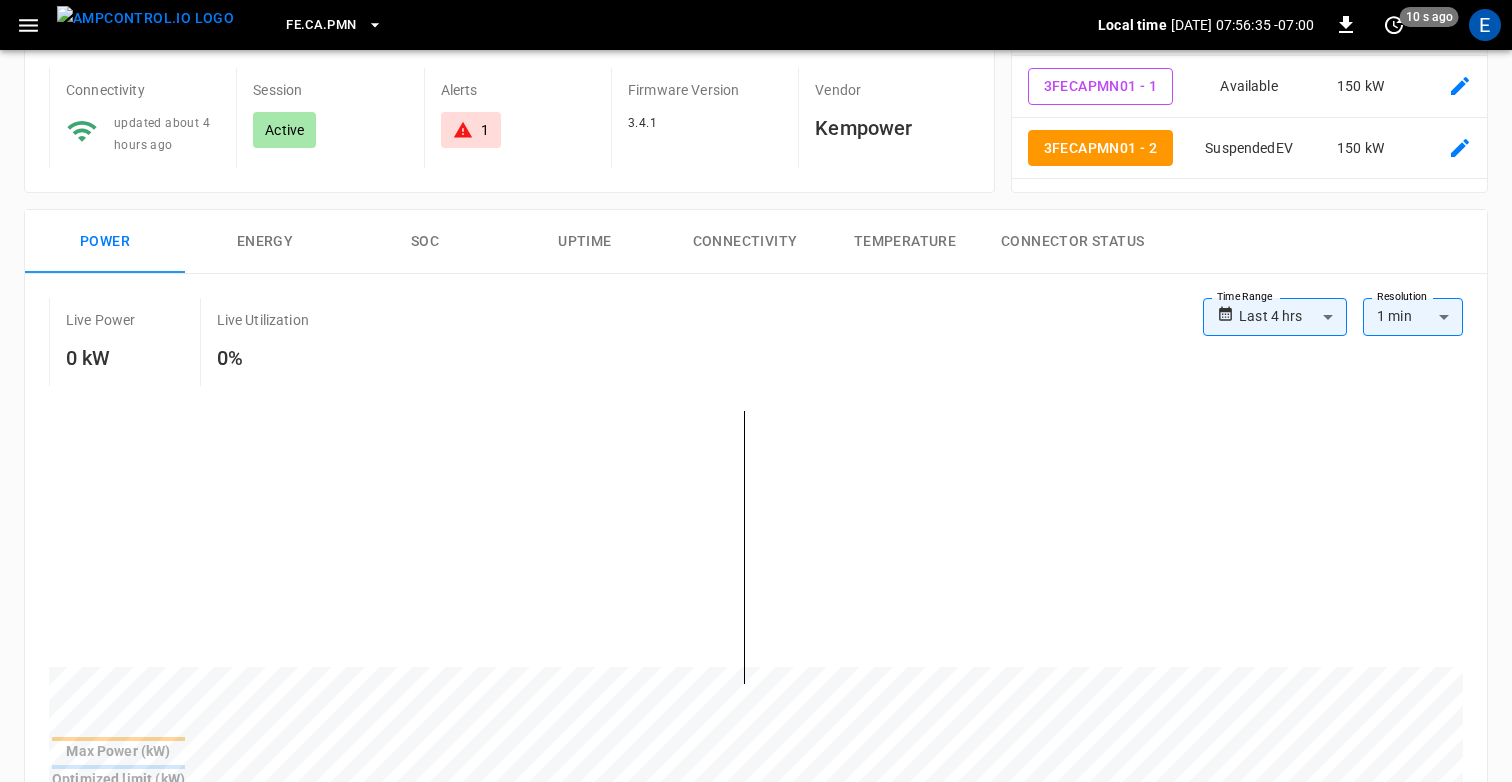 click on "Connector Status" at bounding box center (1072, 242) 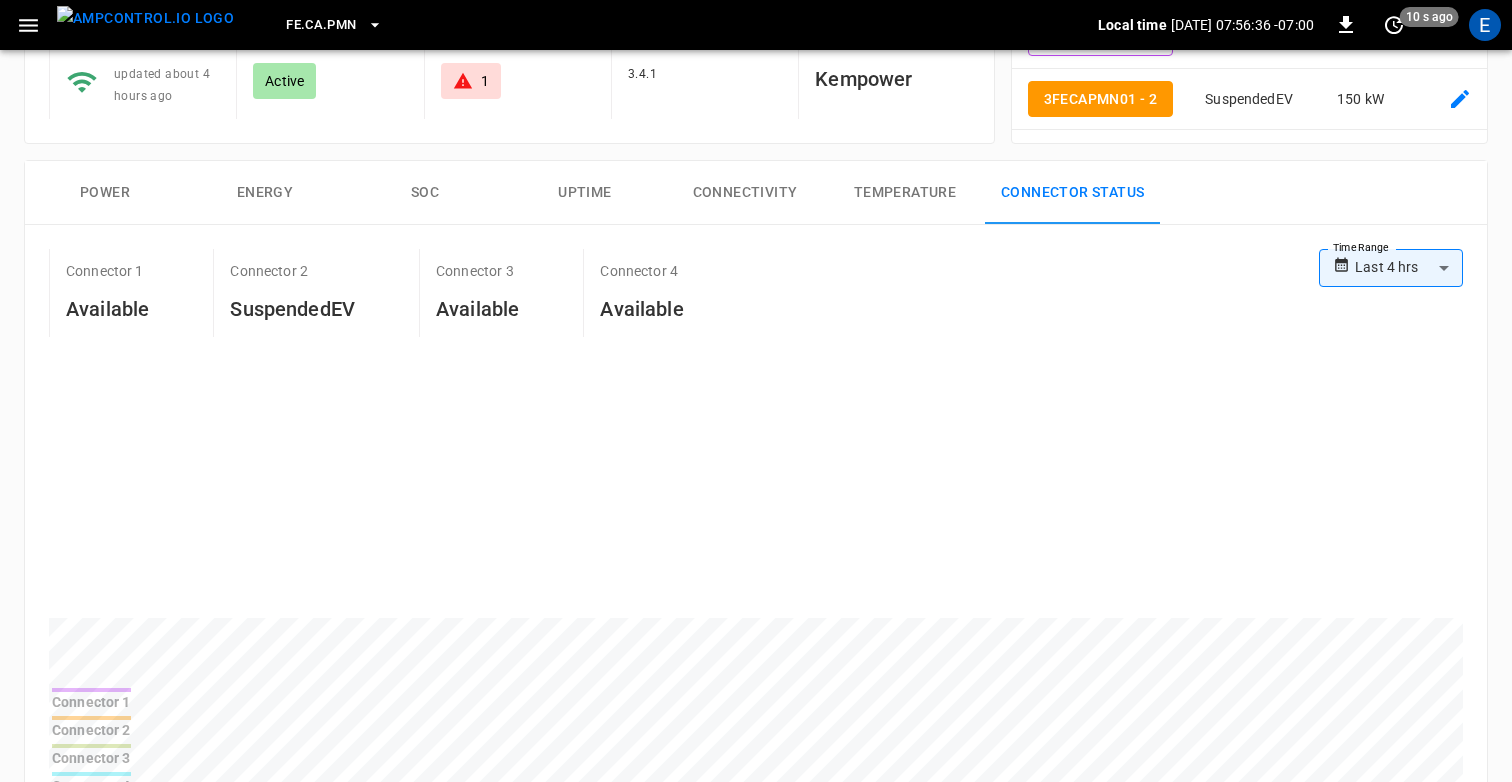 scroll, scrollTop: 211, scrollLeft: 0, axis: vertical 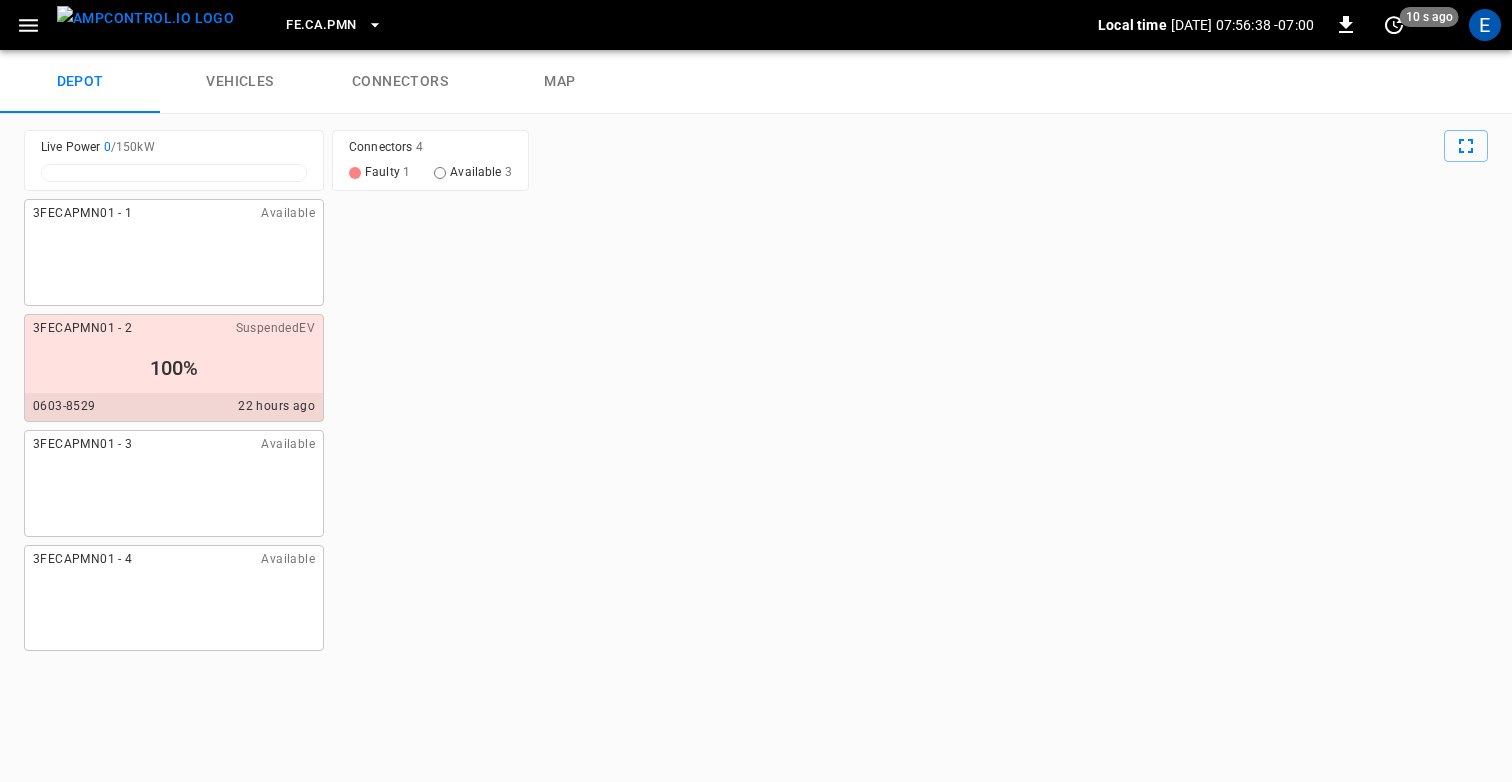 click on "3FECAPMN01 - 3 Available" at bounding box center [174, 483] 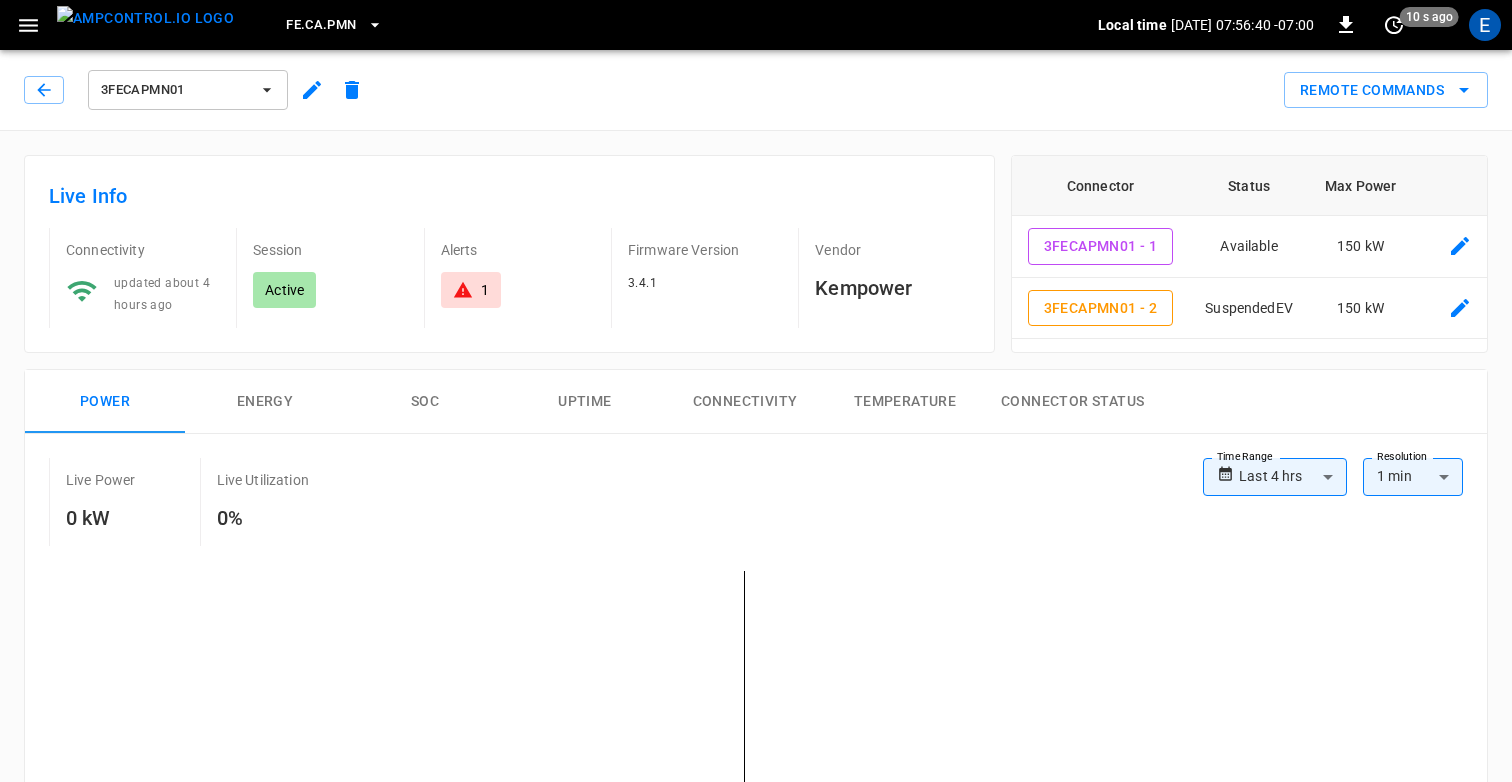 type on "**********" 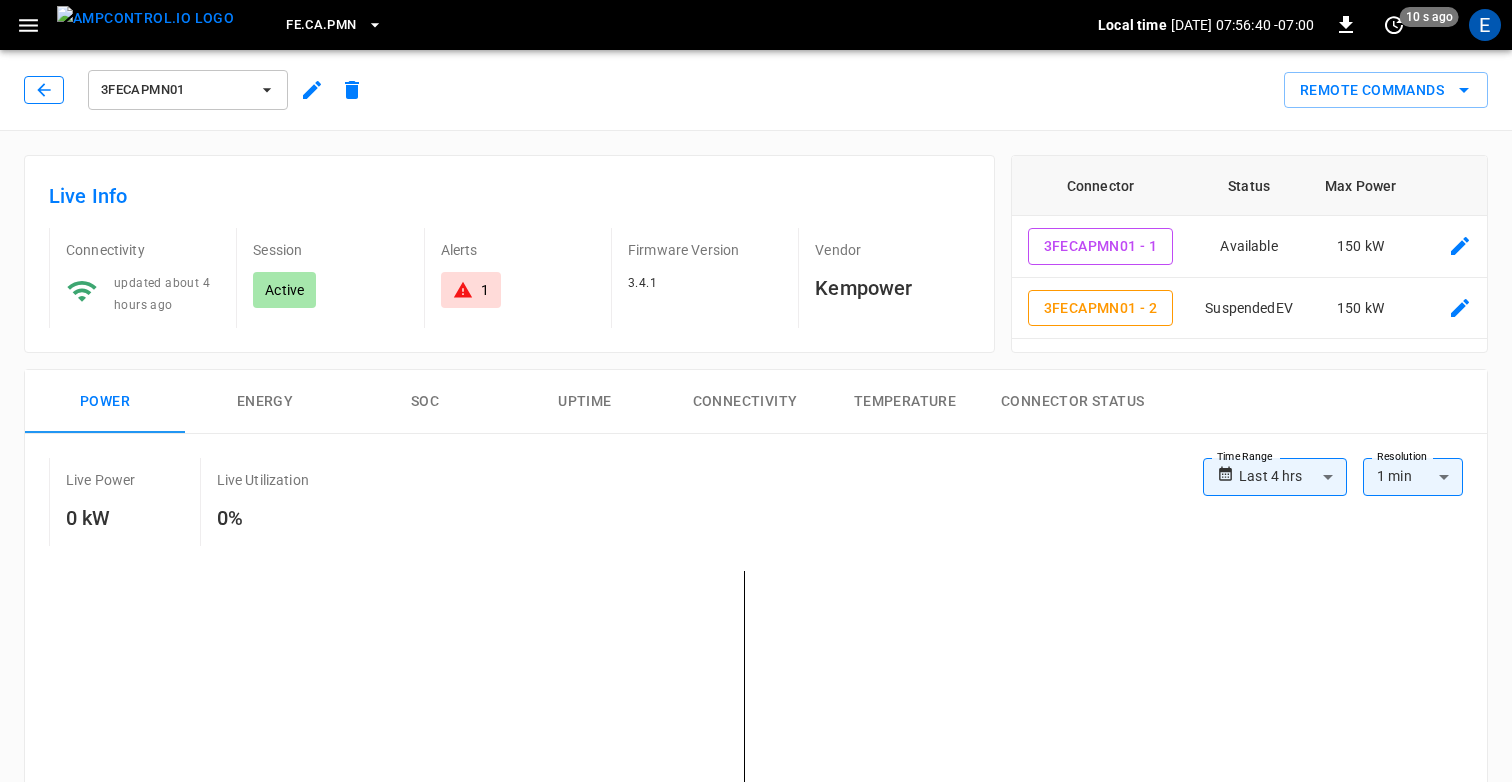 click 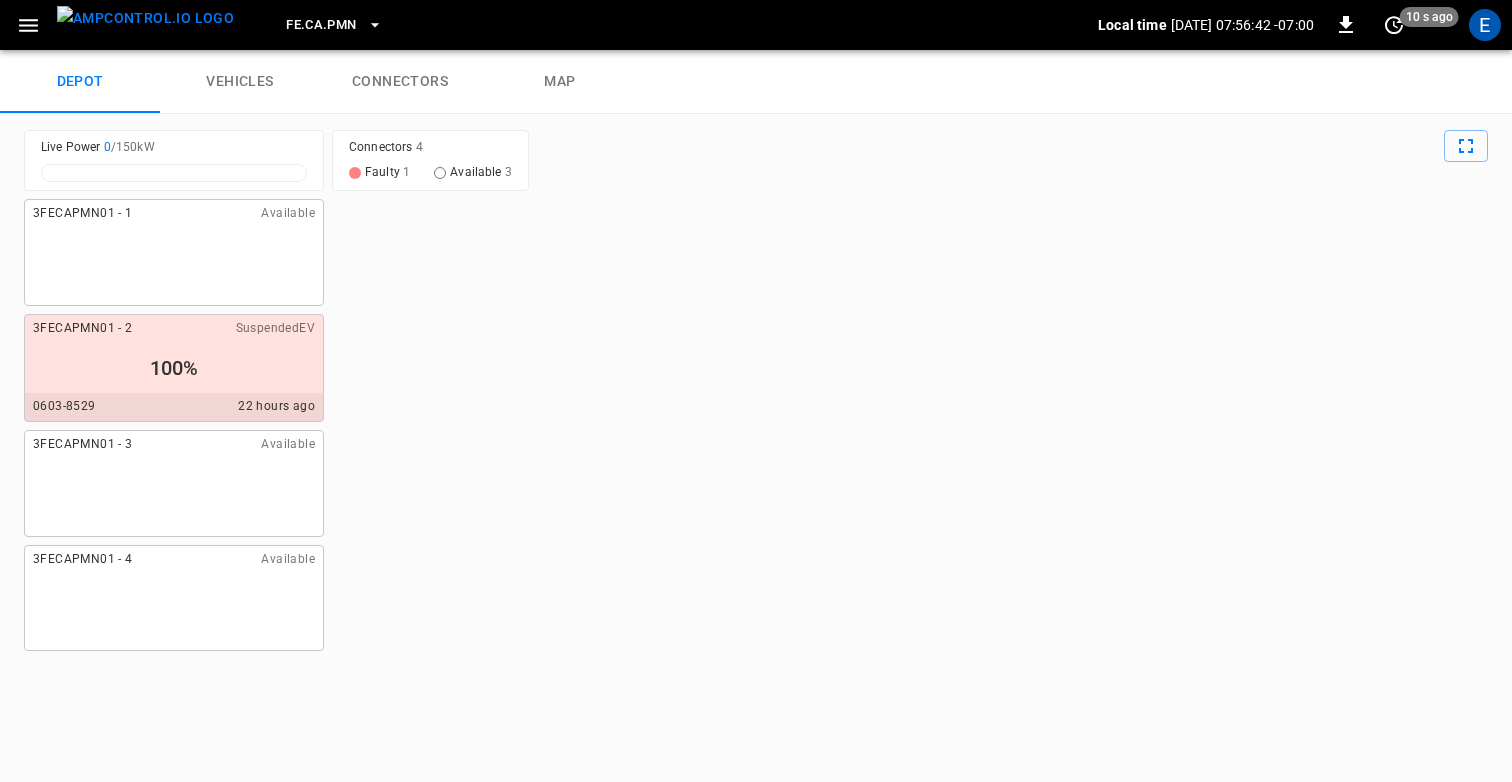 click on "FE.CA.PMN" at bounding box center [334, 25] 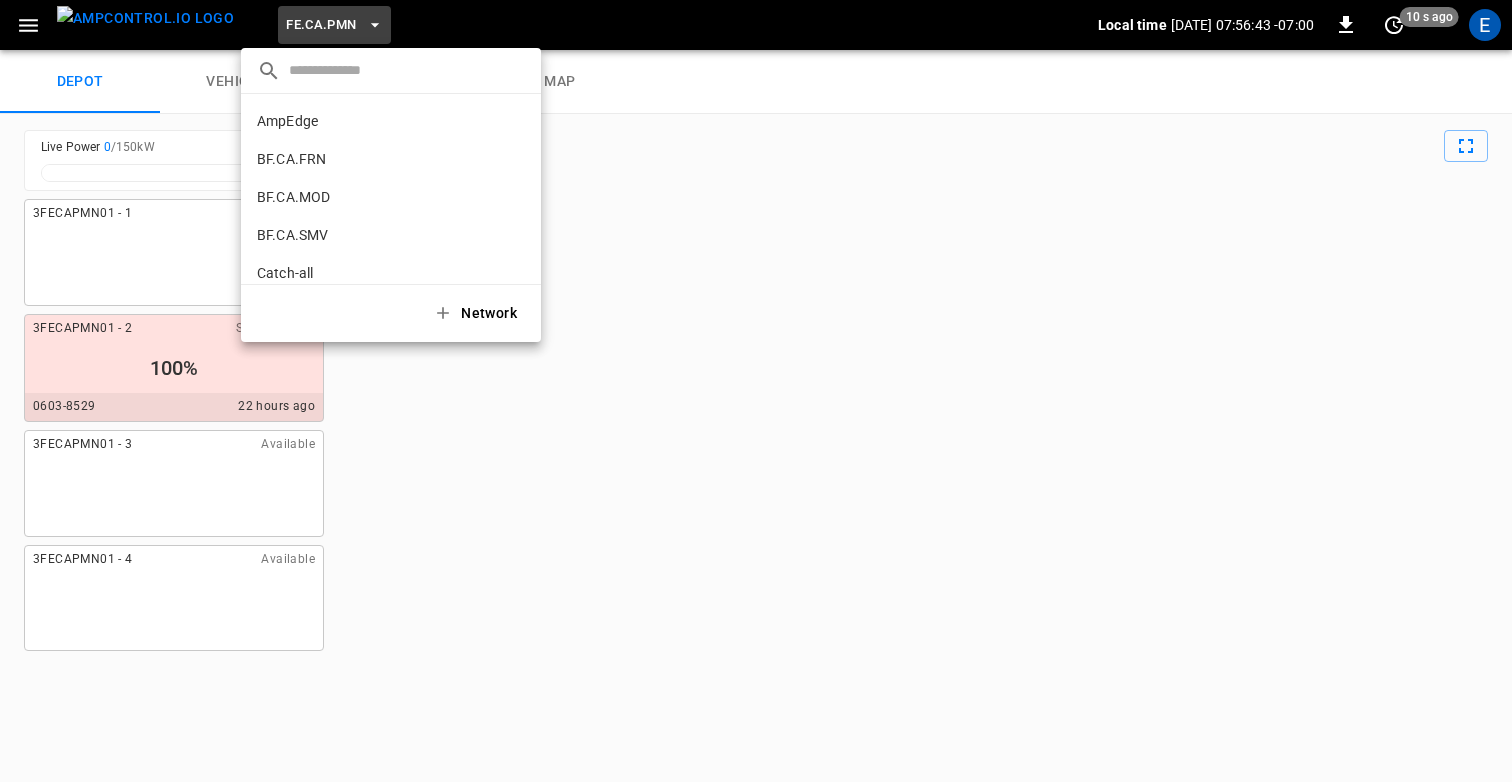 scroll, scrollTop: 678, scrollLeft: 0, axis: vertical 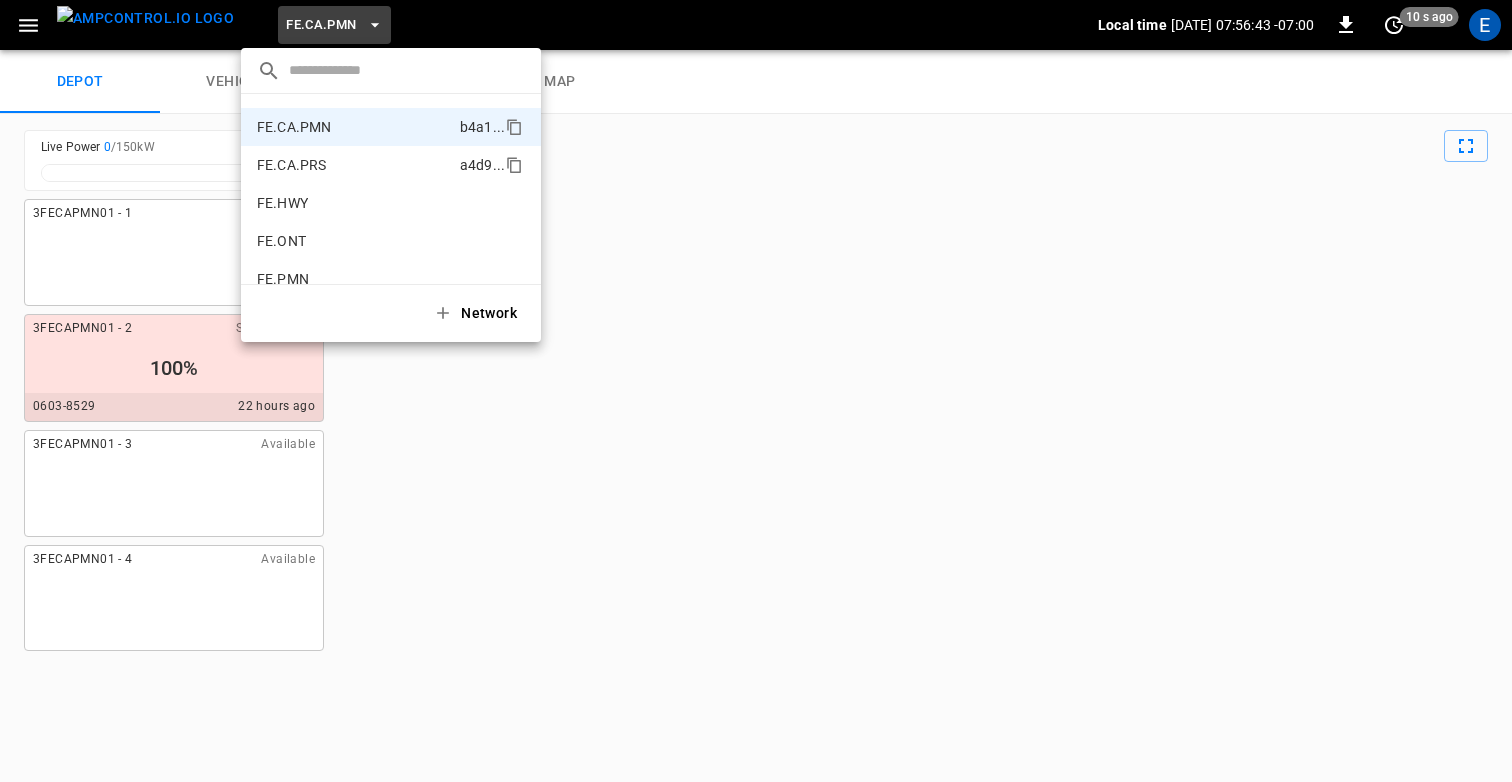 click on "FE.CA.PRS" at bounding box center [291, 165] 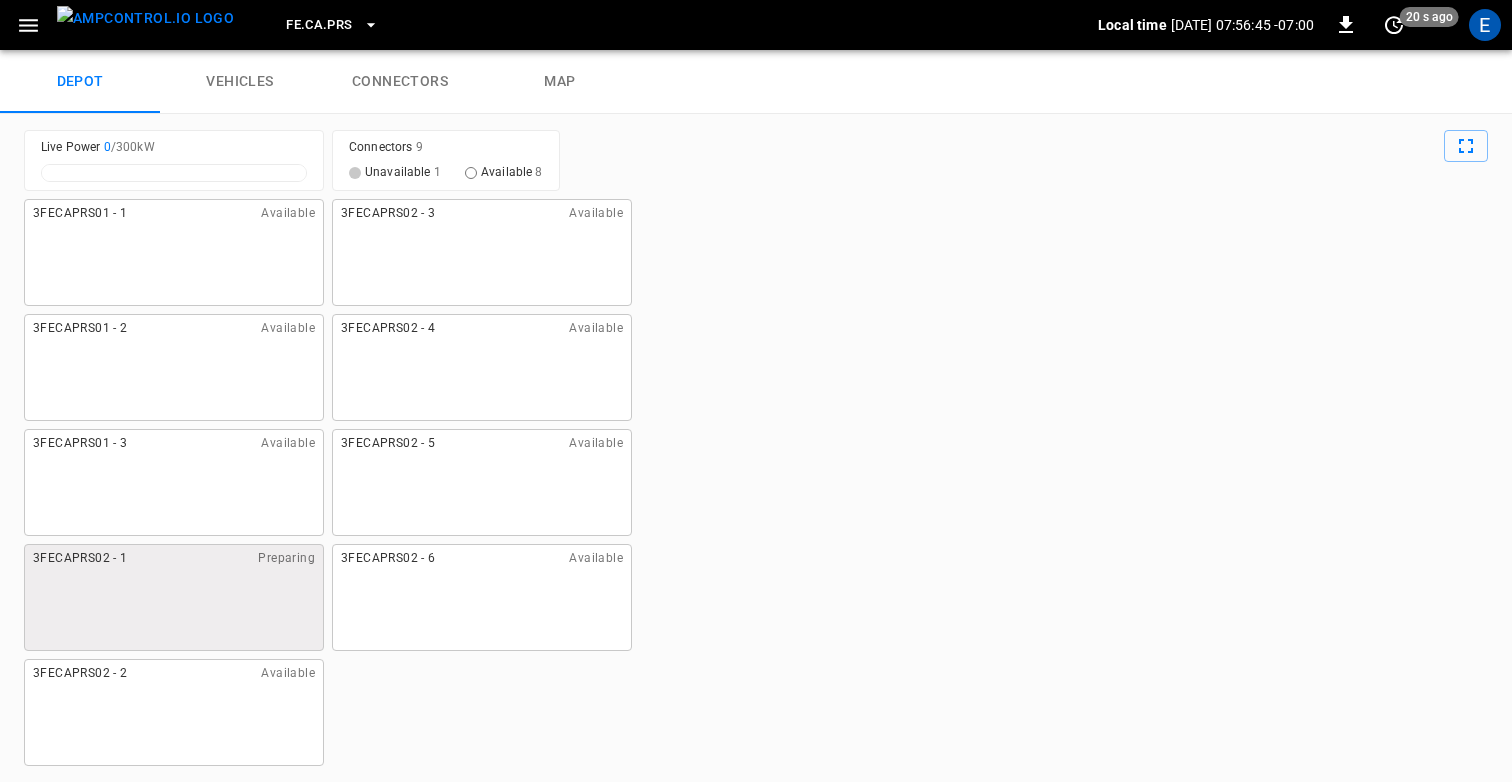 click on "FE.CA.PRS" at bounding box center [332, 25] 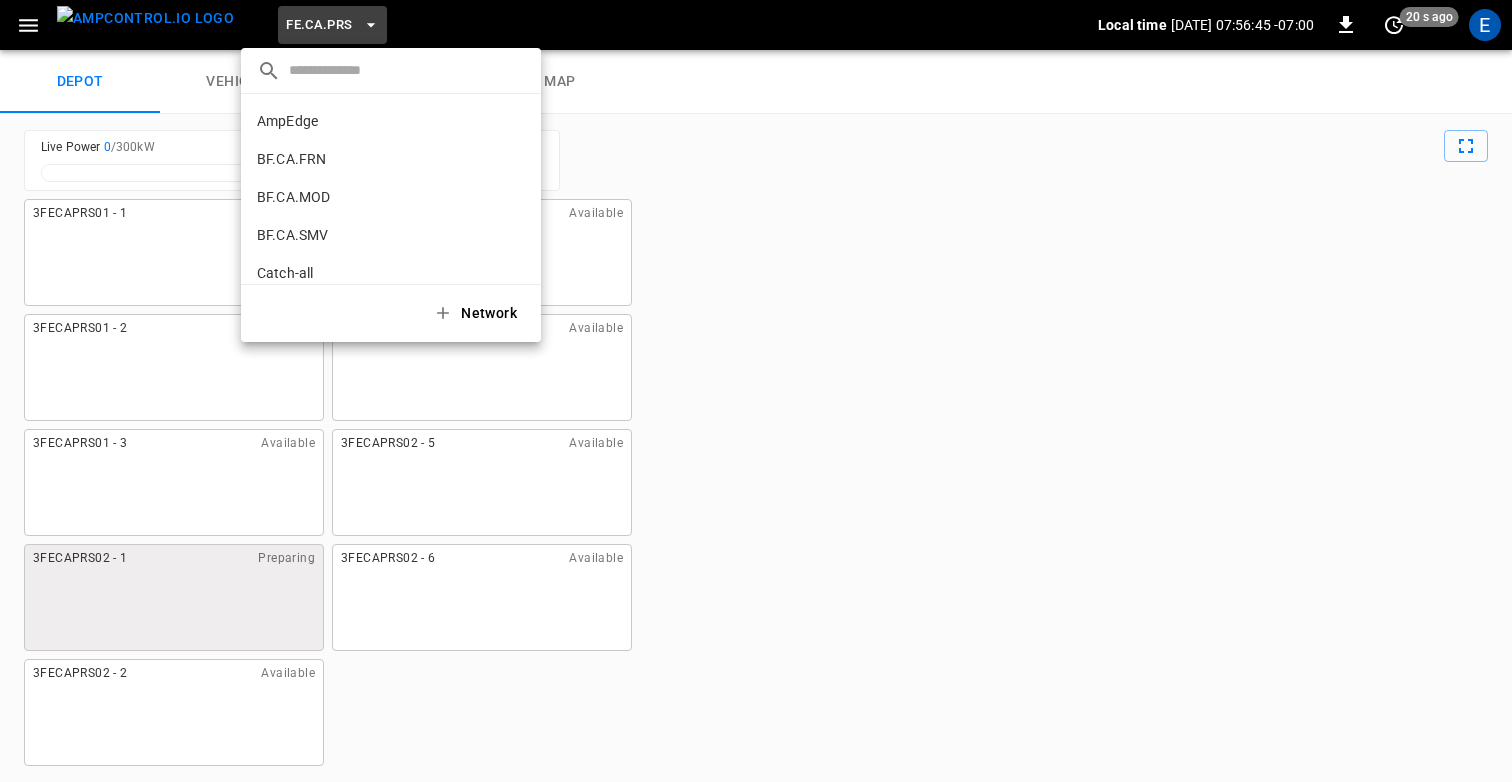 scroll, scrollTop: 716, scrollLeft: 0, axis: vertical 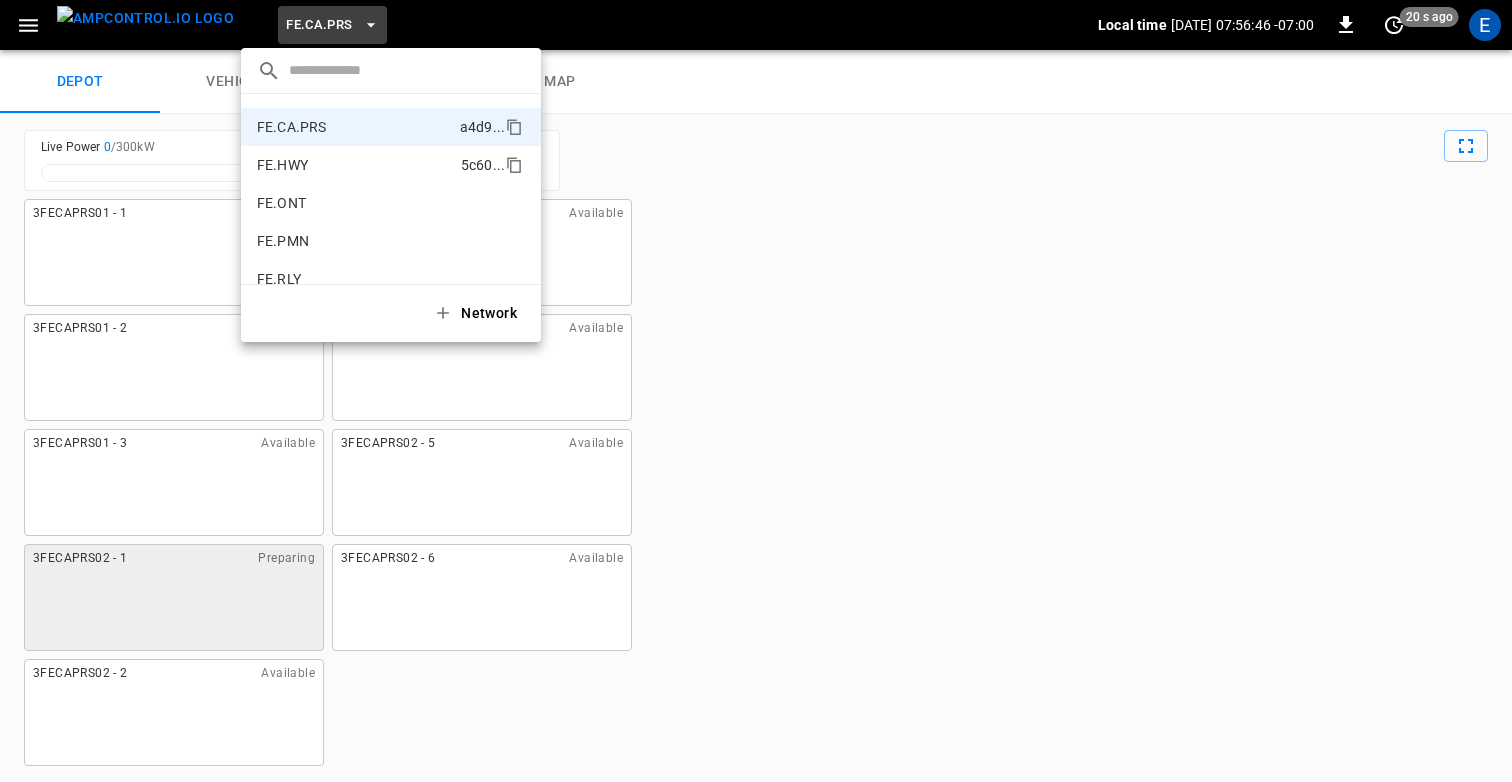 click on "FE.HWY" at bounding box center [282, 165] 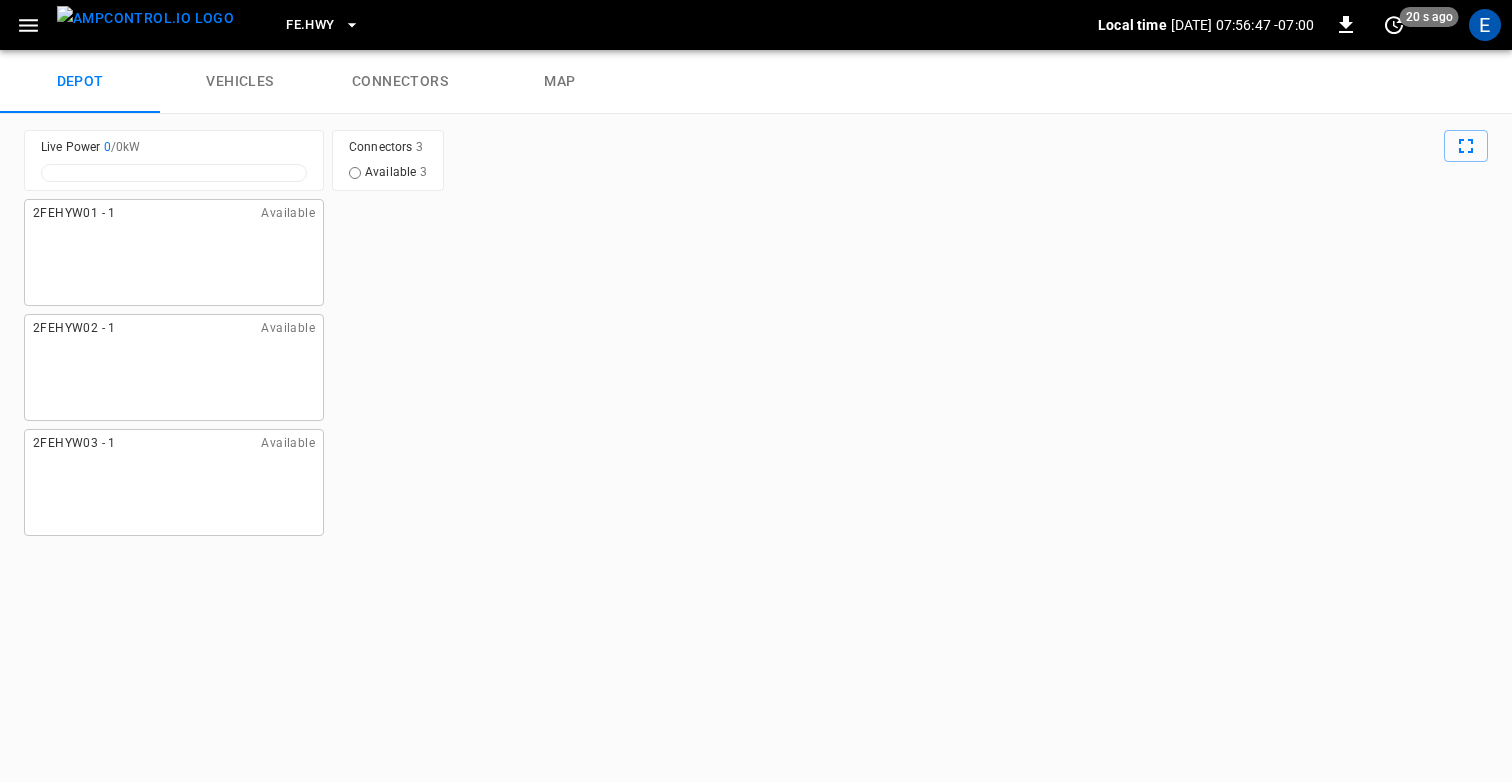click on "FE.HWY" at bounding box center [310, 25] 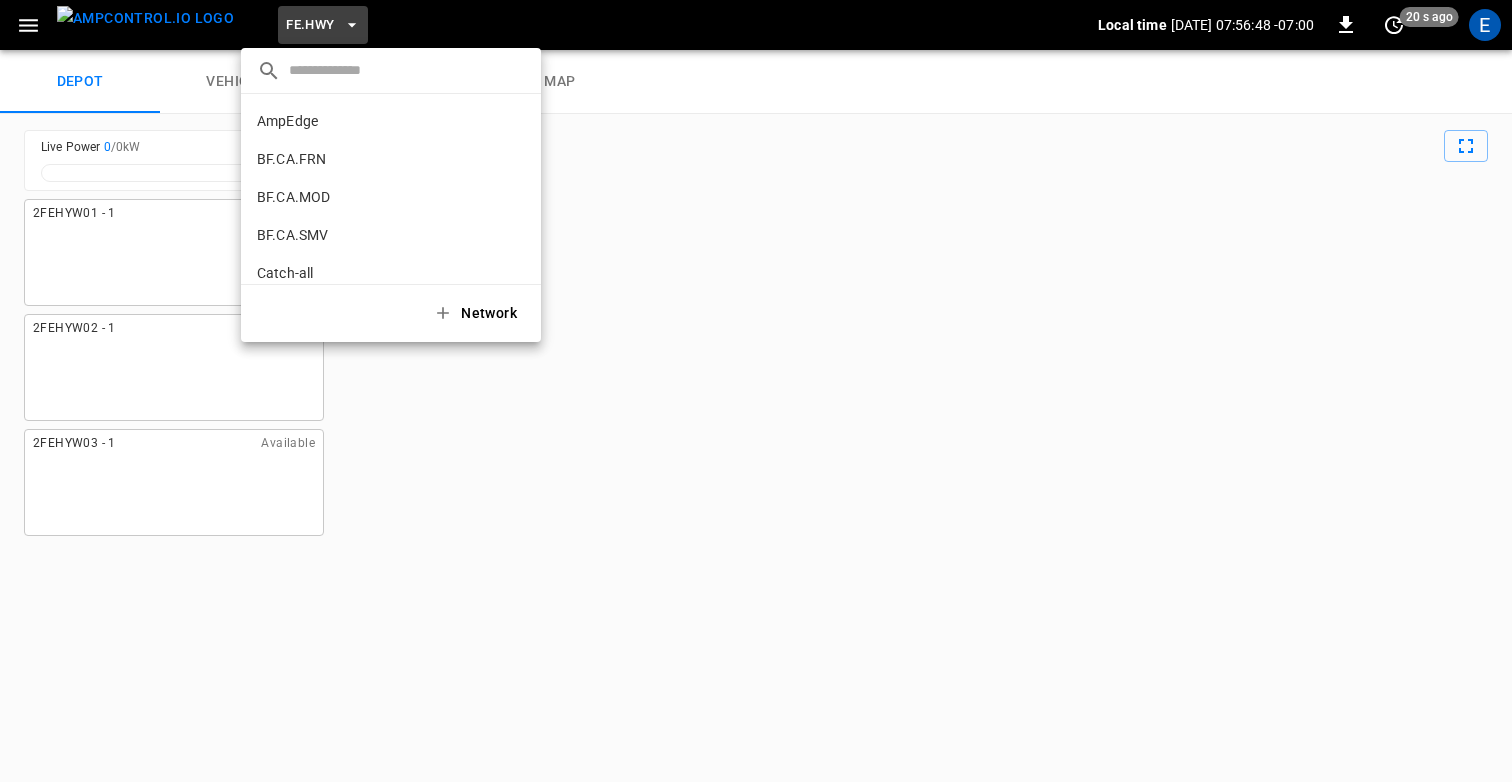 scroll, scrollTop: 754, scrollLeft: 0, axis: vertical 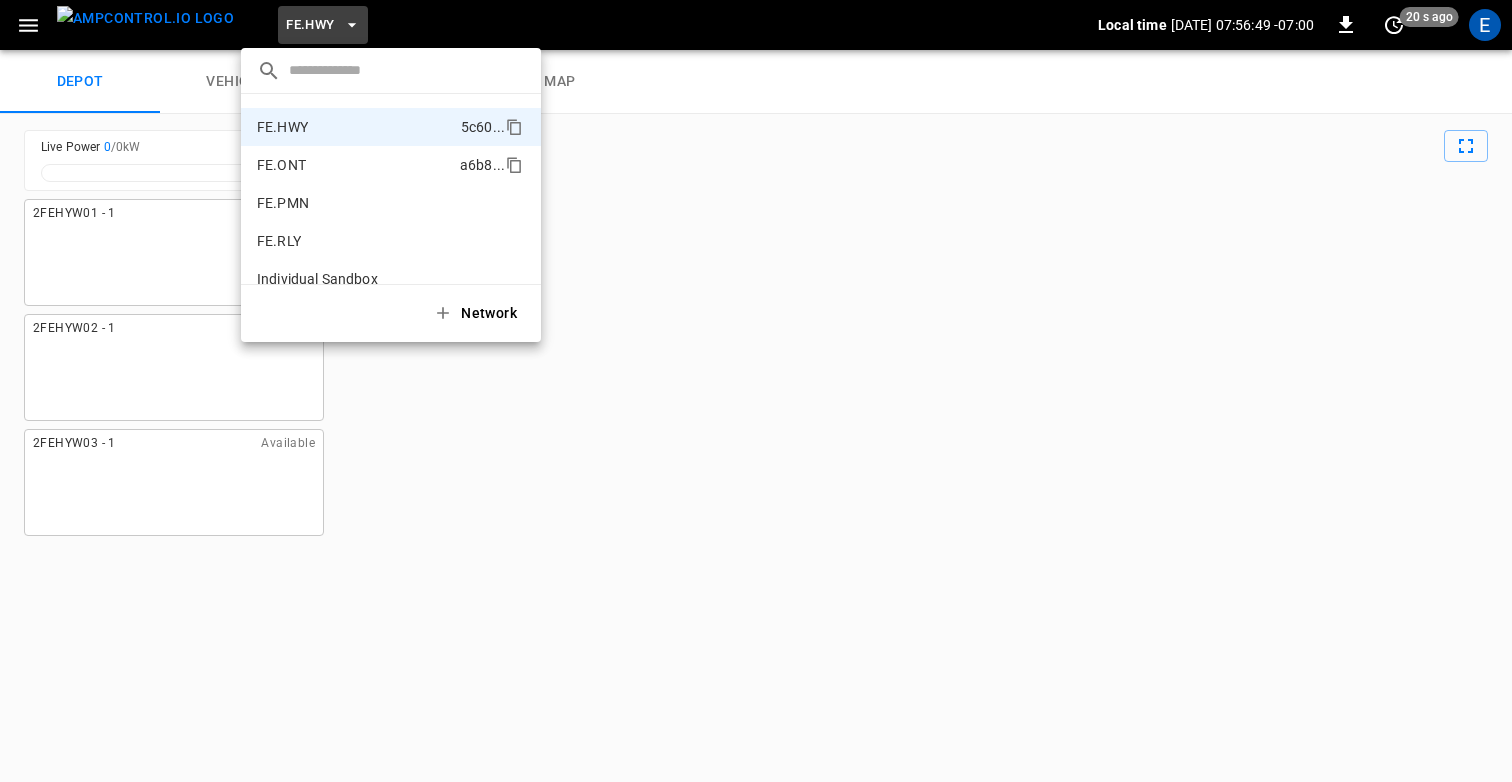 click on "FE.ONT" at bounding box center (281, 165) 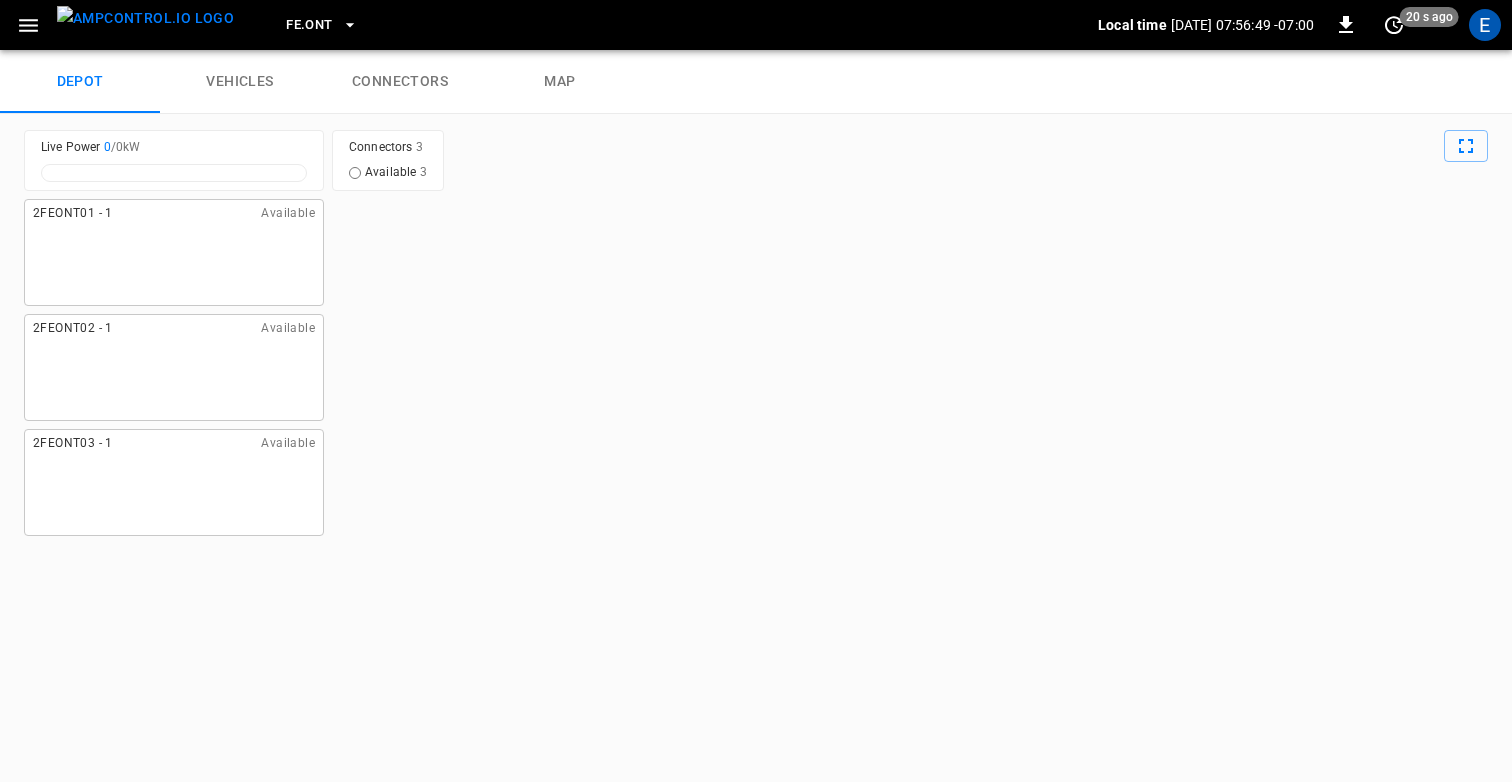click on "FE.ONT" at bounding box center (309, 25) 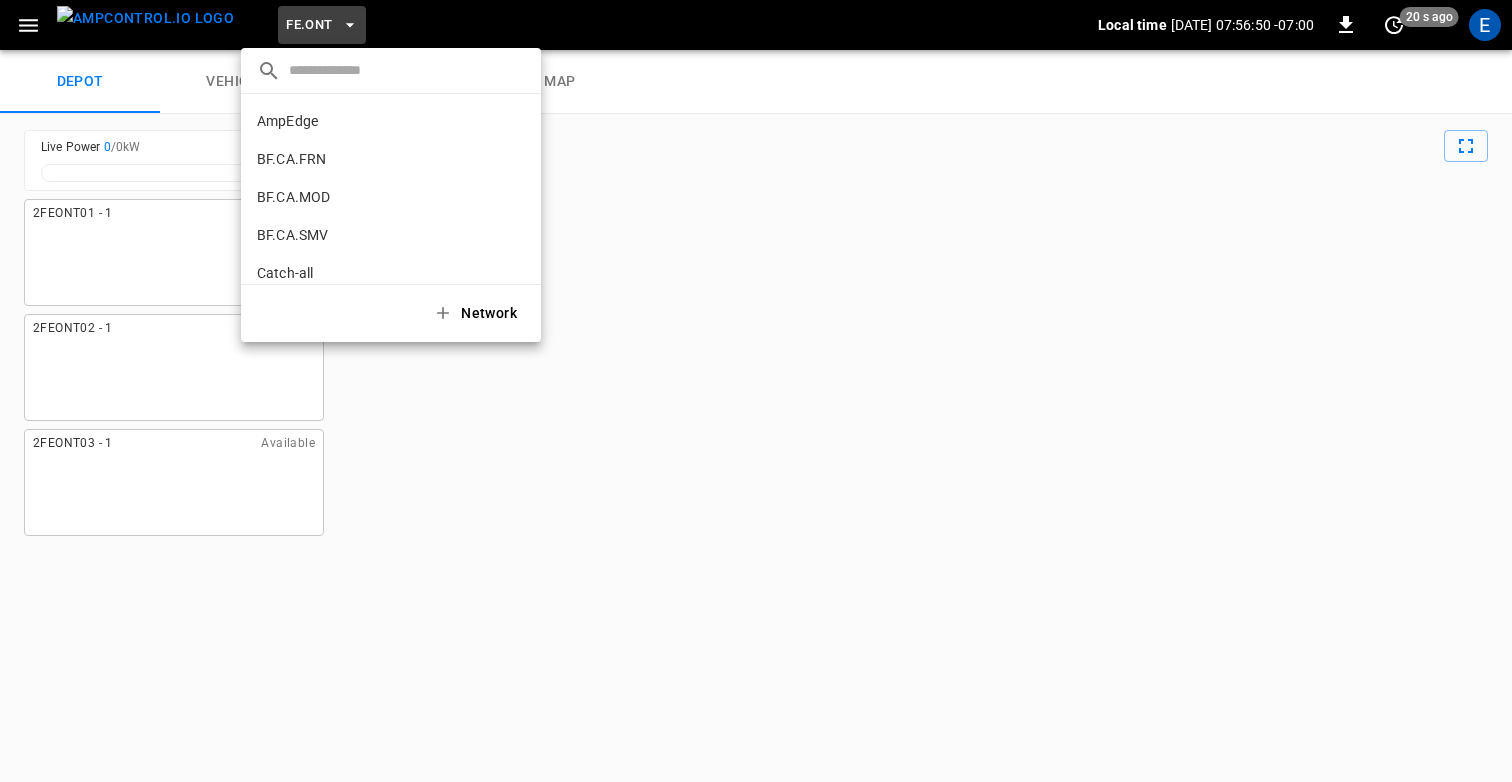 scroll, scrollTop: 792, scrollLeft: 0, axis: vertical 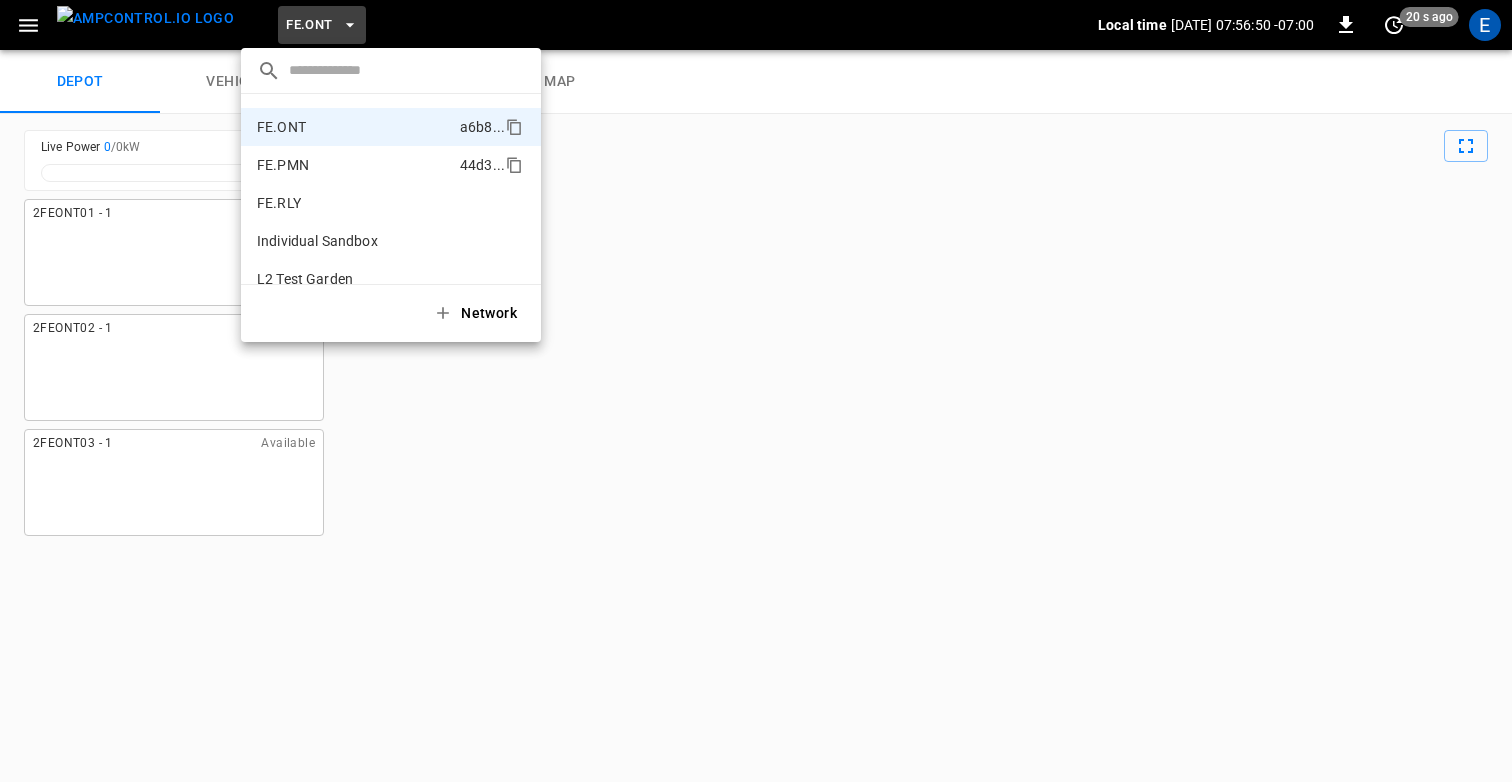 click on "FE.PMN 44d3 ..." at bounding box center [391, 165] 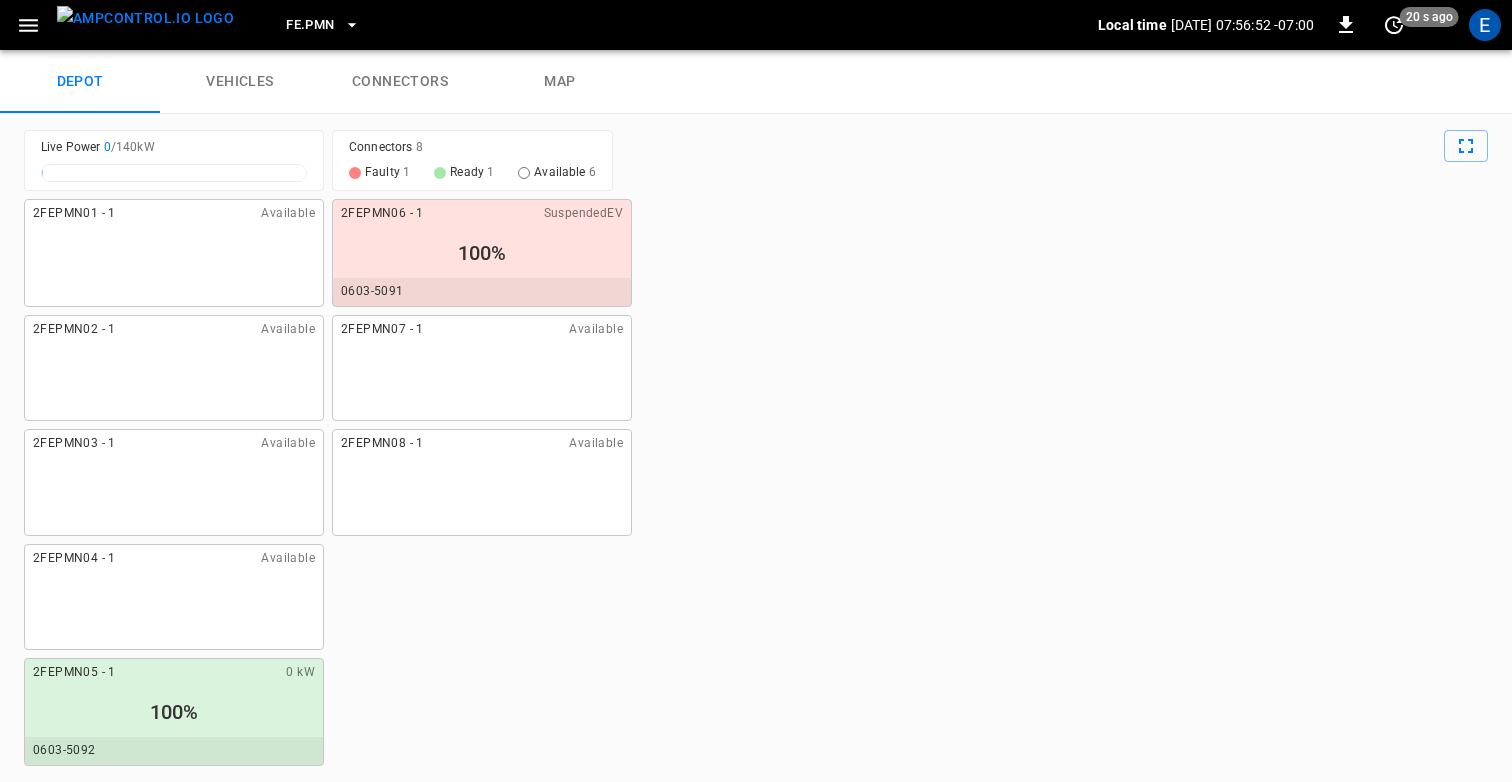 click on "2FEPMN01 - 1 Available     2FEPMN02 - 1 Available     2FEPMN03 - 1 Available     2FEPMN04 - 1 Available     2FEPMN05 - 1 0 kW 100% 0603-5092   2FEPMN06 - 1 SuspendedEV 100% 0603-5091   2FEPMN07 - 1 Available     2FEPMN08 - 1 Available" at bounding box center (756, 482) 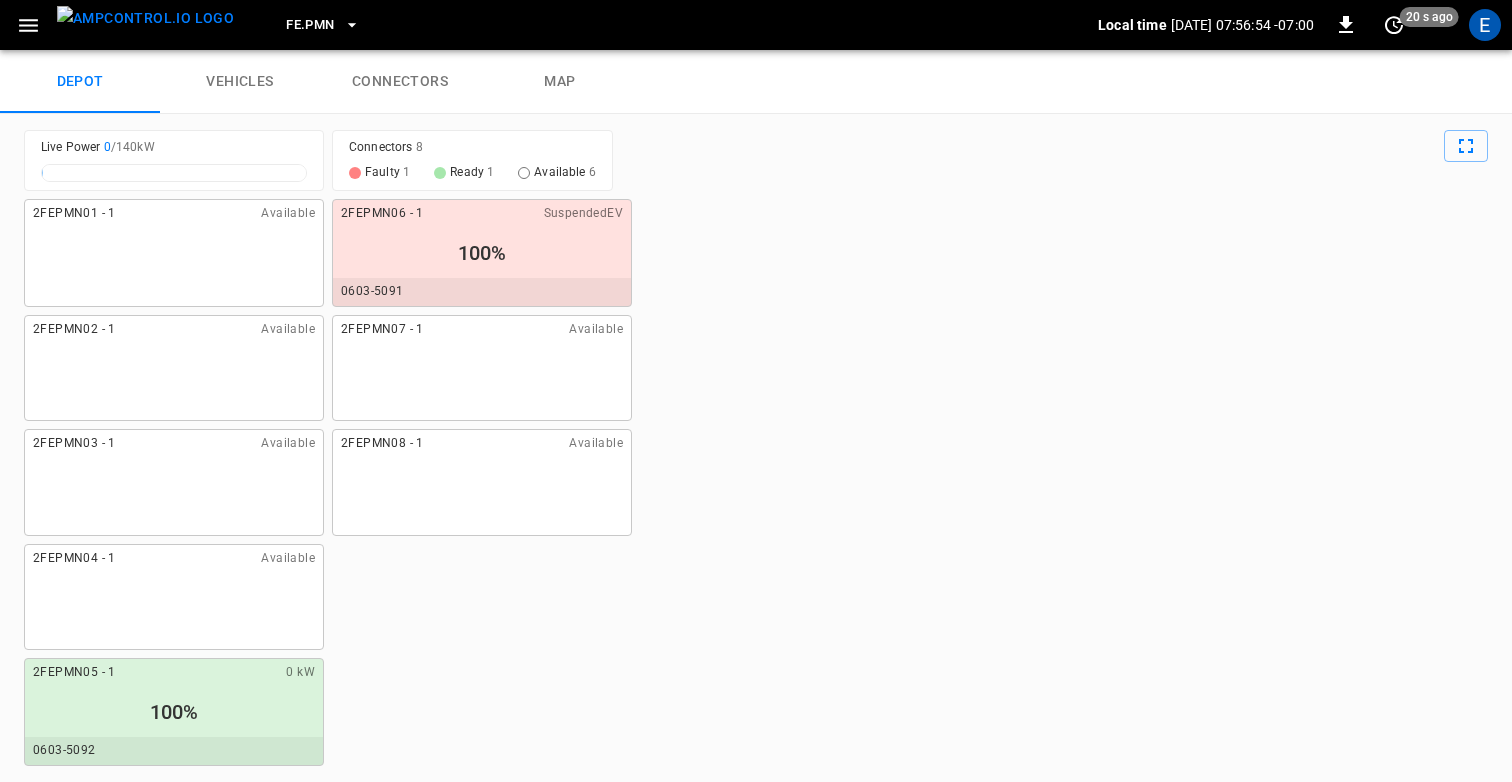 click on "2FEPMN01 - 1 Available     2FEPMN02 - 1 Available     2FEPMN03 - 1 Available     2FEPMN04 - 1 Available     2FEPMN05 - 1 0 kW 100% 0603-5092   2FEPMN06 - 1 SuspendedEV 100% 0603-5091   2FEPMN07 - 1 Available     2FEPMN08 - 1 Available" at bounding box center (756, 482) 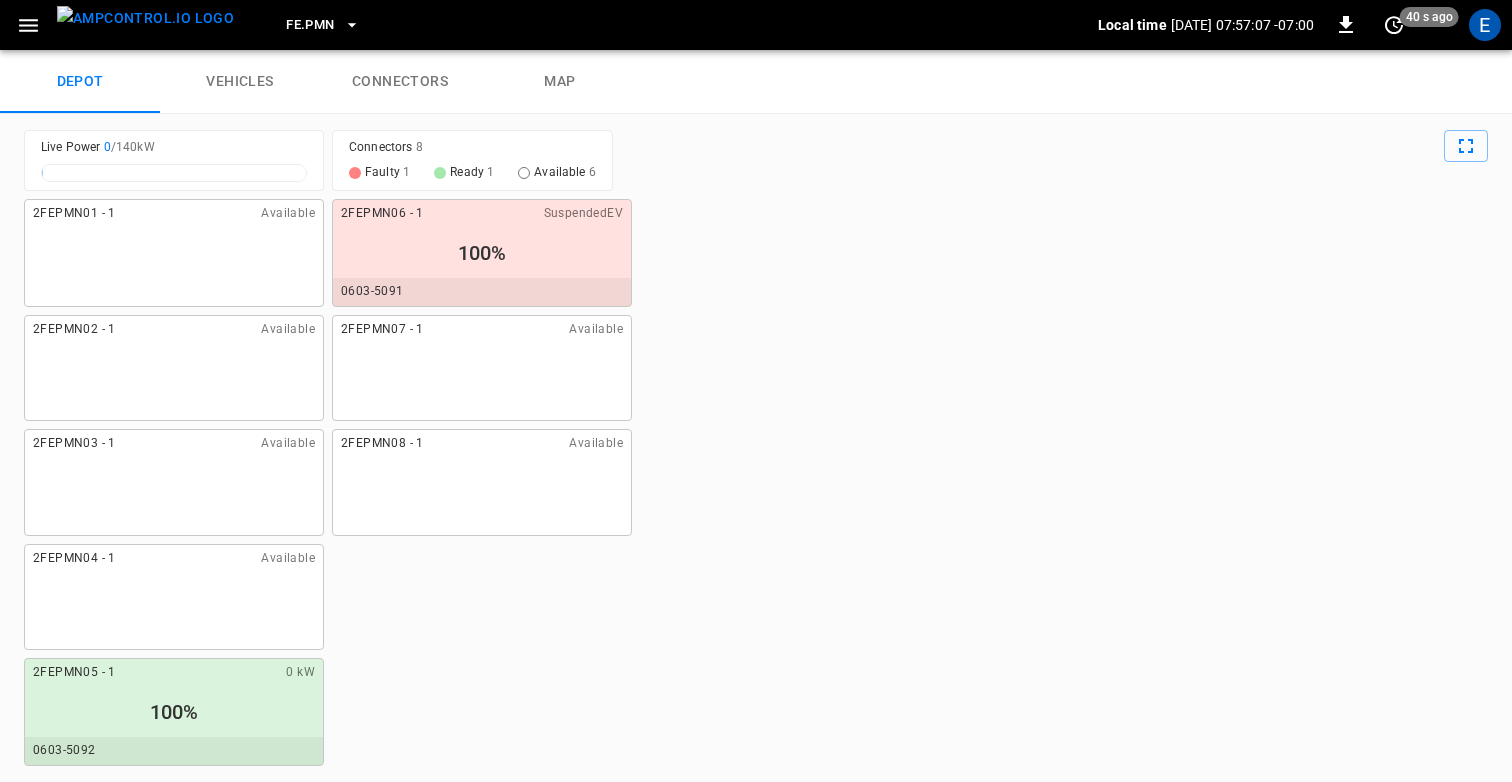 click on "FE.PMN" at bounding box center (310, 25) 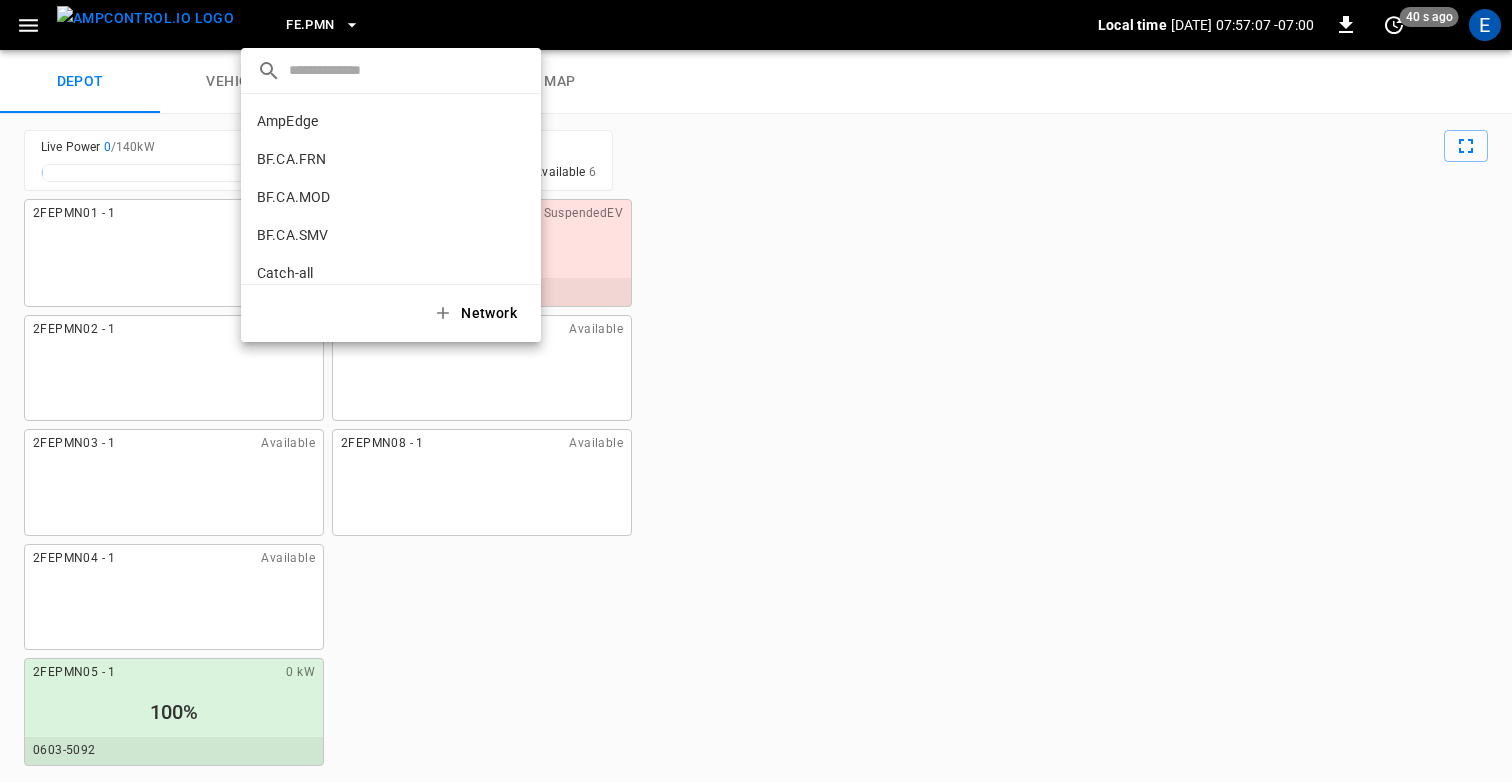 scroll, scrollTop: 830, scrollLeft: 0, axis: vertical 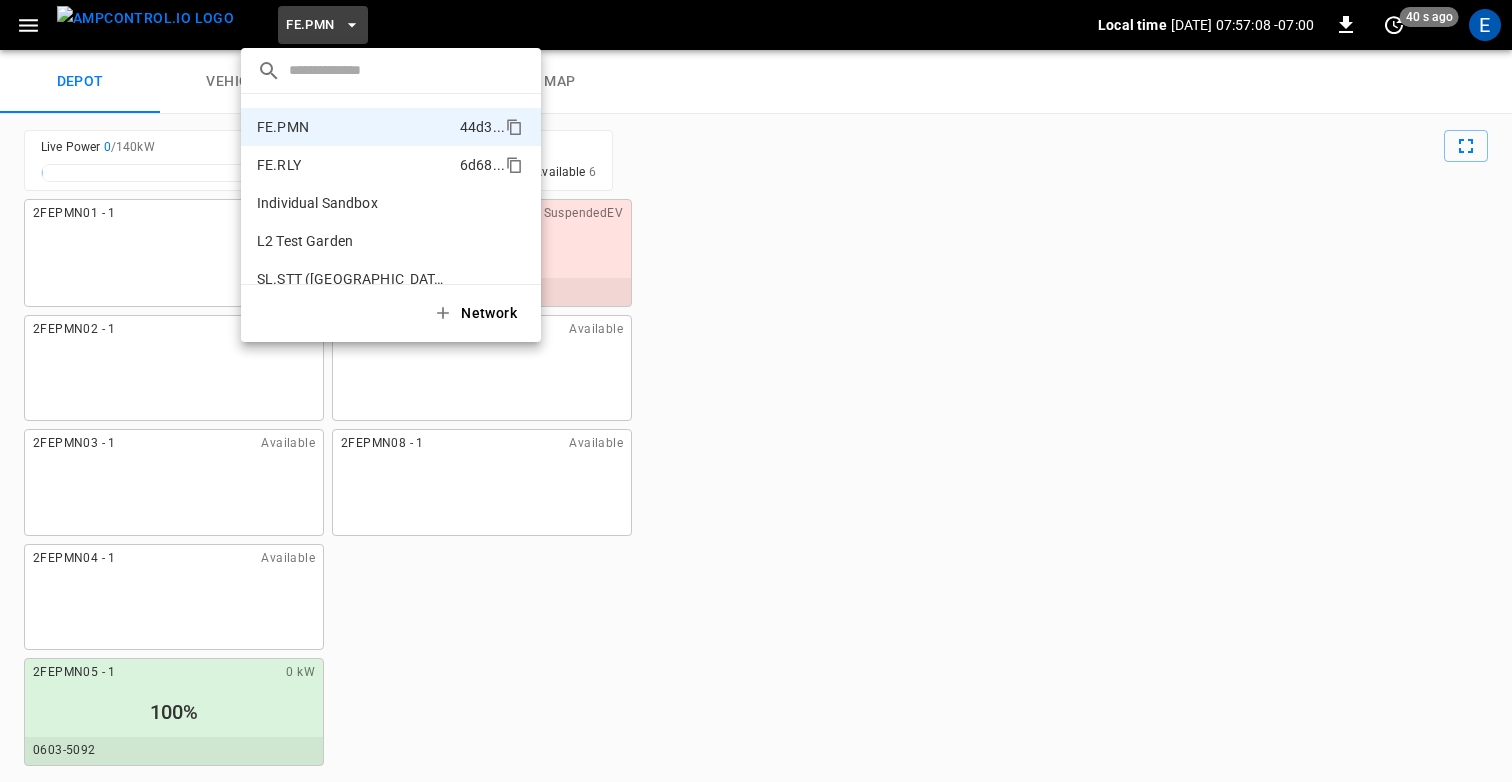 click on "FE.RLY 6d68 ..." at bounding box center [391, 165] 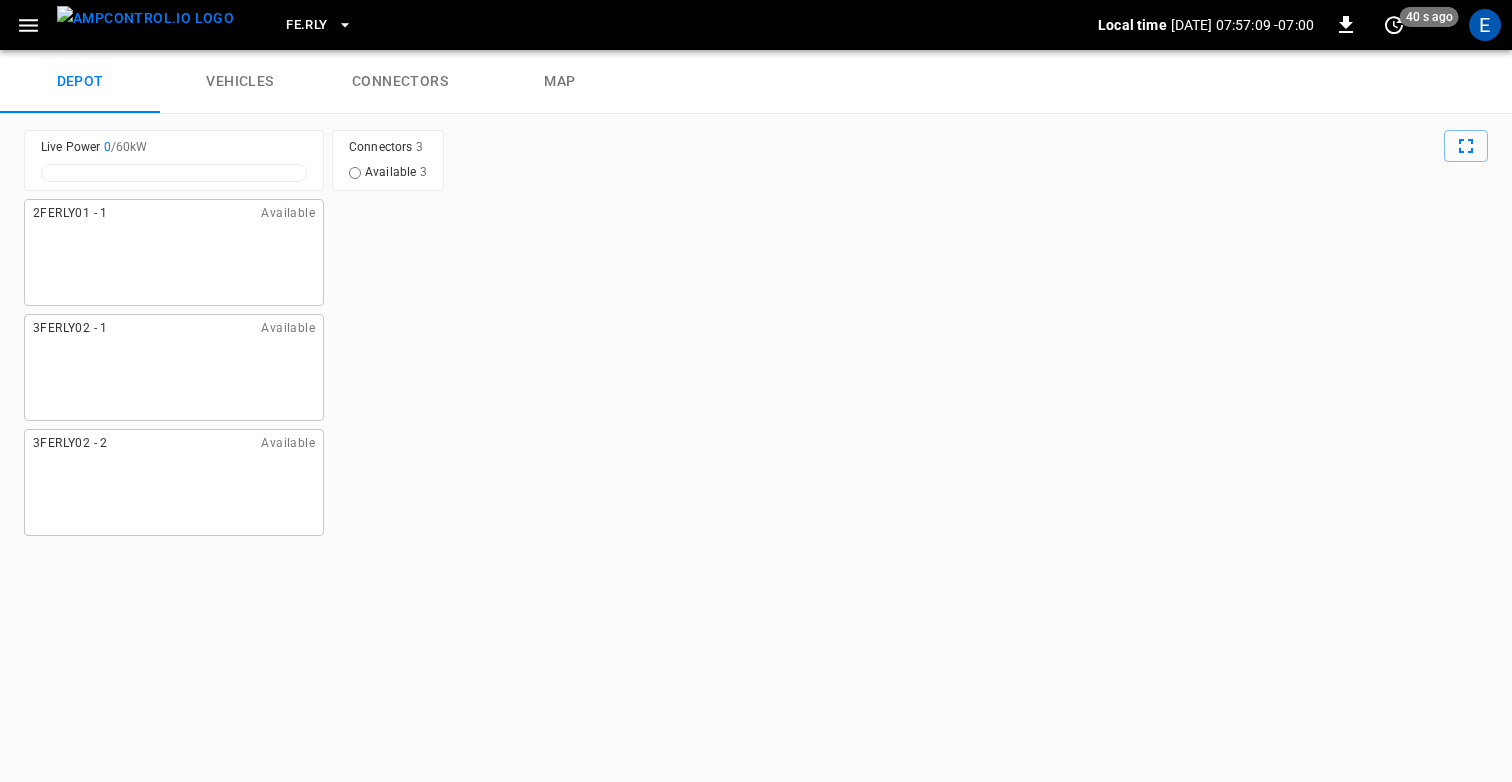 click on "FE.RLY" at bounding box center [306, 25] 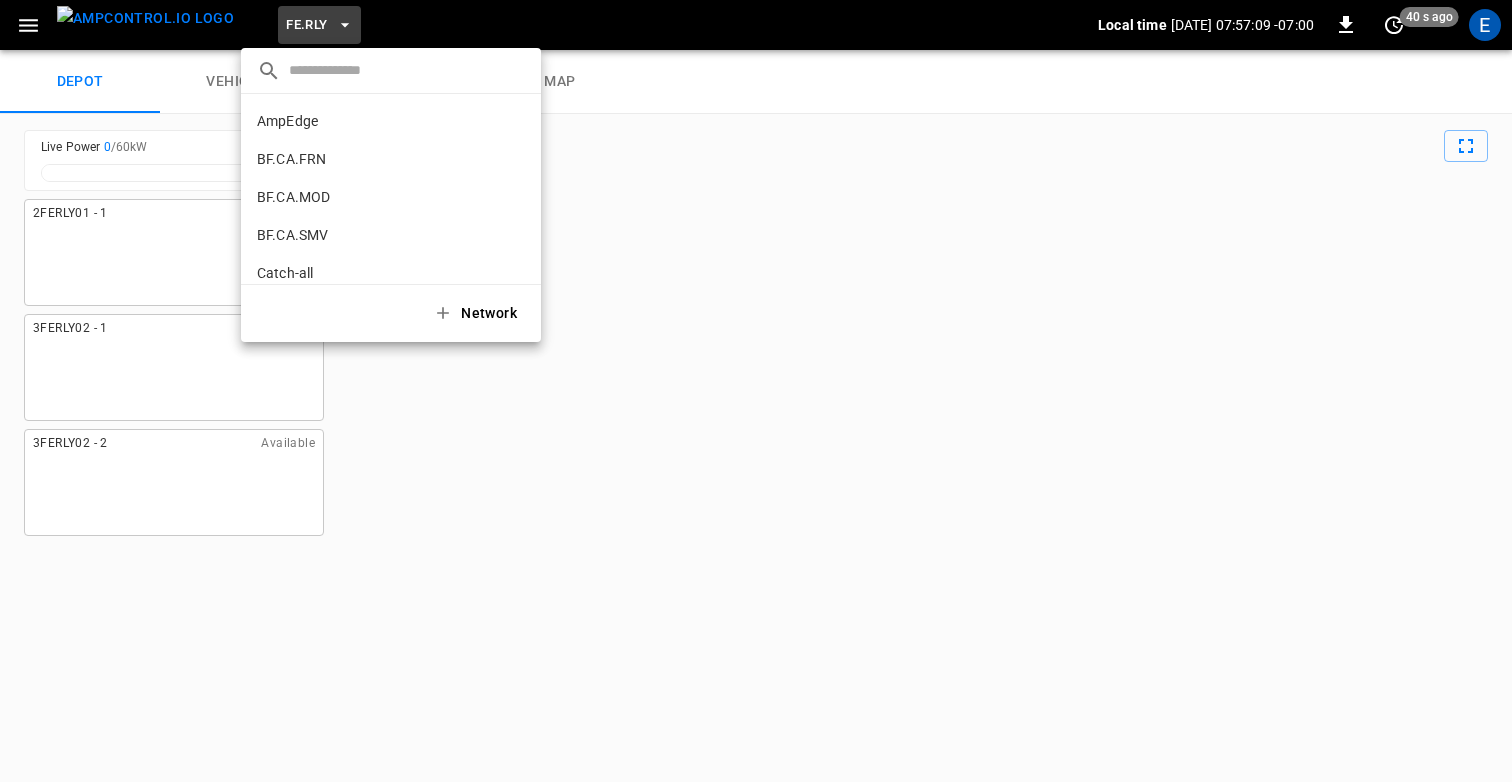 scroll, scrollTop: 852, scrollLeft: 0, axis: vertical 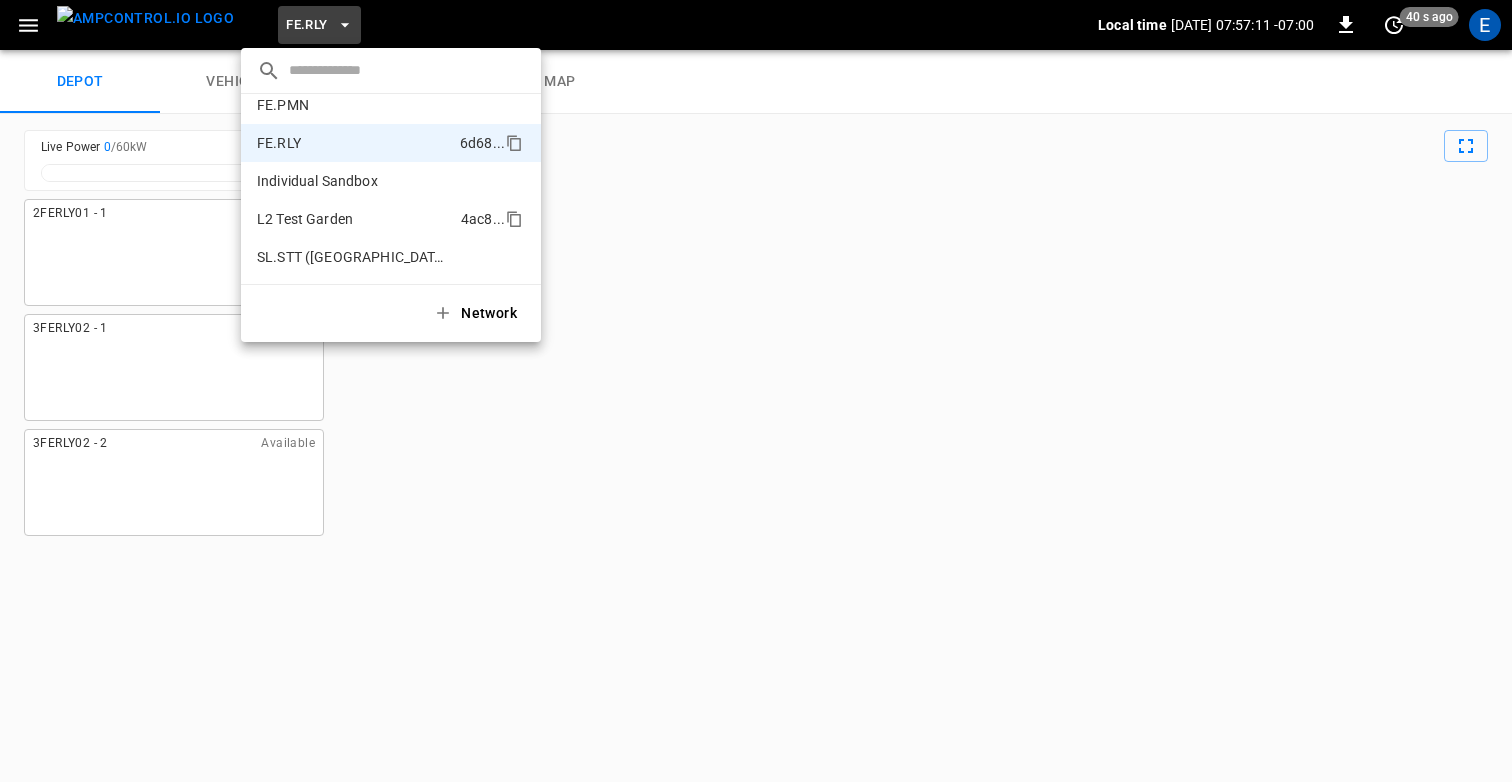 click on "L2 Test Garden" at bounding box center (305, 219) 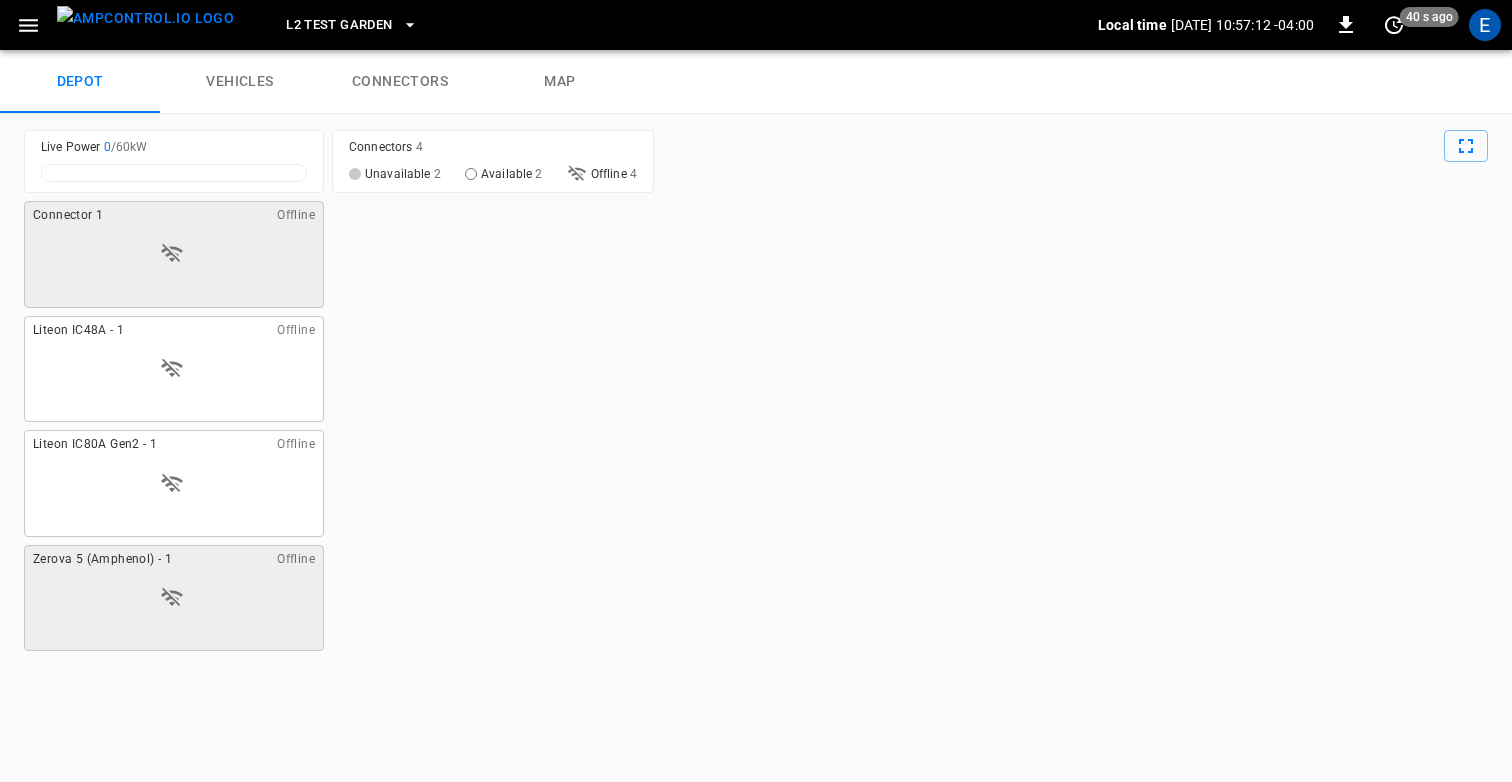 click at bounding box center [145, 18] 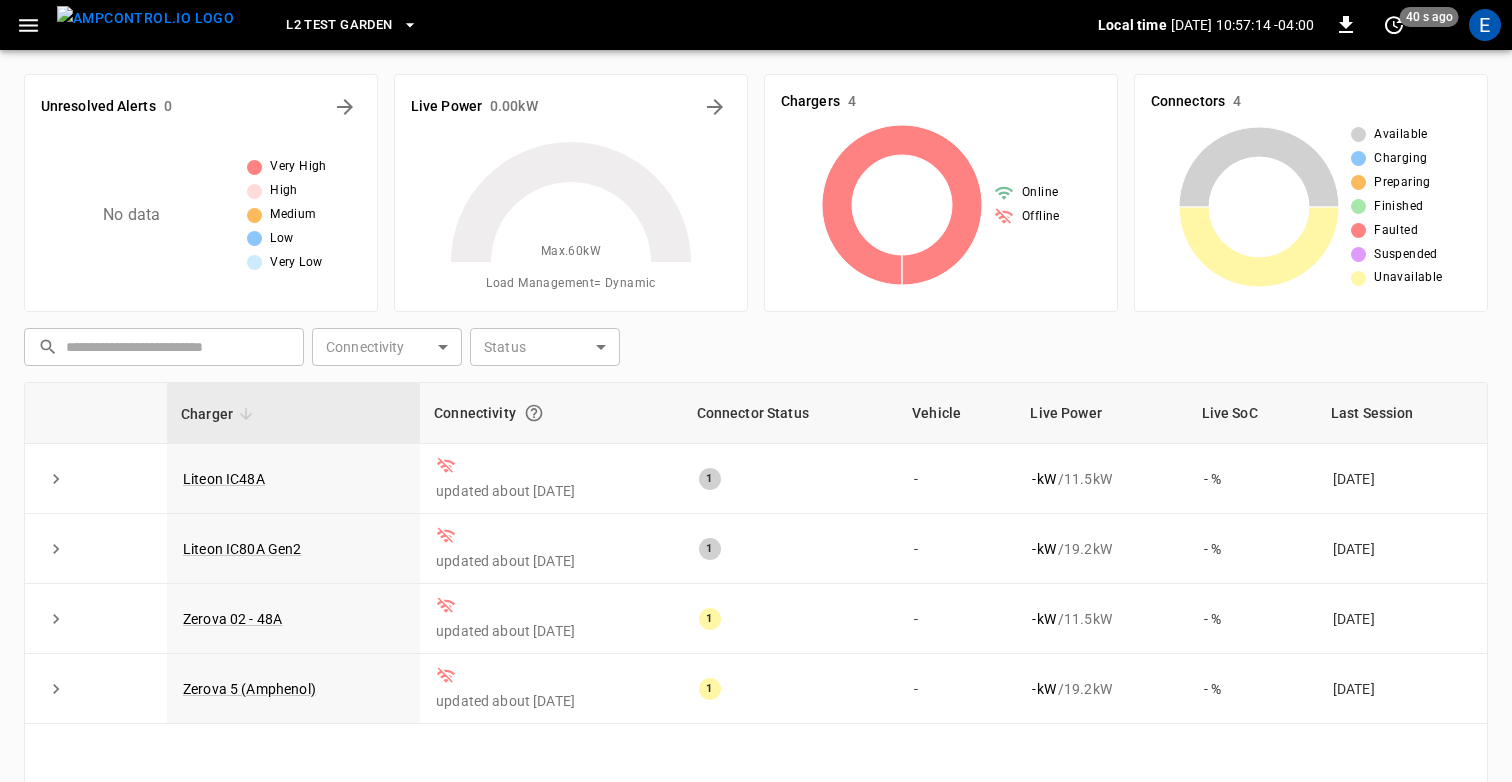 click 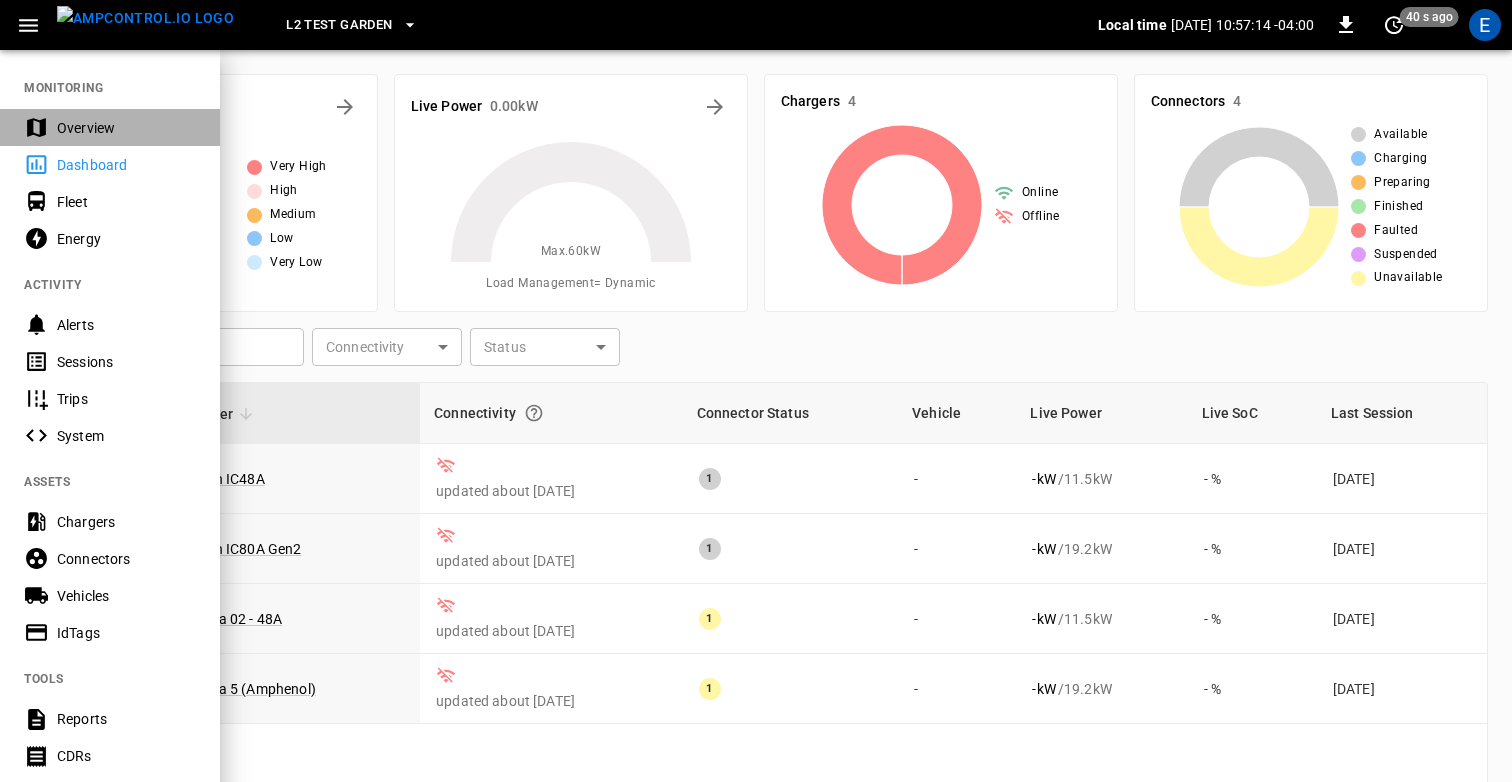 click on "Overview" at bounding box center [126, 128] 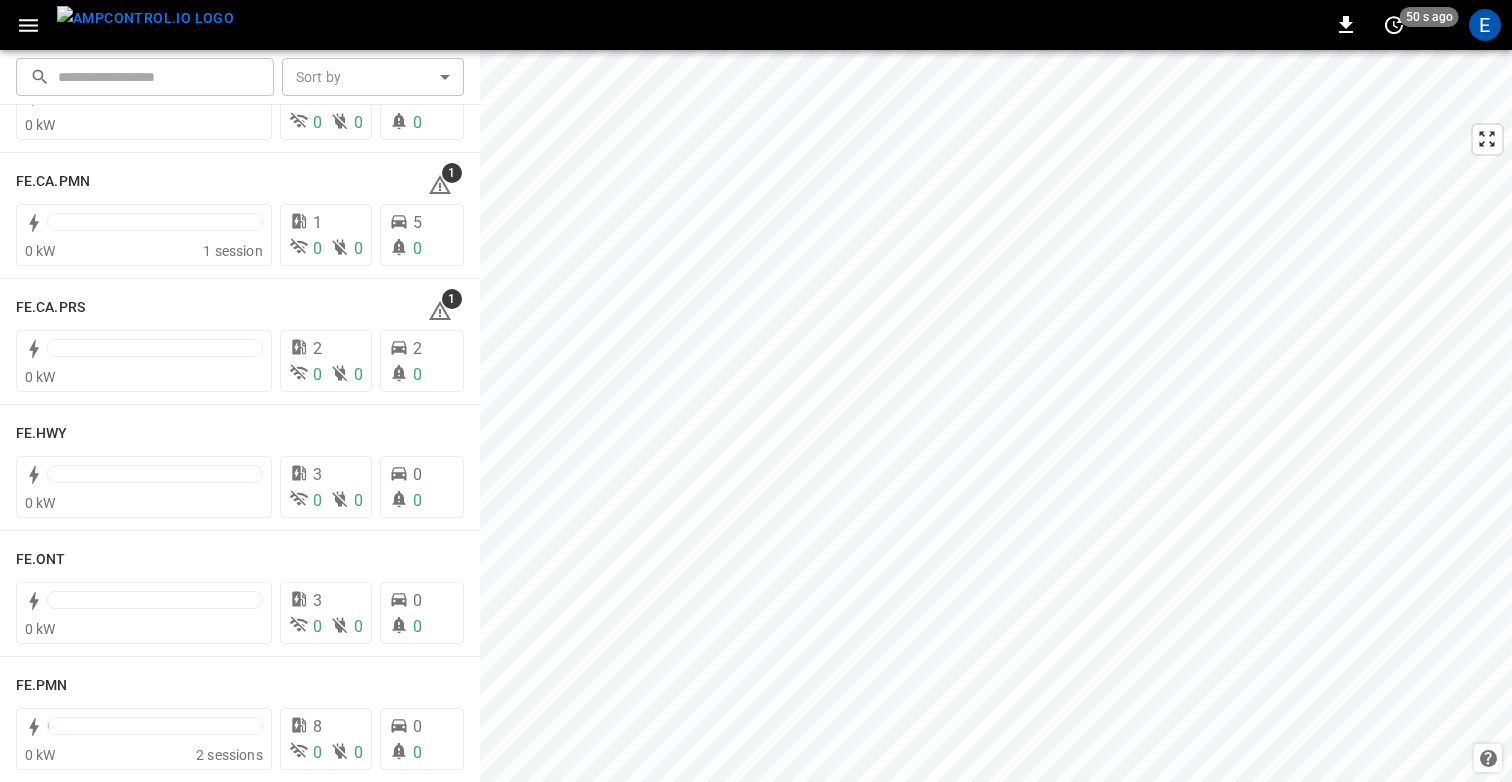 scroll, scrollTop: 1786, scrollLeft: 0, axis: vertical 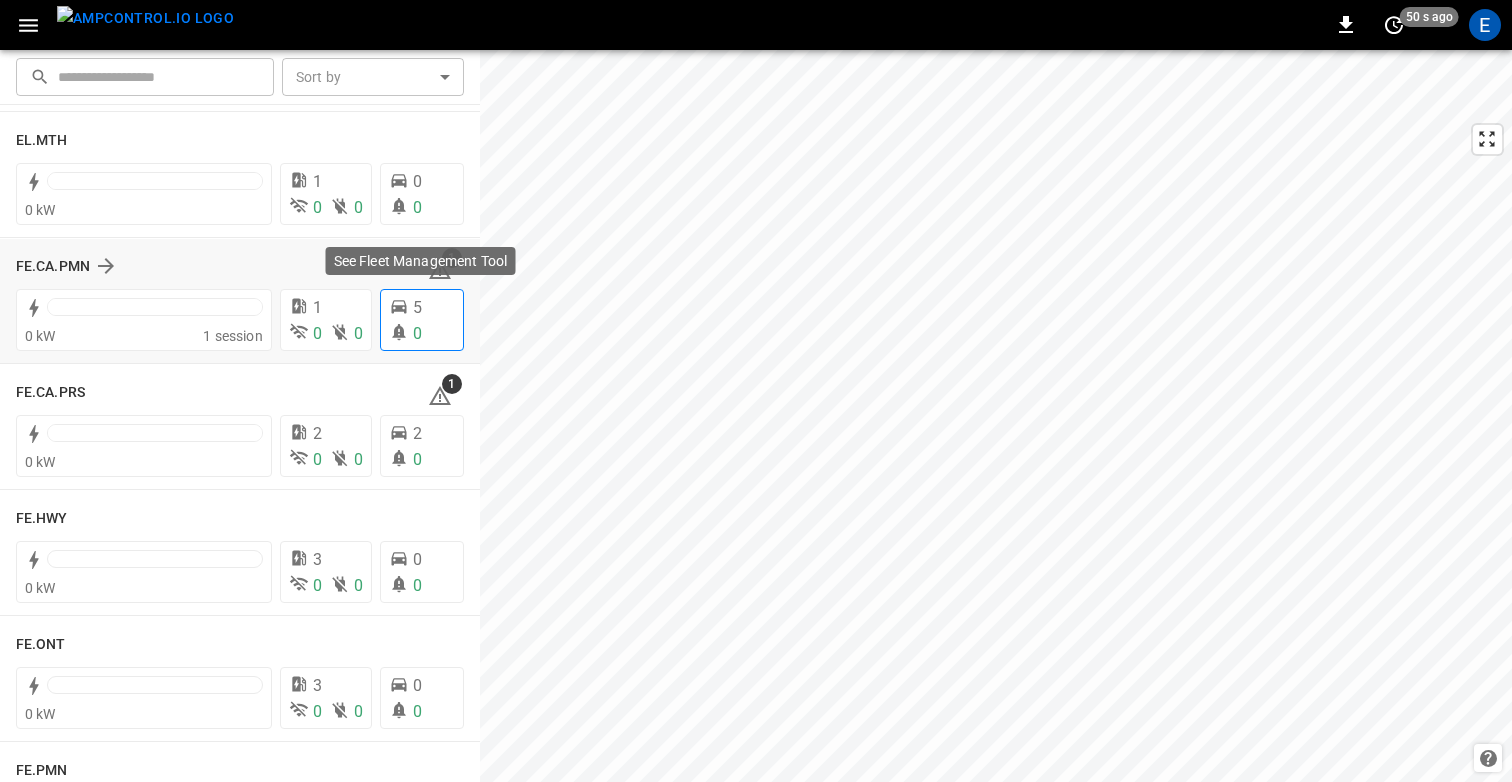 click 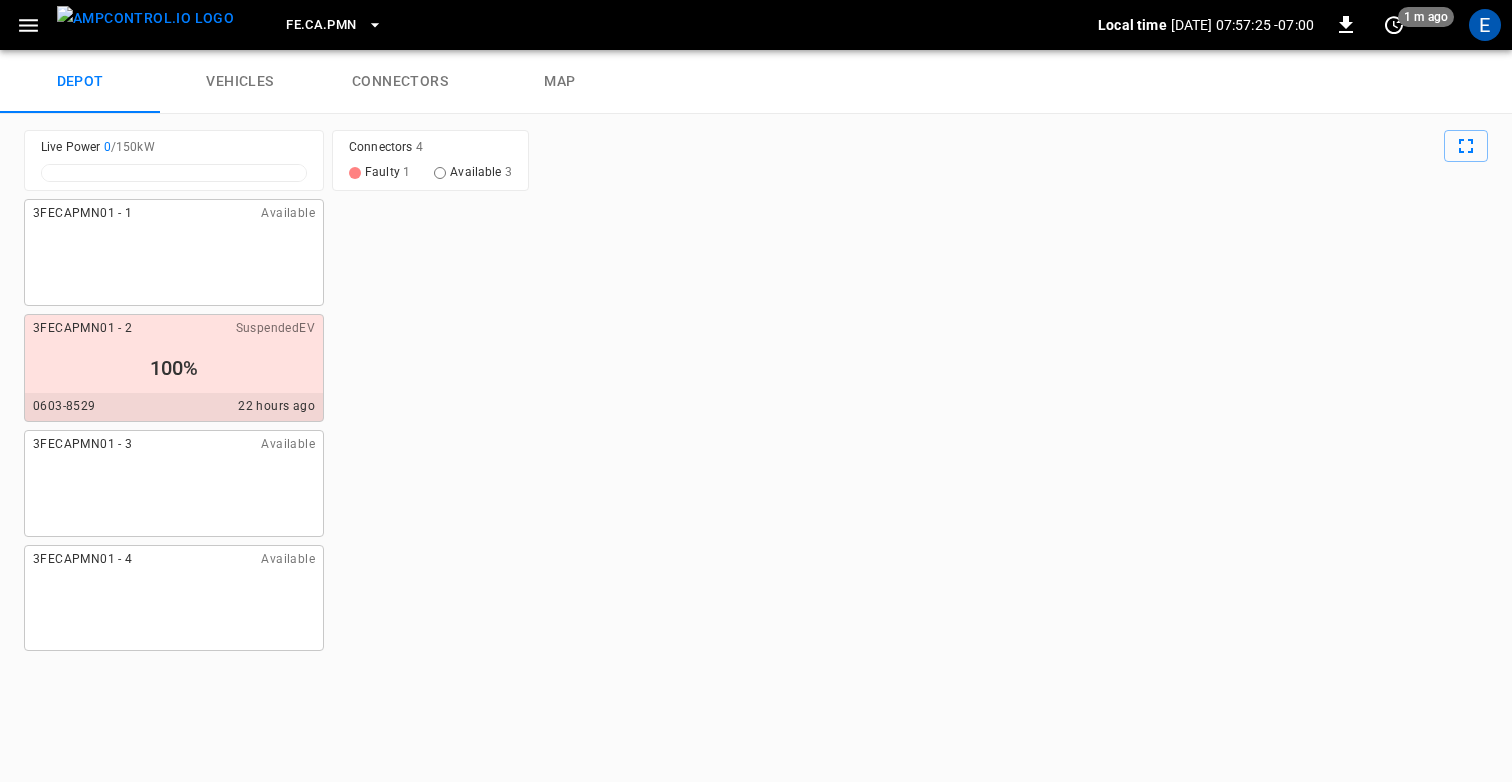 click on "3FECAPMN01 - 1 Available     3FECAPMN01 - 2 SuspendedEV 100% 0603-8529 22 hours ago 3FECAPMN01 - 3 Available     3FECAPMN01 - 4 Available" at bounding box center [756, 482] 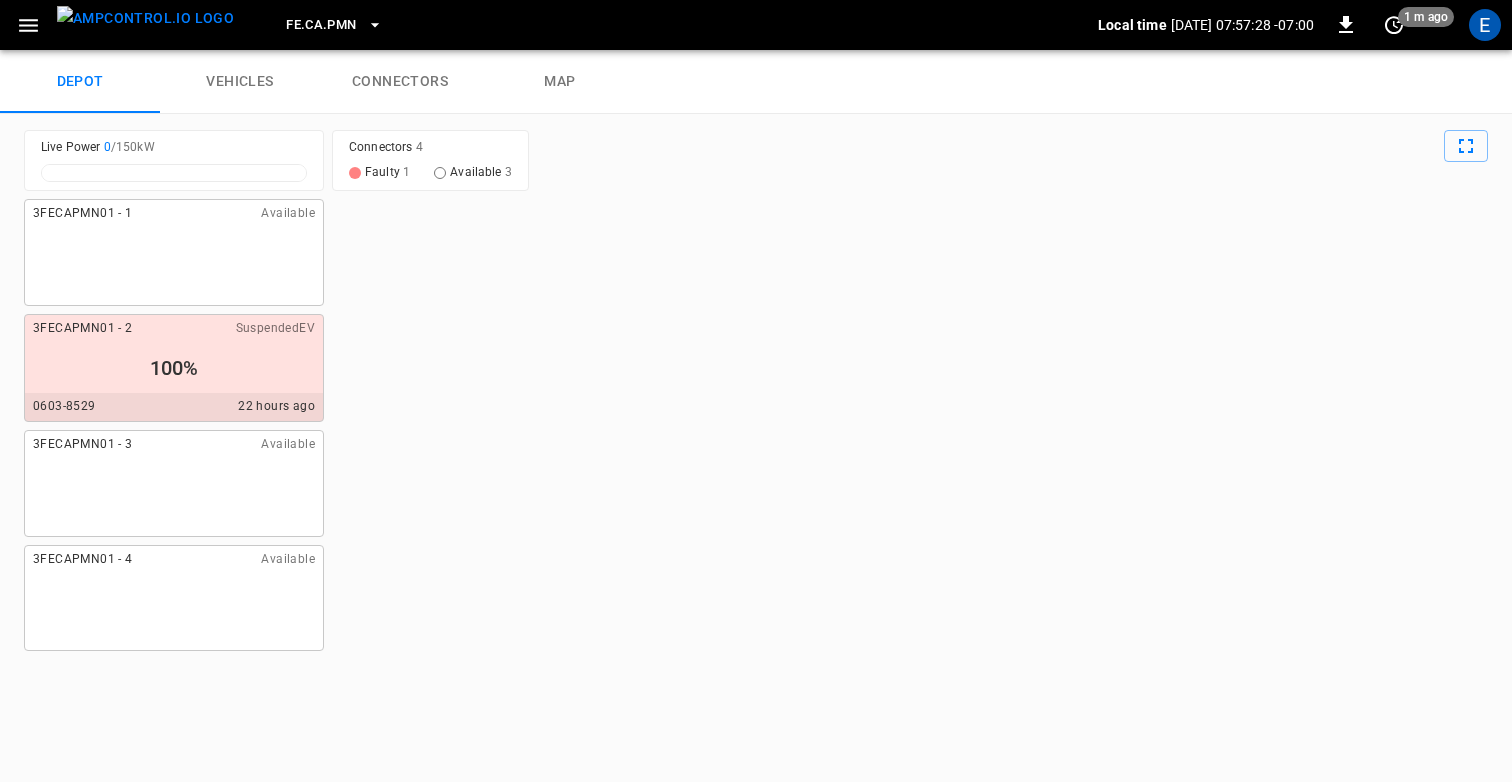 click on "100%" at bounding box center [174, 368] 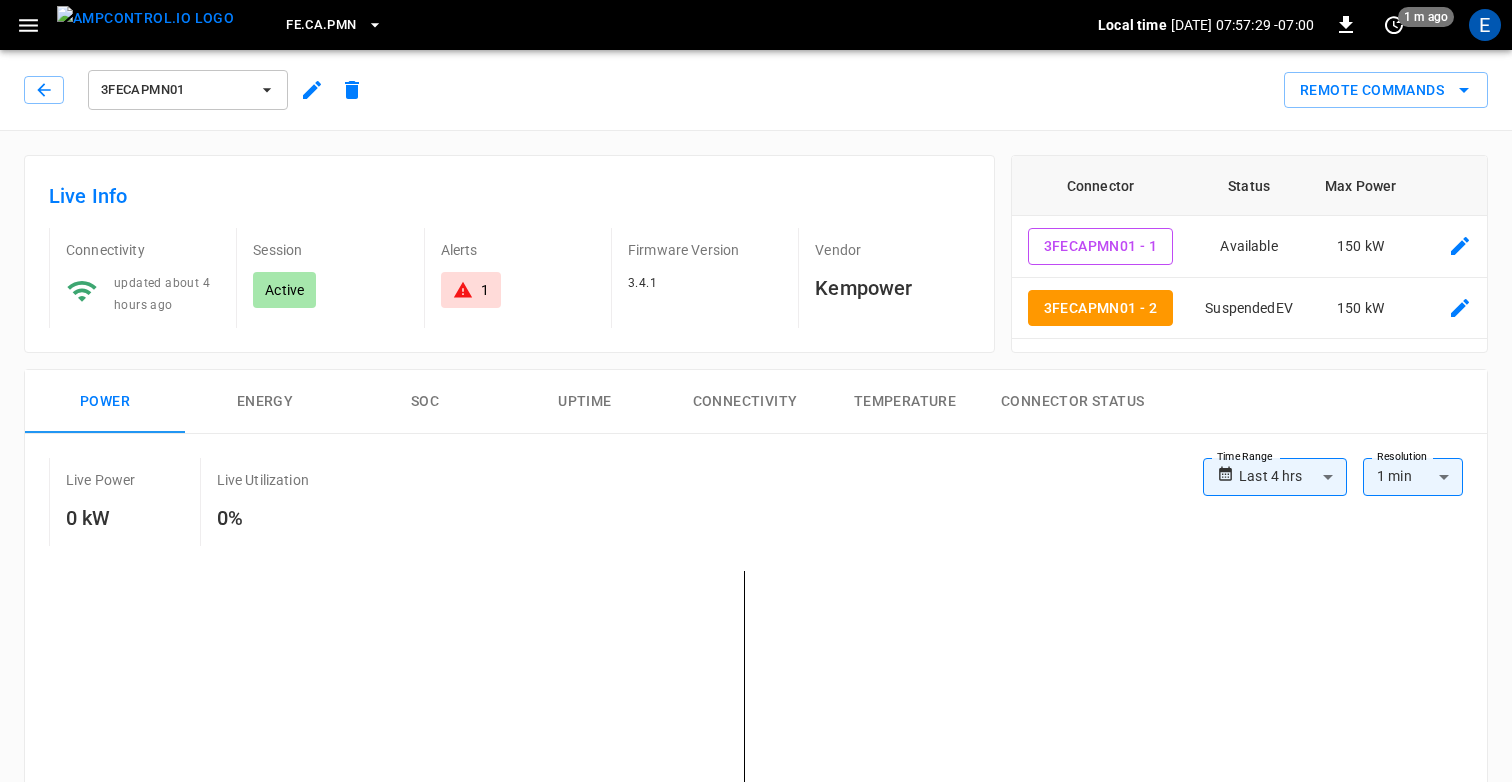 type on "**********" 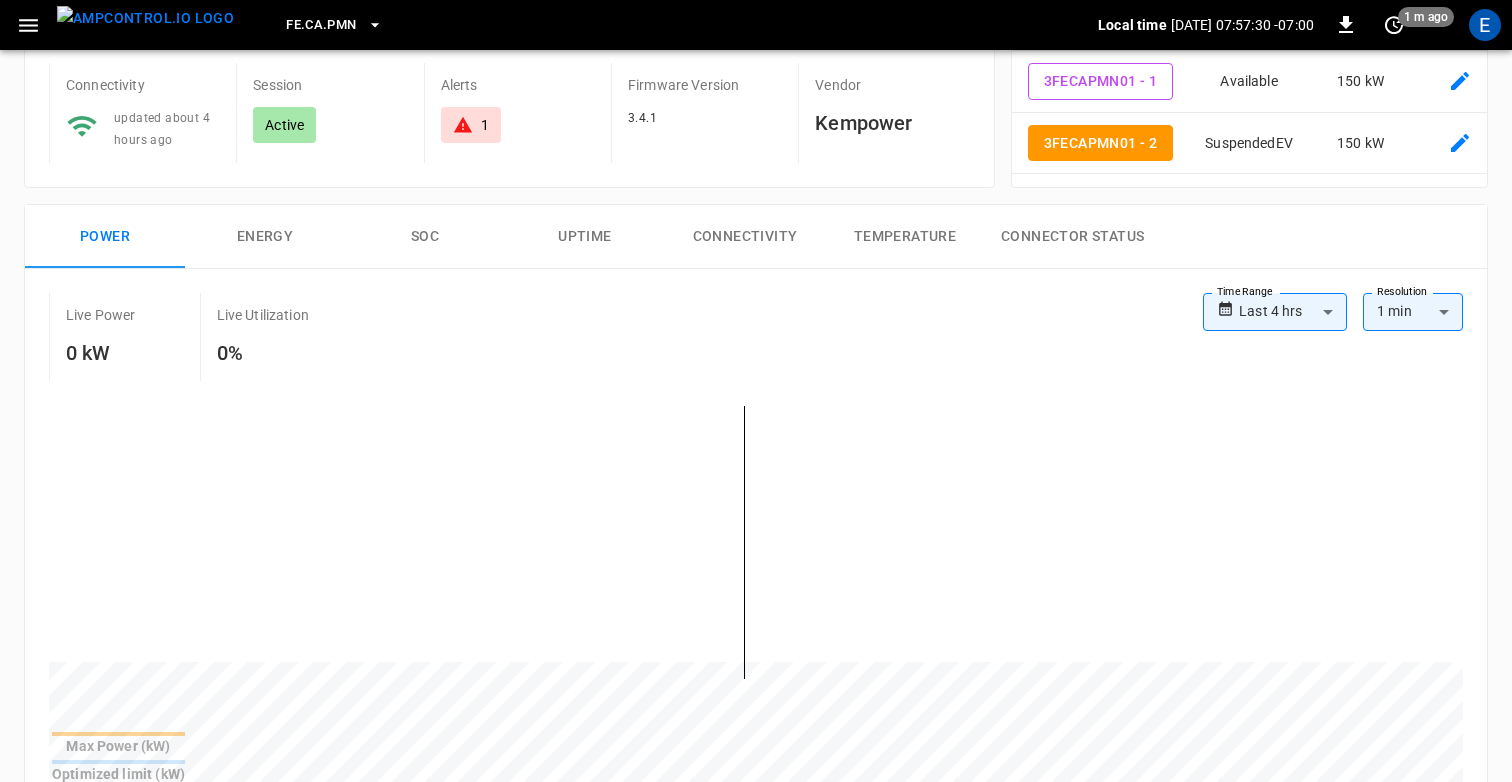 scroll, scrollTop: 141, scrollLeft: 0, axis: vertical 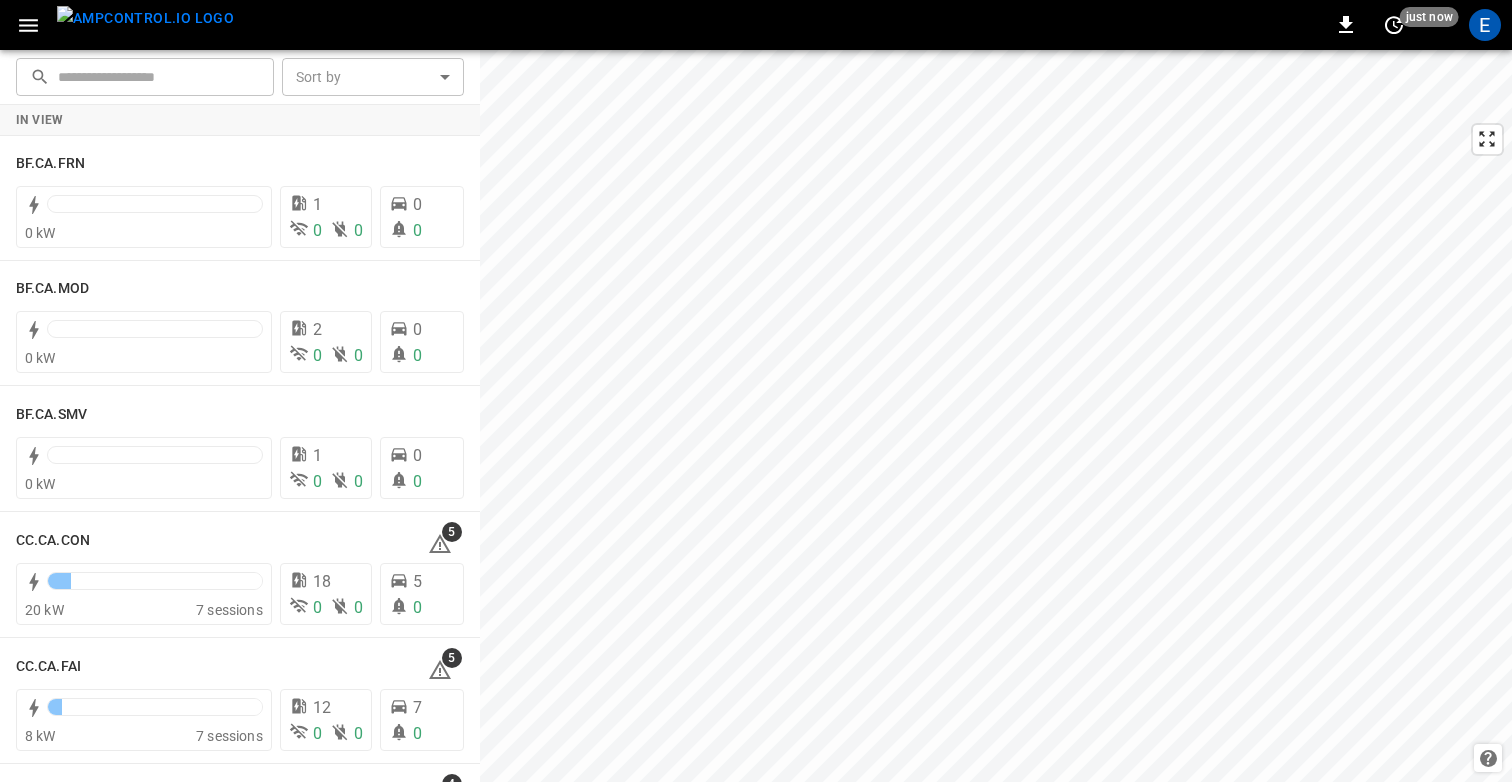 click at bounding box center (28, 25) 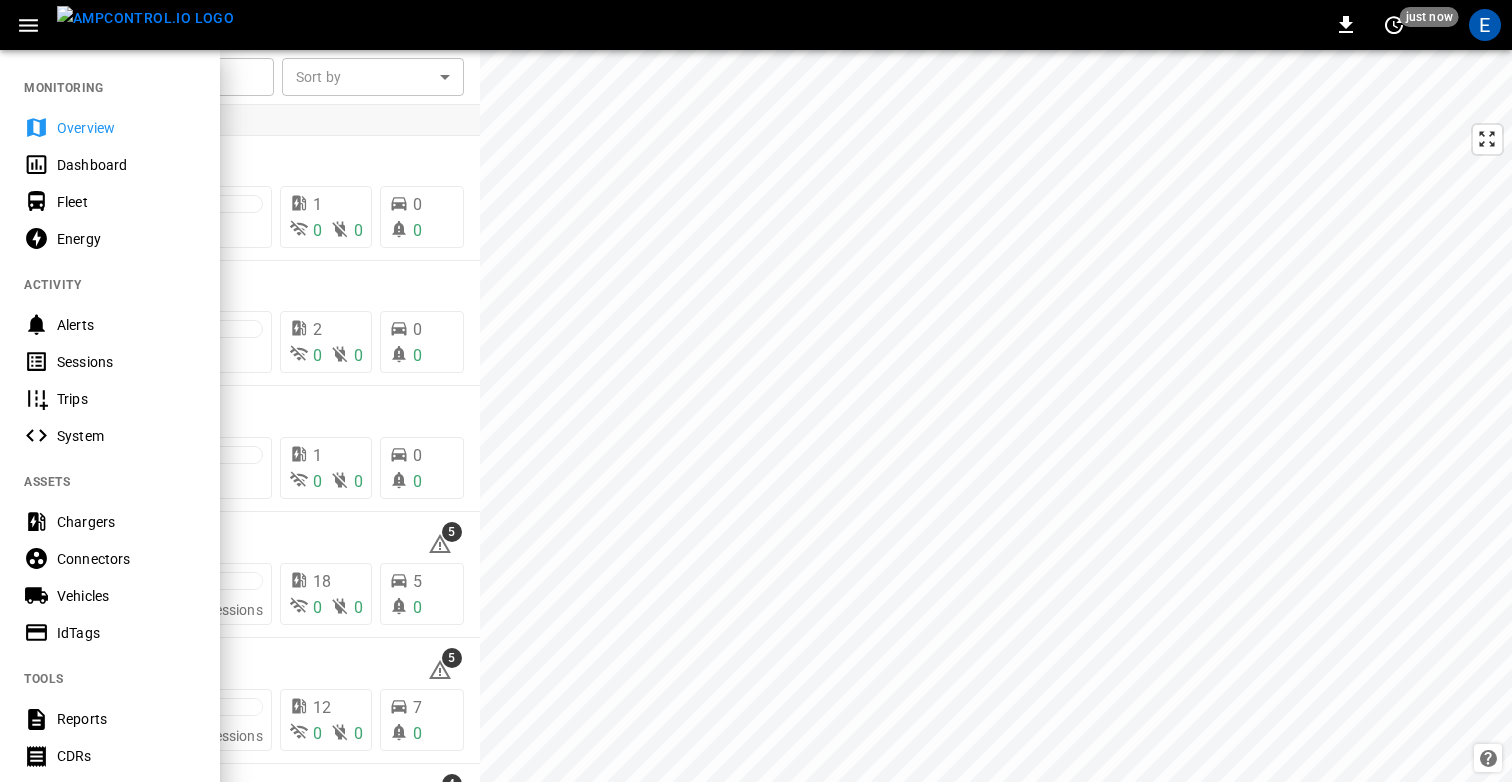 click on "Fleet" at bounding box center (110, 201) 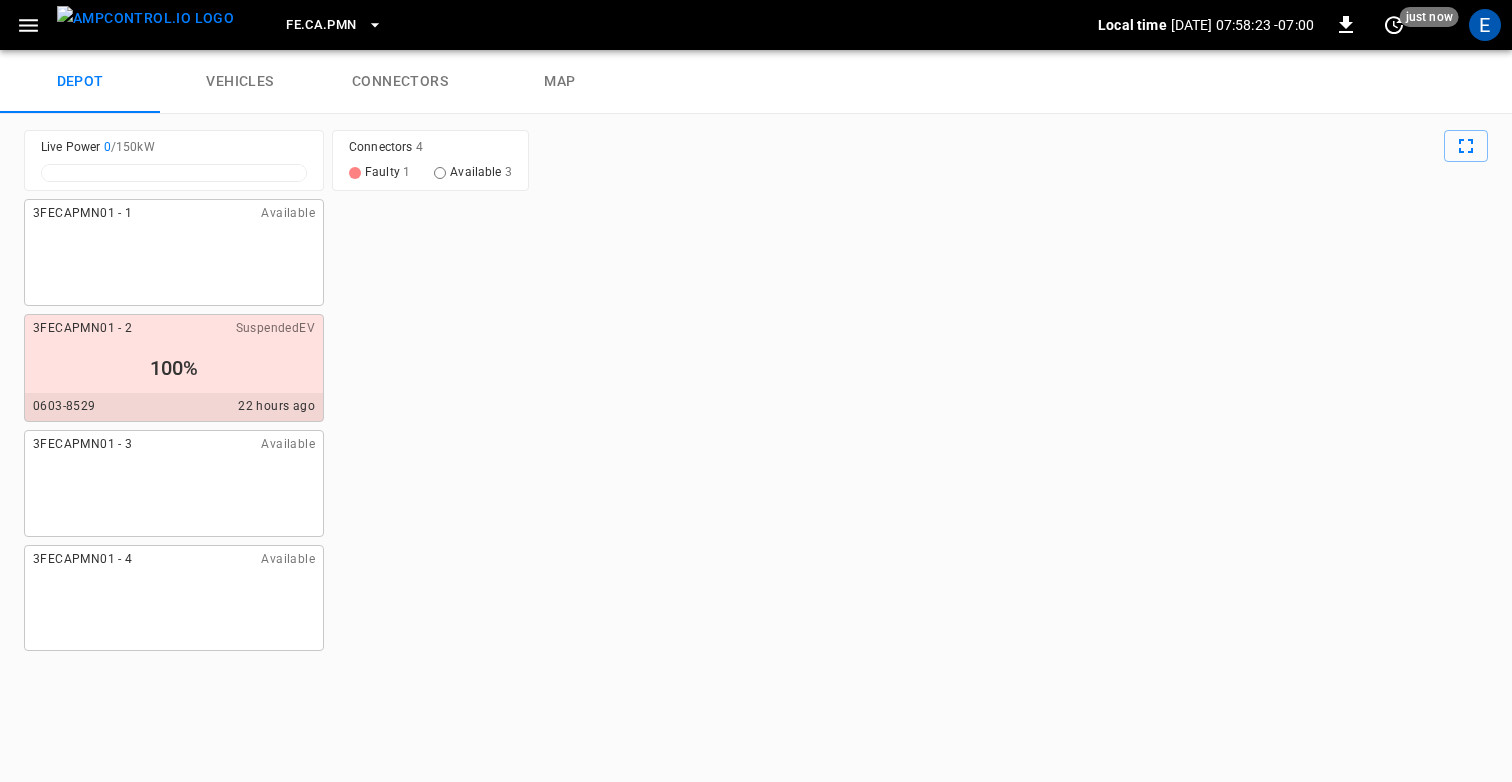 click on "FE.CA.PMN" at bounding box center [321, 25] 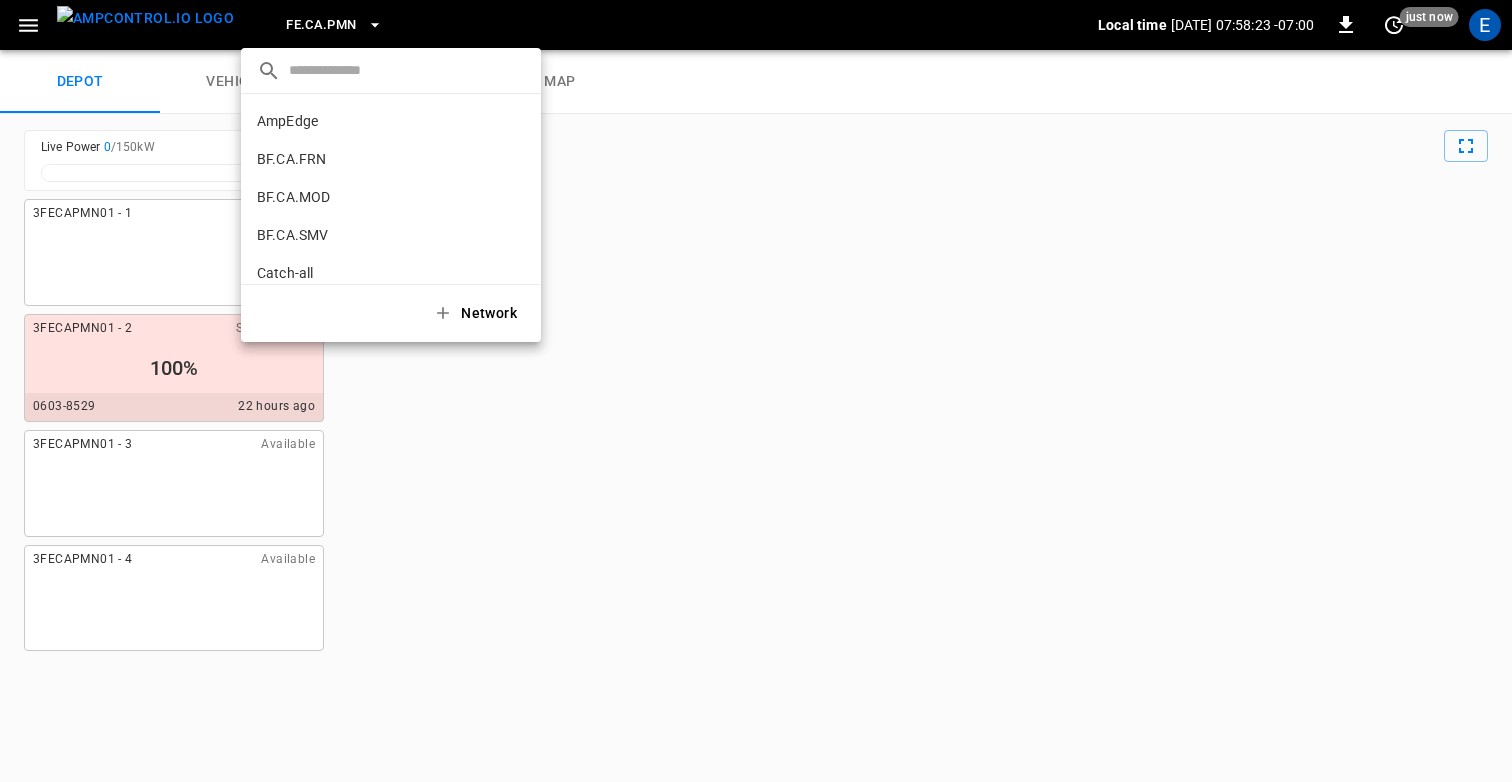 scroll, scrollTop: 678, scrollLeft: 0, axis: vertical 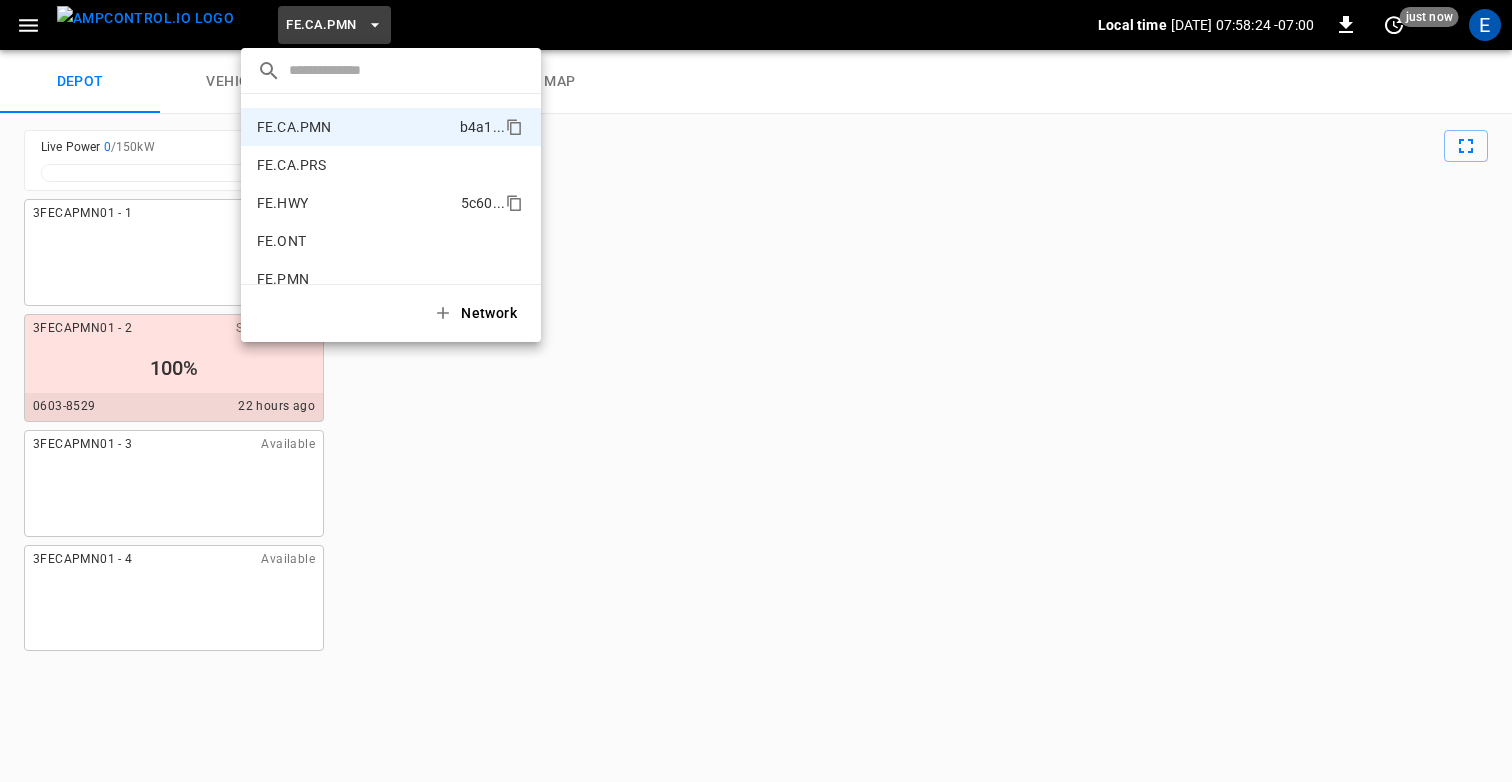 click on "FE.HWY 5c60 ..." at bounding box center [391, 203] 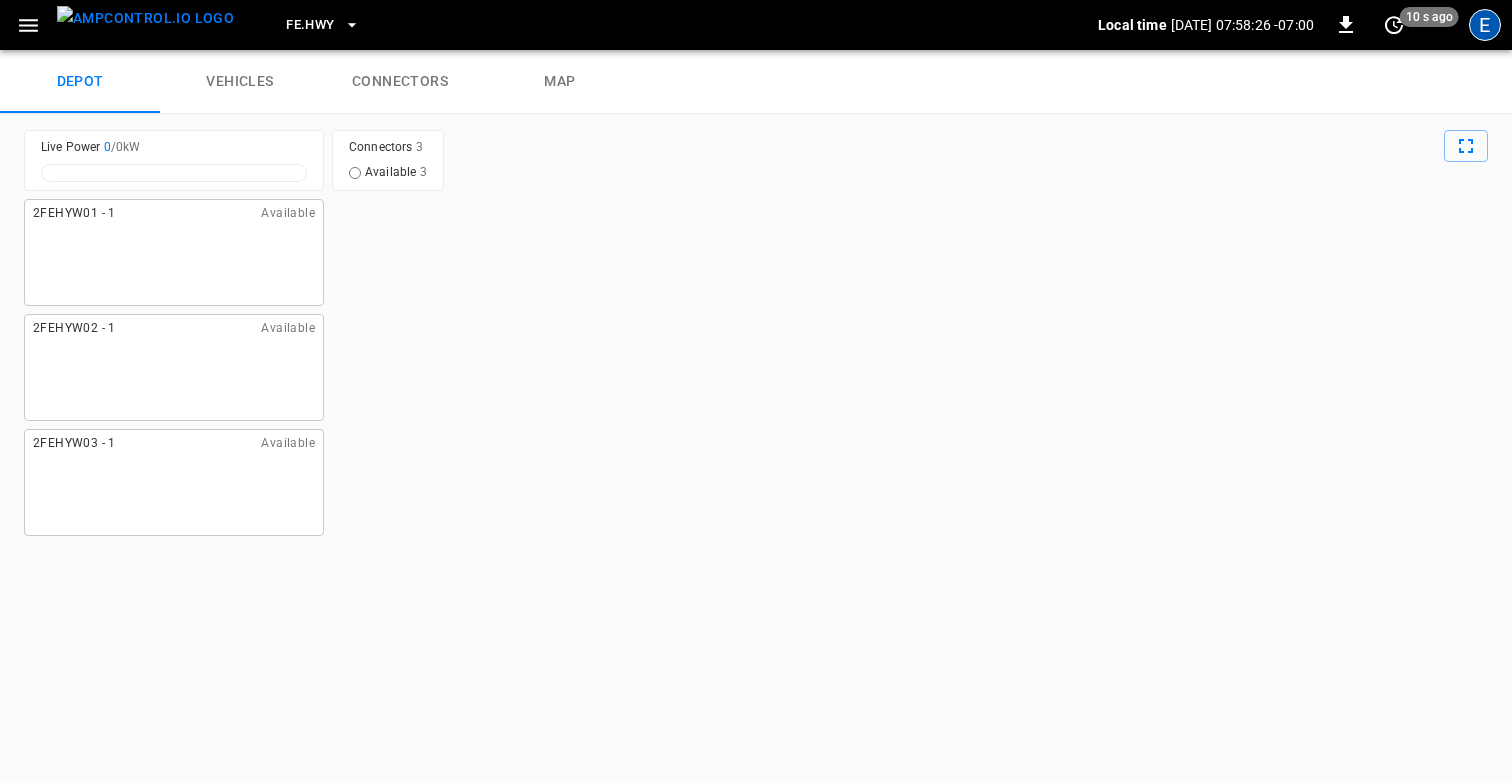 click on "E" at bounding box center [1485, 25] 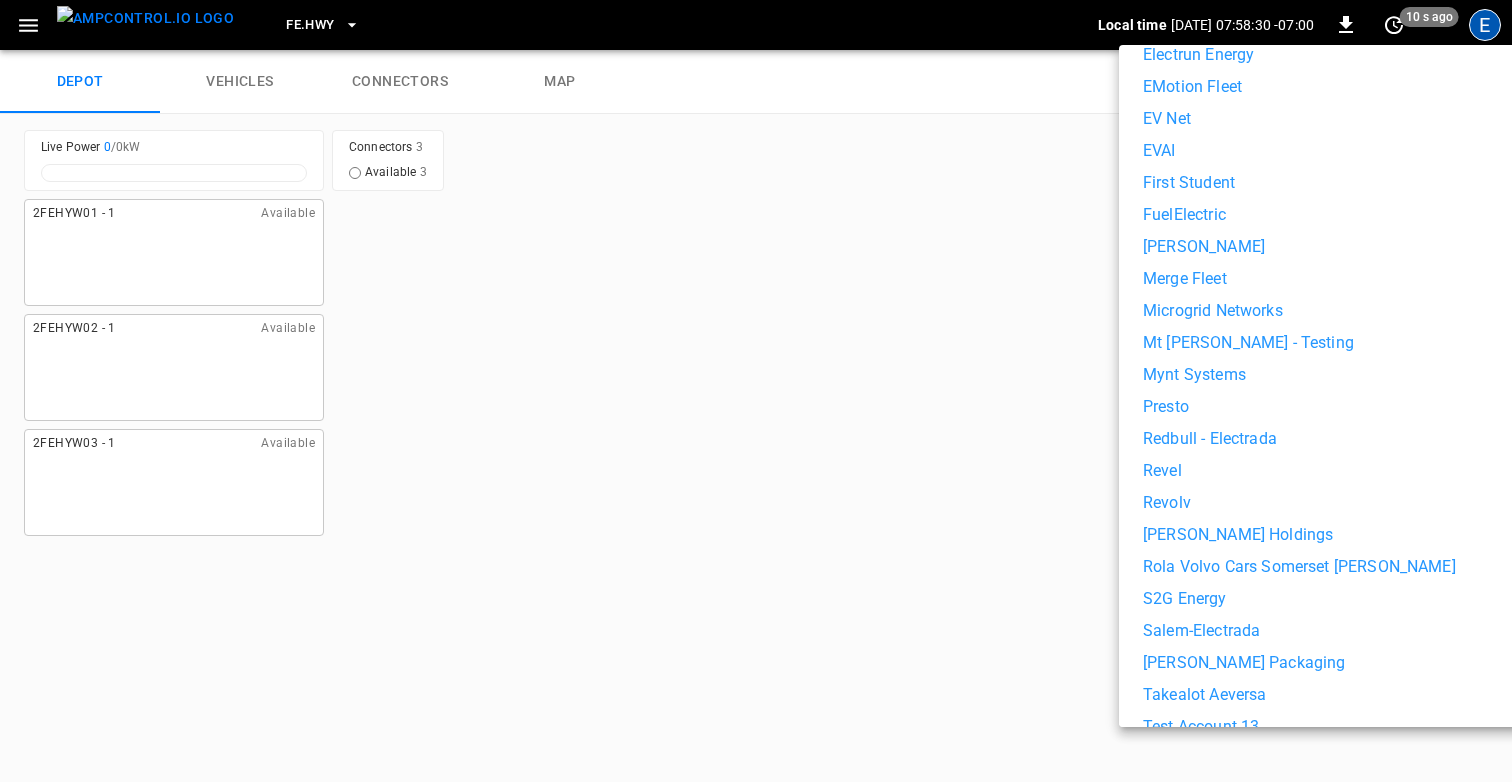 scroll, scrollTop: 846, scrollLeft: 0, axis: vertical 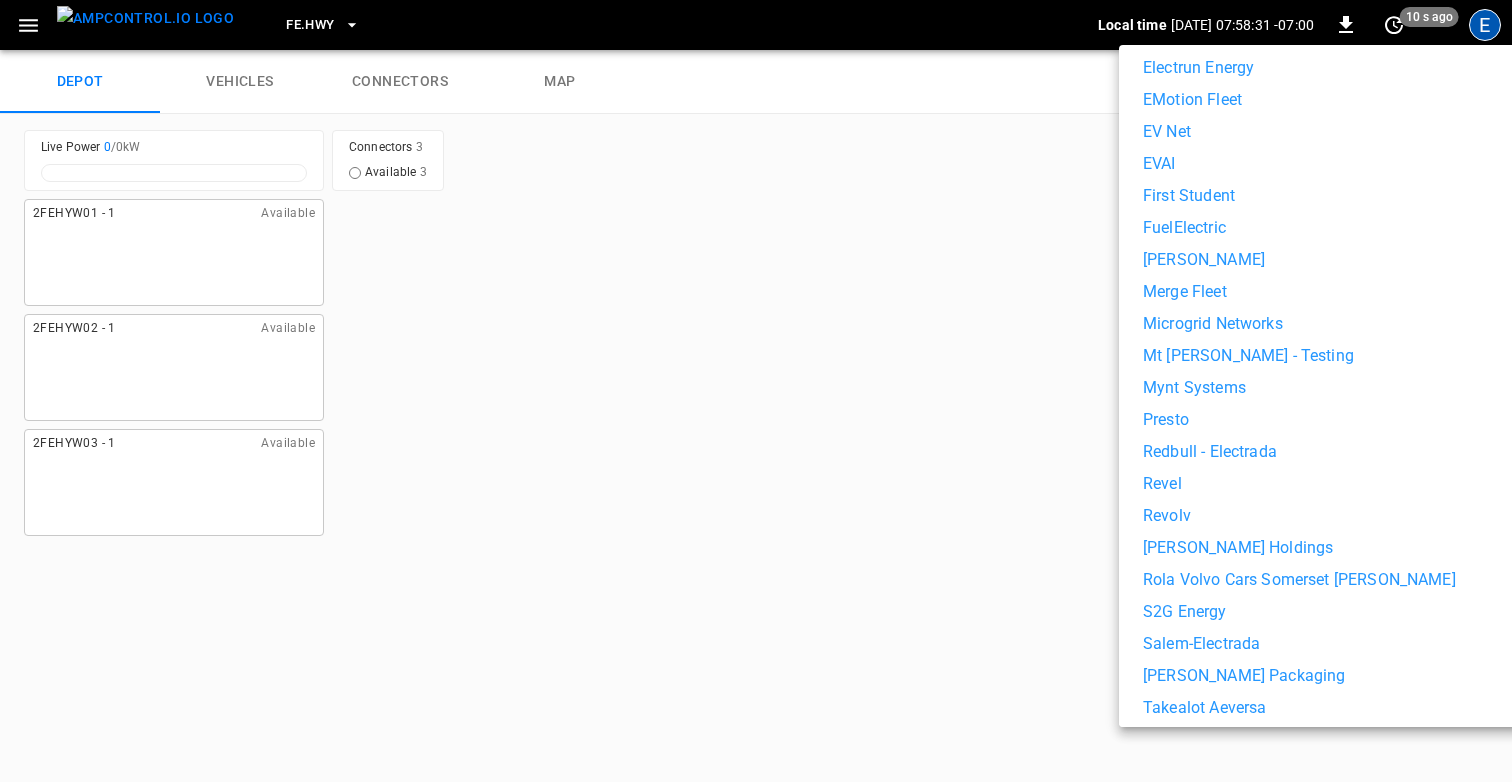 click on "First Student" at bounding box center [1189, 196] 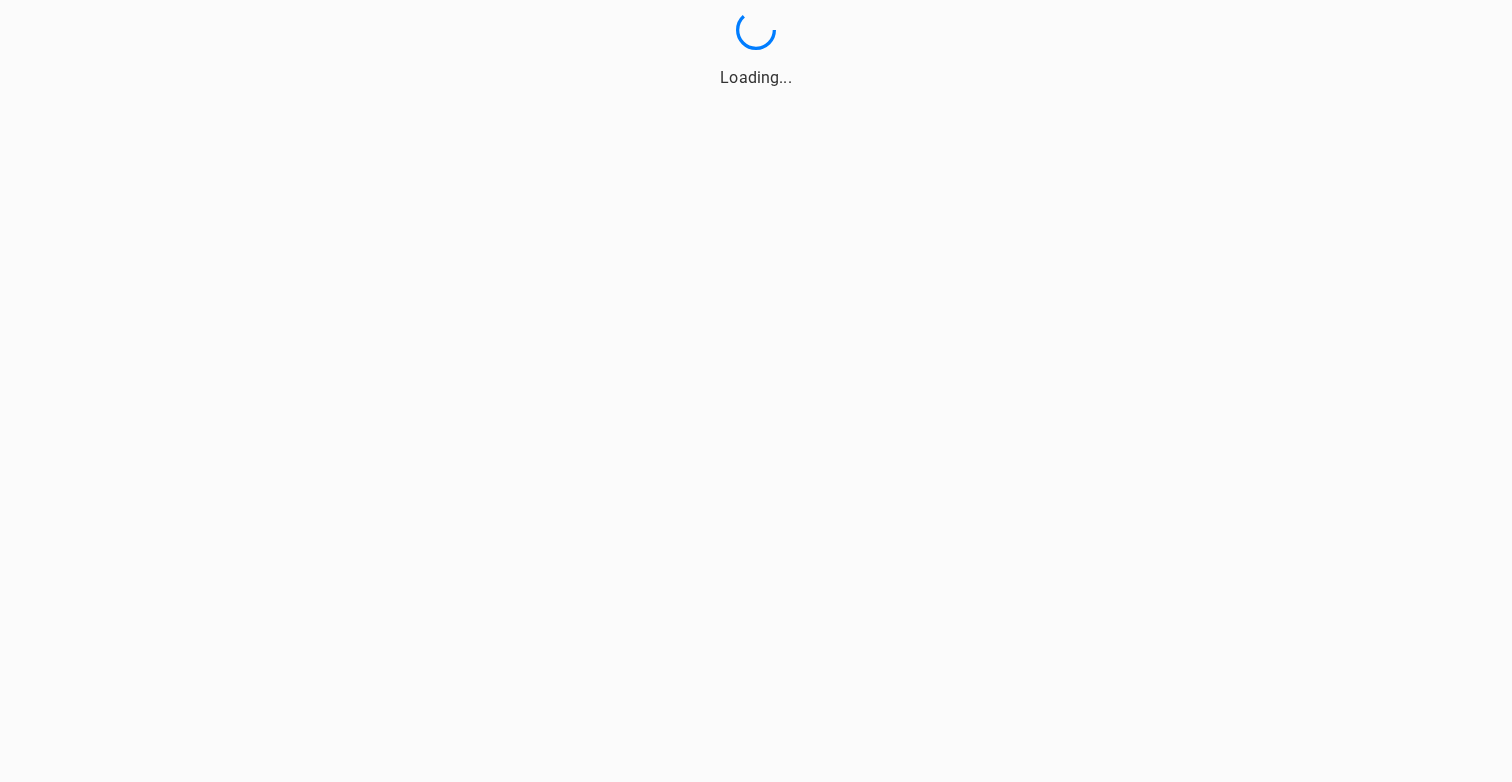 scroll, scrollTop: 0, scrollLeft: 0, axis: both 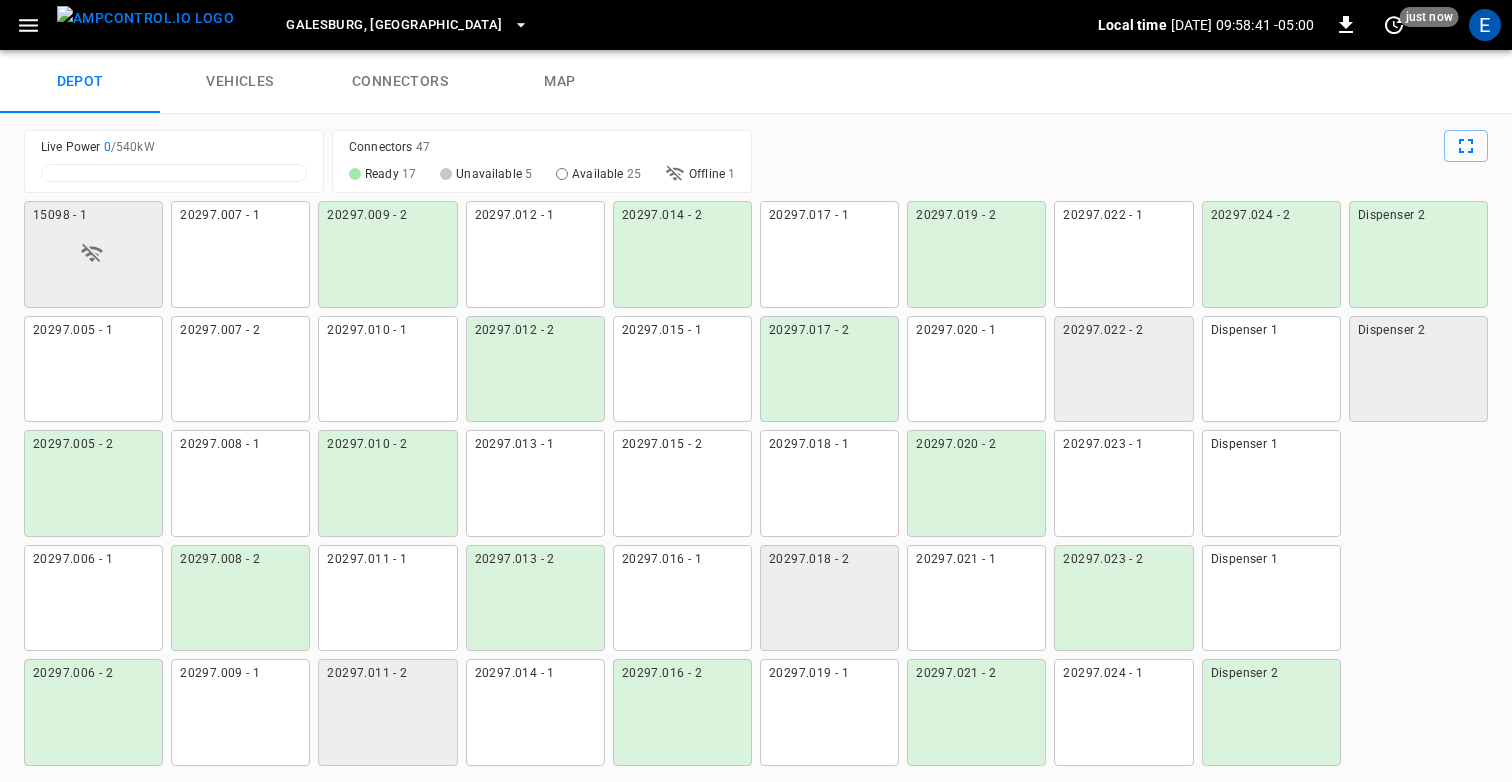 click 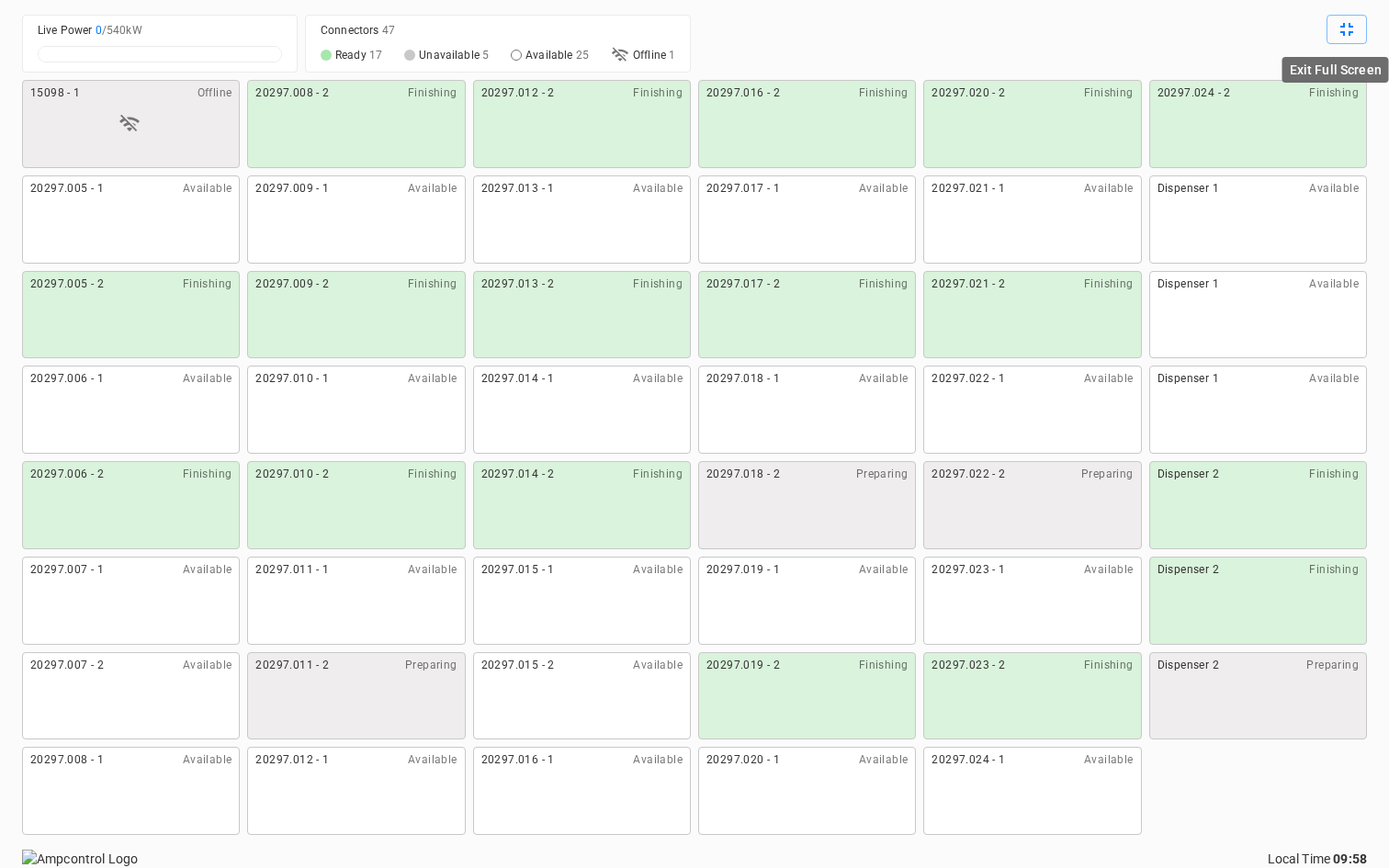 type 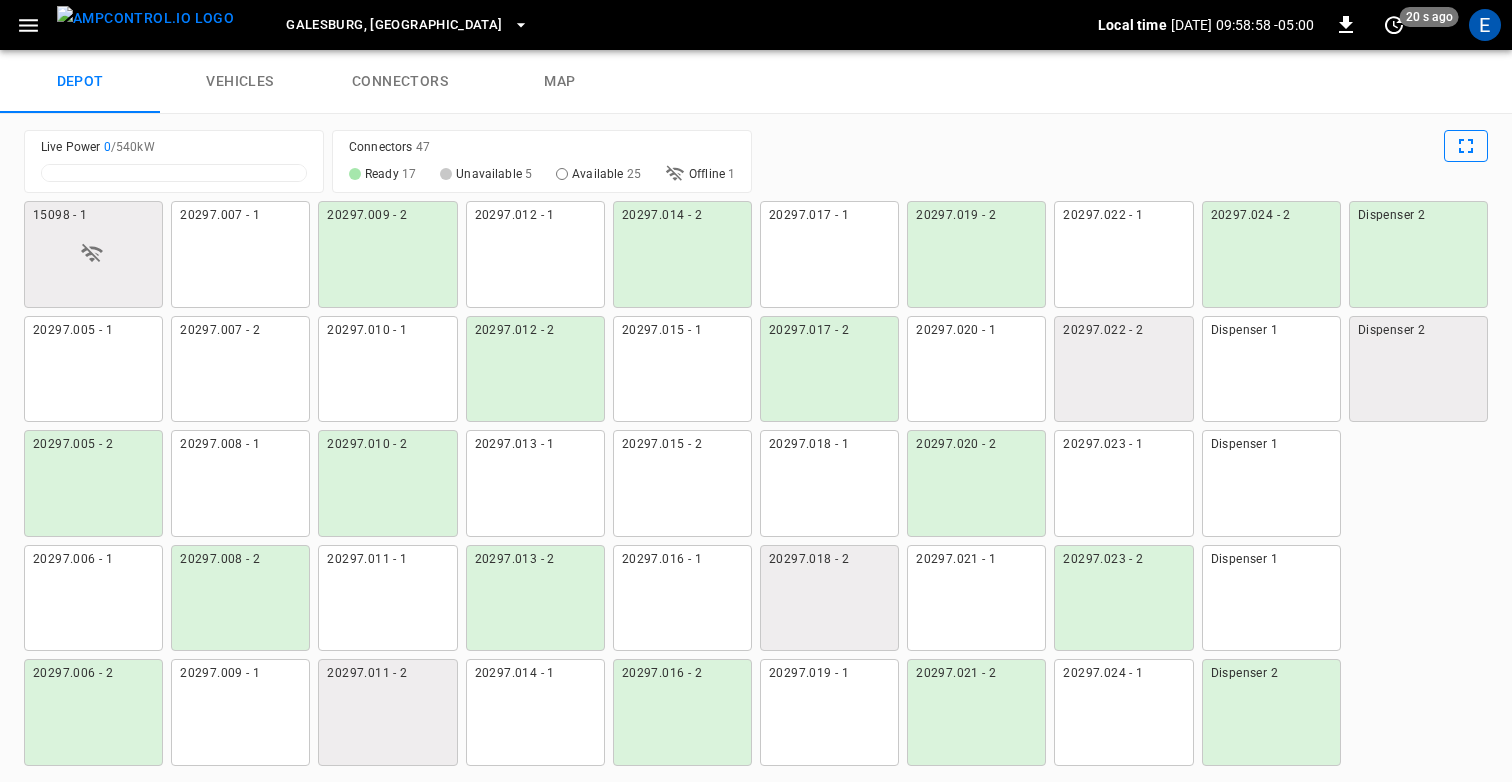 click 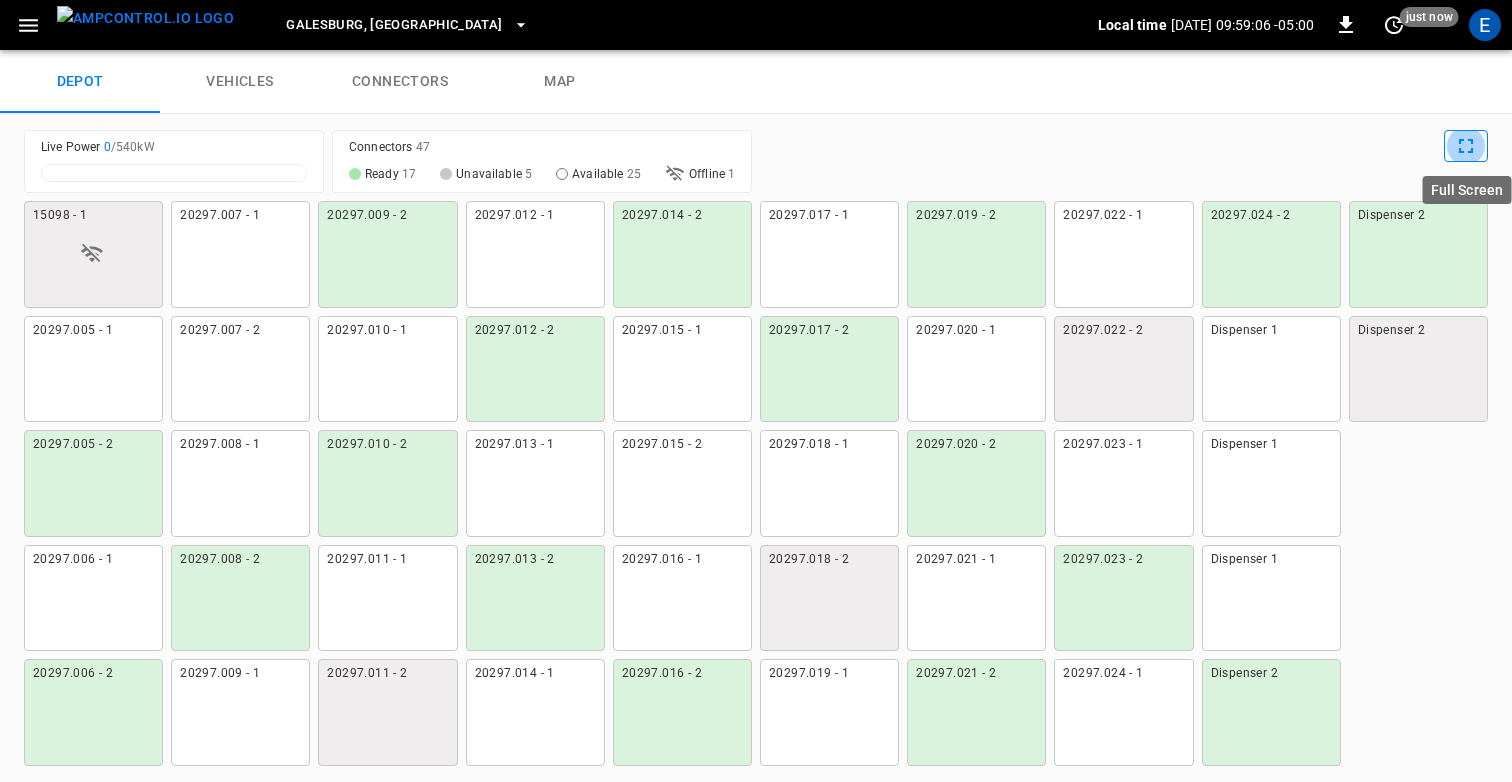 click on "depot vehicles connectors map" at bounding box center [756, 82] 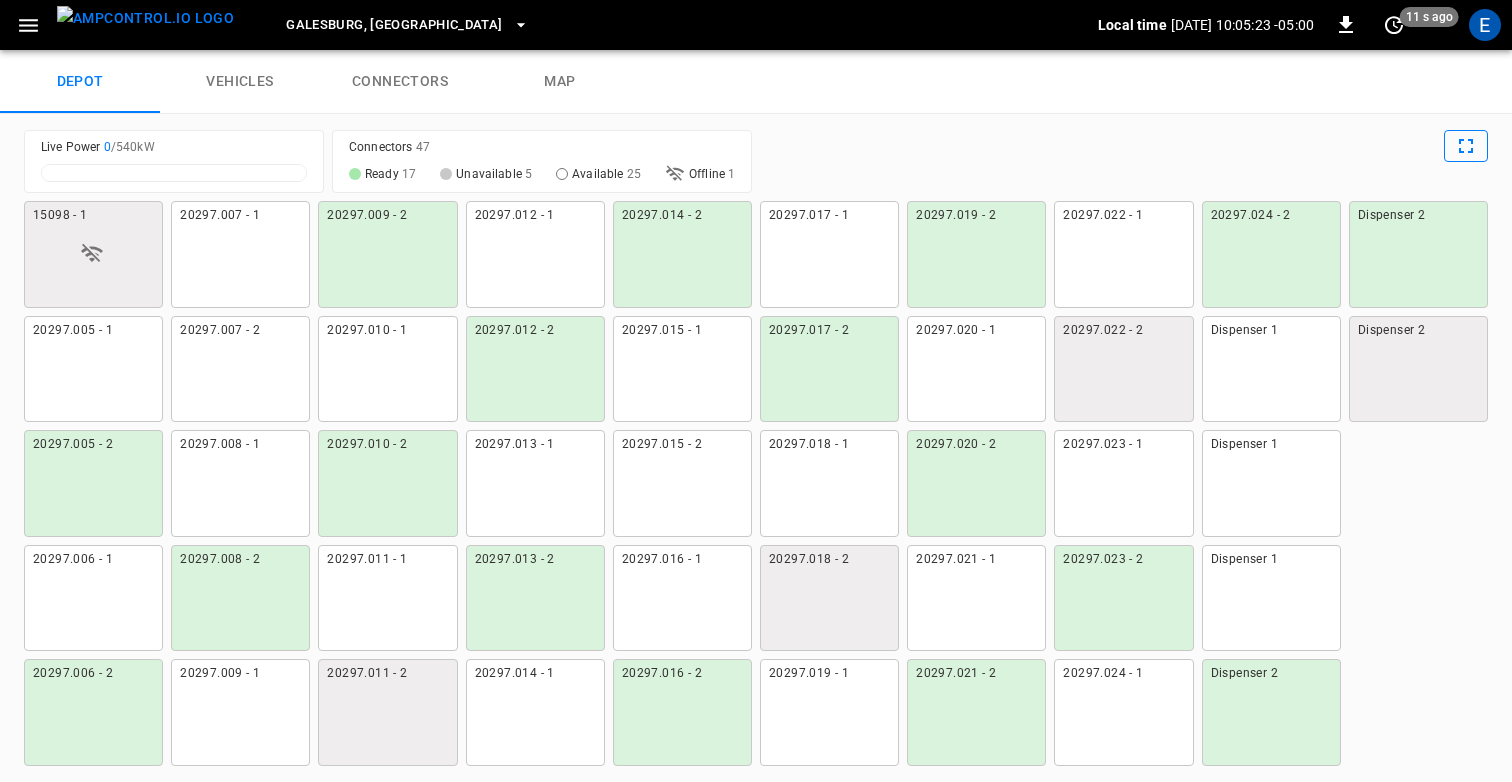 click on "depot vehicles connectors map" at bounding box center [756, 82] 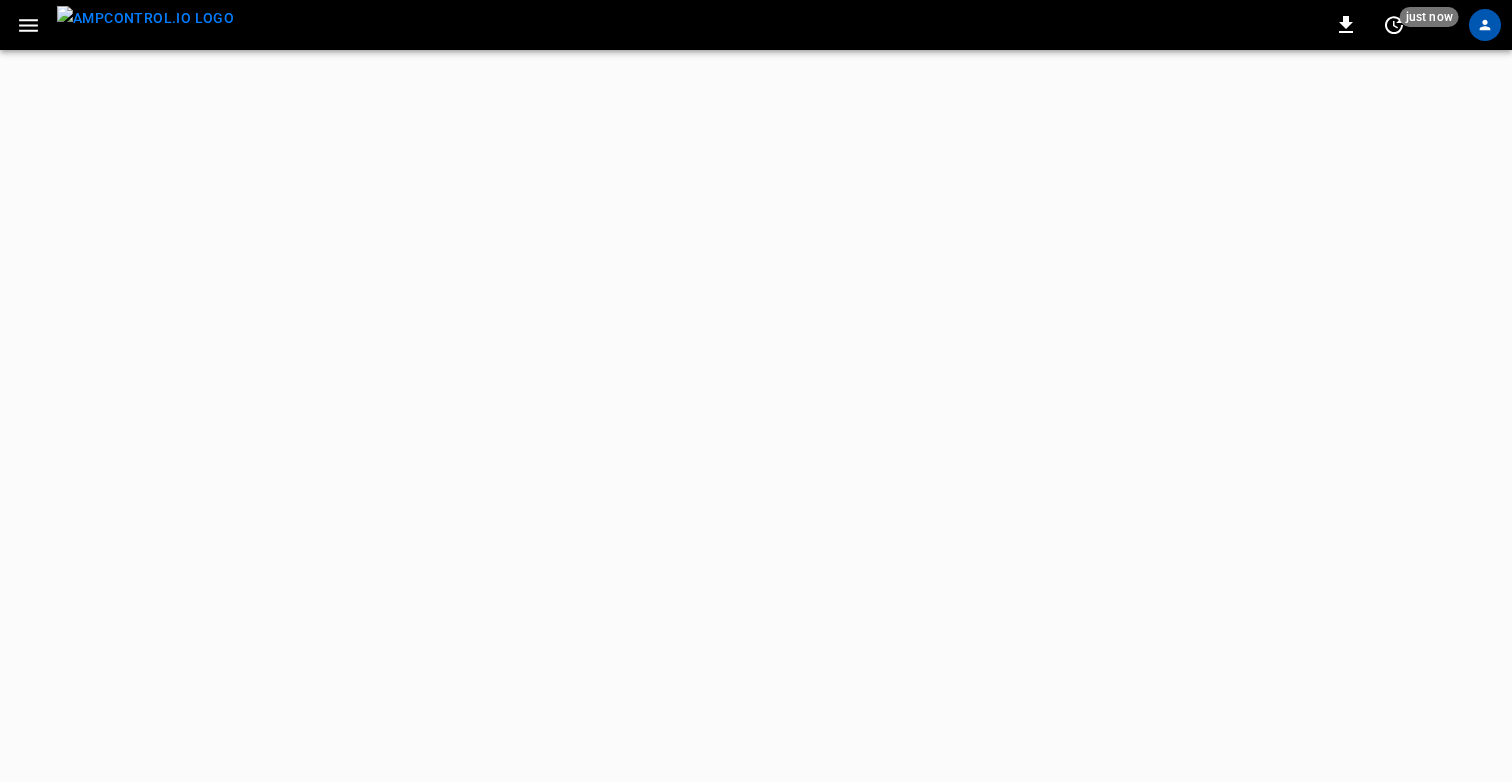 scroll, scrollTop: 0, scrollLeft: 0, axis: both 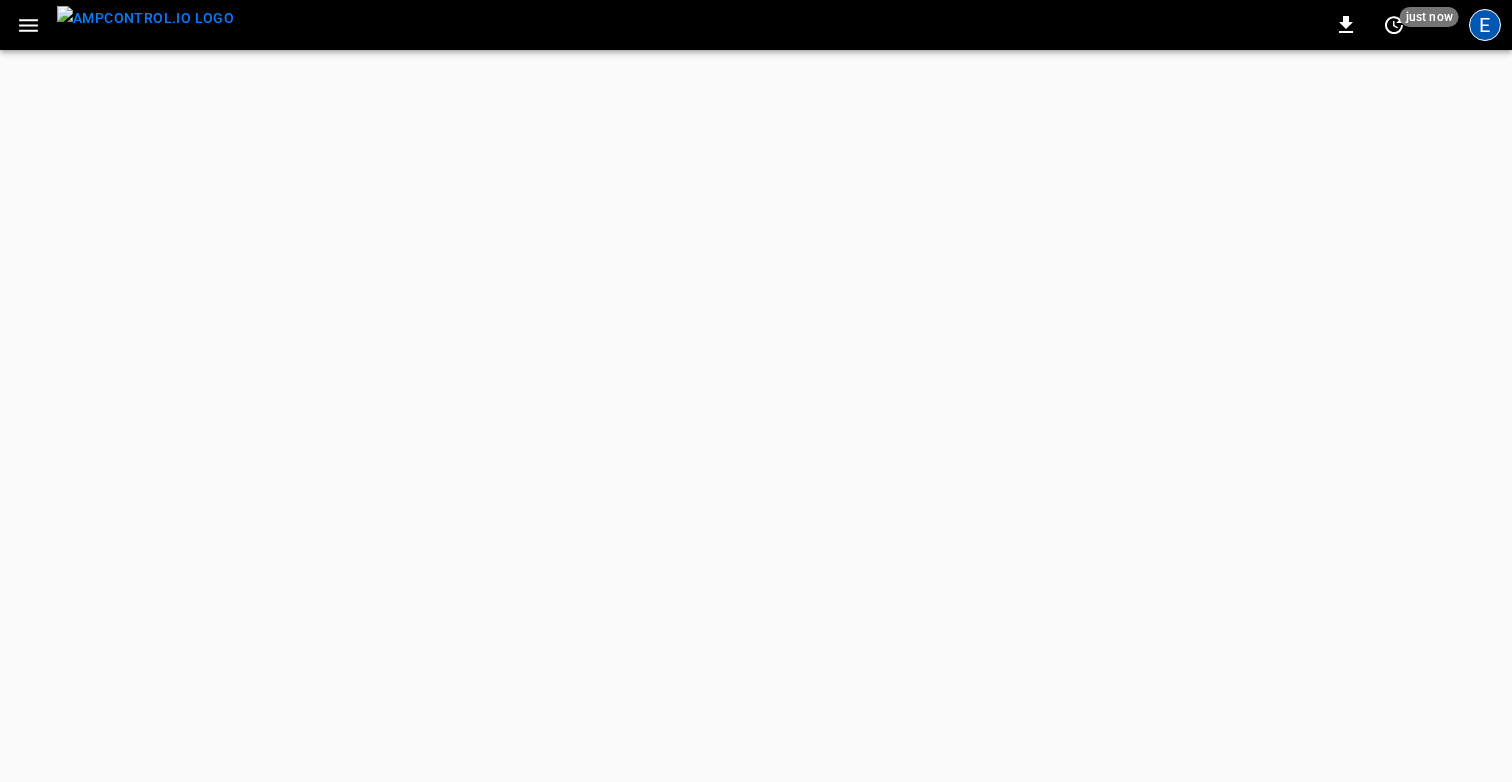 click on "E" at bounding box center (1485, 25) 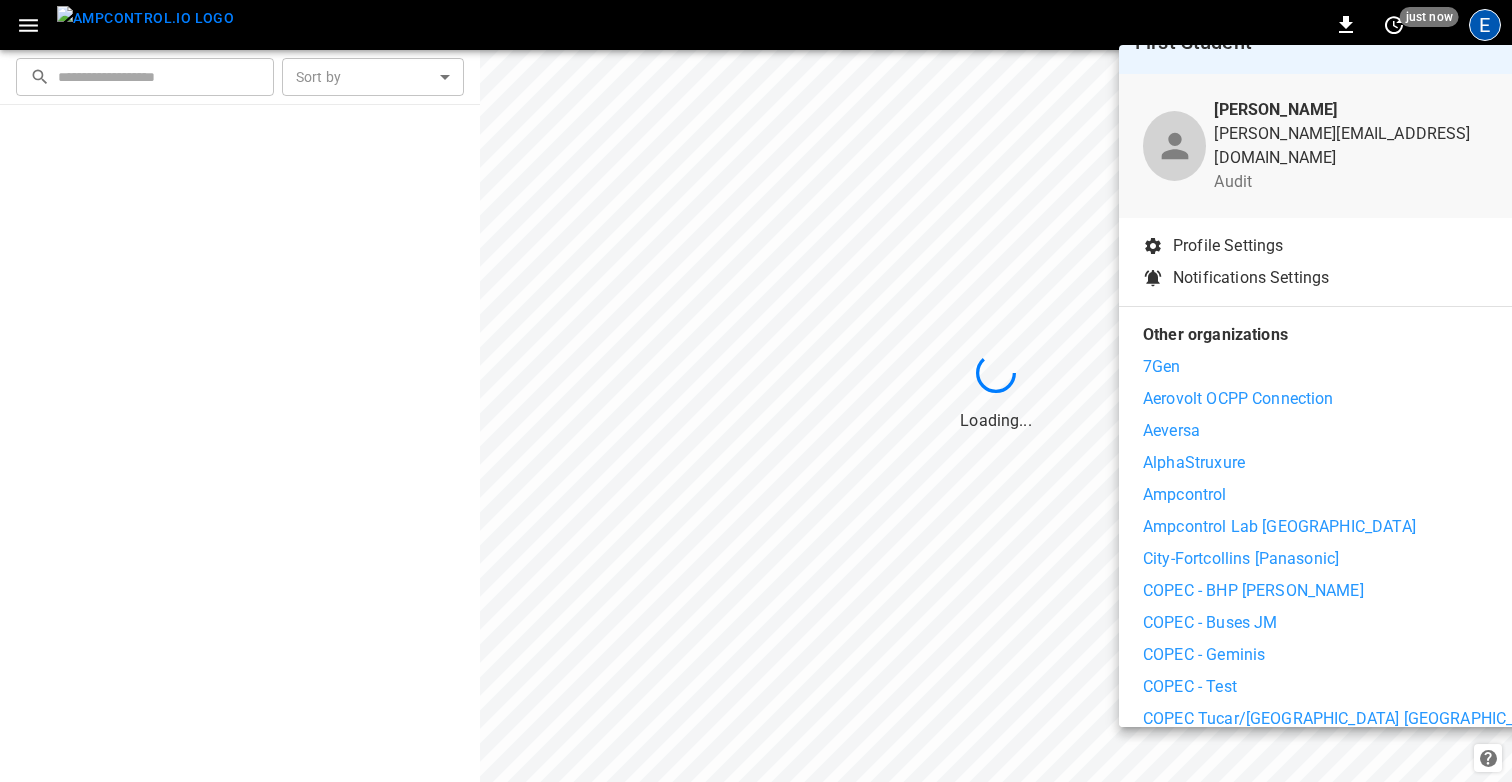 scroll, scrollTop: 235, scrollLeft: 0, axis: vertical 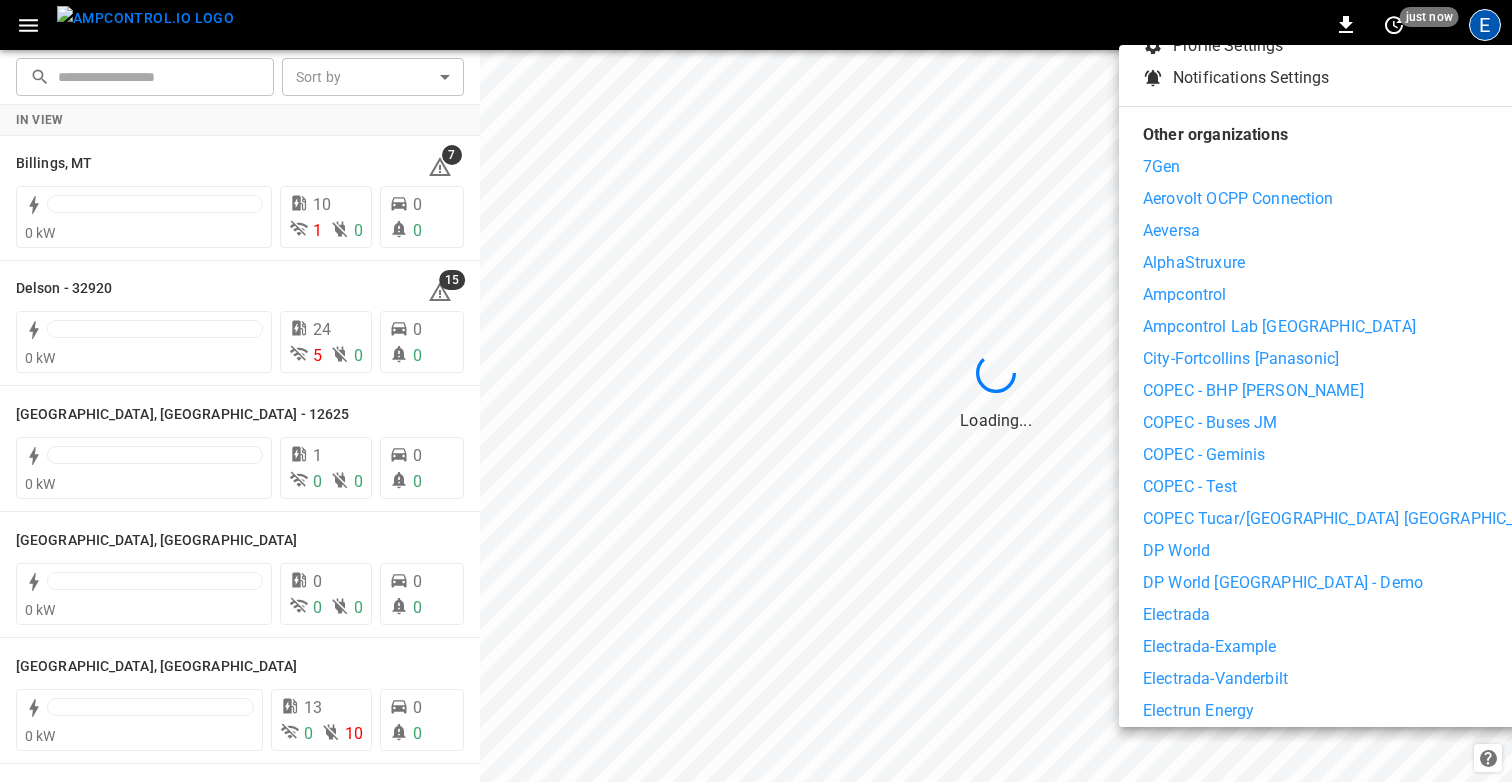click on "COPEC - Geminis" at bounding box center (1350, 455) 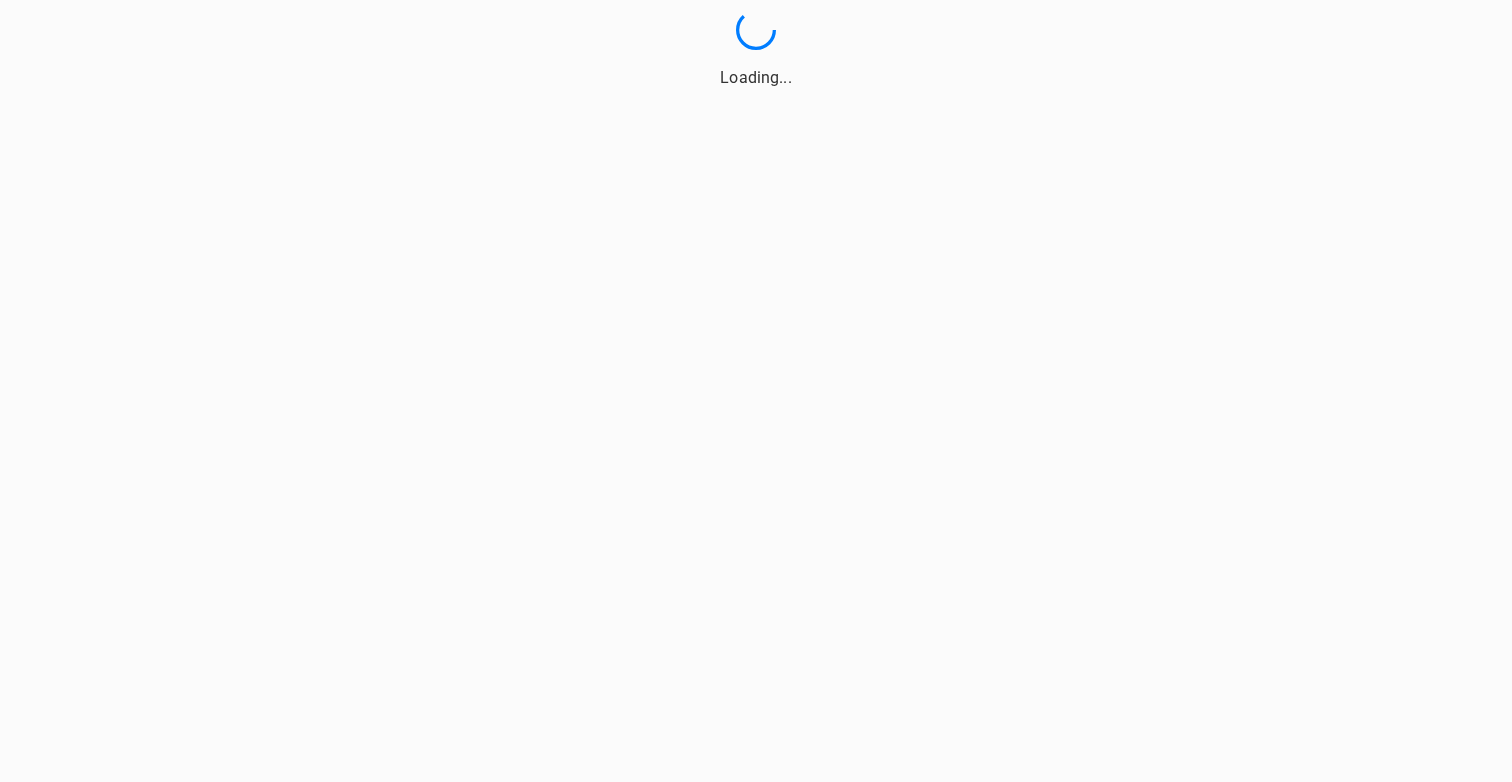 scroll, scrollTop: 0, scrollLeft: 0, axis: both 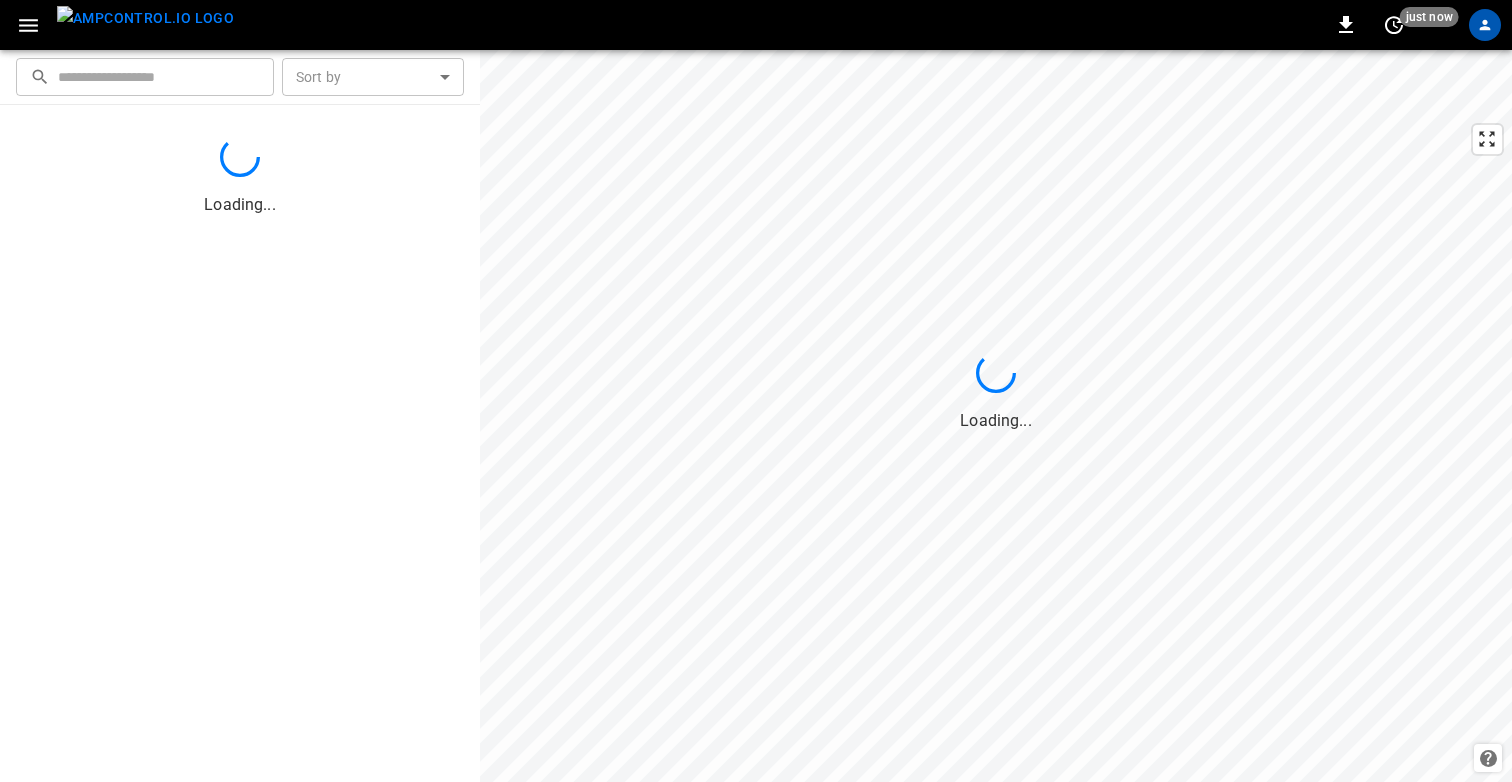 click 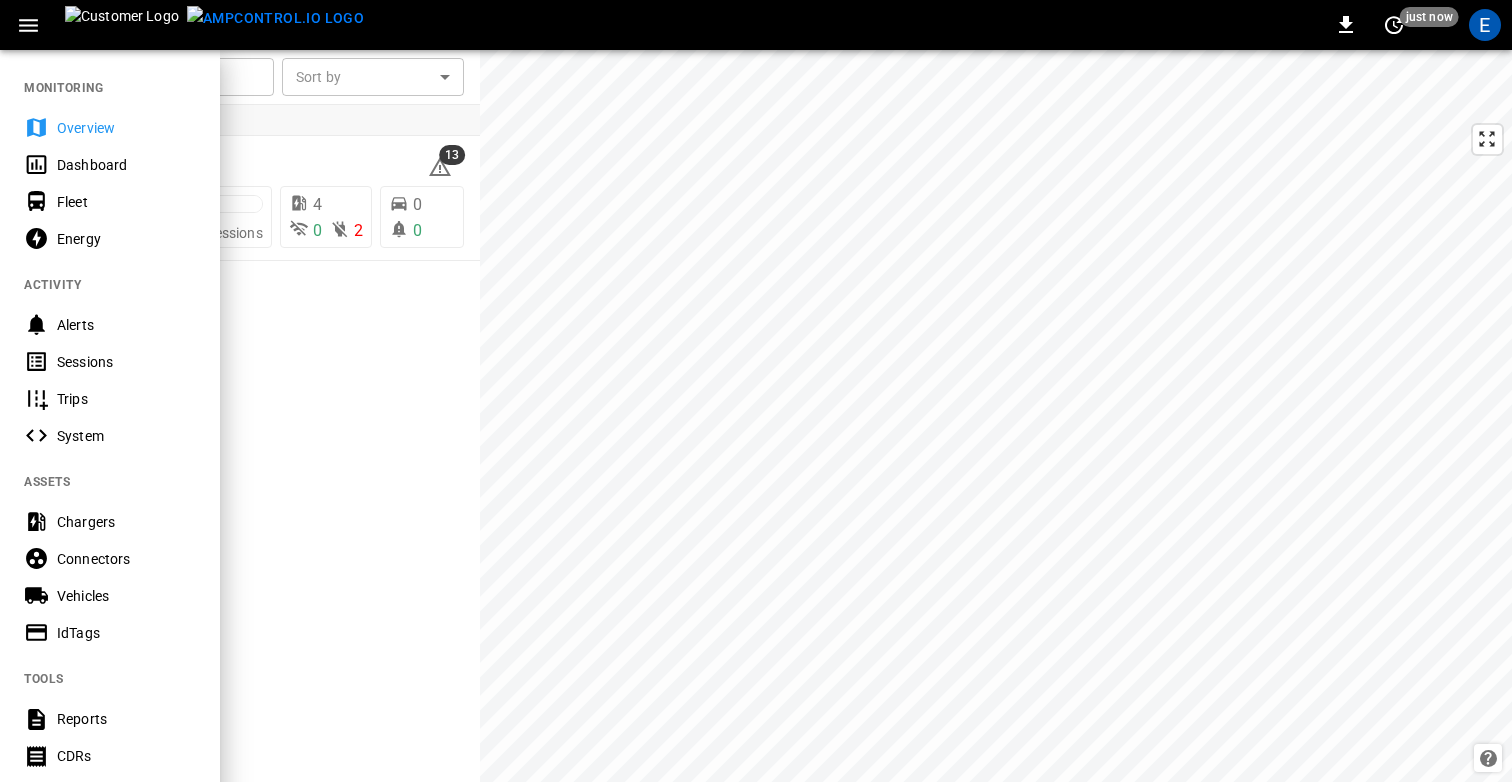 click on "Fleet" at bounding box center (126, 202) 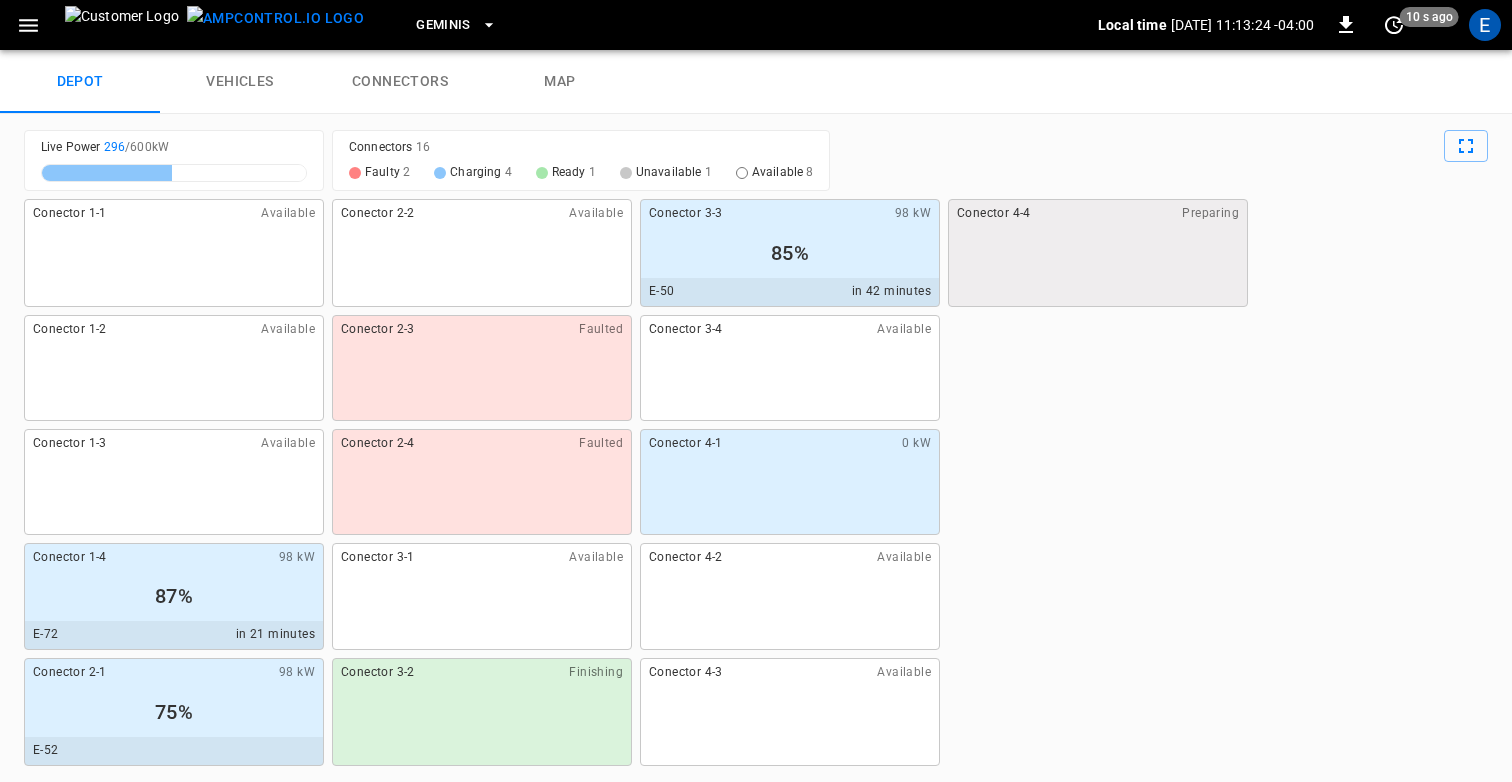 click on "Conector 1-1 Available     Conector 1-2 Available     Conector 1-3 Available     Conector 1-4 98 kW 87% E-72 in 21 minutes Conector 2-1 98 kW 75% E-52   Conector 2-2 Available     Conector 2-3 Faulted     Conector 2-4 Faulted     Conector 3-1 Available     Conector 3-2 Finishing     Conector 3-3 98 kW 85% E-50 in 42 minutes Conector 3-4 Available     Conector 4-1 0 kW     Conector 4-2 Available     Conector 4-3 Available     Conector 4-4 Preparing" at bounding box center (756, 482) 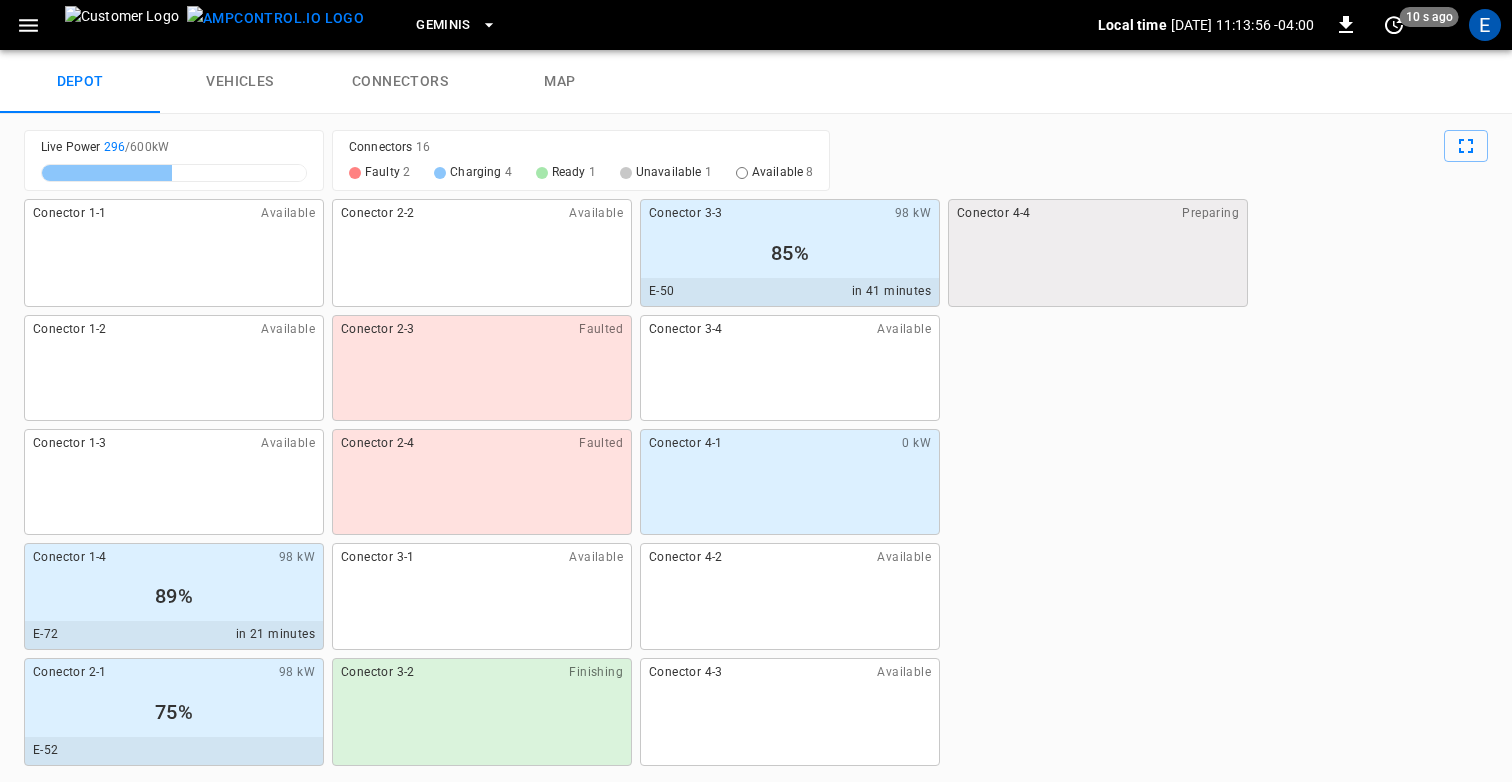 click on "Live Power   296 / 600  kW Connectors   16 Faulty   2 Charging   4 Ready   1 Unavailable   1 Available   8 Conector 1-1 Available     Conector 1-2 Available     Conector 1-3 Available     Conector 1-4 98 kW 89% E-72 in 21 minutes Conector 2-1 98 kW 75% E-52   Conector 2-2 Available     Conector 2-3 Faulted     Conector 2-4 Faulted     Conector 3-1 Available     Conector 3-2 Finishing     Conector 3-3 98 kW 85% E-50 in 41 minutes Conector 3-4 Available     Conector 4-1 0 kW     Conector 4-2 Available     Conector 4-3 Available     Conector 4-4 Preparing" at bounding box center (756, 448) 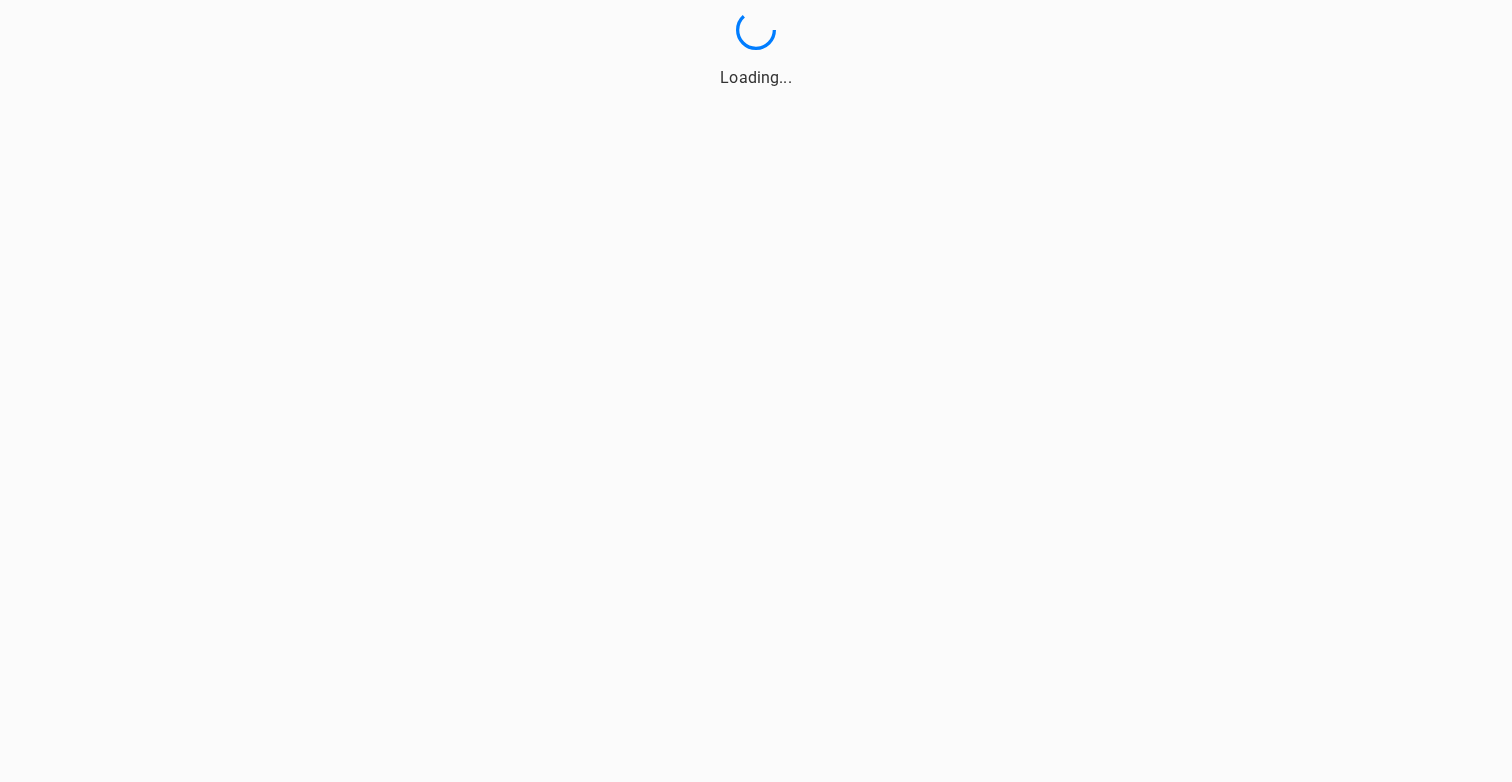 scroll, scrollTop: 0, scrollLeft: 0, axis: both 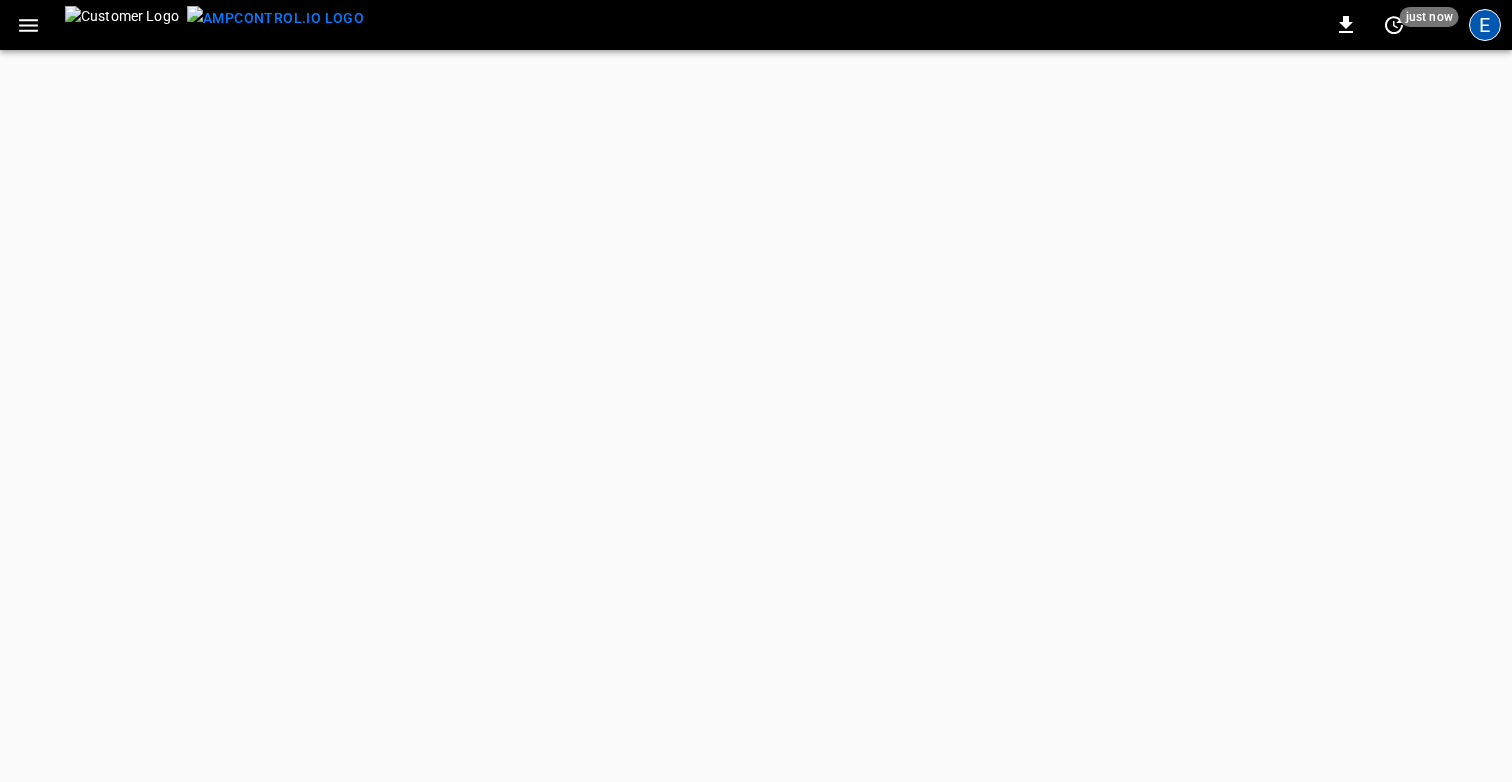 click on "E" at bounding box center [1485, 25] 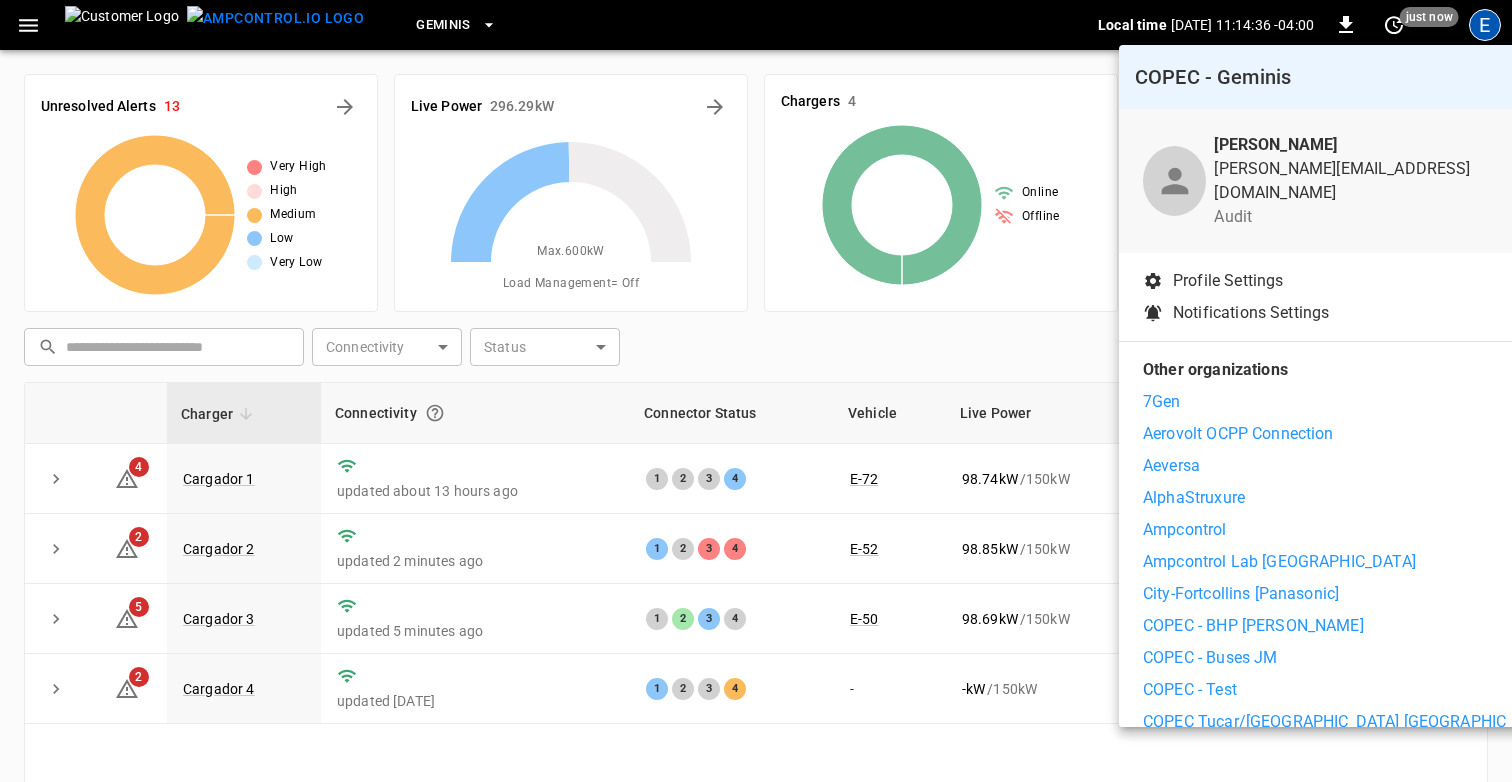 click on "Ampcontrol" at bounding box center (1185, 530) 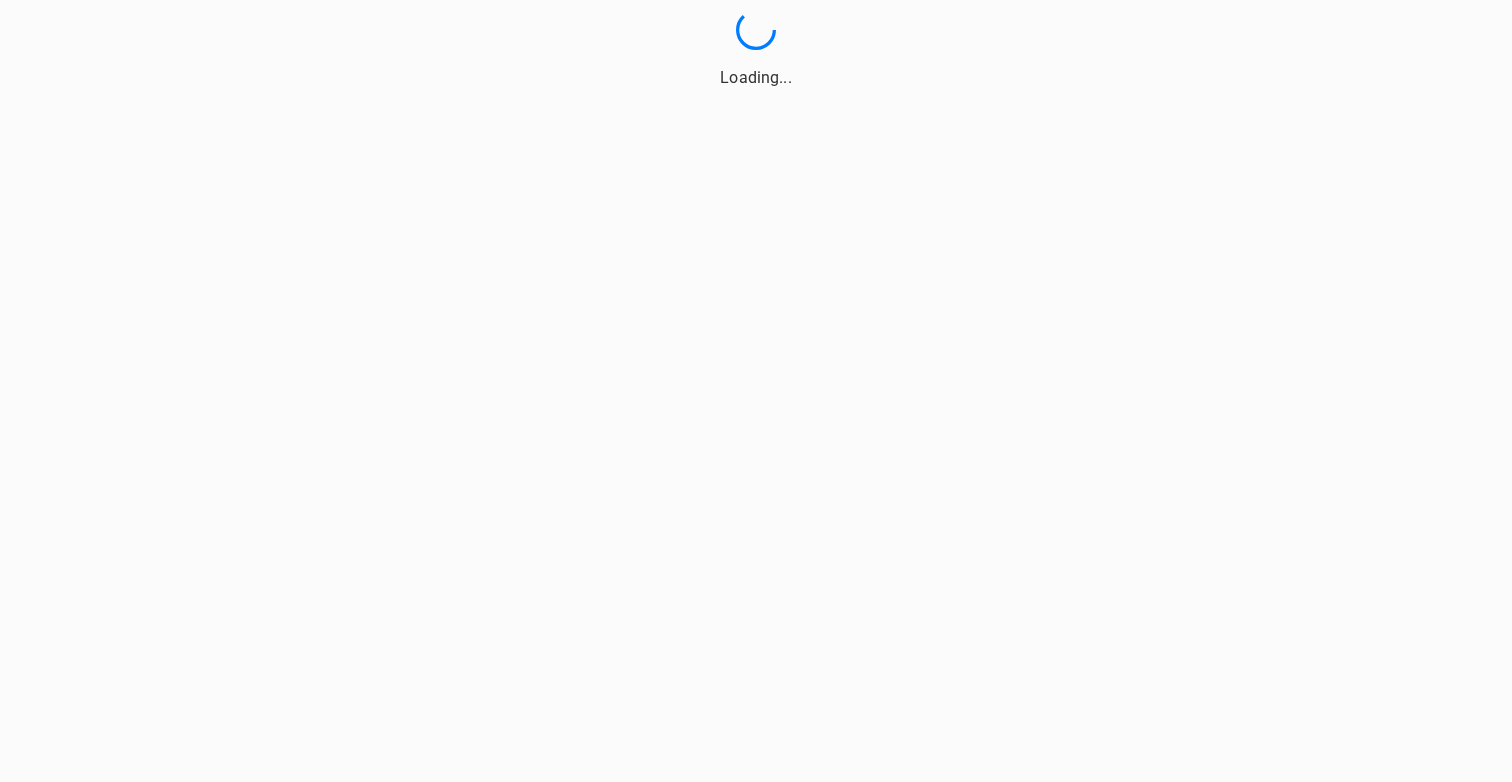 scroll, scrollTop: 0, scrollLeft: 0, axis: both 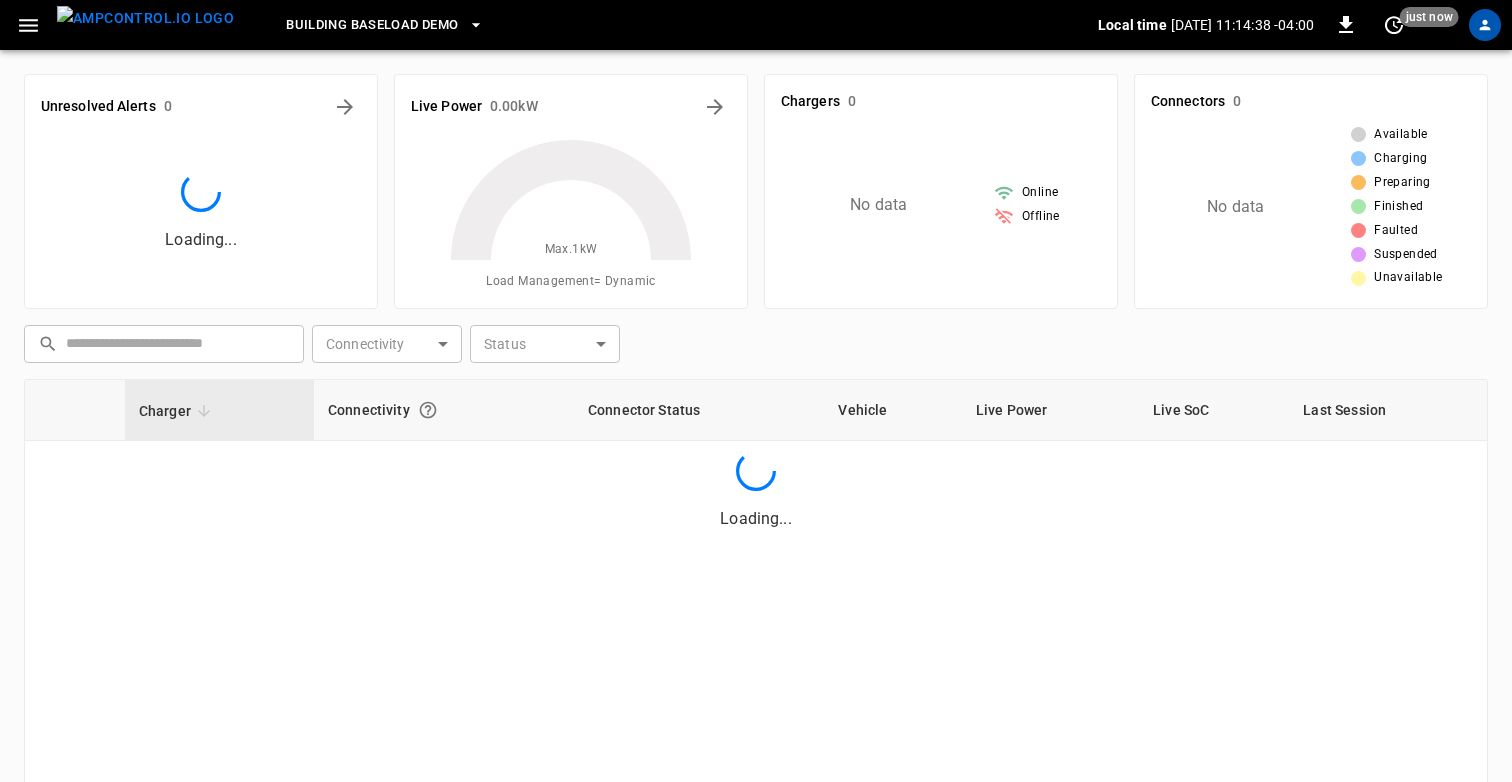 click at bounding box center (28, 25) 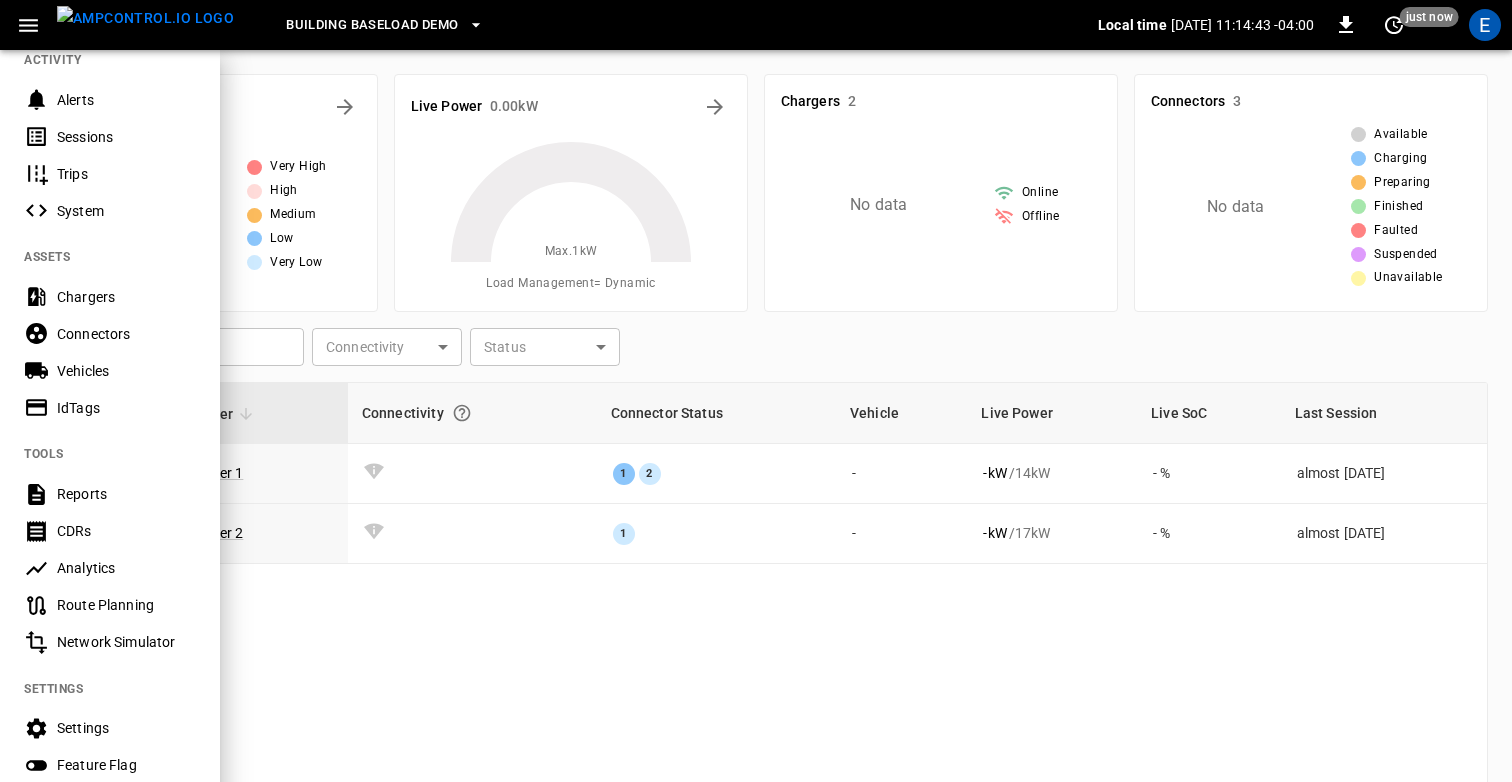 scroll, scrollTop: 236, scrollLeft: 0, axis: vertical 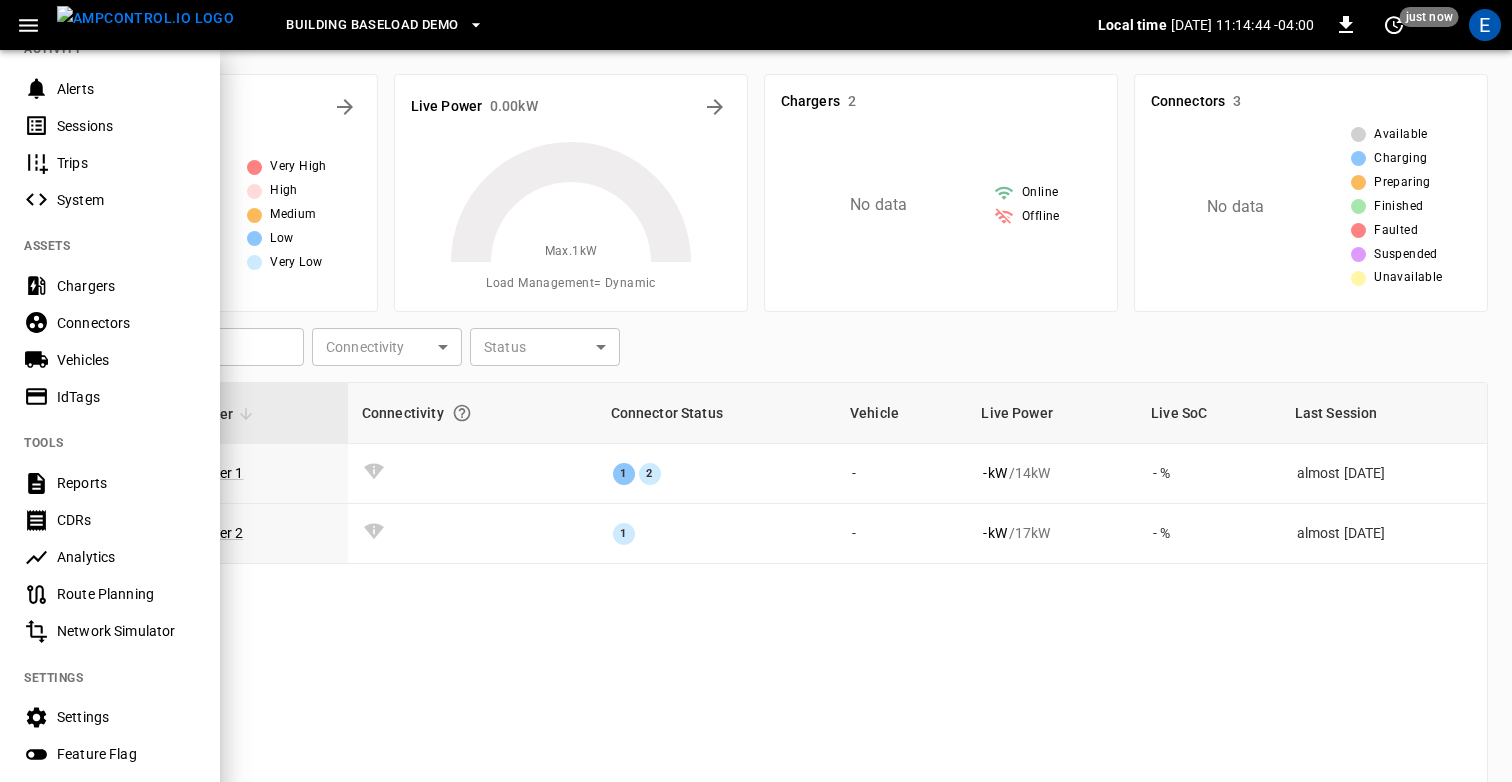 click on "Route Planning" at bounding box center (126, 594) 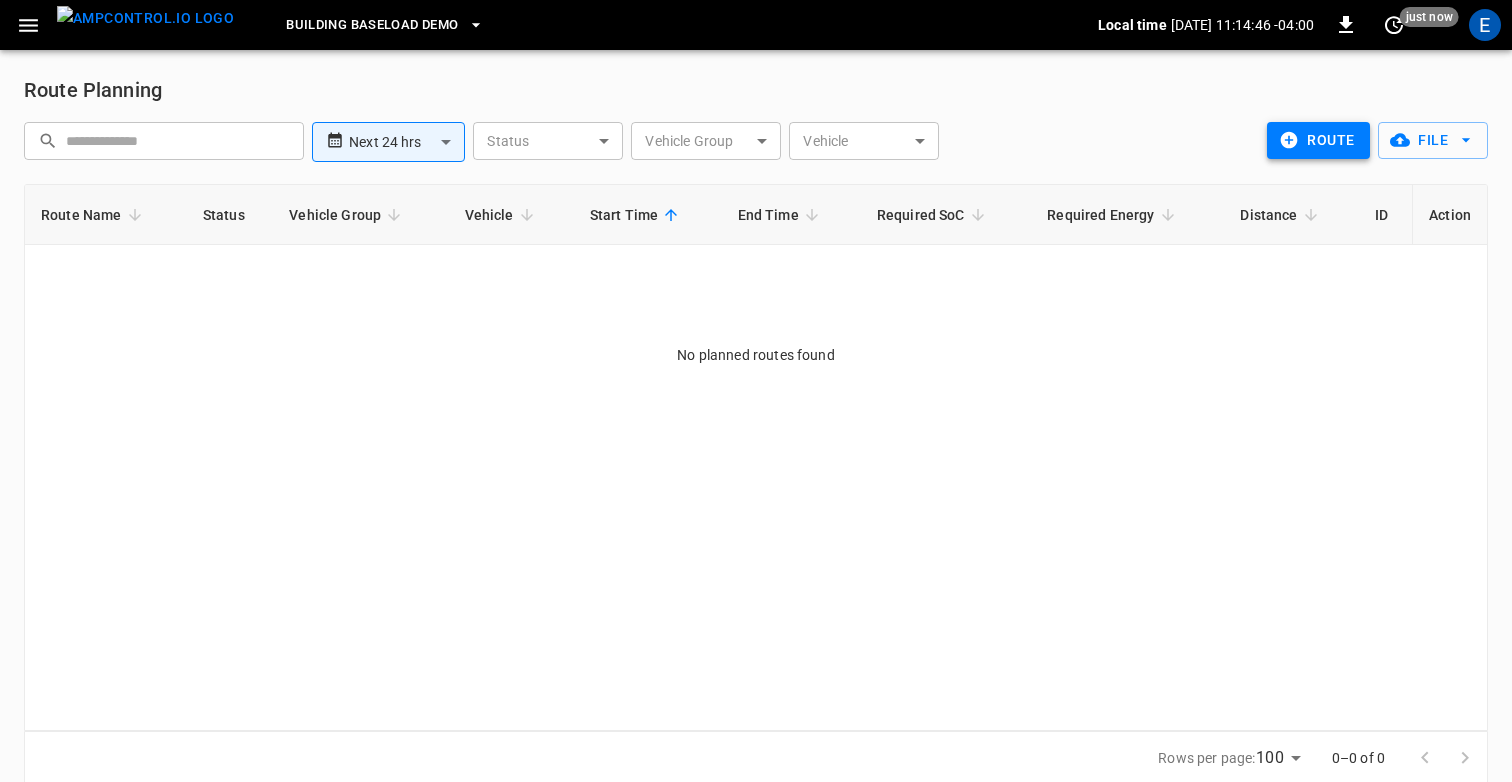 click on "route" at bounding box center (1318, 140) 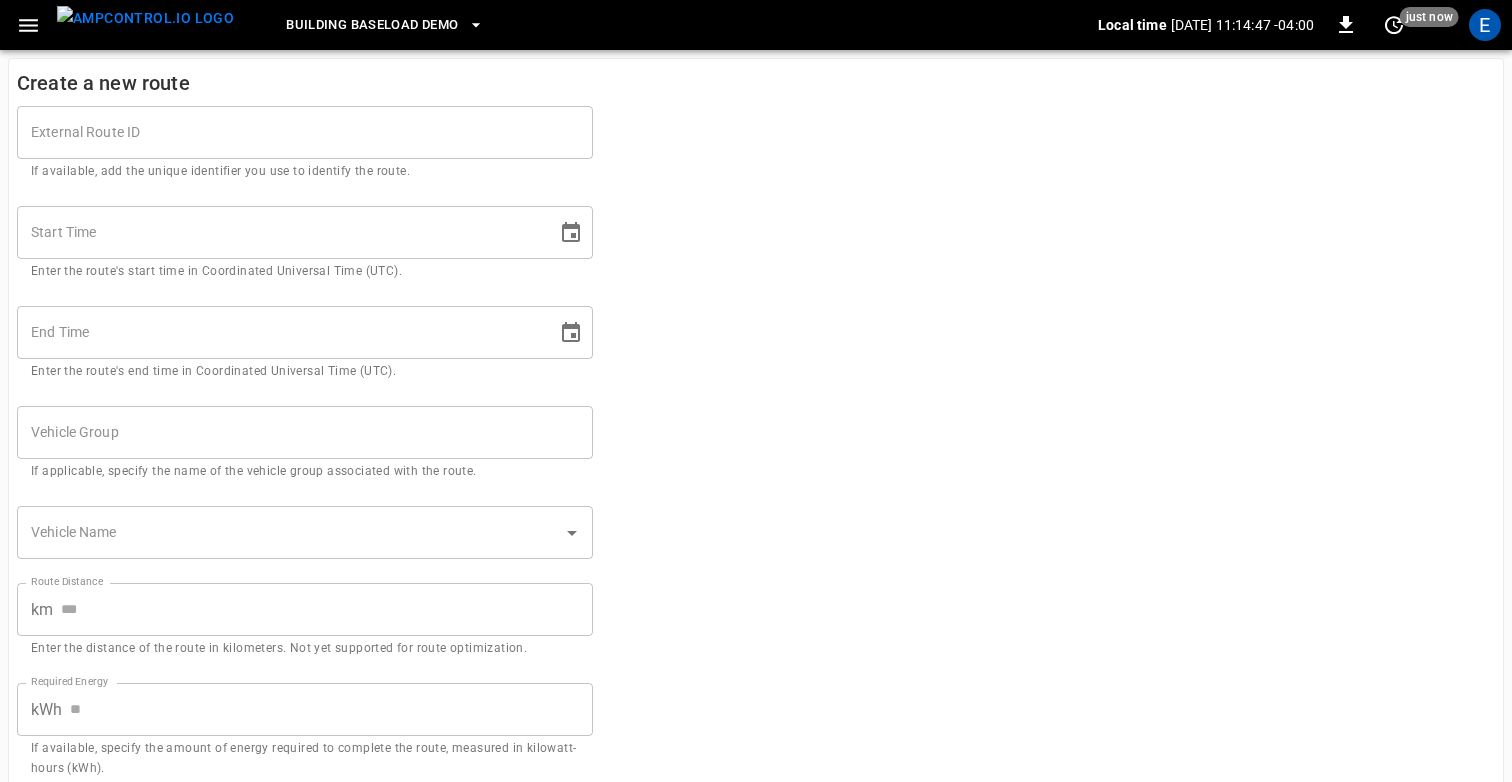 click on "External Route ID External Route ID If available, add the unique identifier you use to identify the route." at bounding box center (293, 132) 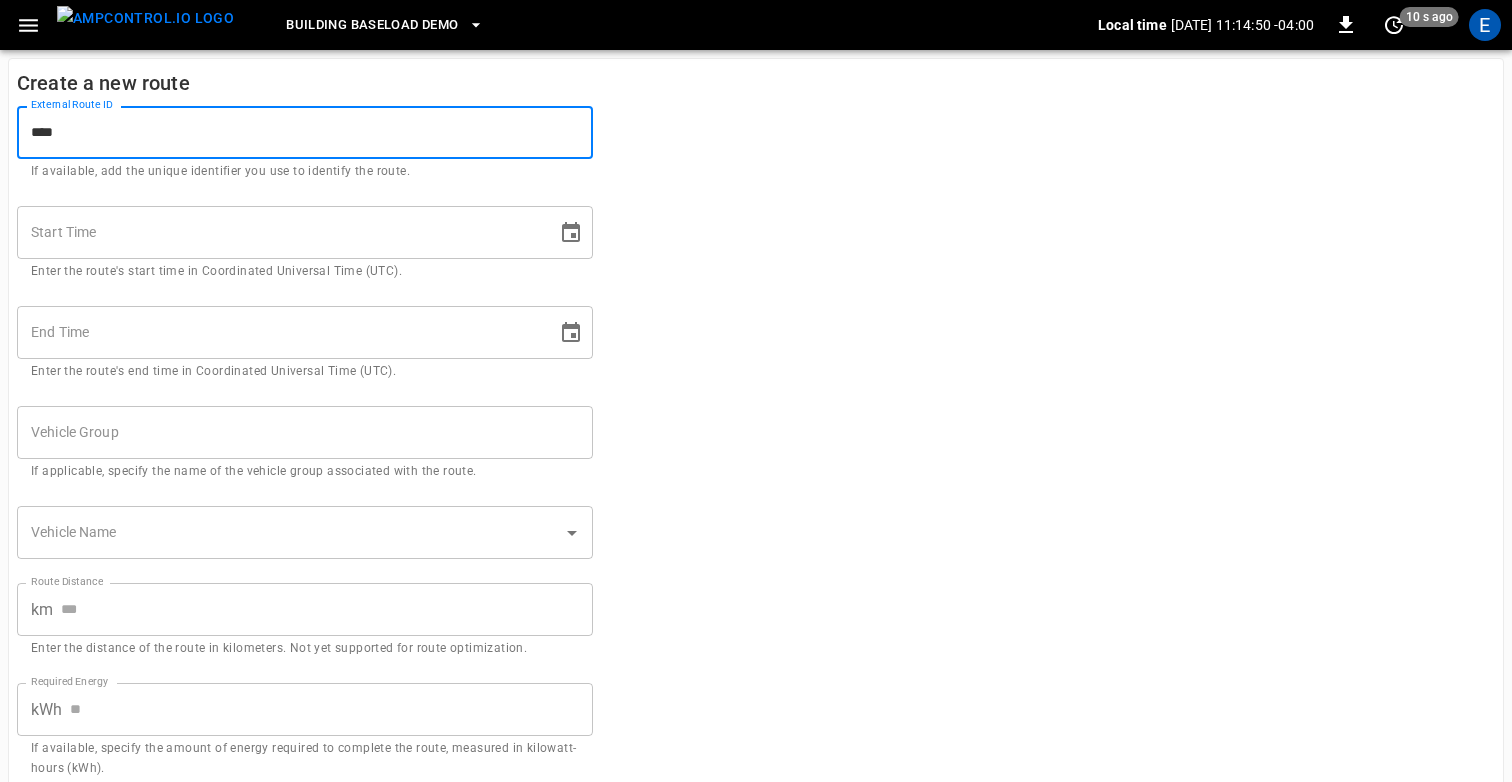 click on "****" at bounding box center [305, 132] 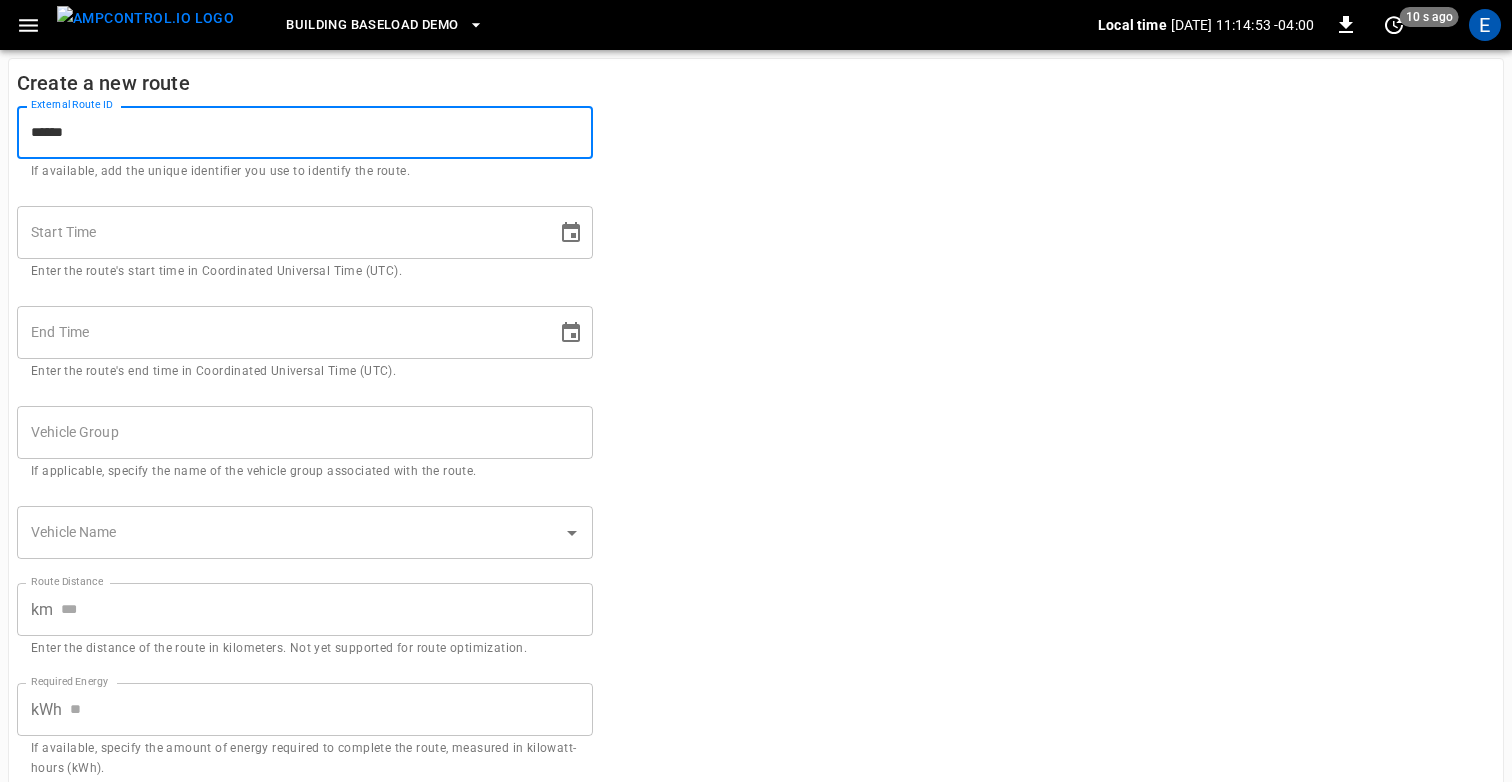 type on "******" 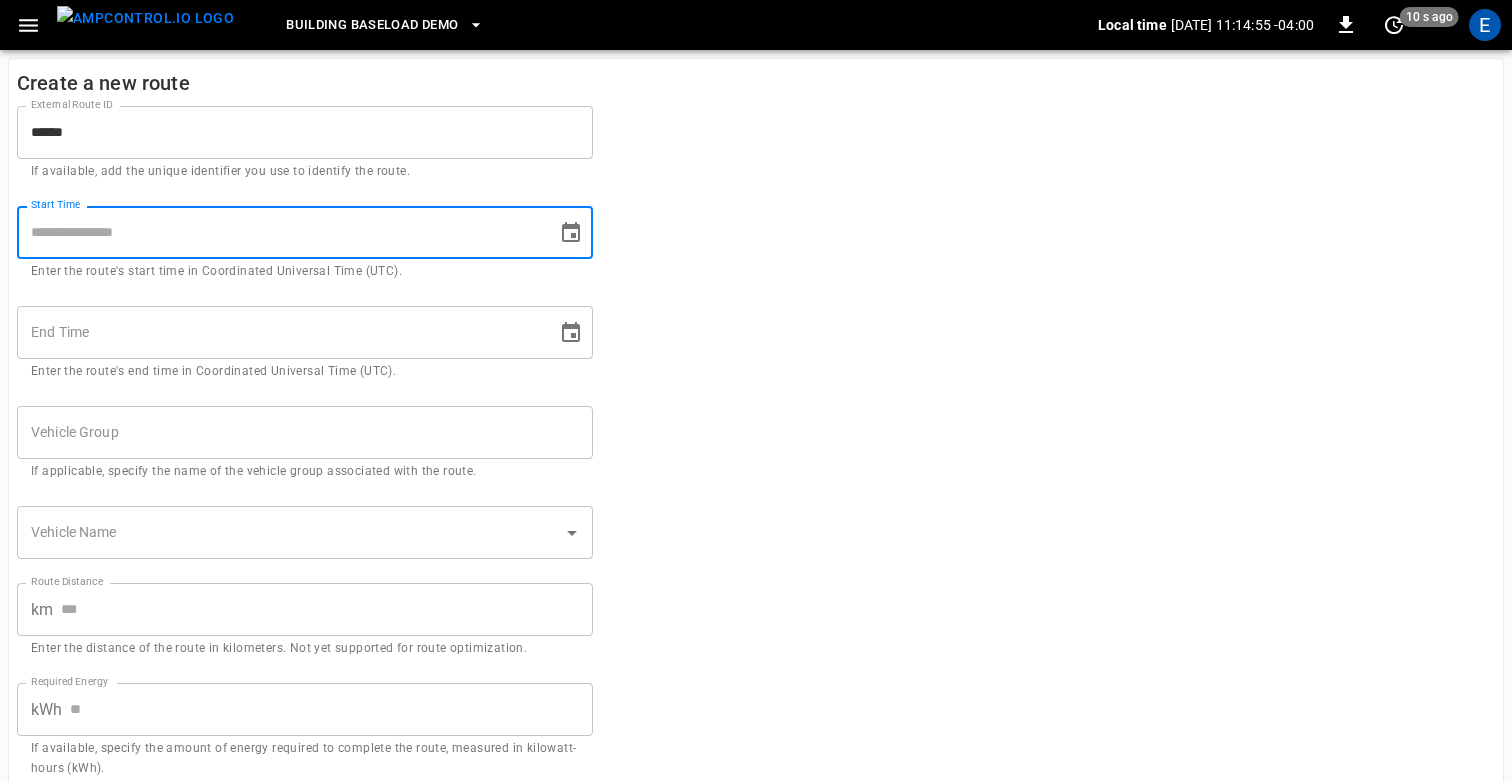 click 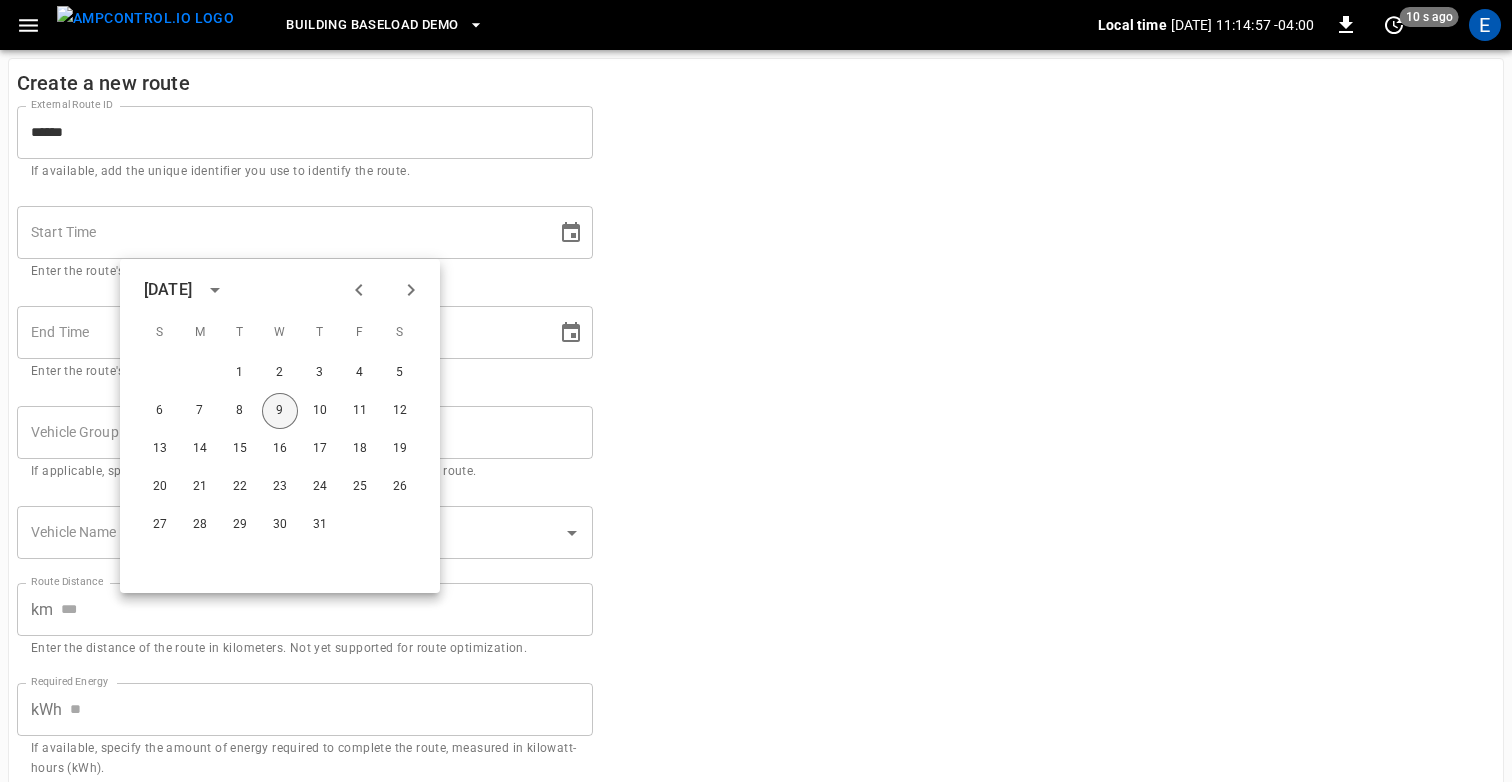 click on "9" at bounding box center (280, 411) 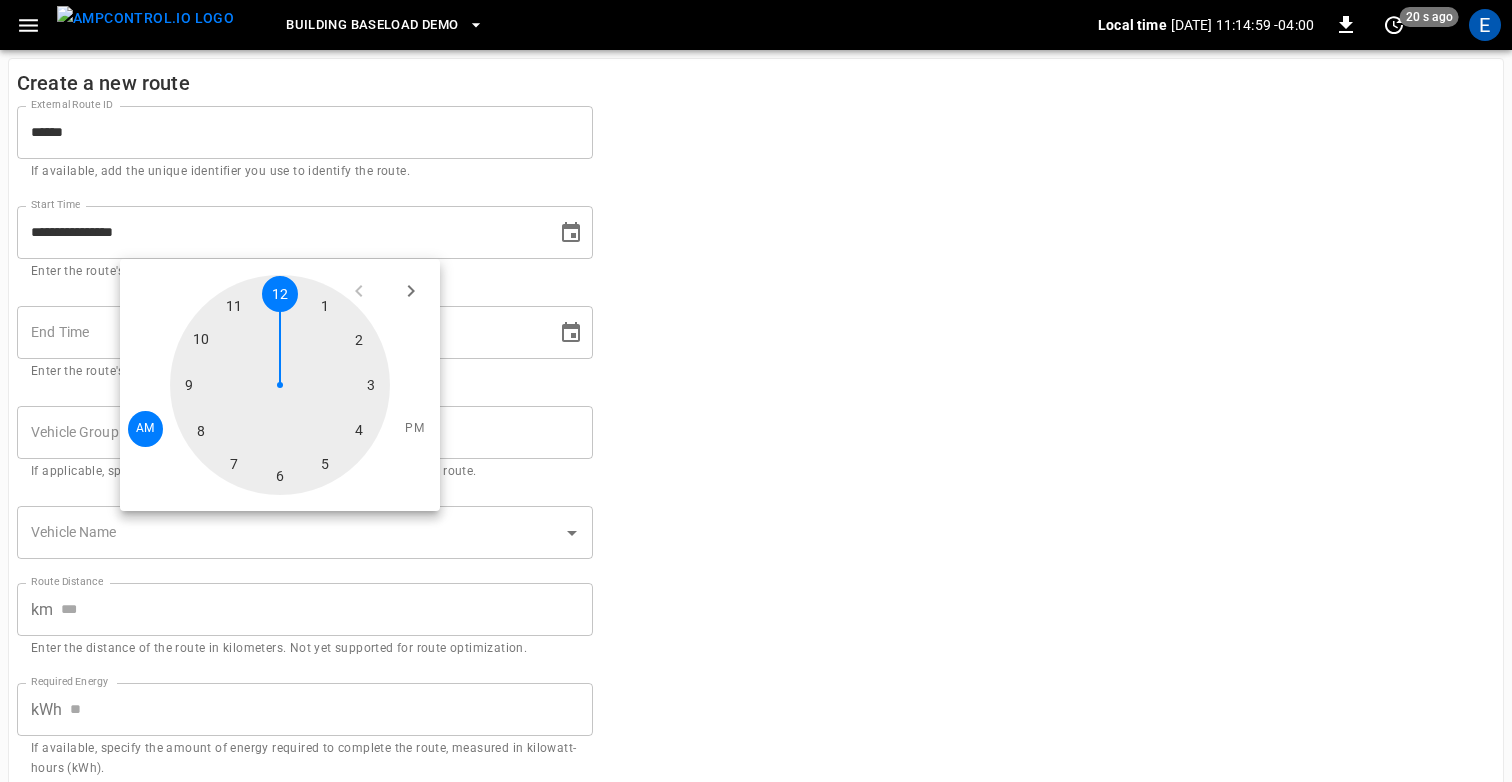 click at bounding box center (280, 385) 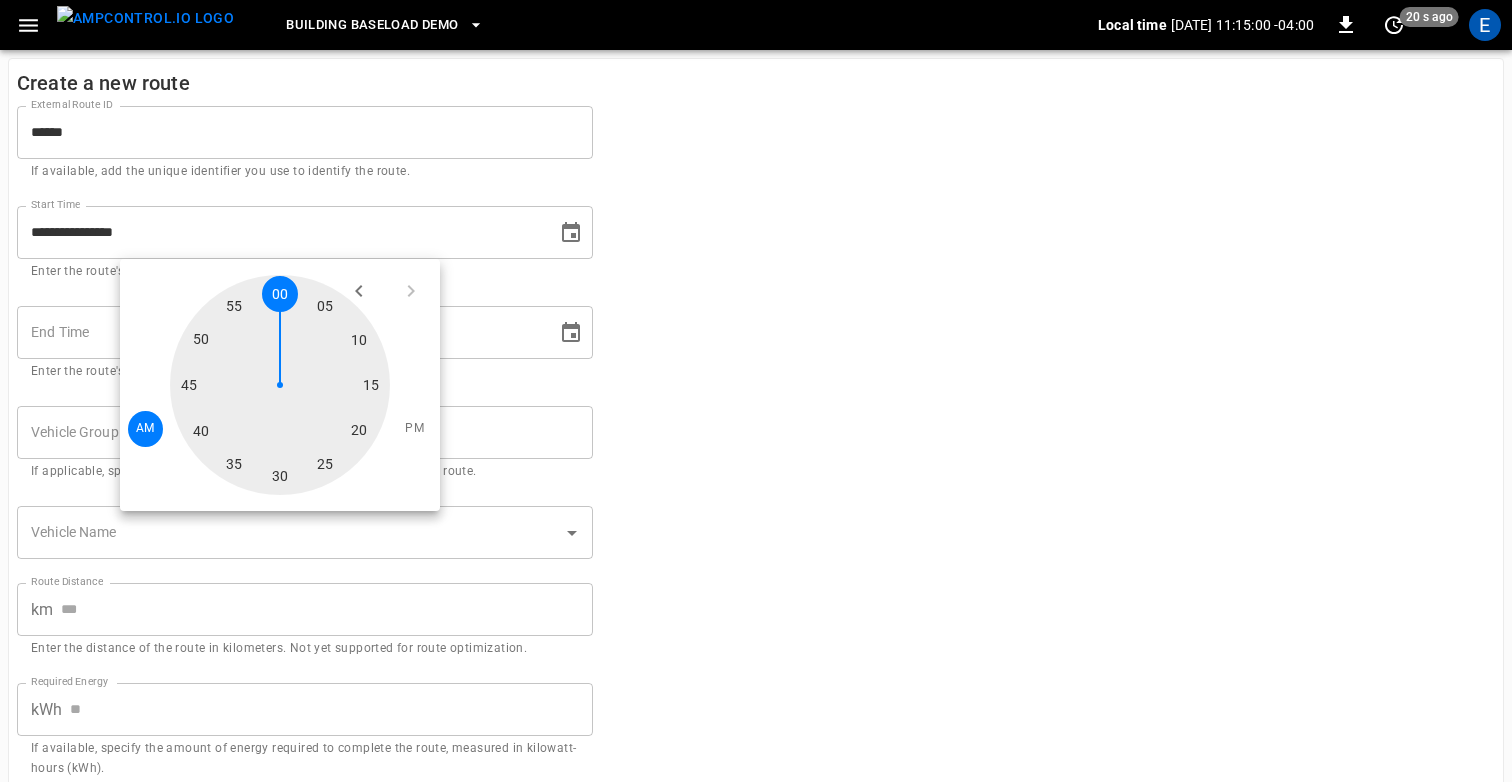 click on "**********" at bounding box center (756, 496) 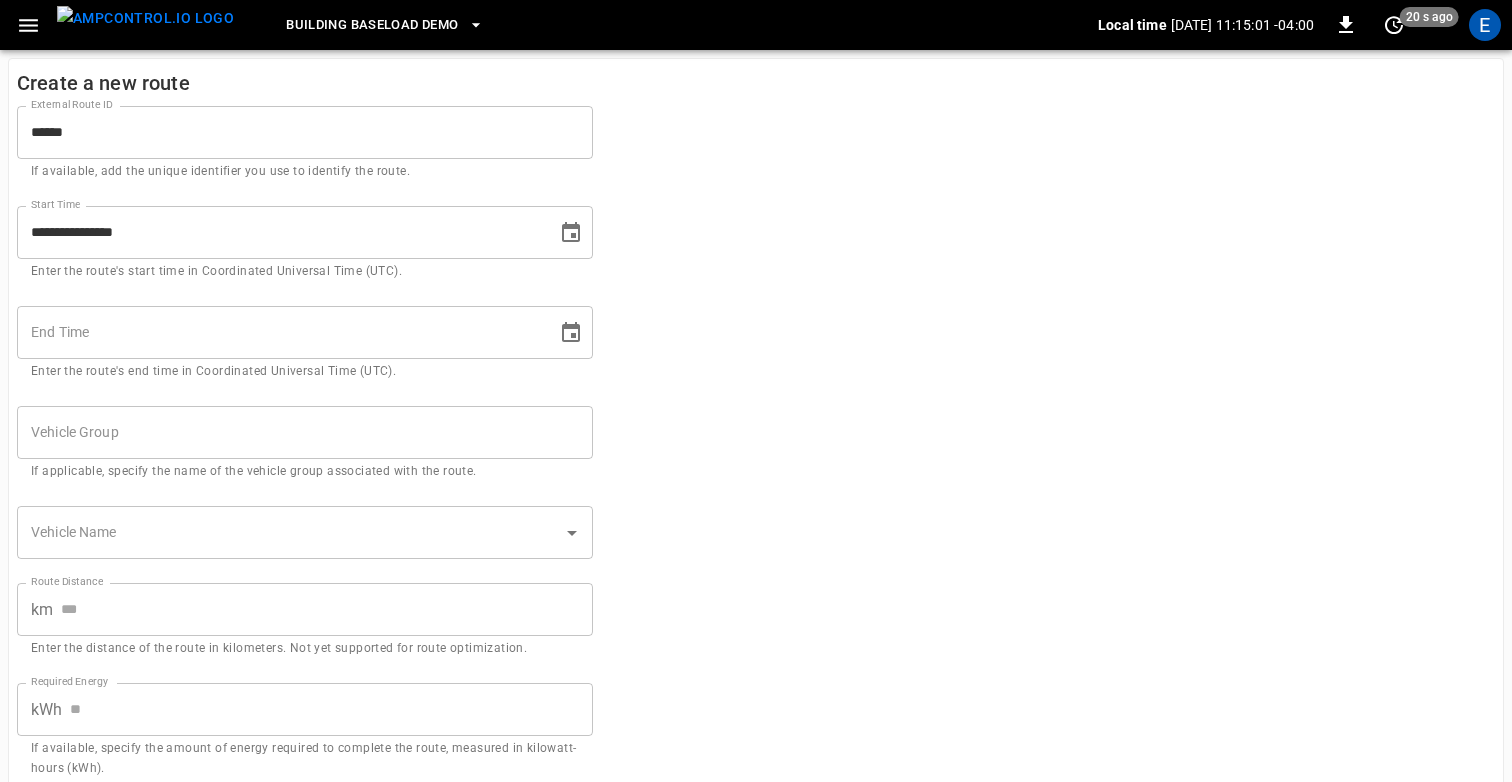 click at bounding box center [571, 333] 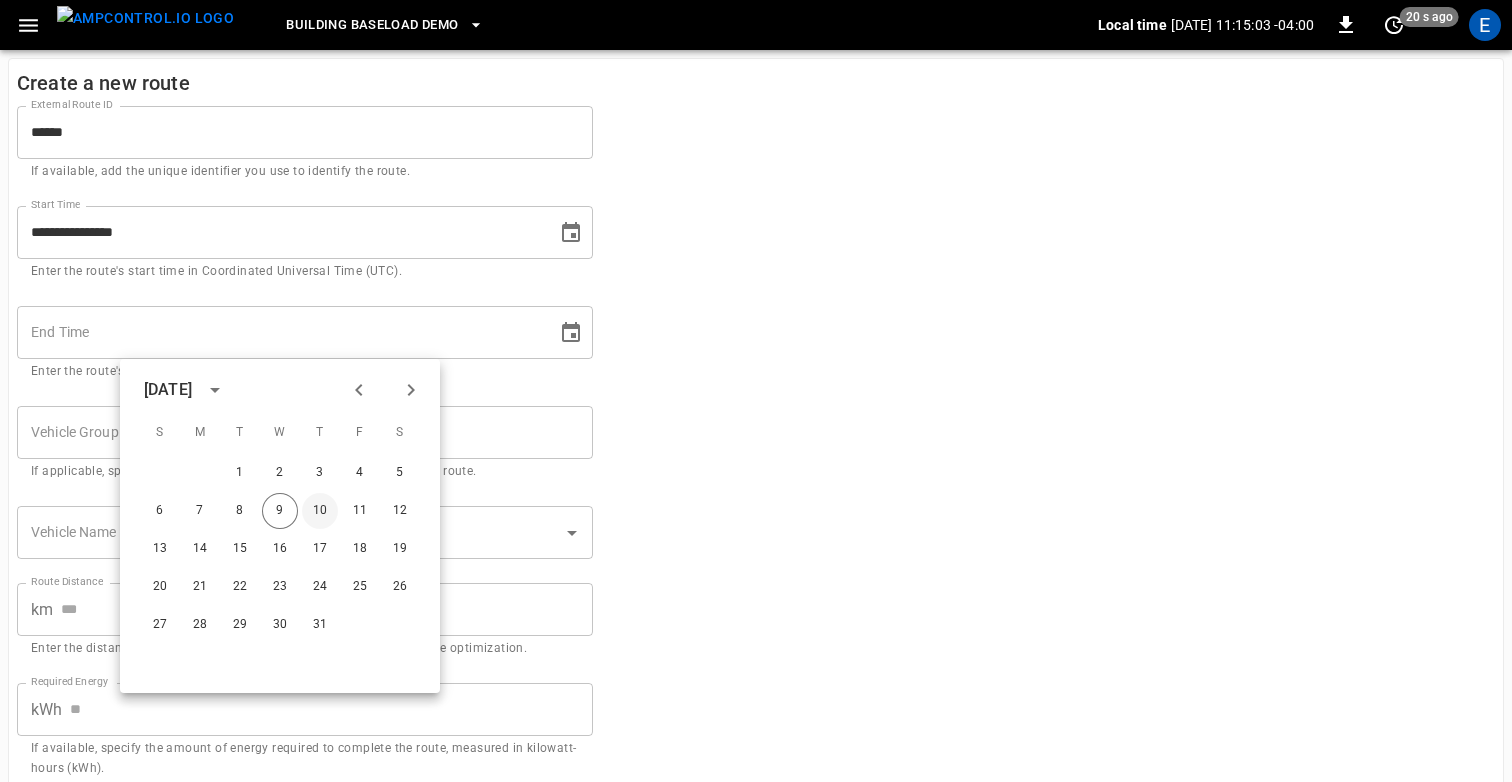 click on "10" at bounding box center [320, 511] 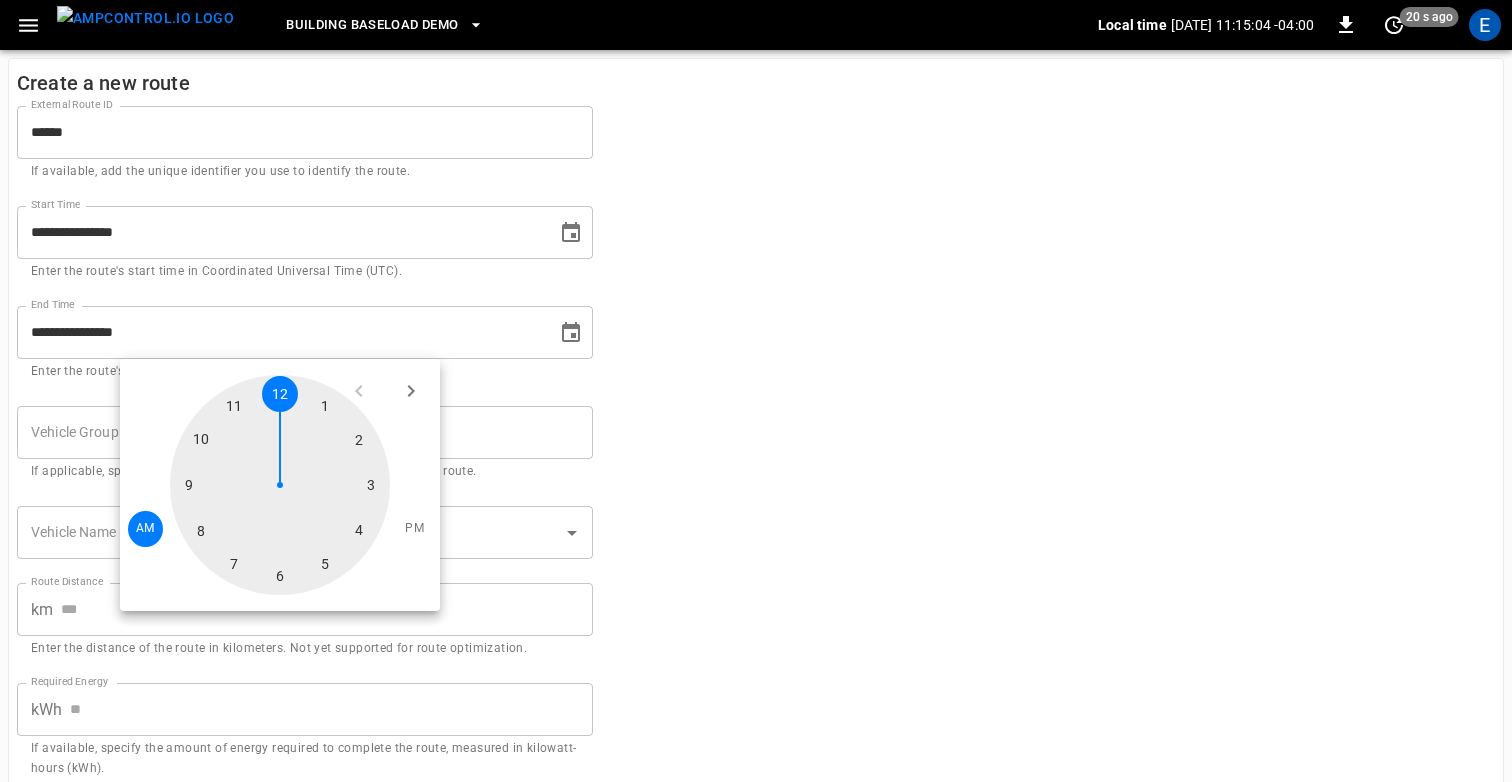 click at bounding box center [280, 485] 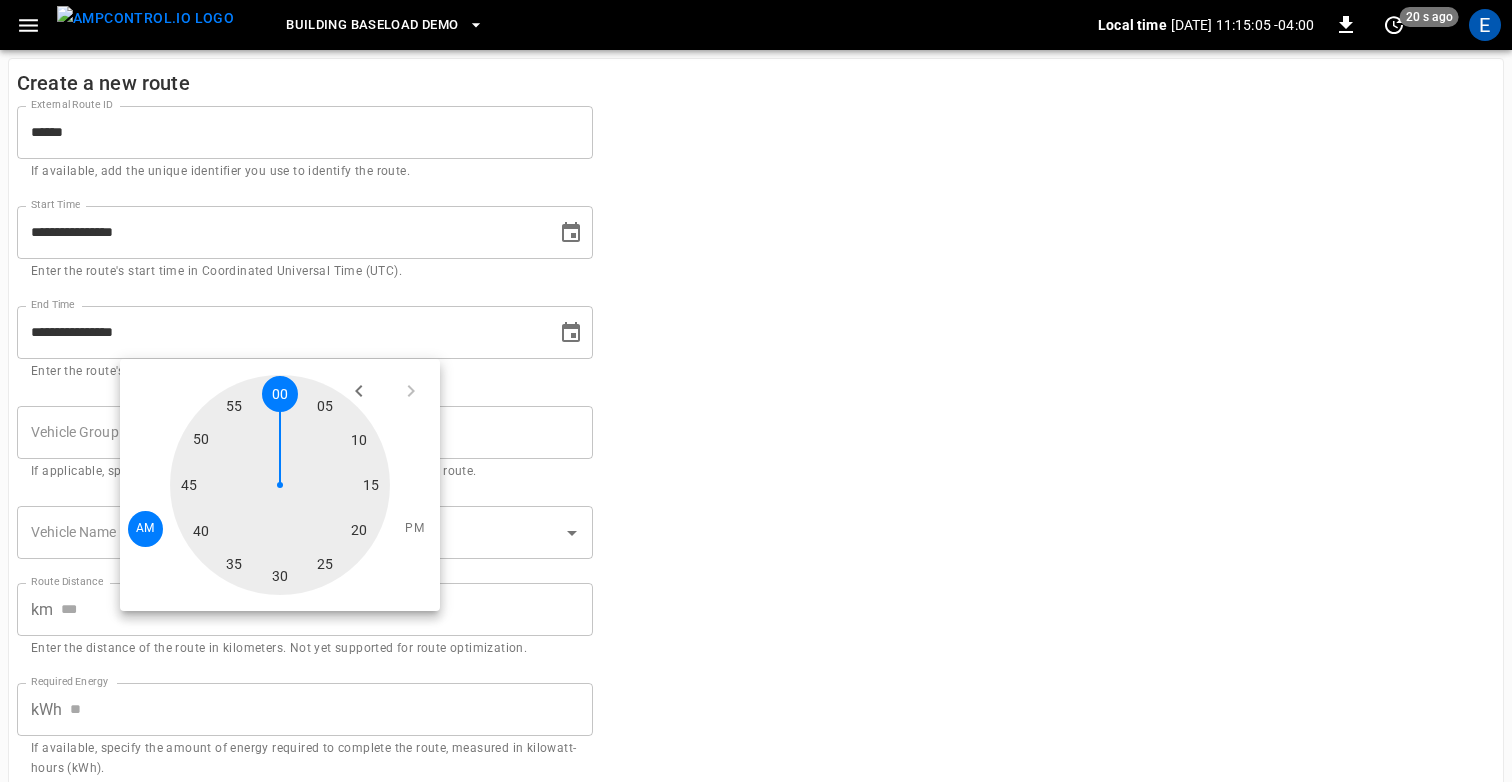 click on "**********" at bounding box center (756, 496) 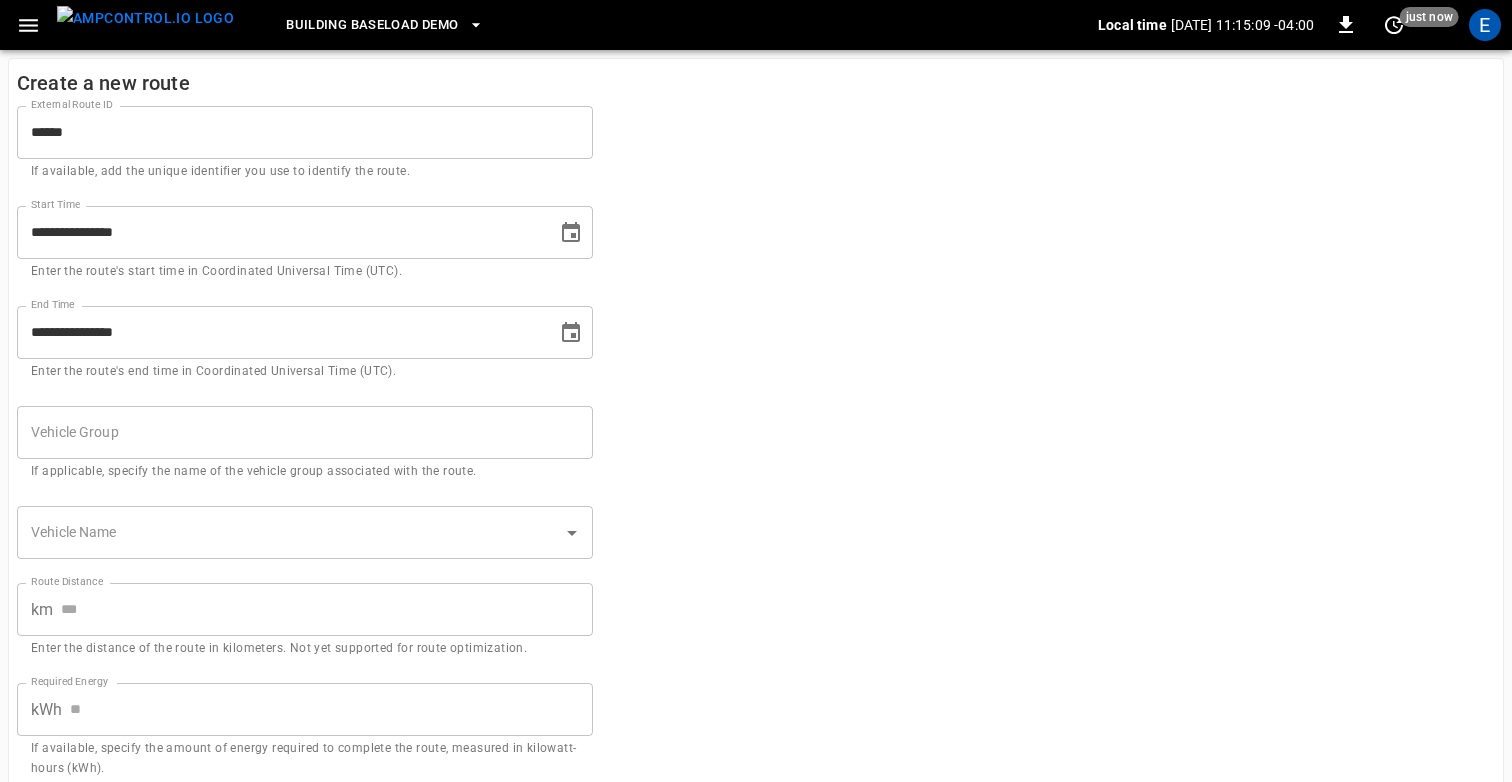 click on "Vehicle Group Vehicle Group If applicable, specify the name of the vehicle group associated with the route." at bounding box center [305, 444] 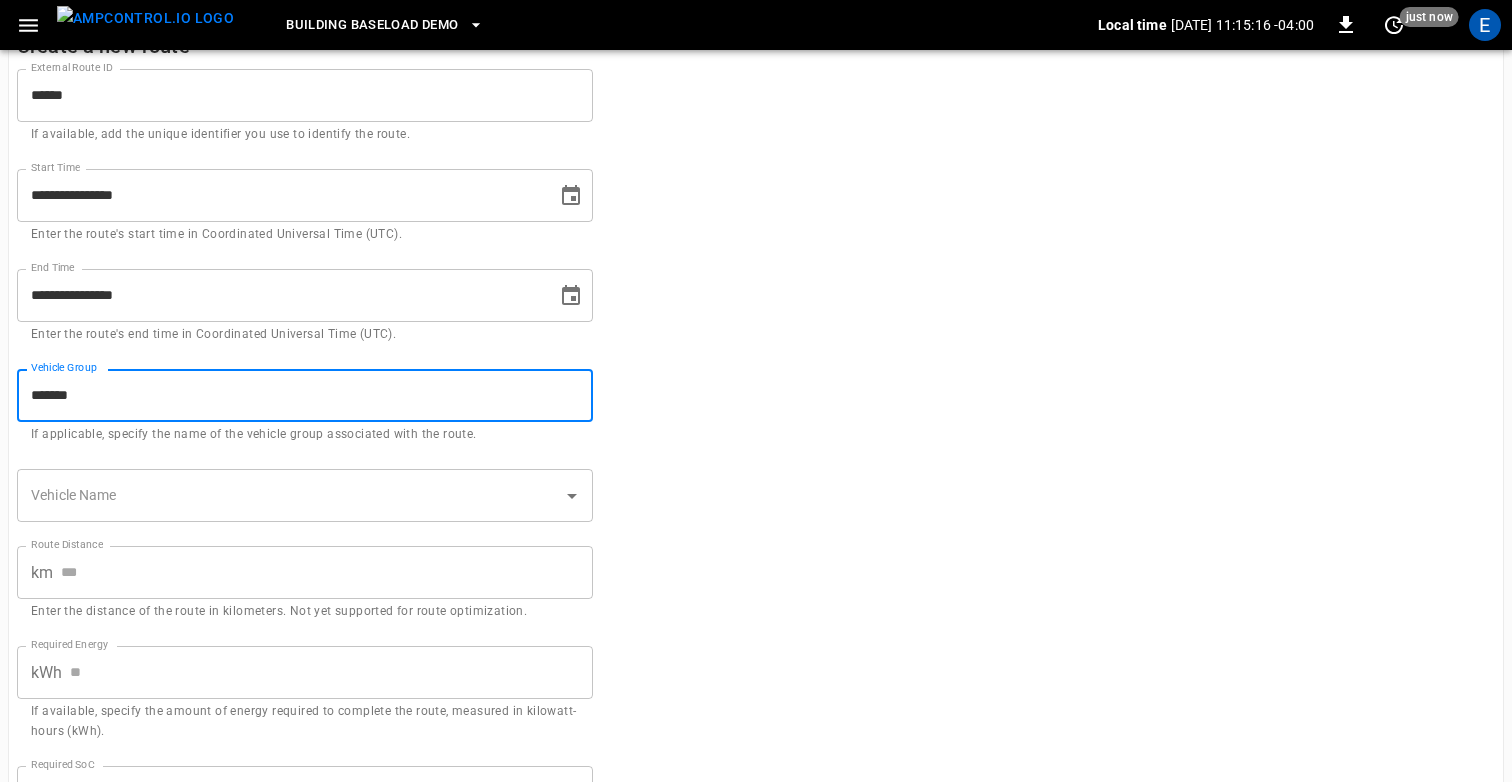 scroll, scrollTop: 39, scrollLeft: 0, axis: vertical 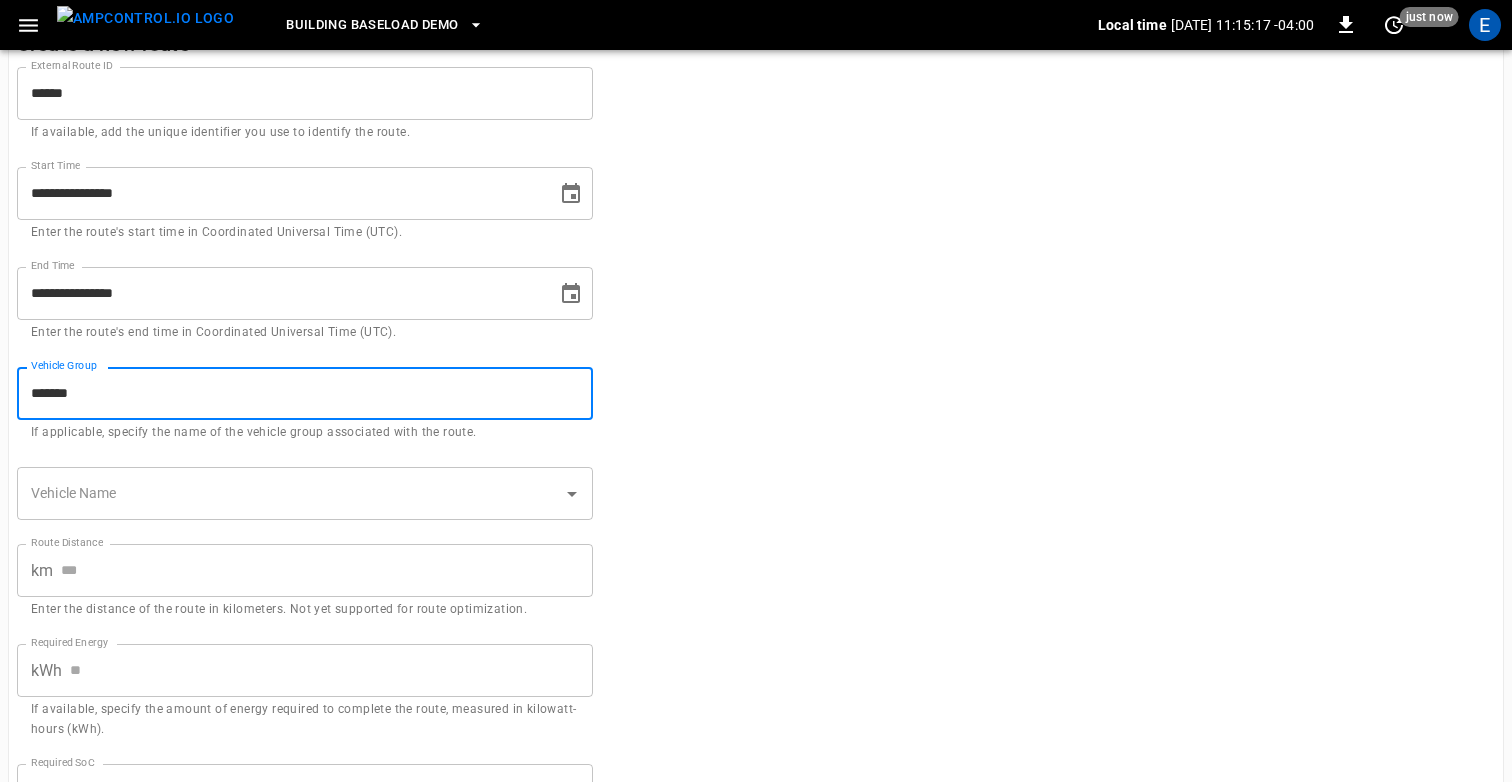 click on "Vehicle Name" at bounding box center [305, 493] 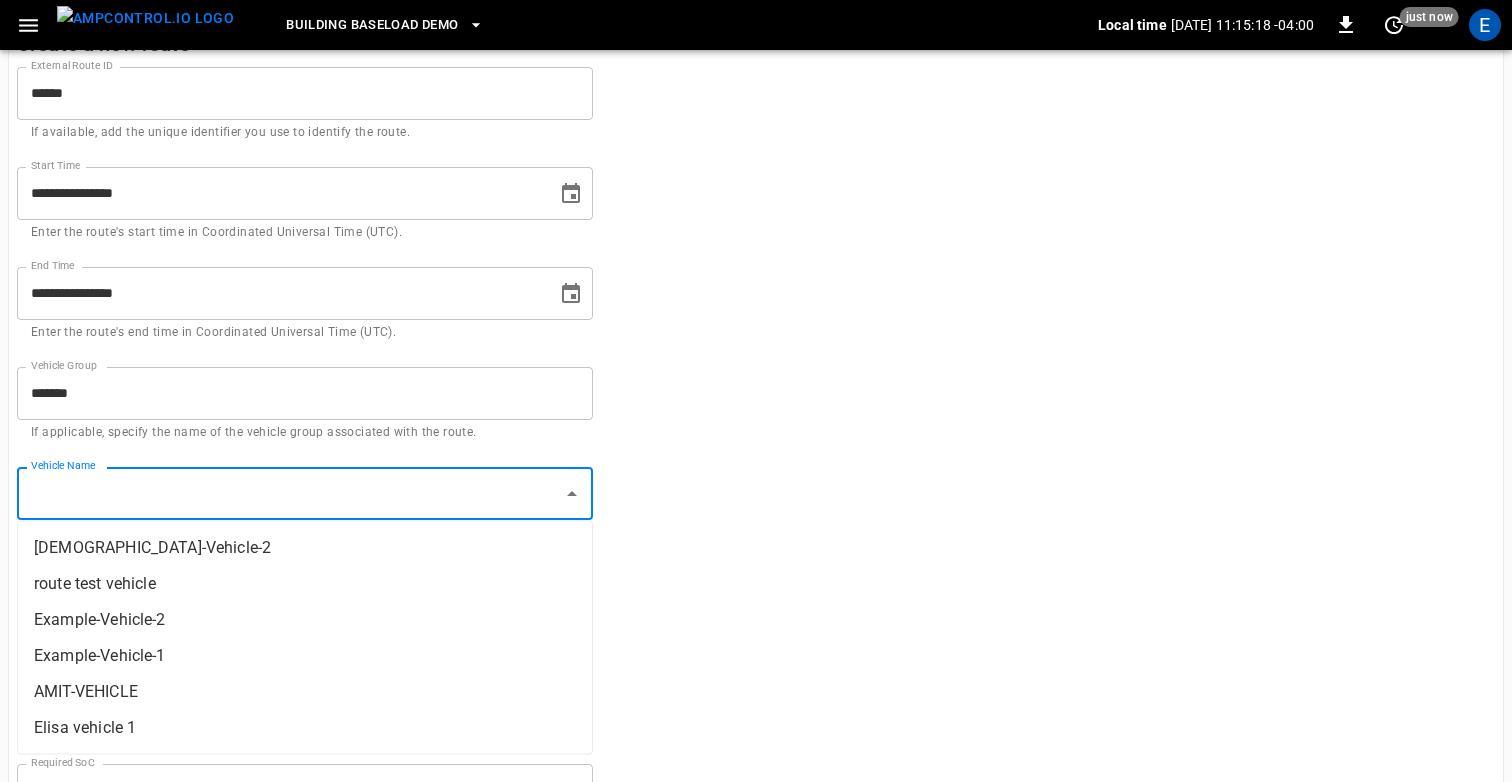 click on "route test vehicle" at bounding box center (305, 584) 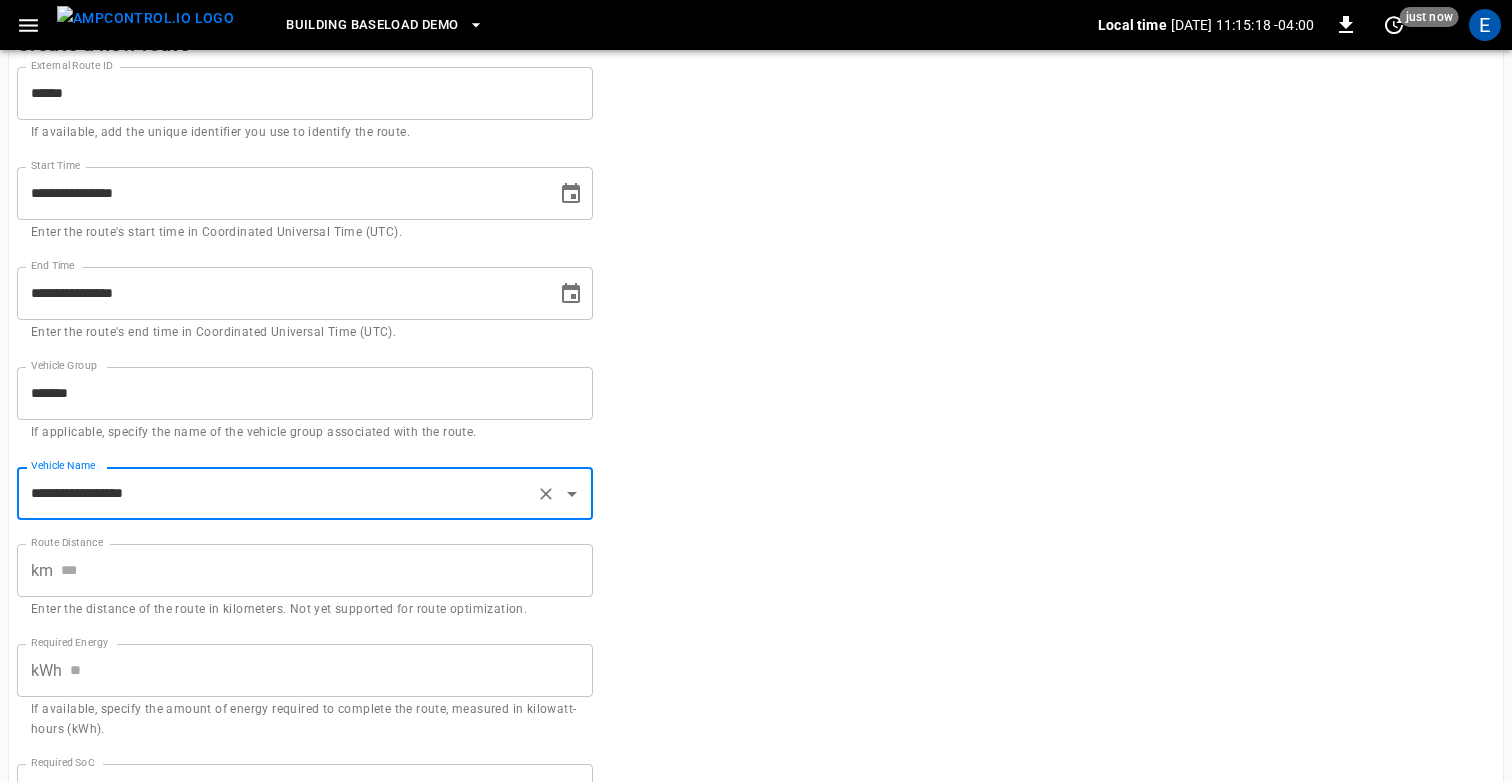 click on "**********" at bounding box center (756, 457) 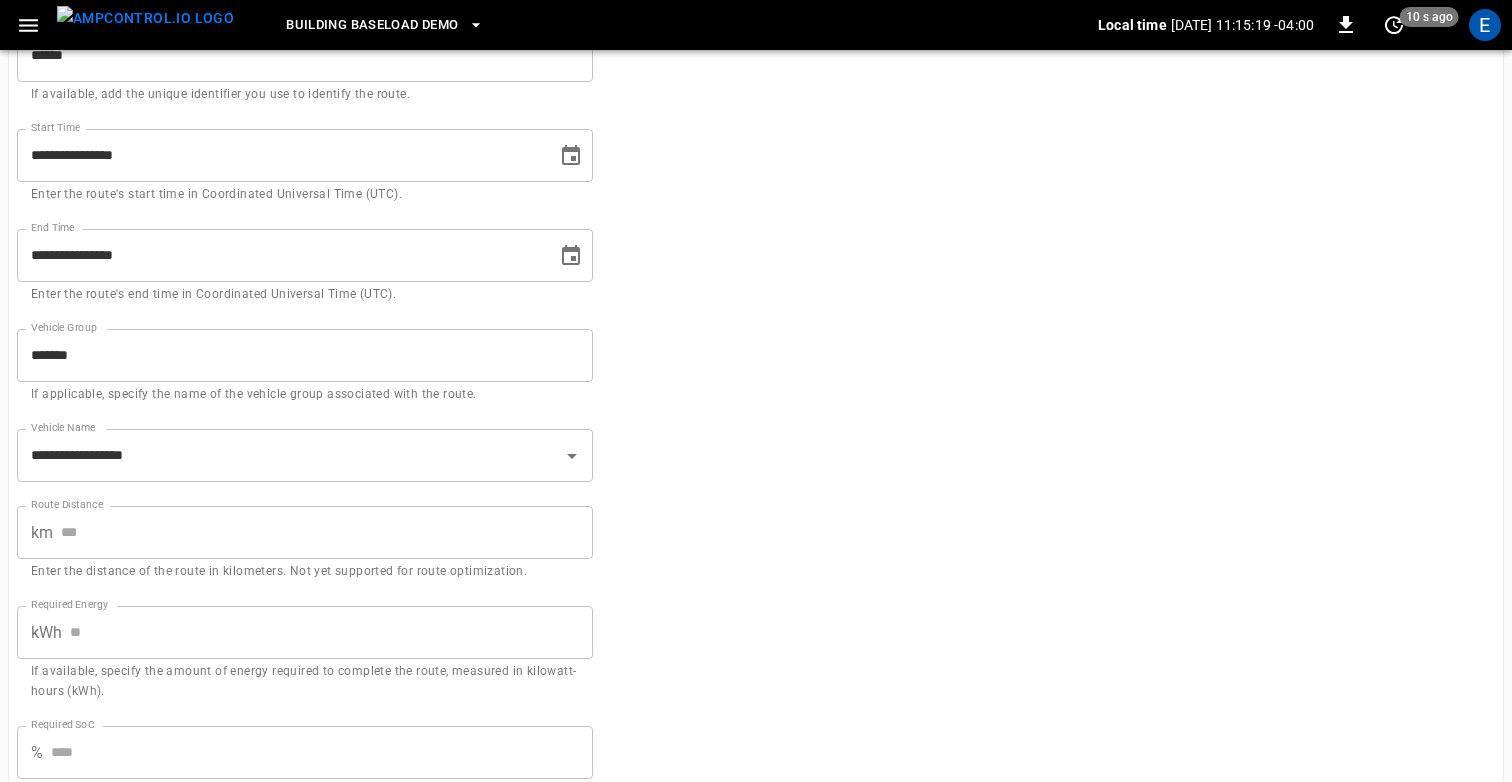 scroll, scrollTop: 145, scrollLeft: 0, axis: vertical 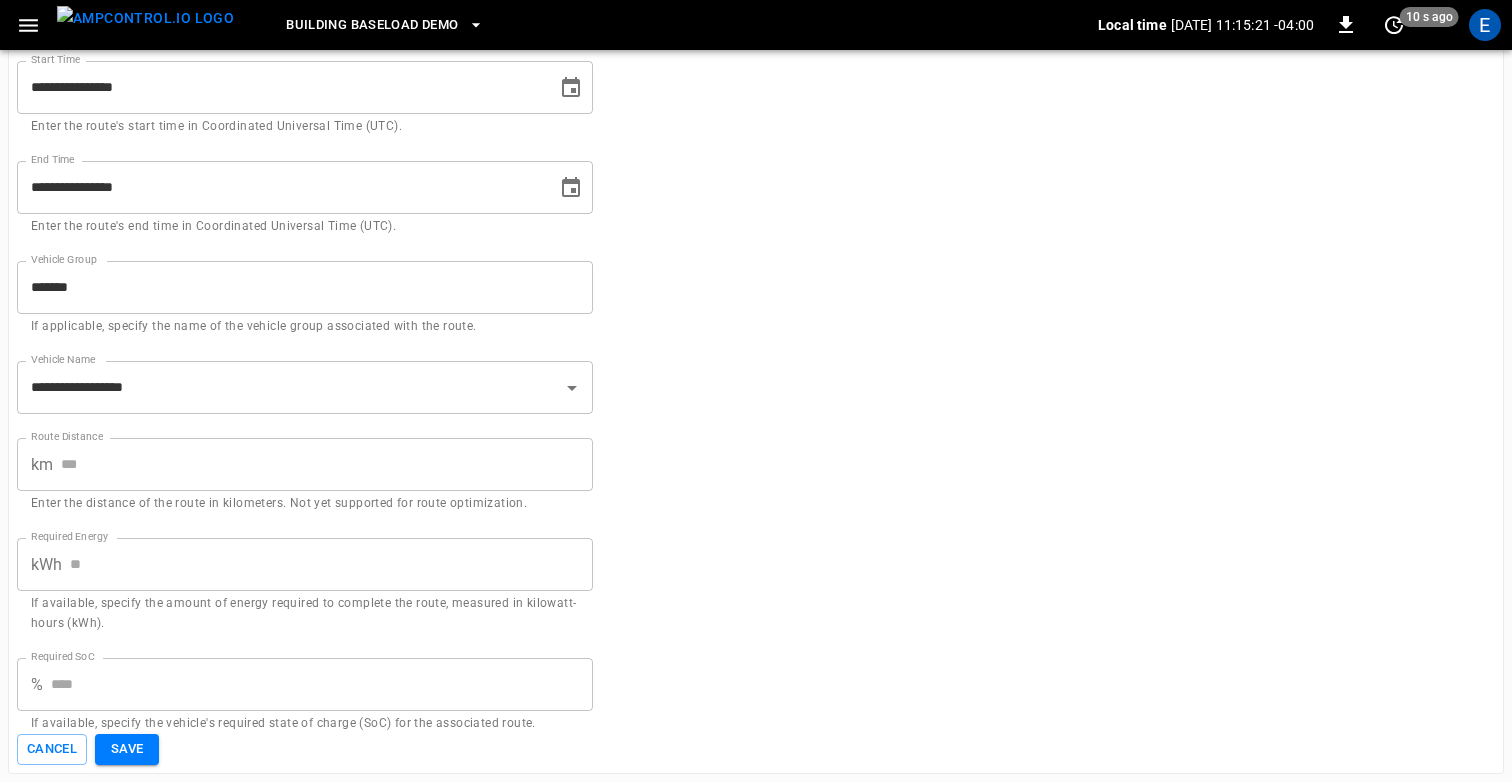 click on "Route Distance" at bounding box center (327, 464) 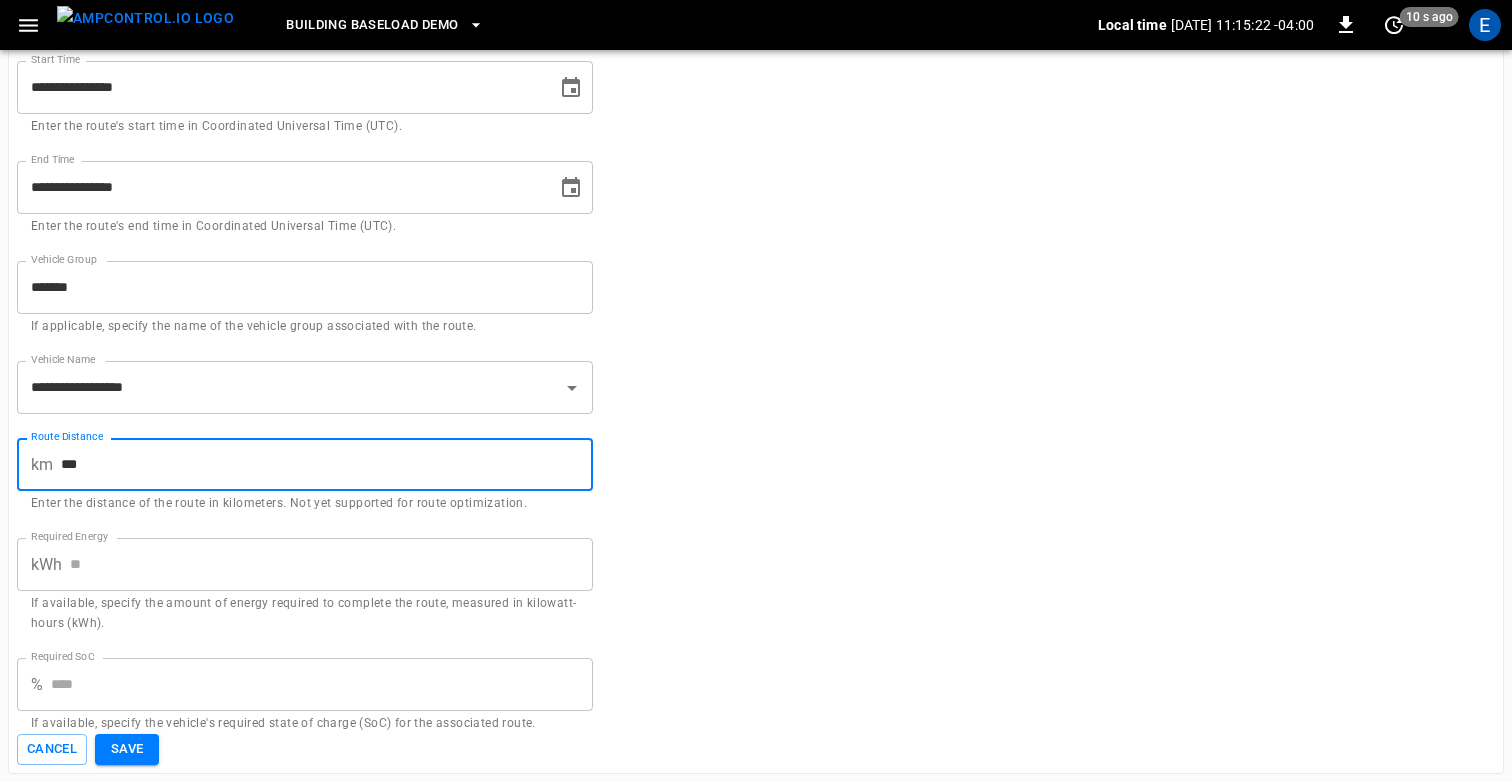 type on "***" 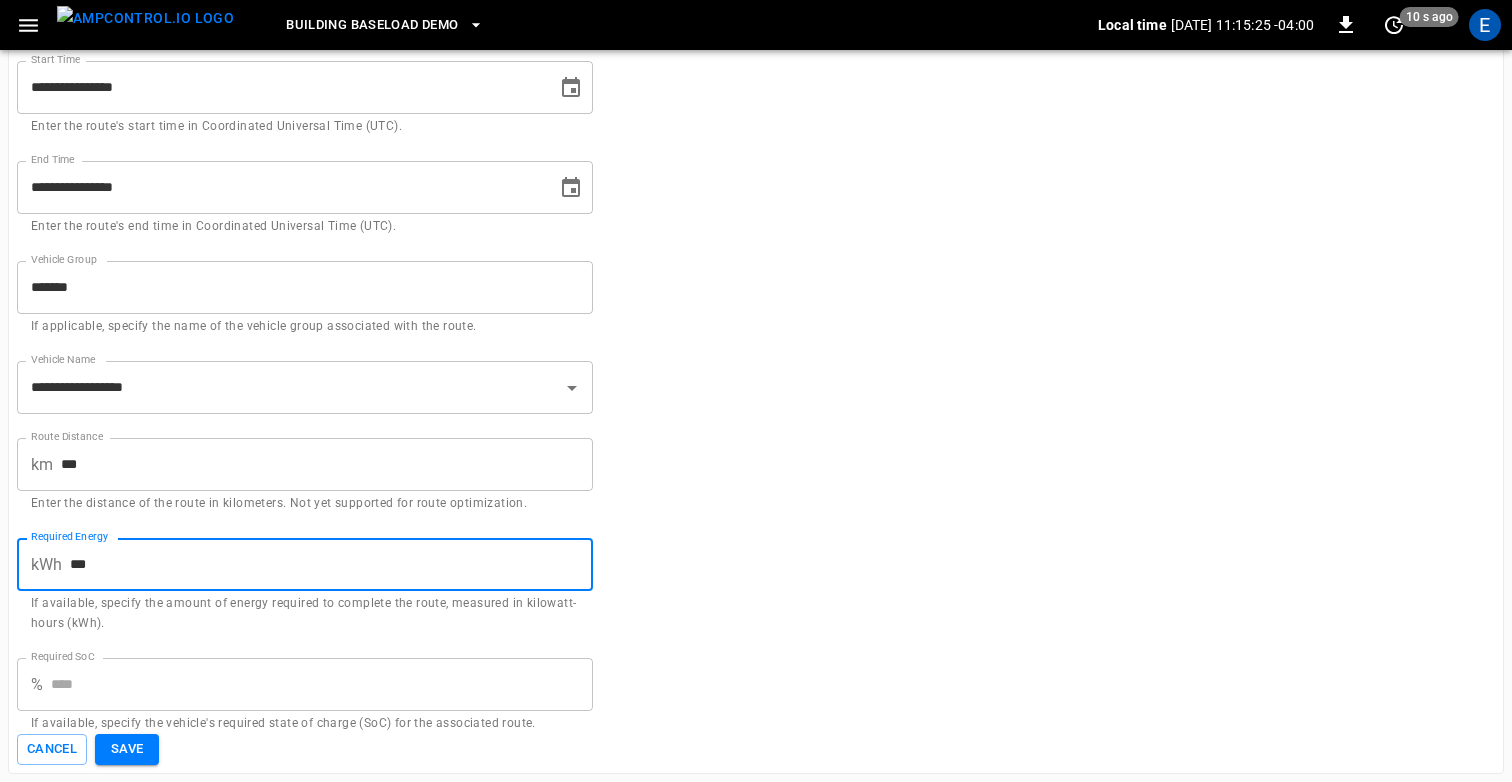 type on "***" 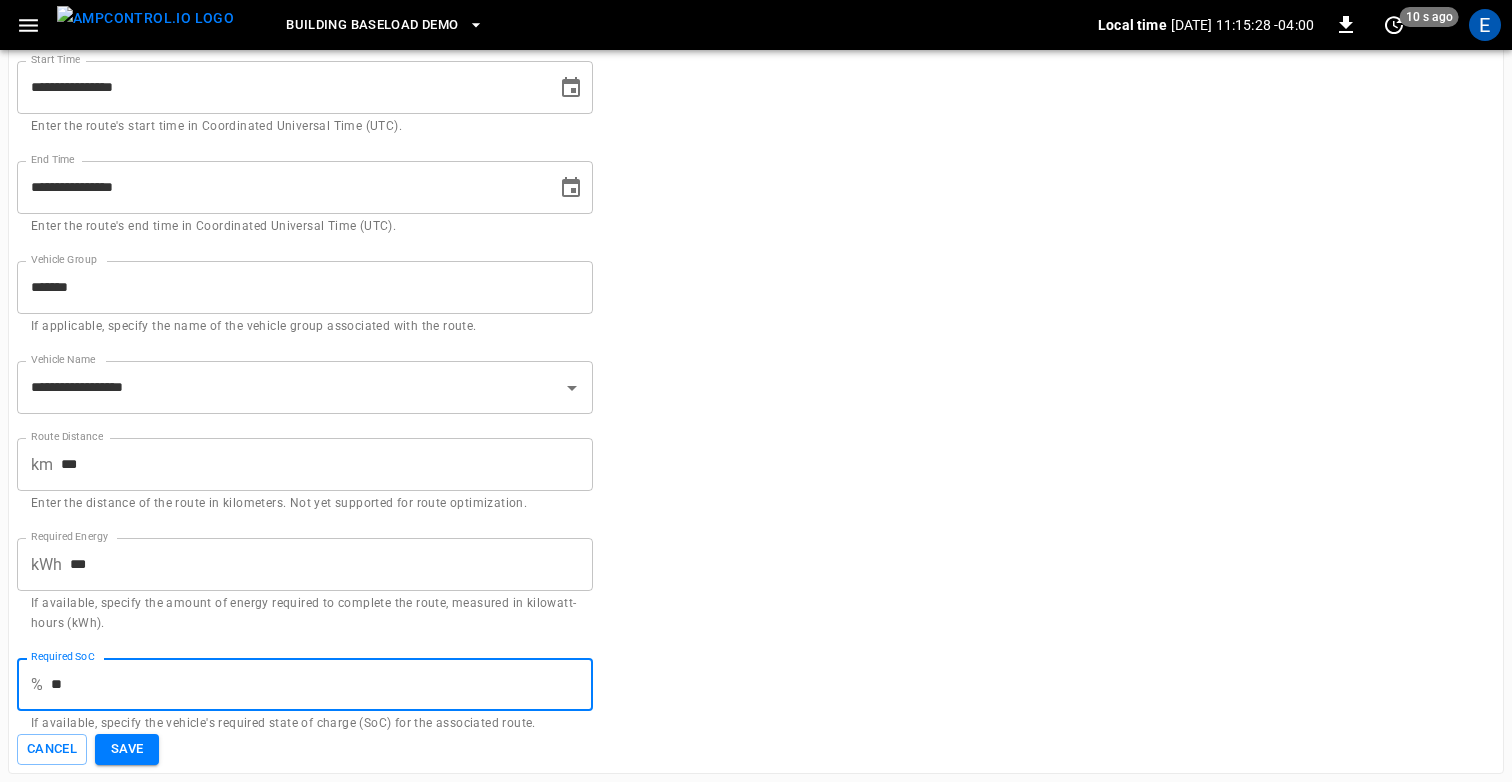 type on "**" 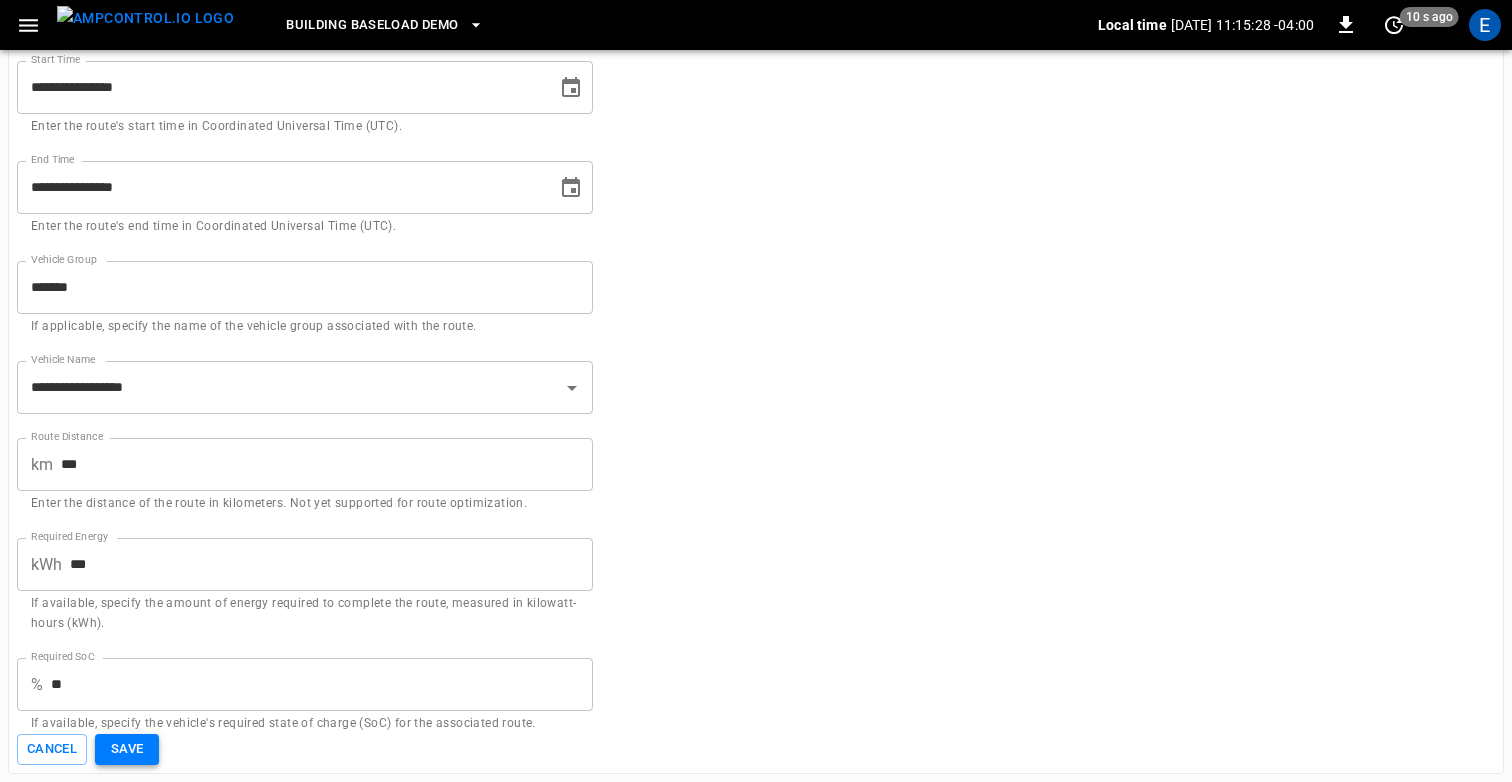 click on "Save" at bounding box center (127, 749) 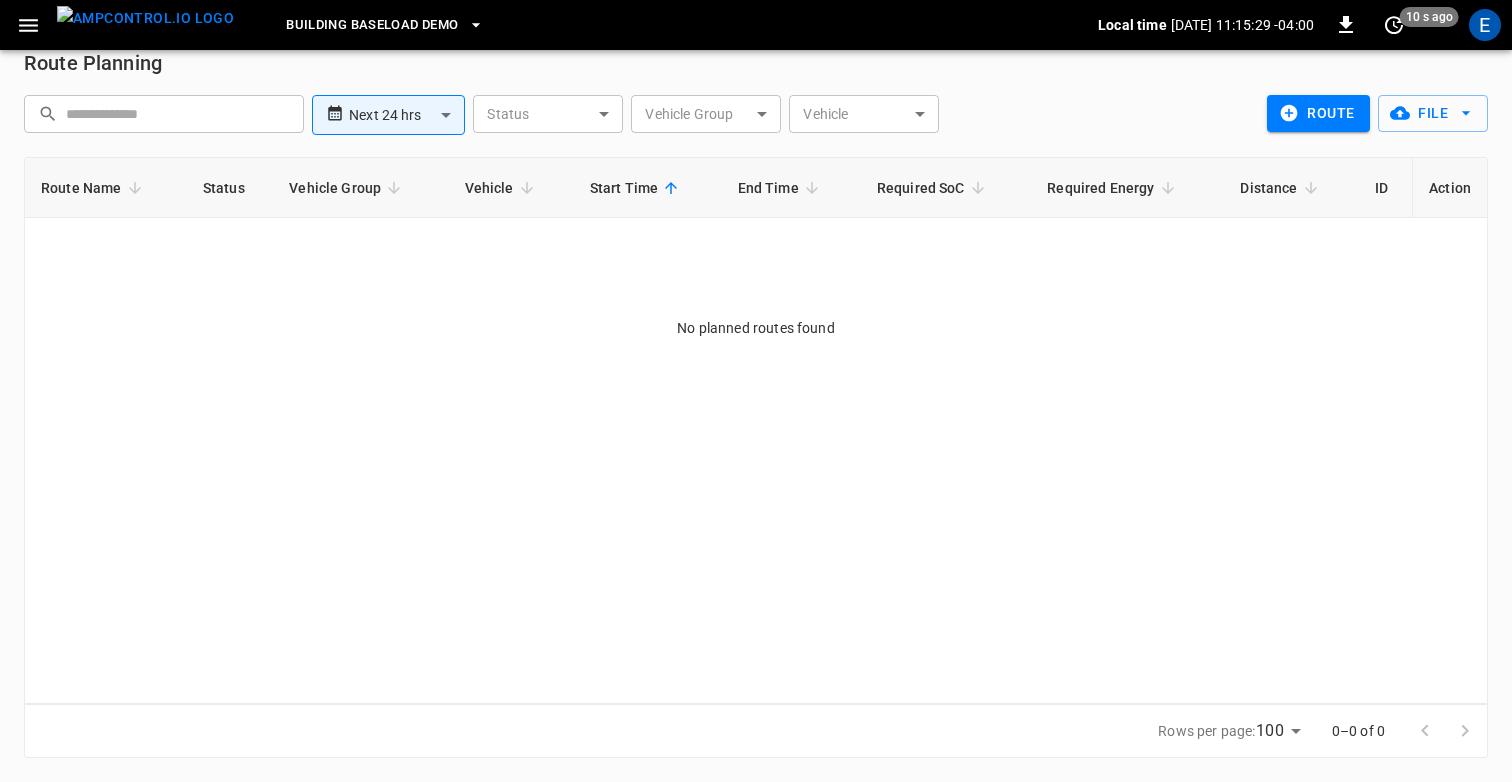 scroll, scrollTop: 0, scrollLeft: 0, axis: both 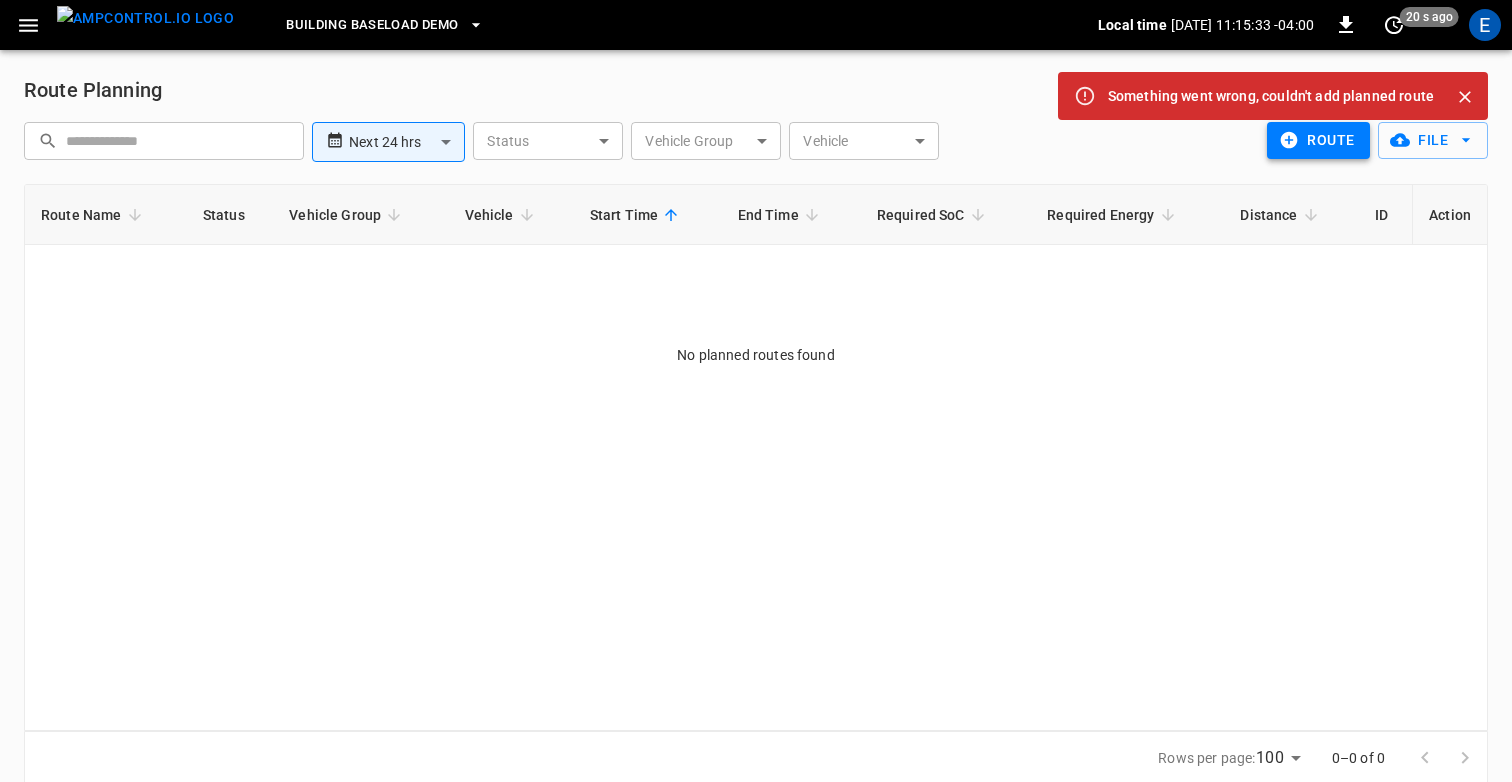 click on "route" at bounding box center (1318, 140) 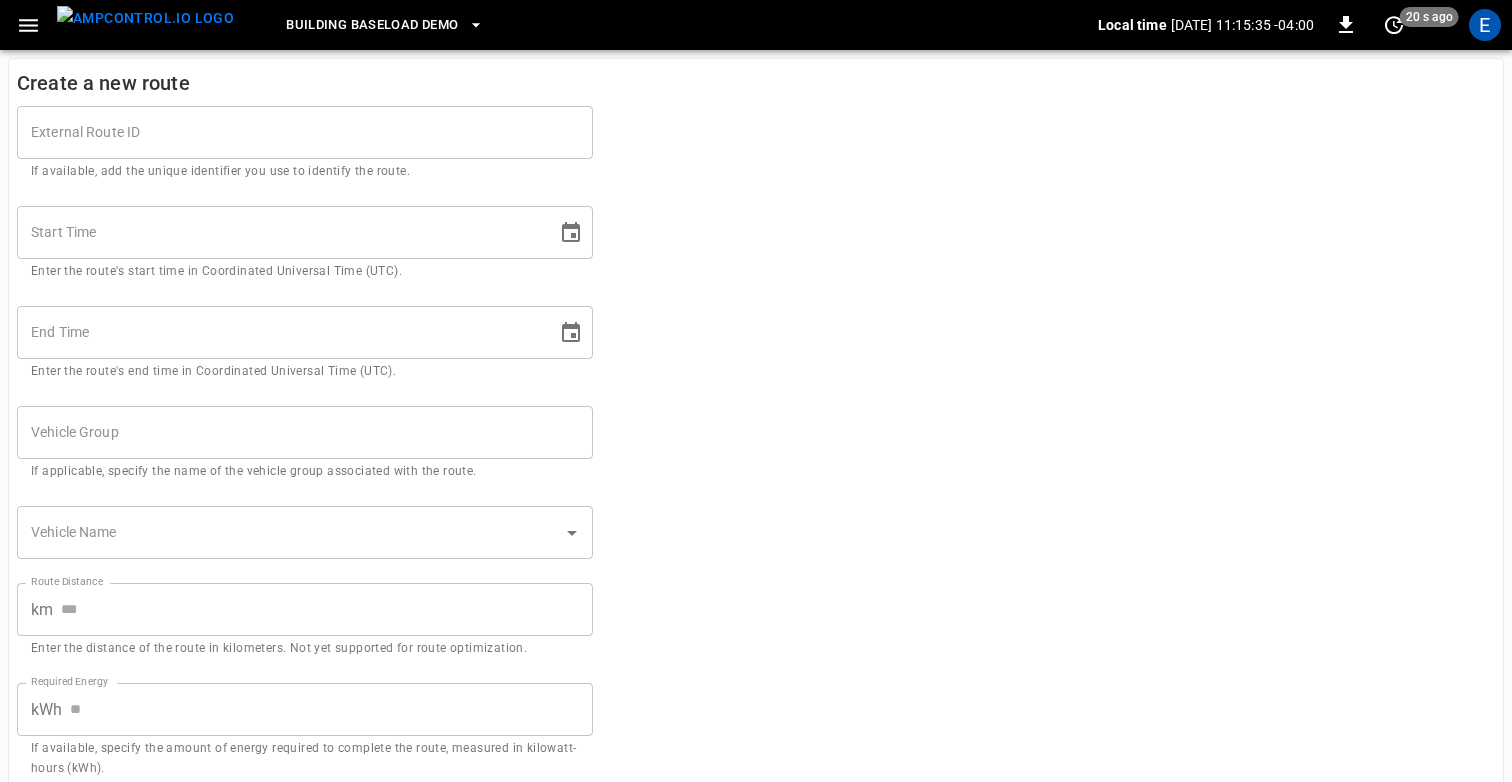 click on "External Route ID" at bounding box center (305, 132) 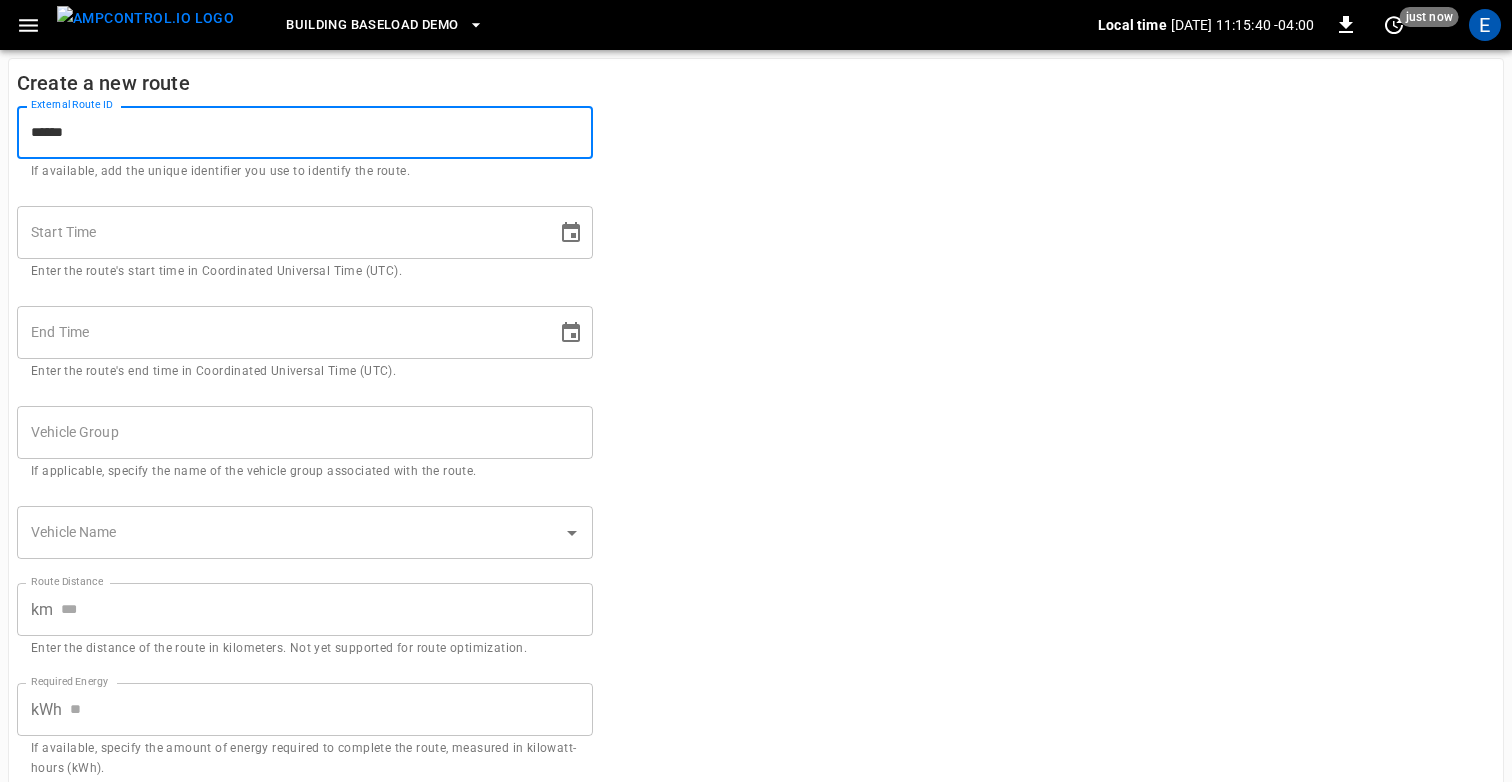 type on "******" 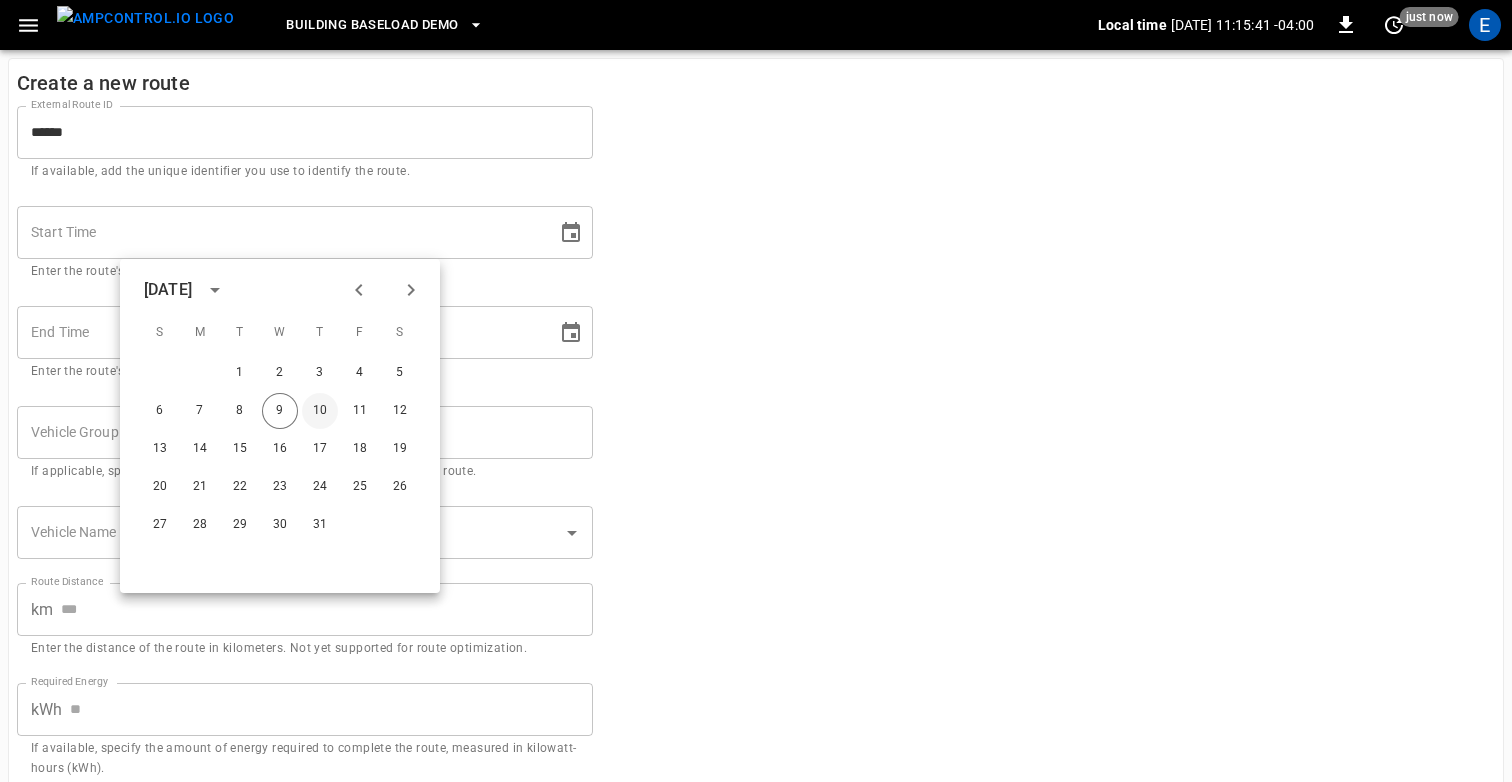 click on "10" at bounding box center [320, 411] 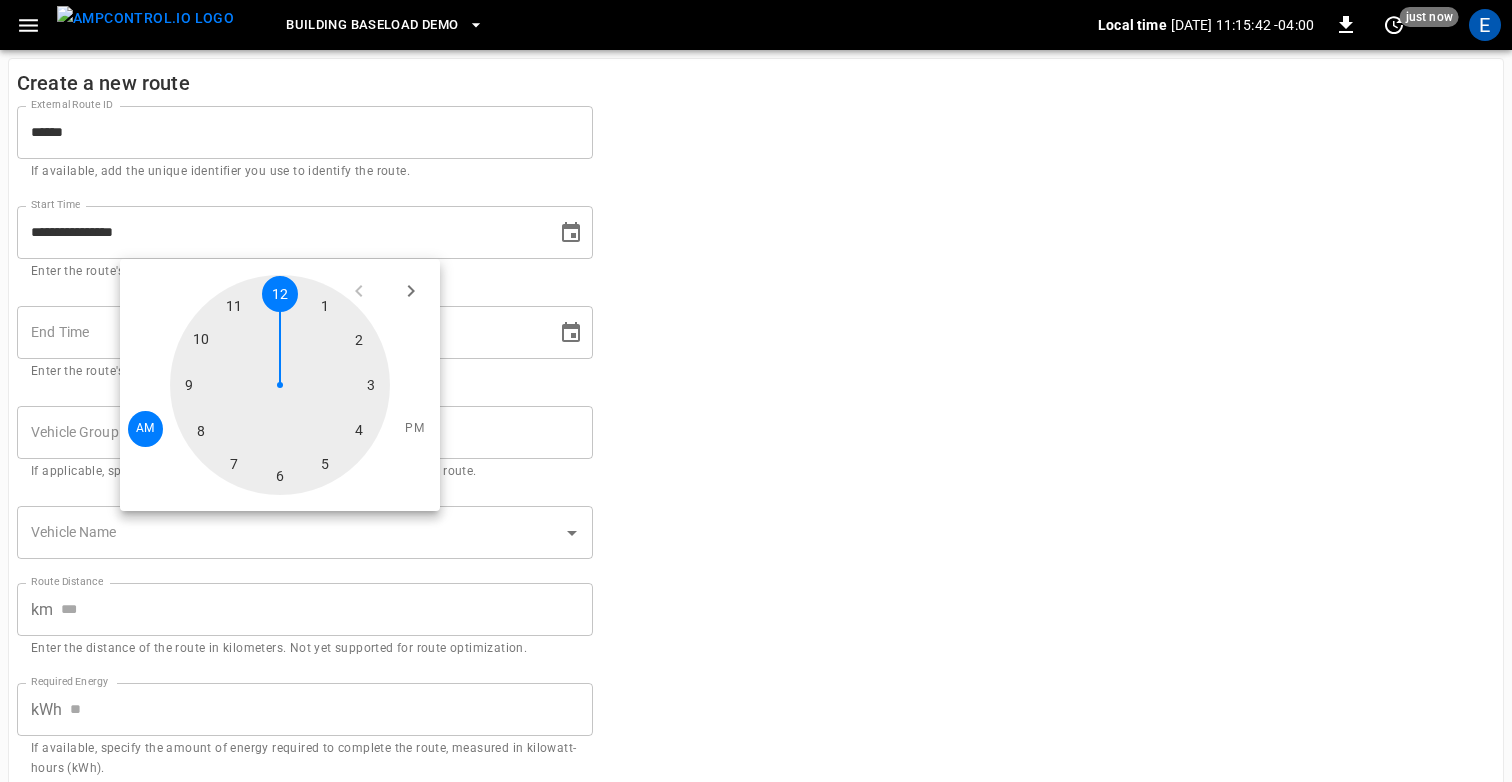 click at bounding box center (280, 385) 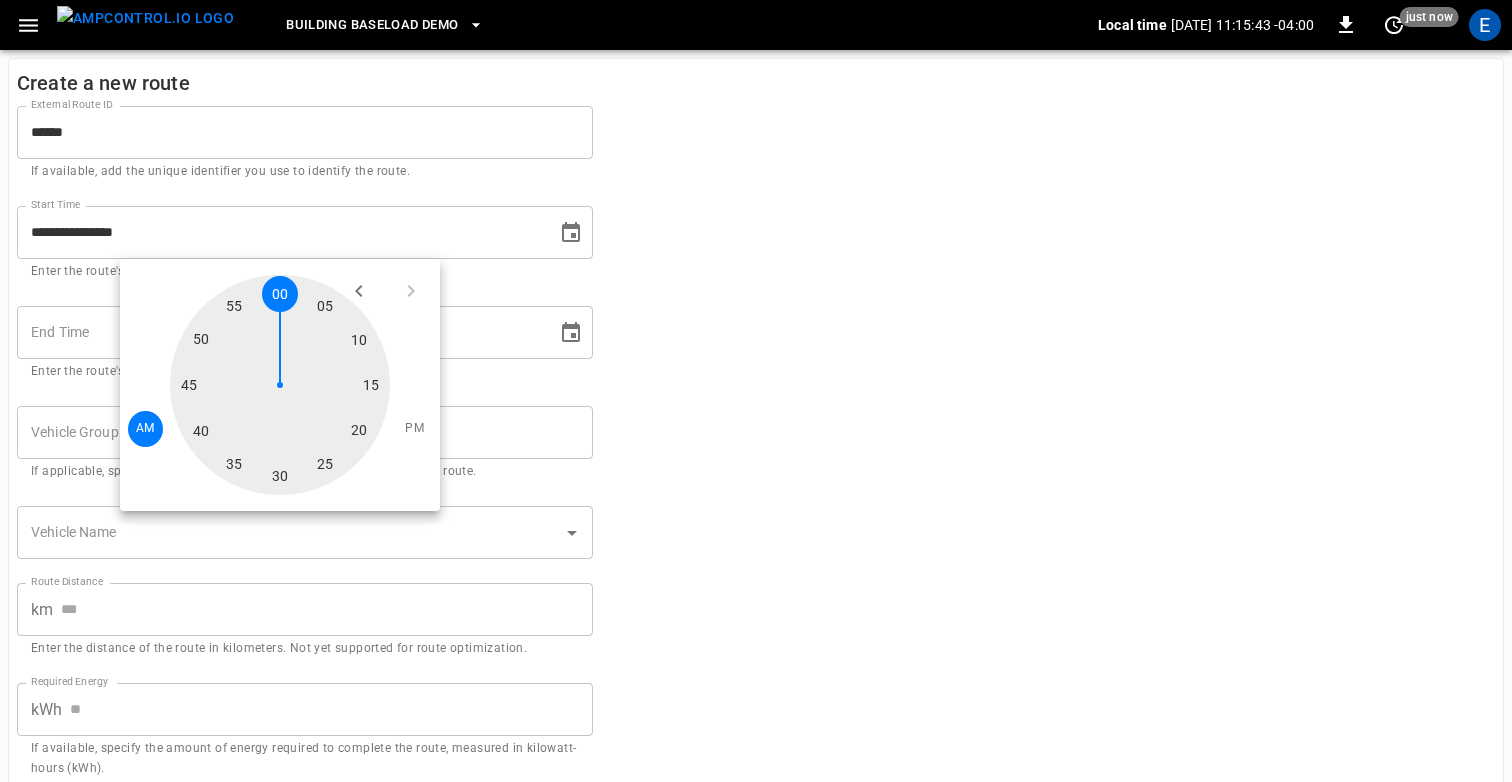 click on "**********" at bounding box center [756, 496] 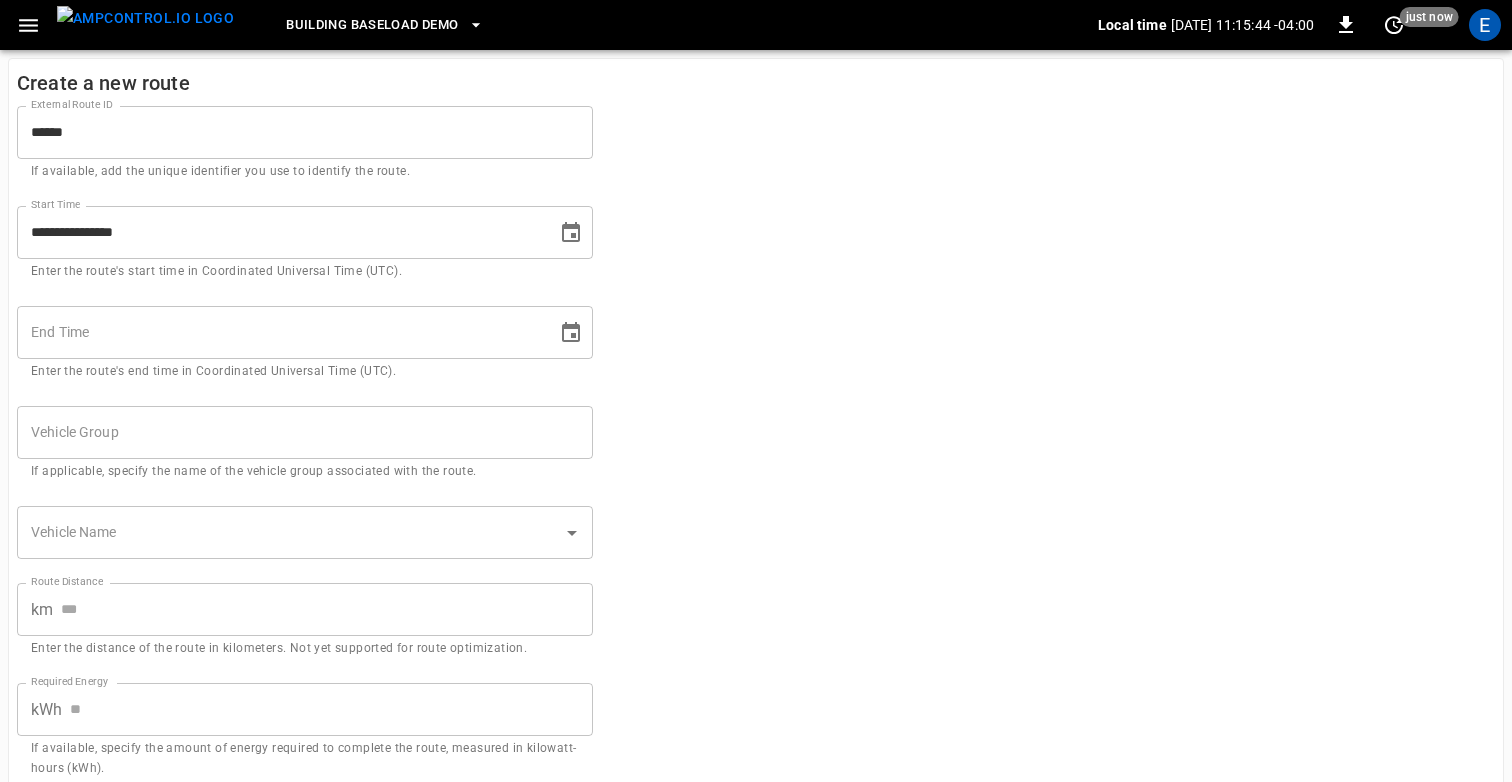 click 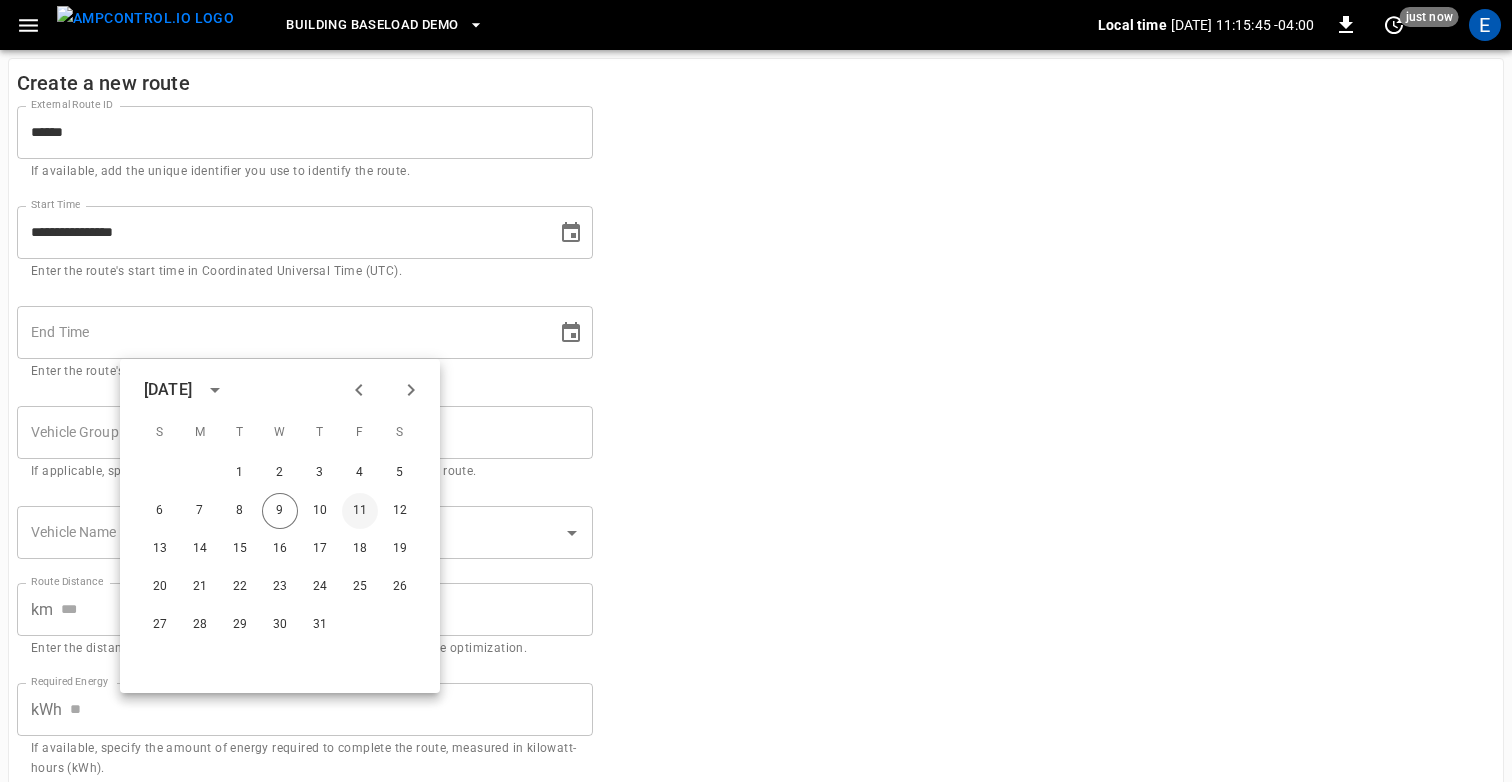 click on "11" at bounding box center (360, 511) 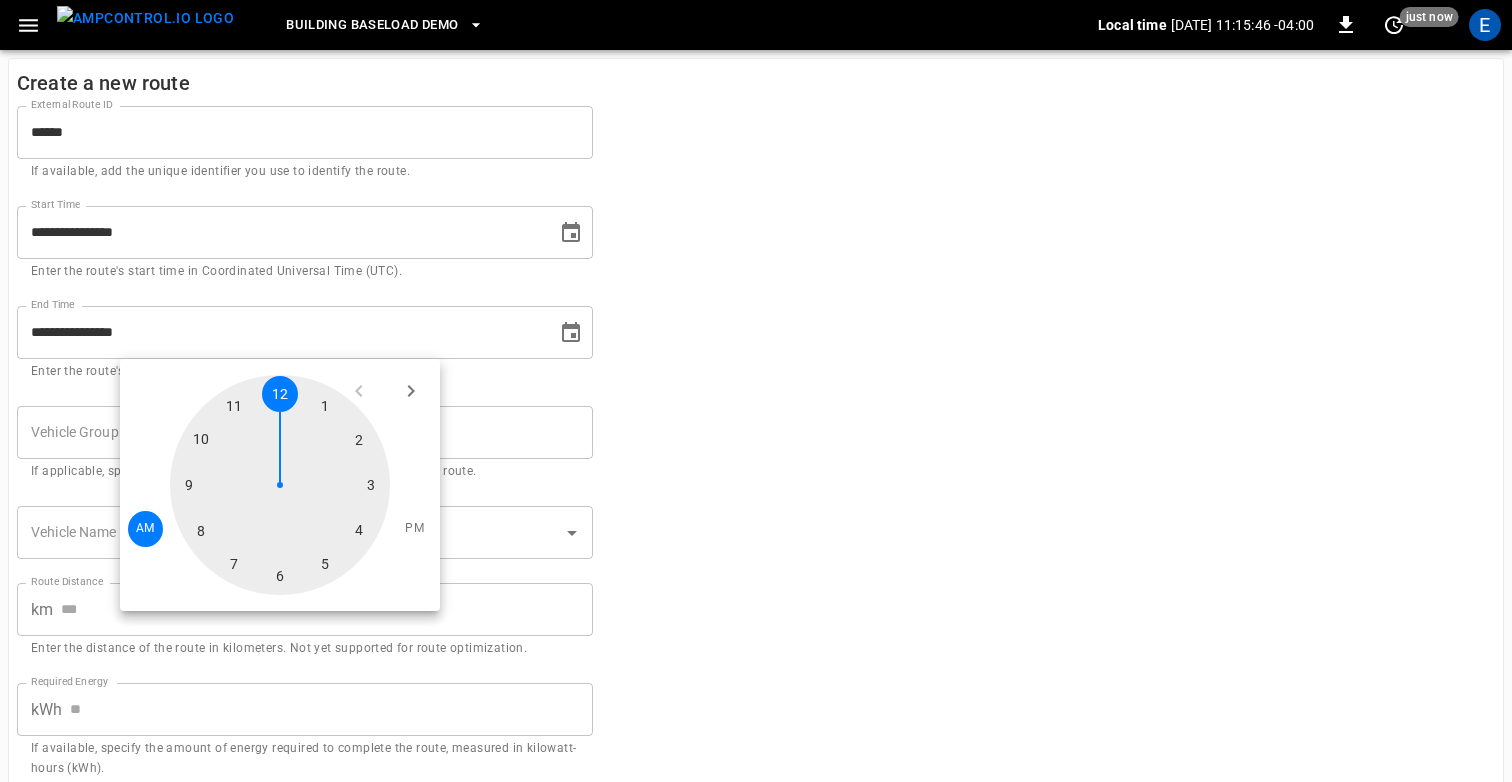 click at bounding box center [280, 485] 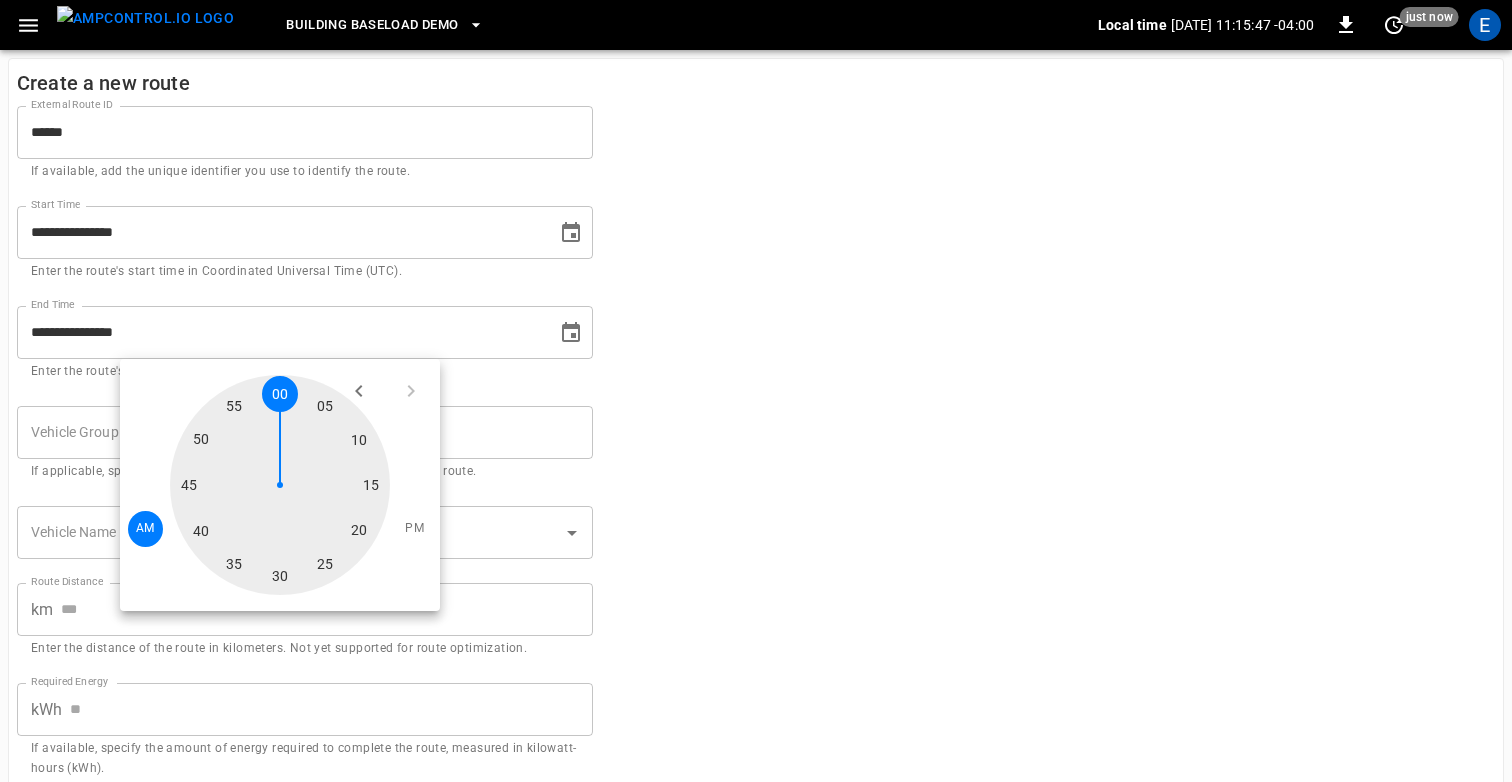 click on "**********" at bounding box center [756, 496] 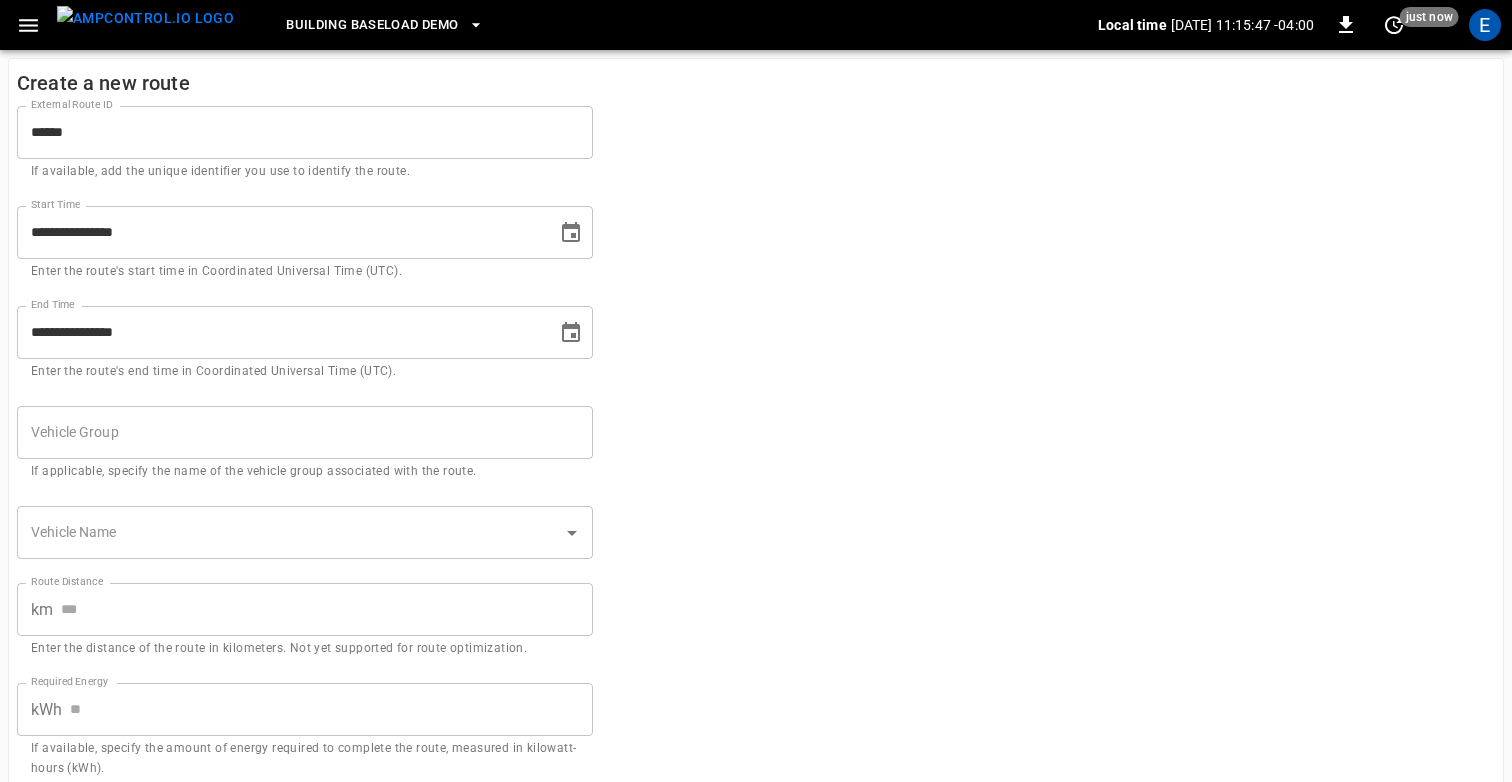 click on "Vehicle Group" at bounding box center [305, 432] 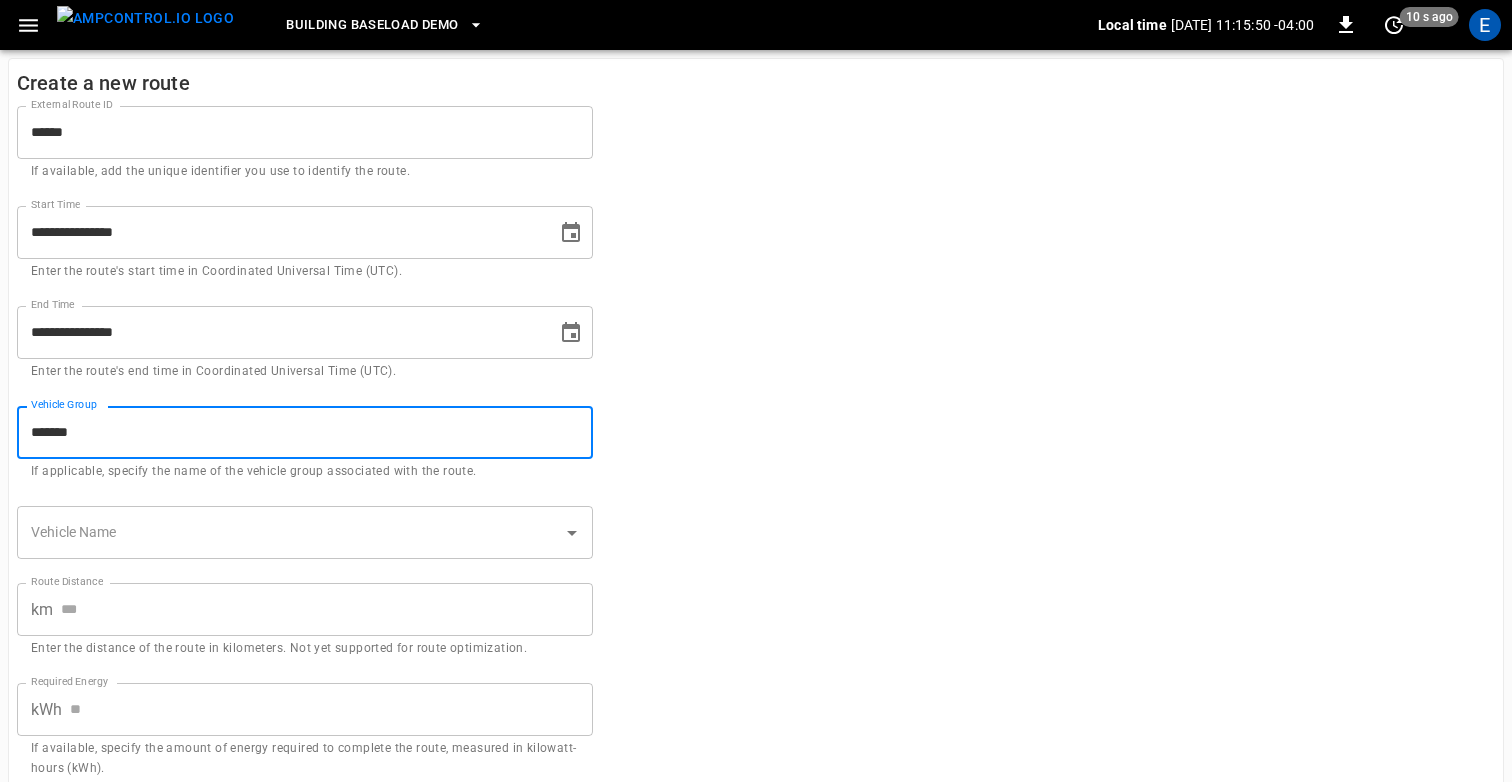 type on "*******" 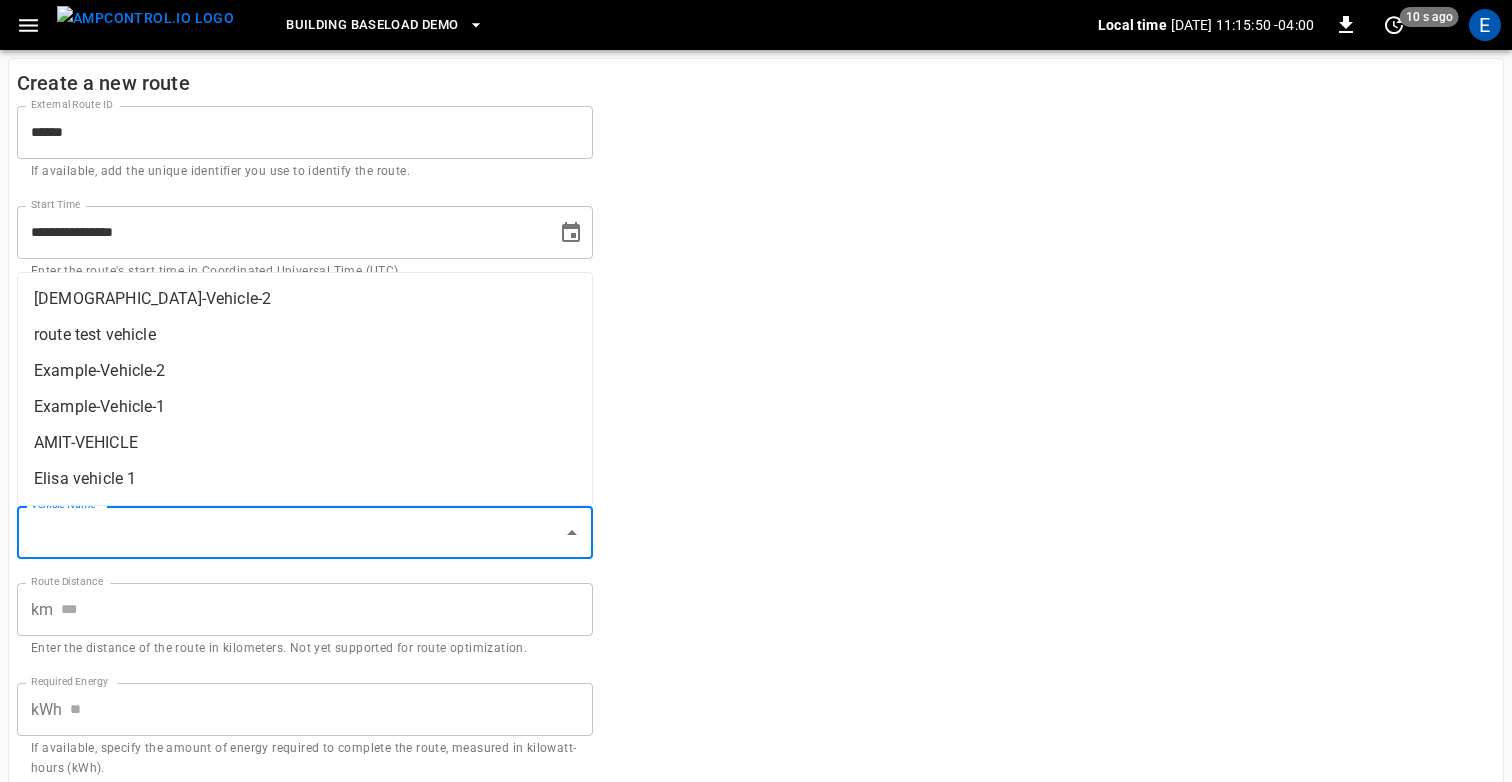 click on "AMIT-VEHICLE" at bounding box center [305, 443] 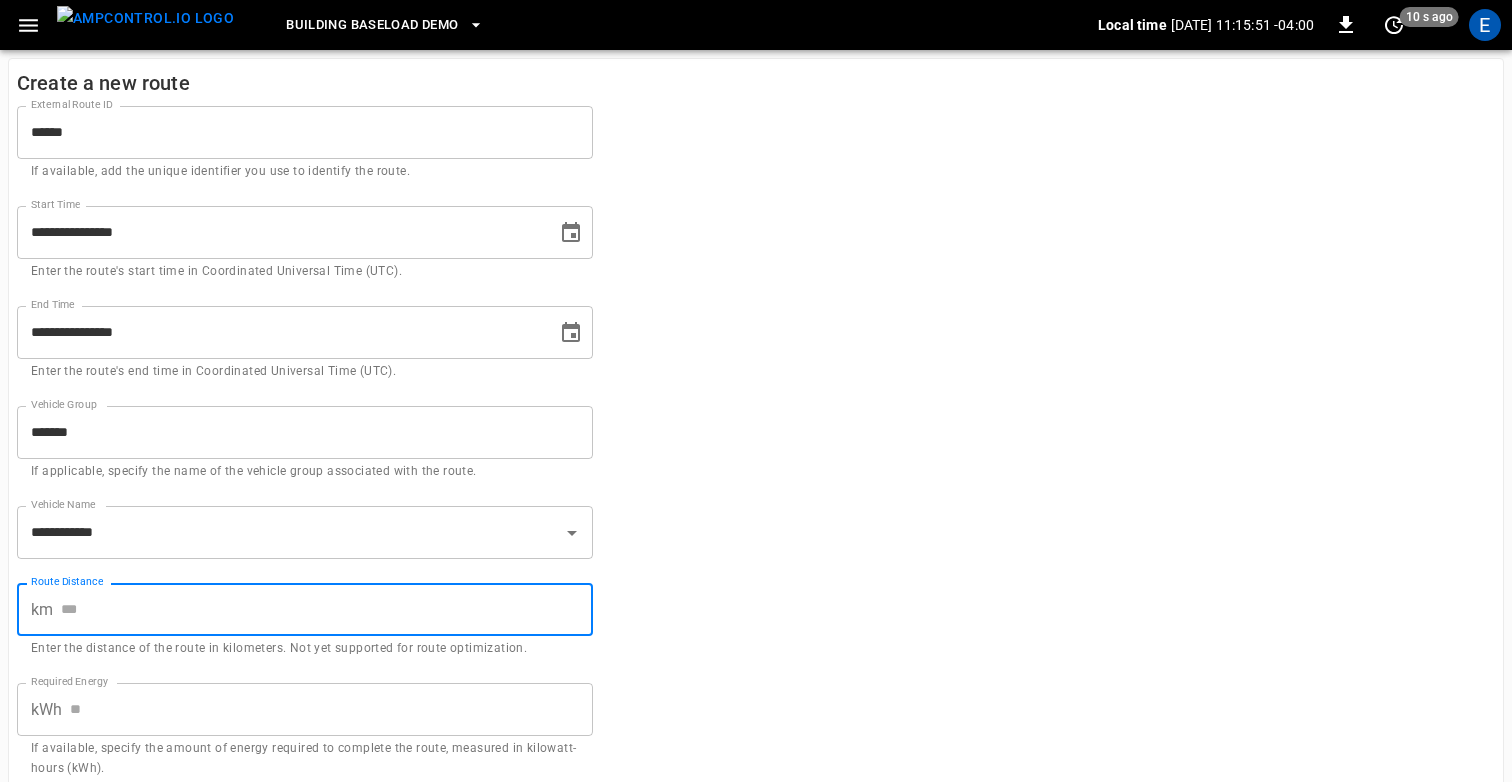 click on "Route Distance" at bounding box center (327, 609) 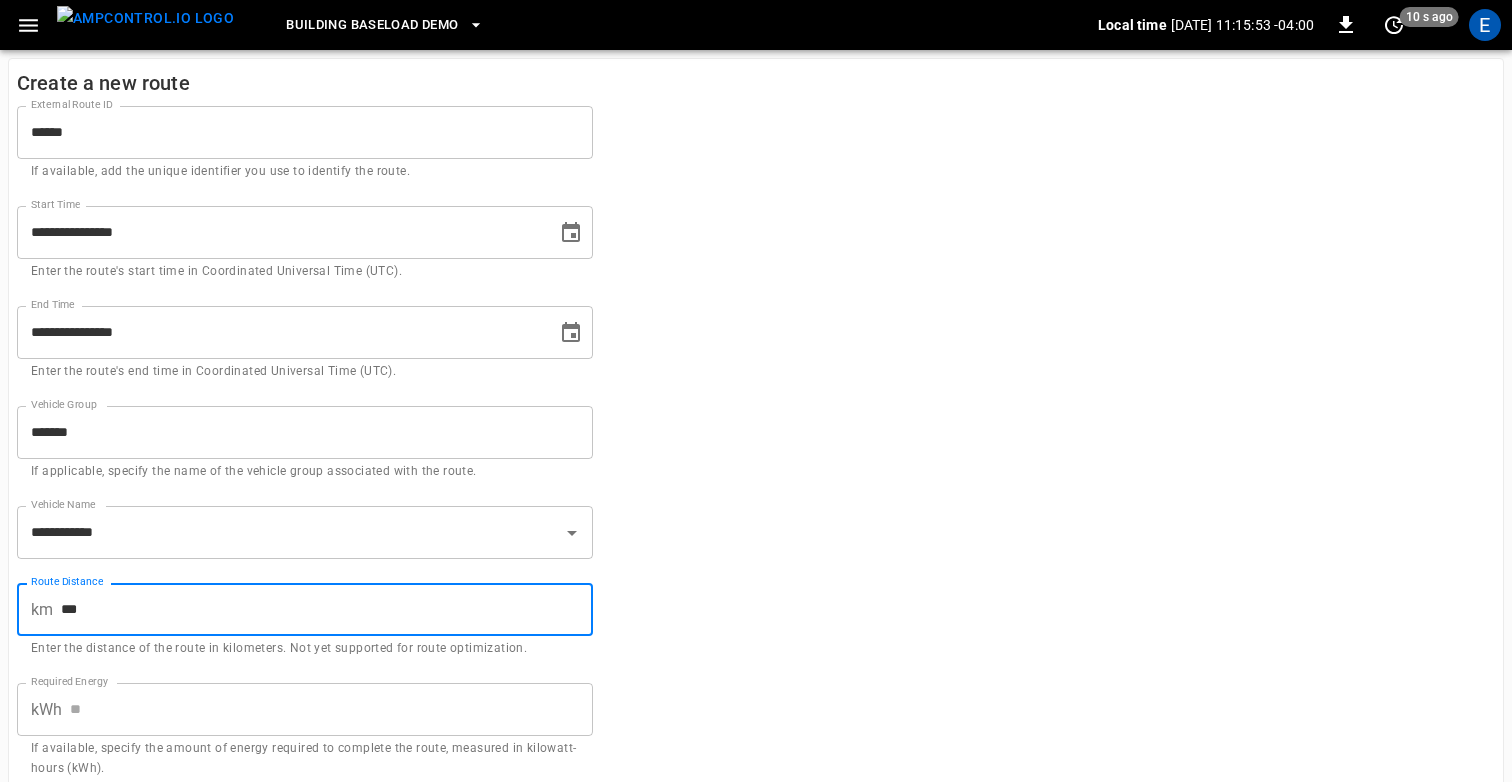 type on "***" 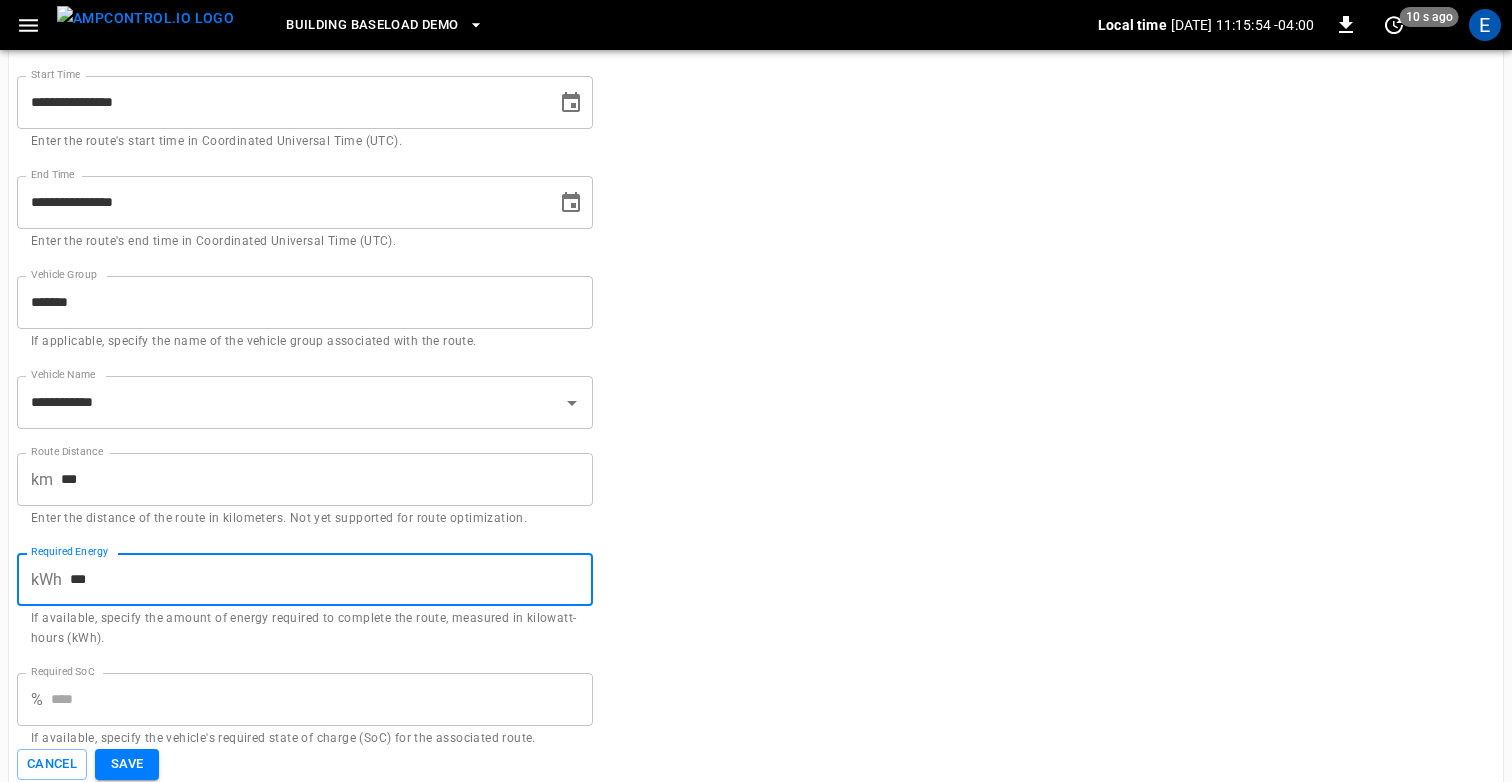 scroll, scrollTop: 145, scrollLeft: 0, axis: vertical 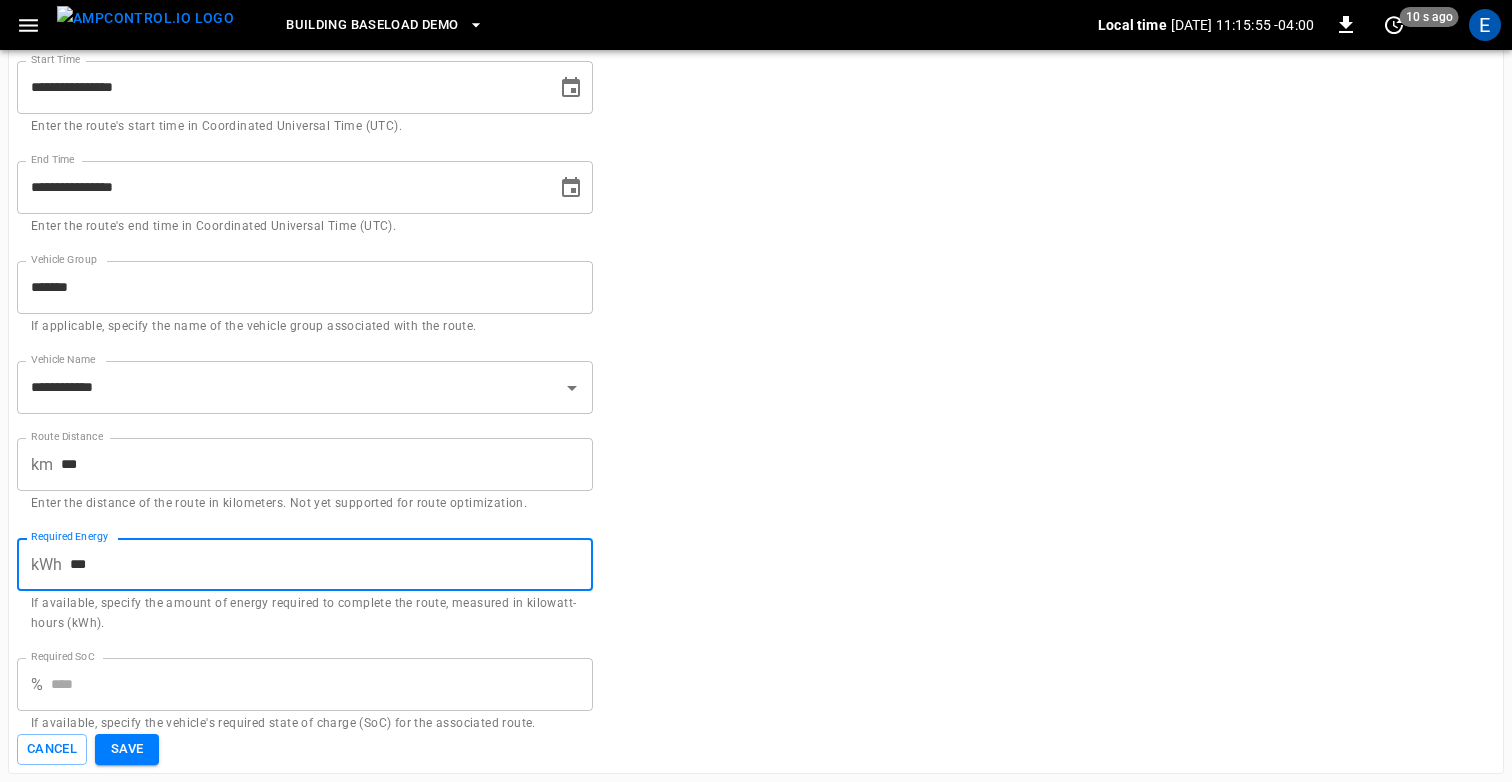 type on "***" 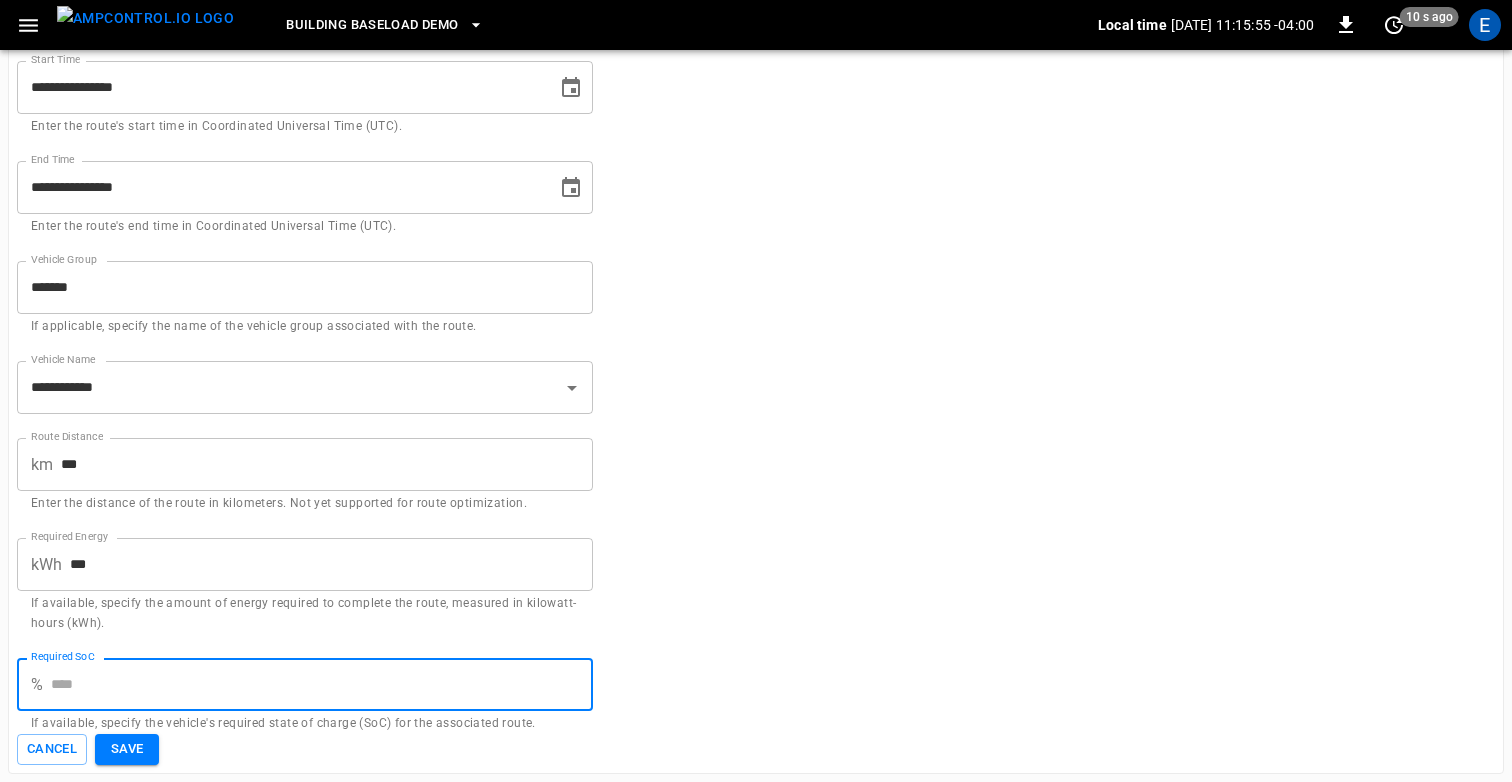 click on "Required SoC" at bounding box center (322, 684) 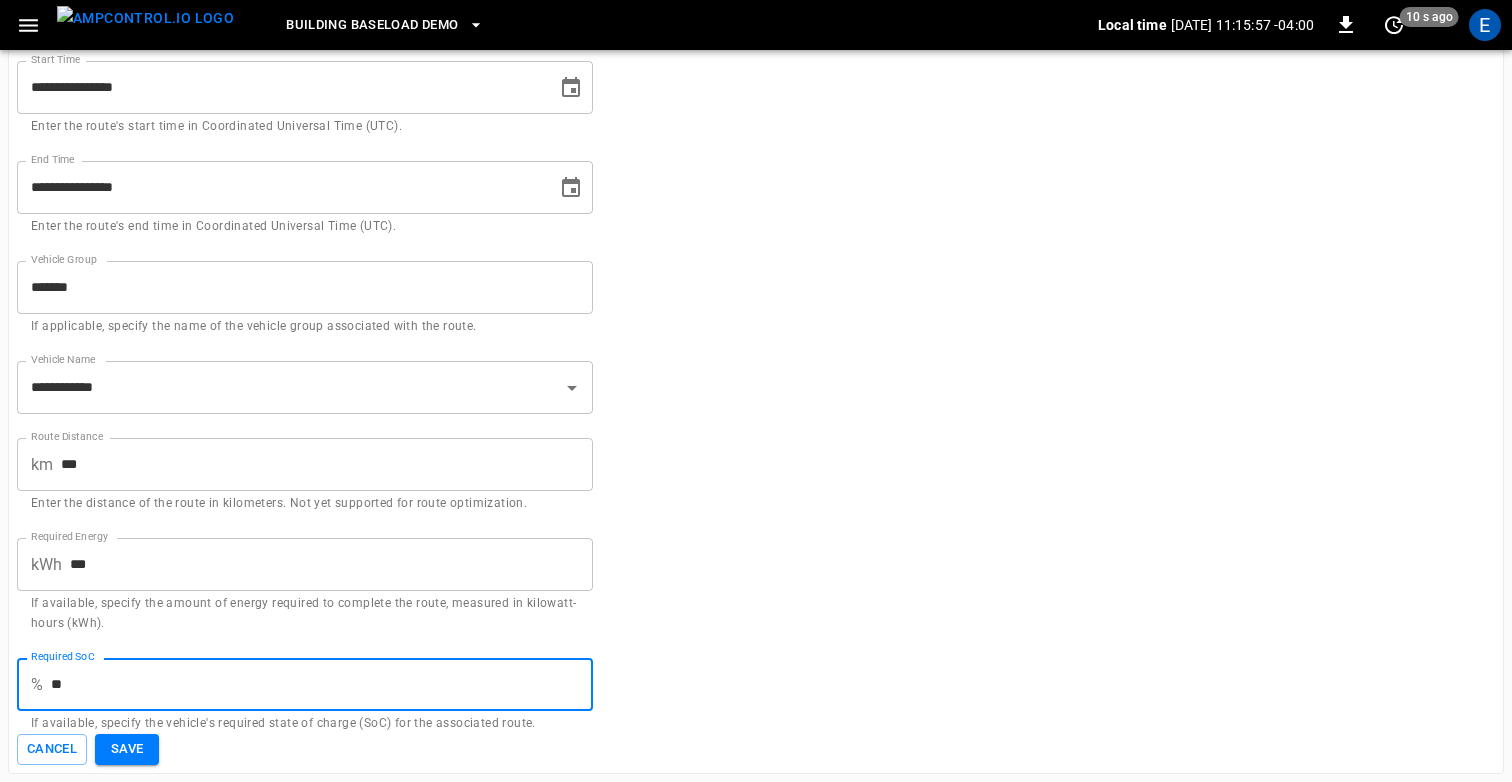 type on "**" 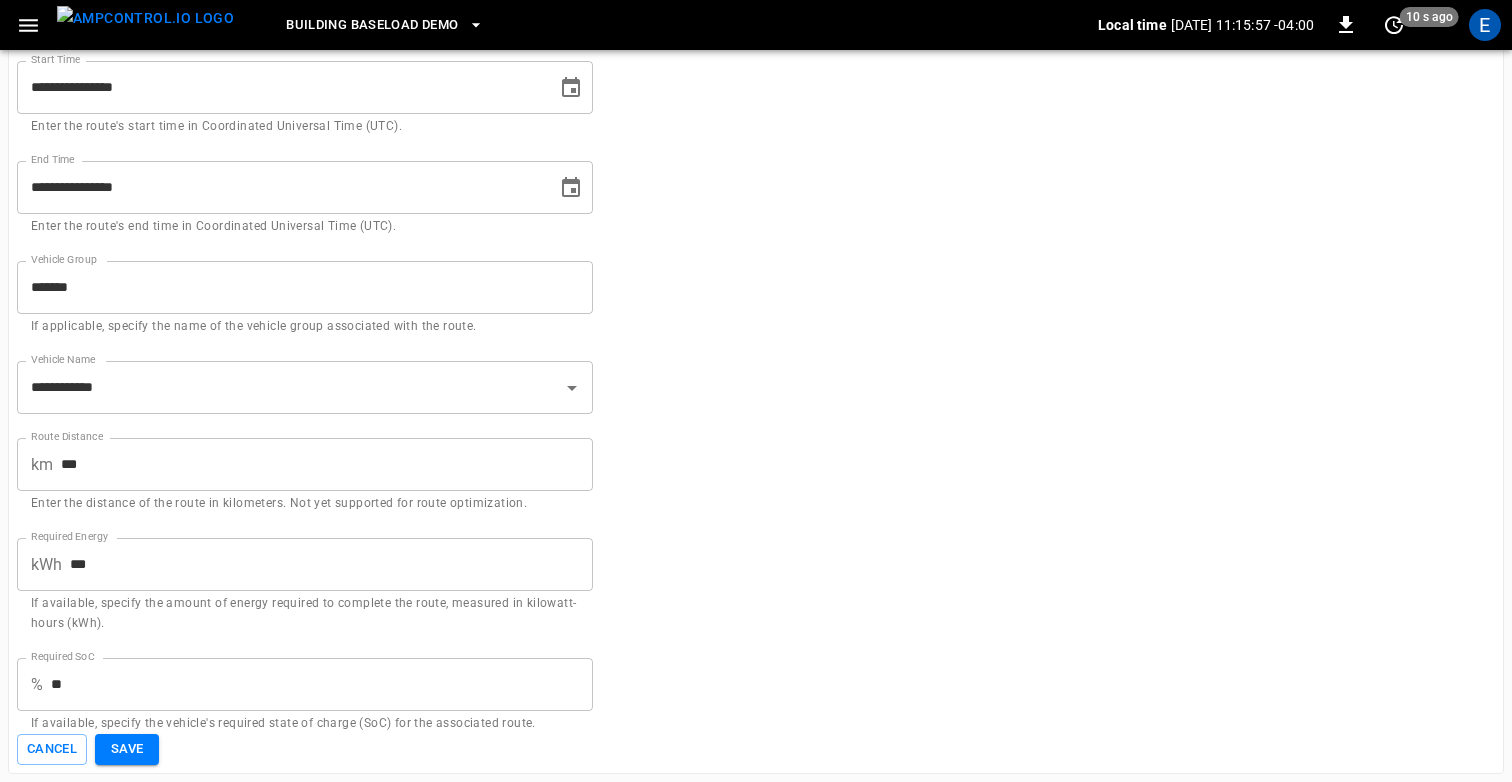 click on "**********" at bounding box center (756, 351) 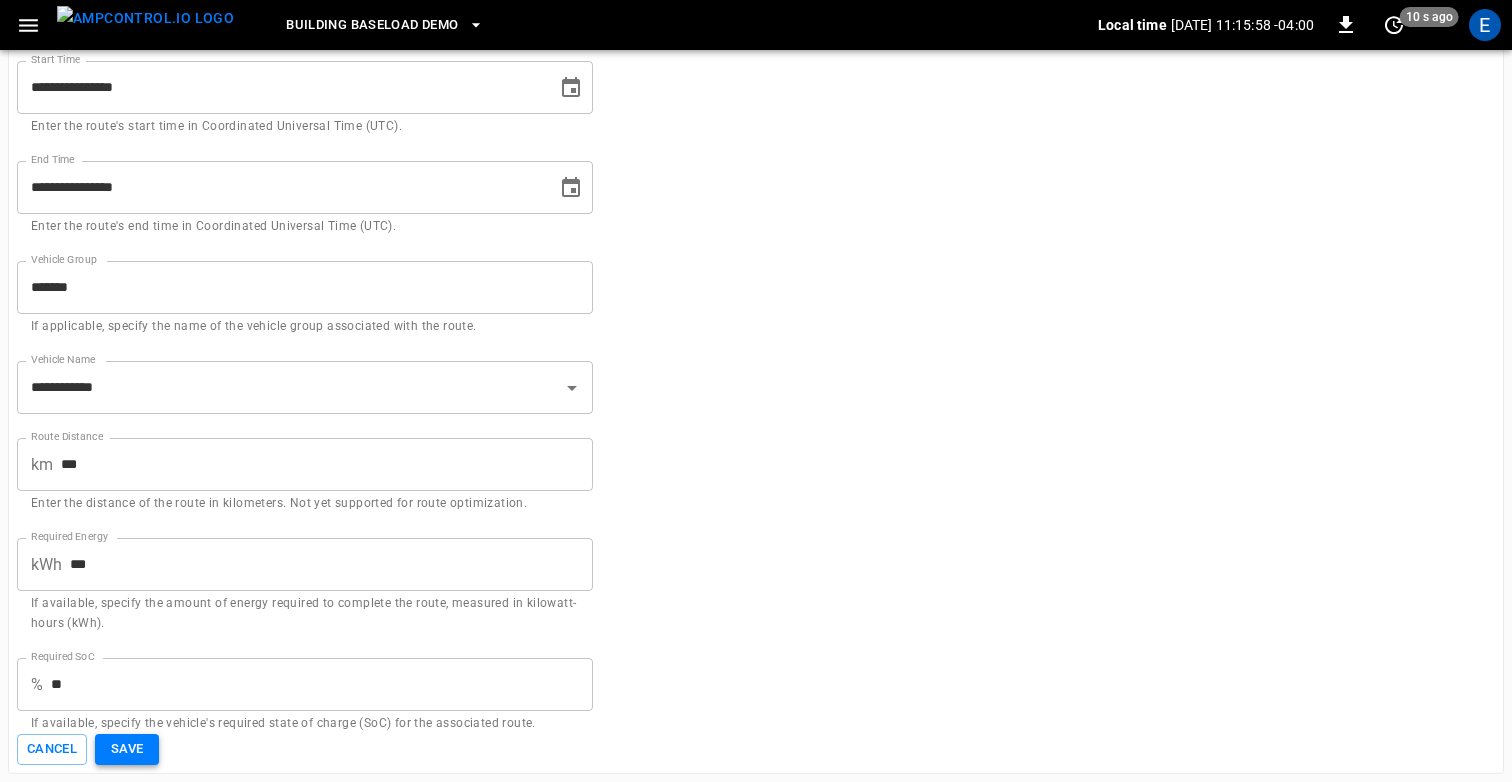 click on "Save" at bounding box center [127, 749] 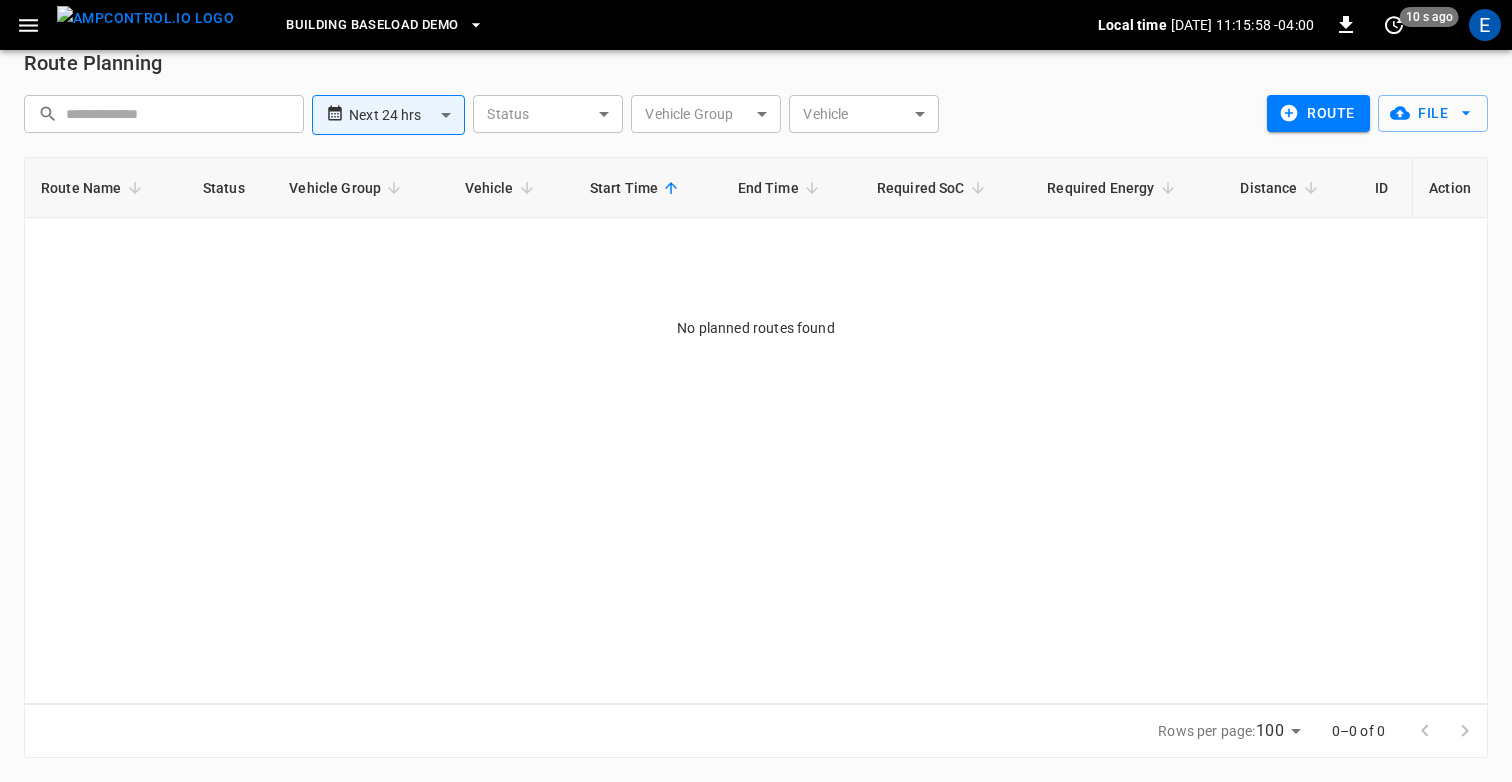 scroll, scrollTop: 0, scrollLeft: 0, axis: both 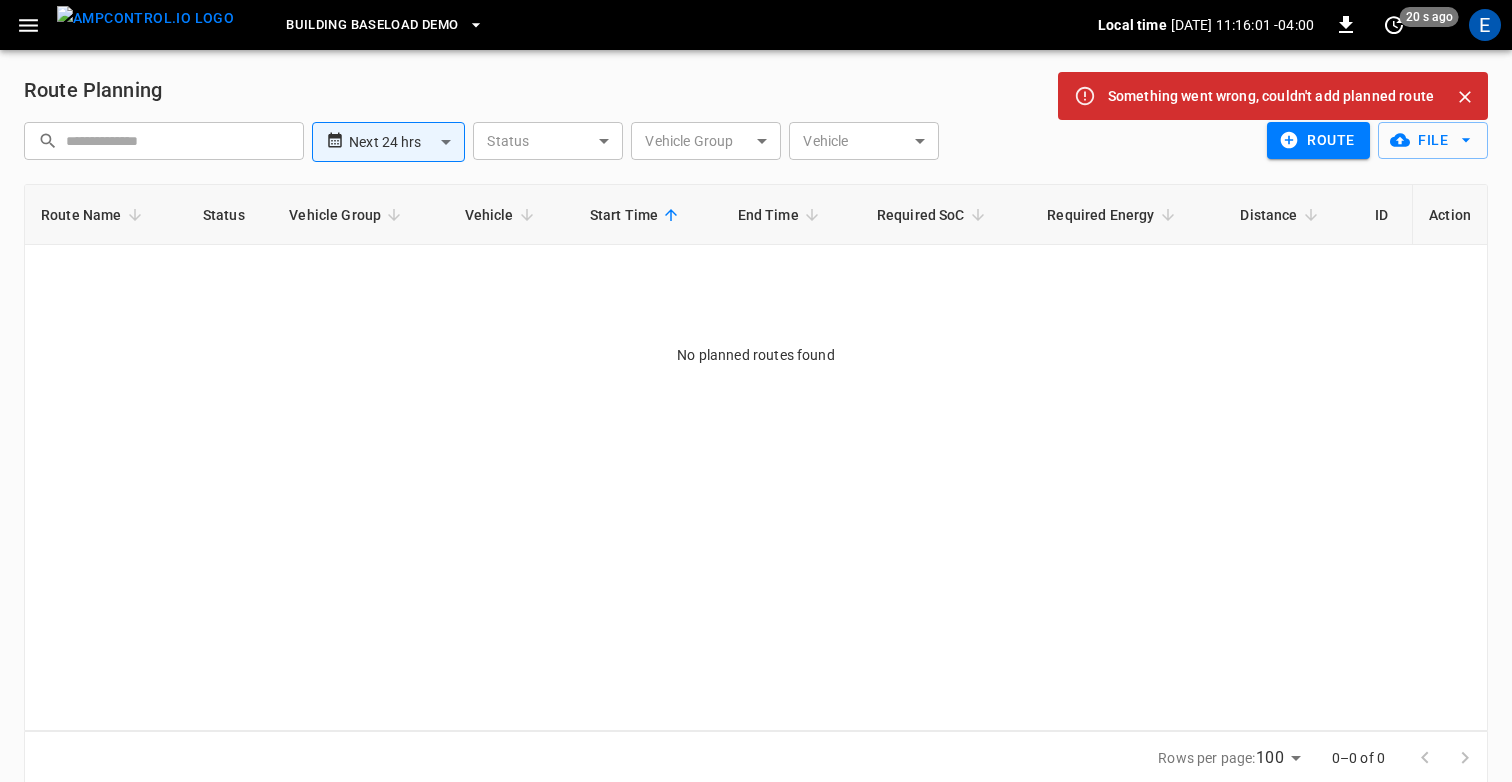 click on "Building Baseload Demo" at bounding box center (372, 25) 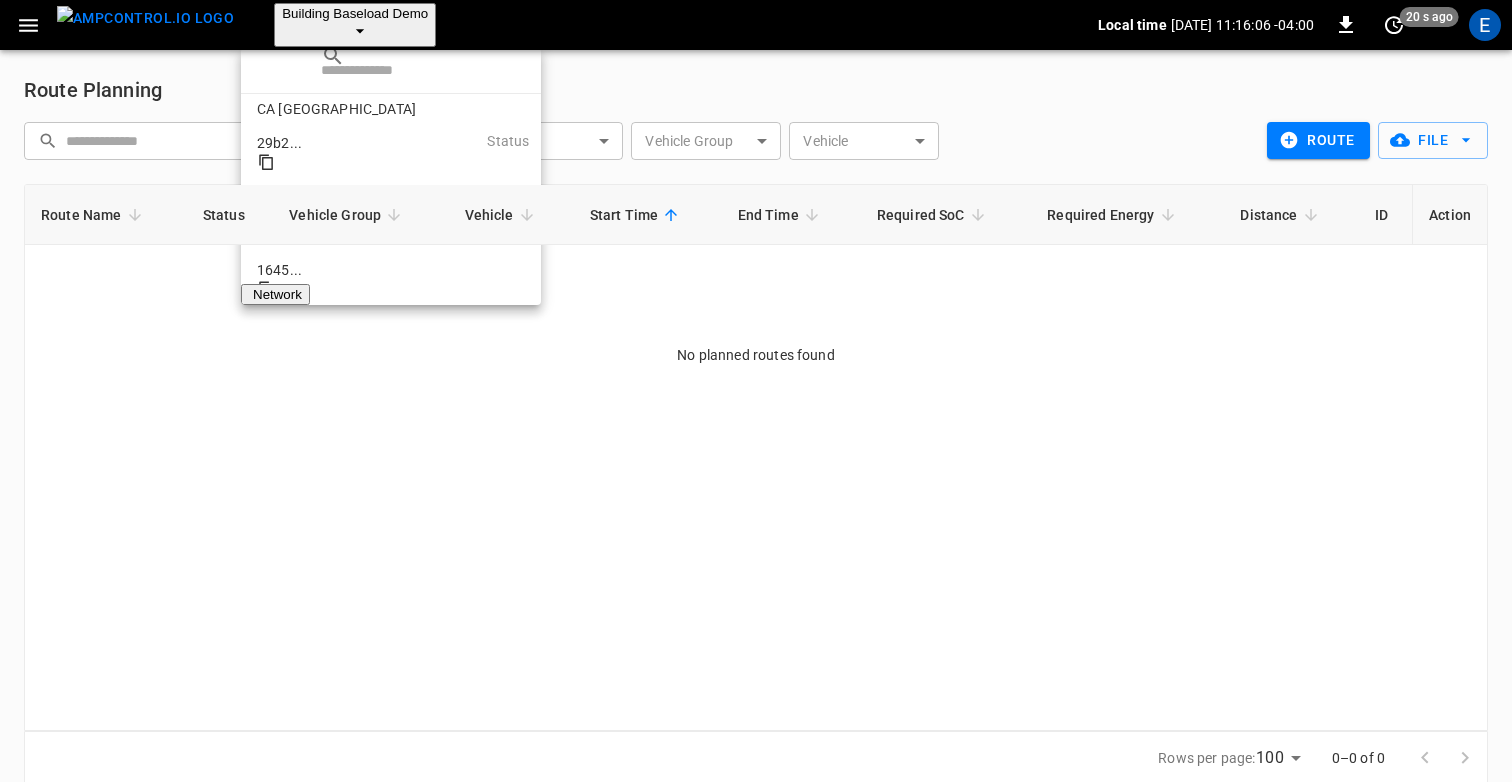 scroll, scrollTop: 662, scrollLeft: 0, axis: vertical 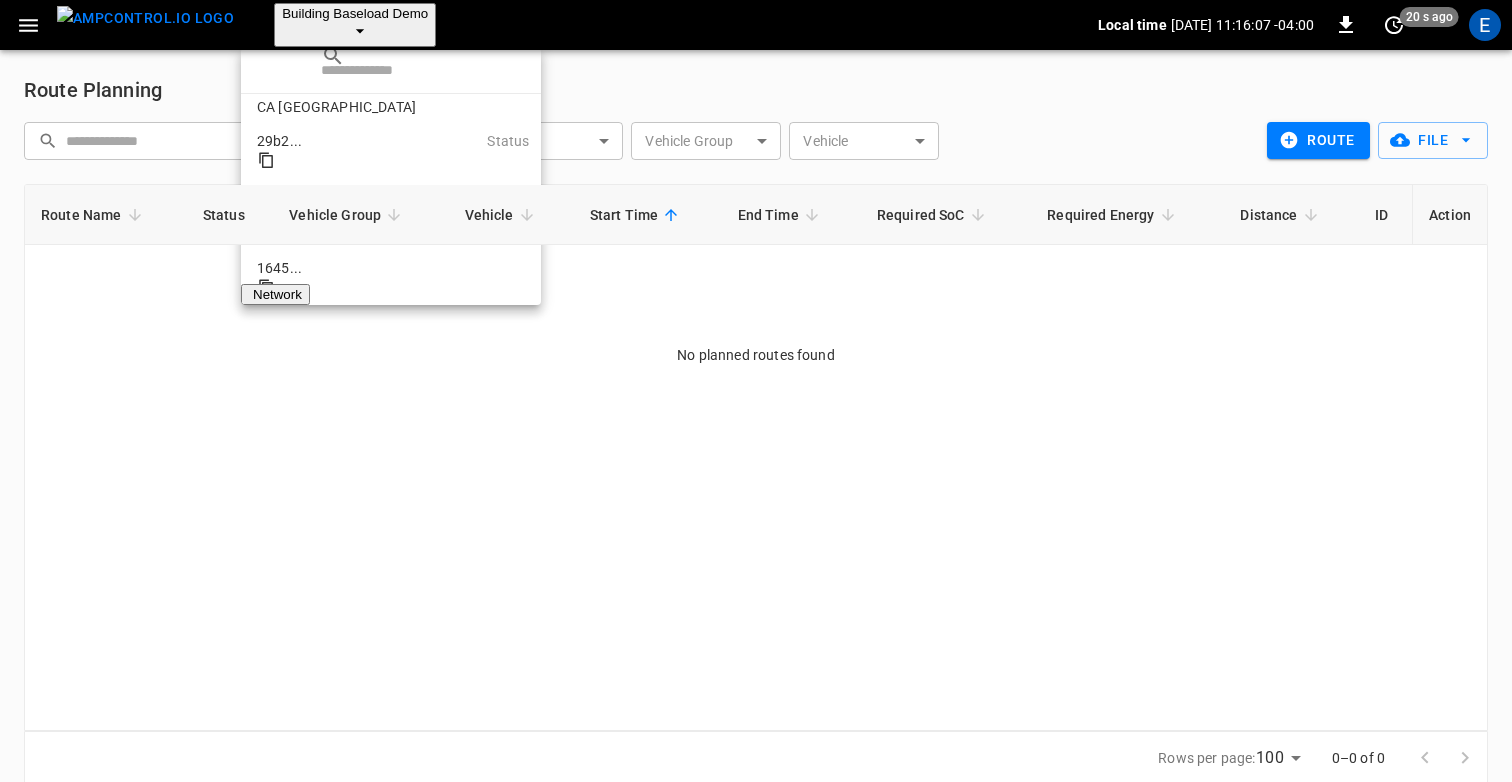 click on "Elisa Test 1" at bounding box center (391, 1732) 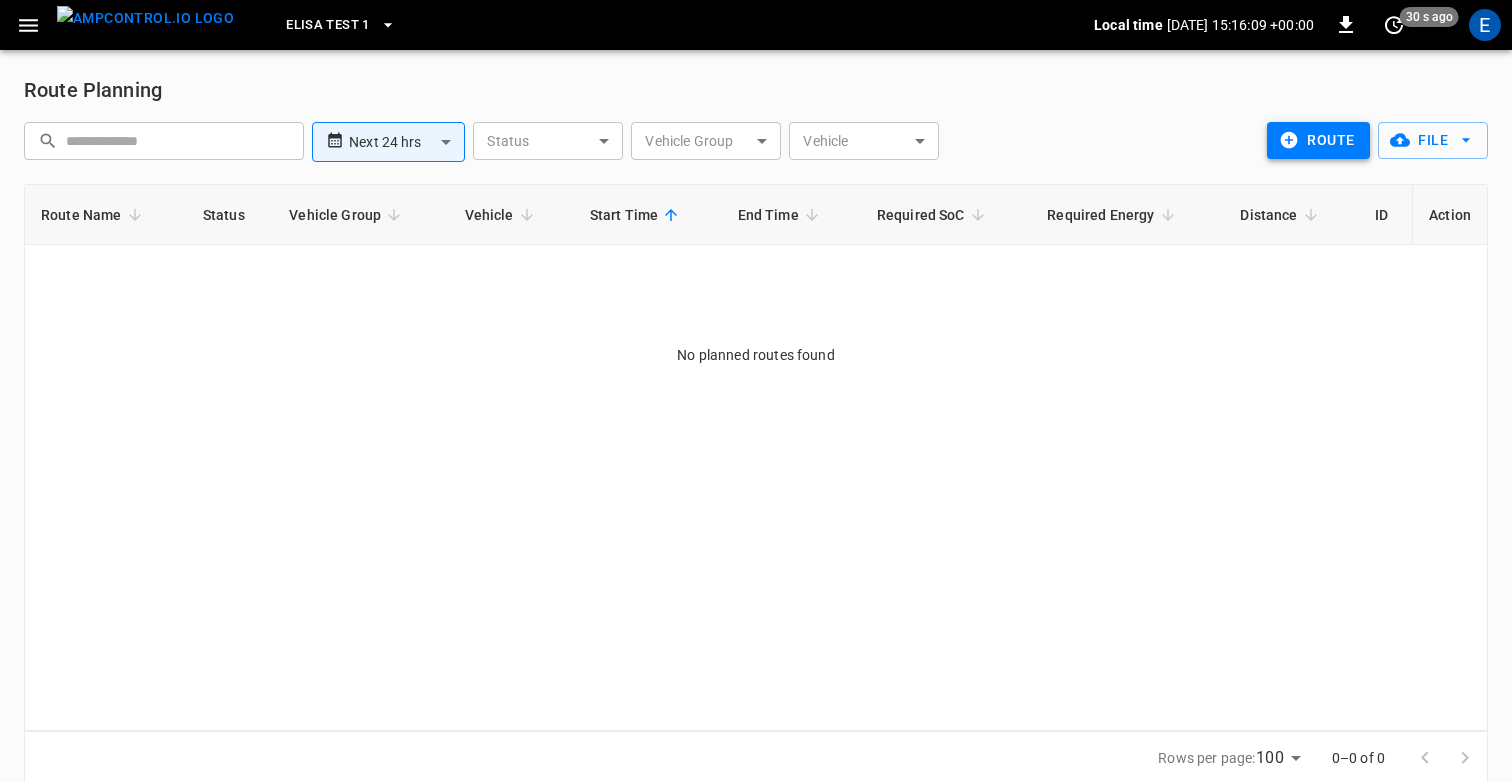click on "route" at bounding box center [1318, 140] 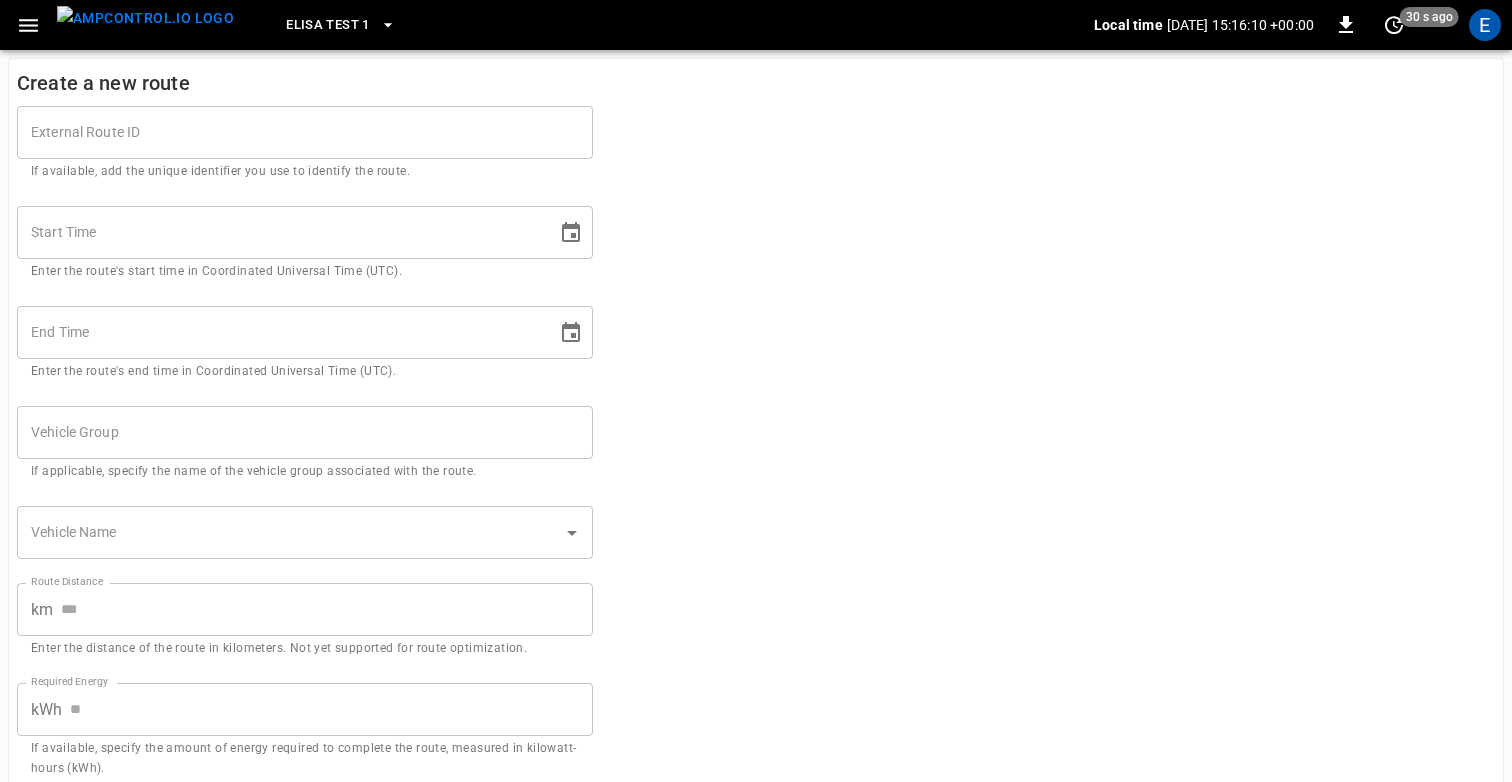 click on "External Route ID" at bounding box center (305, 132) 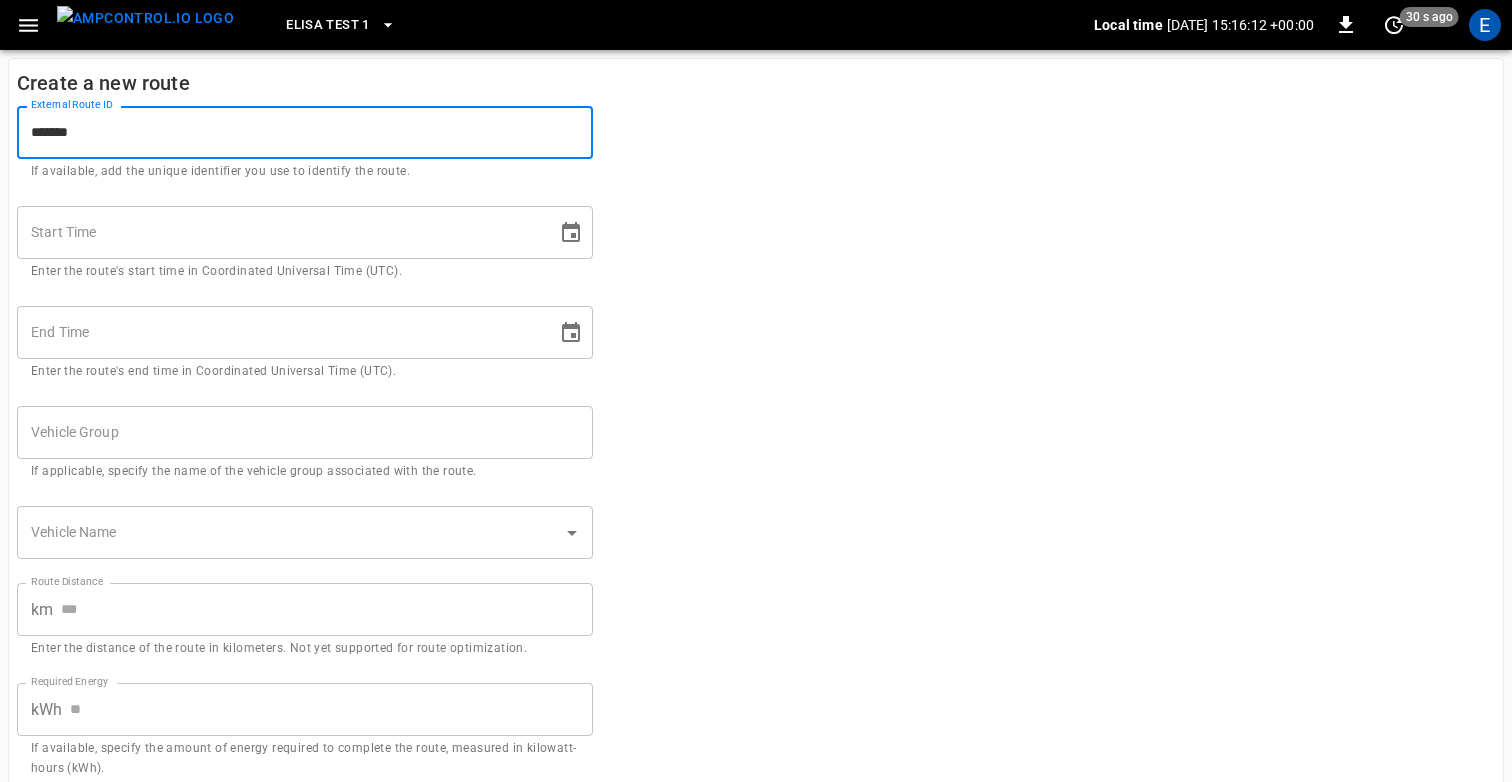type on "*******" 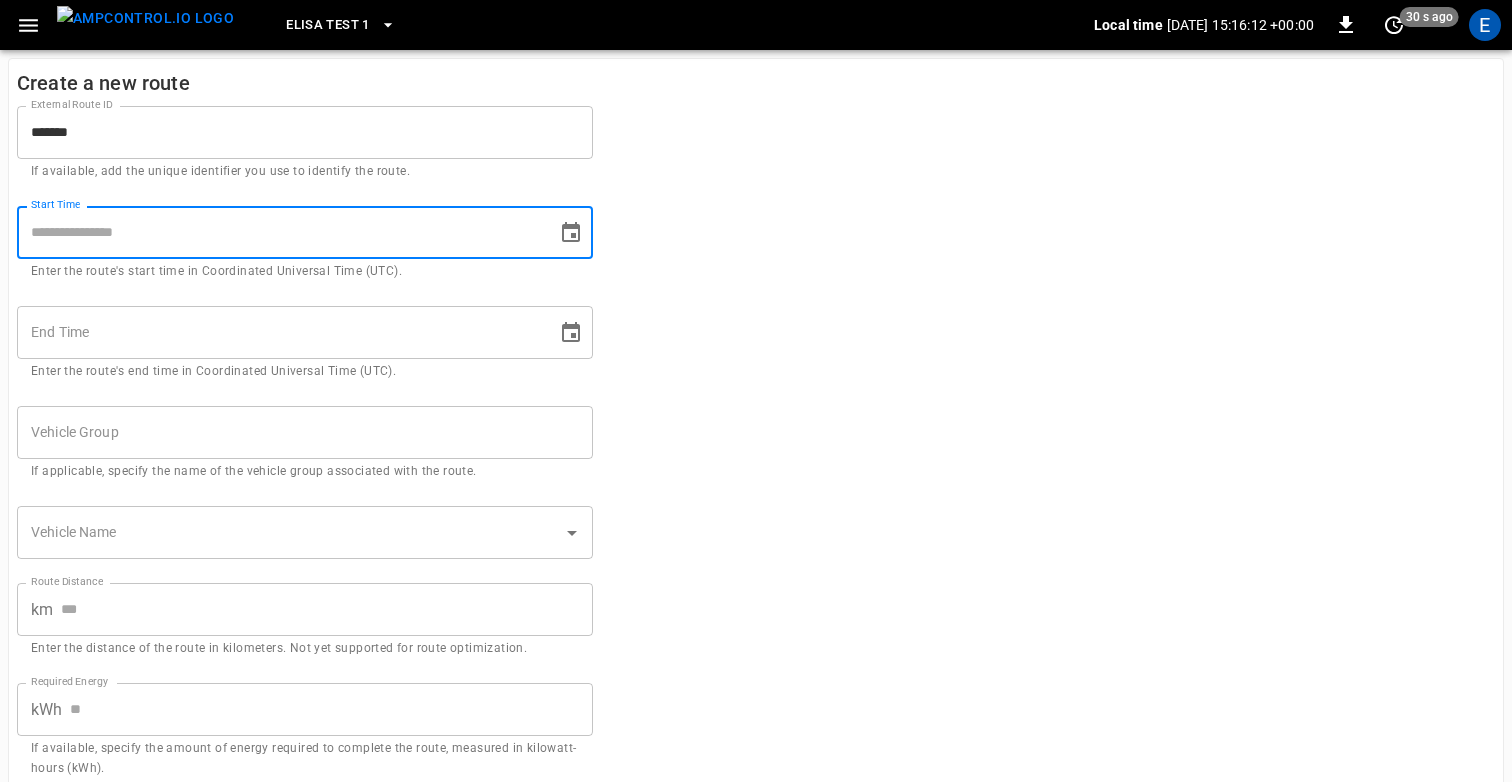 click on "Start Time" at bounding box center (280, 232) 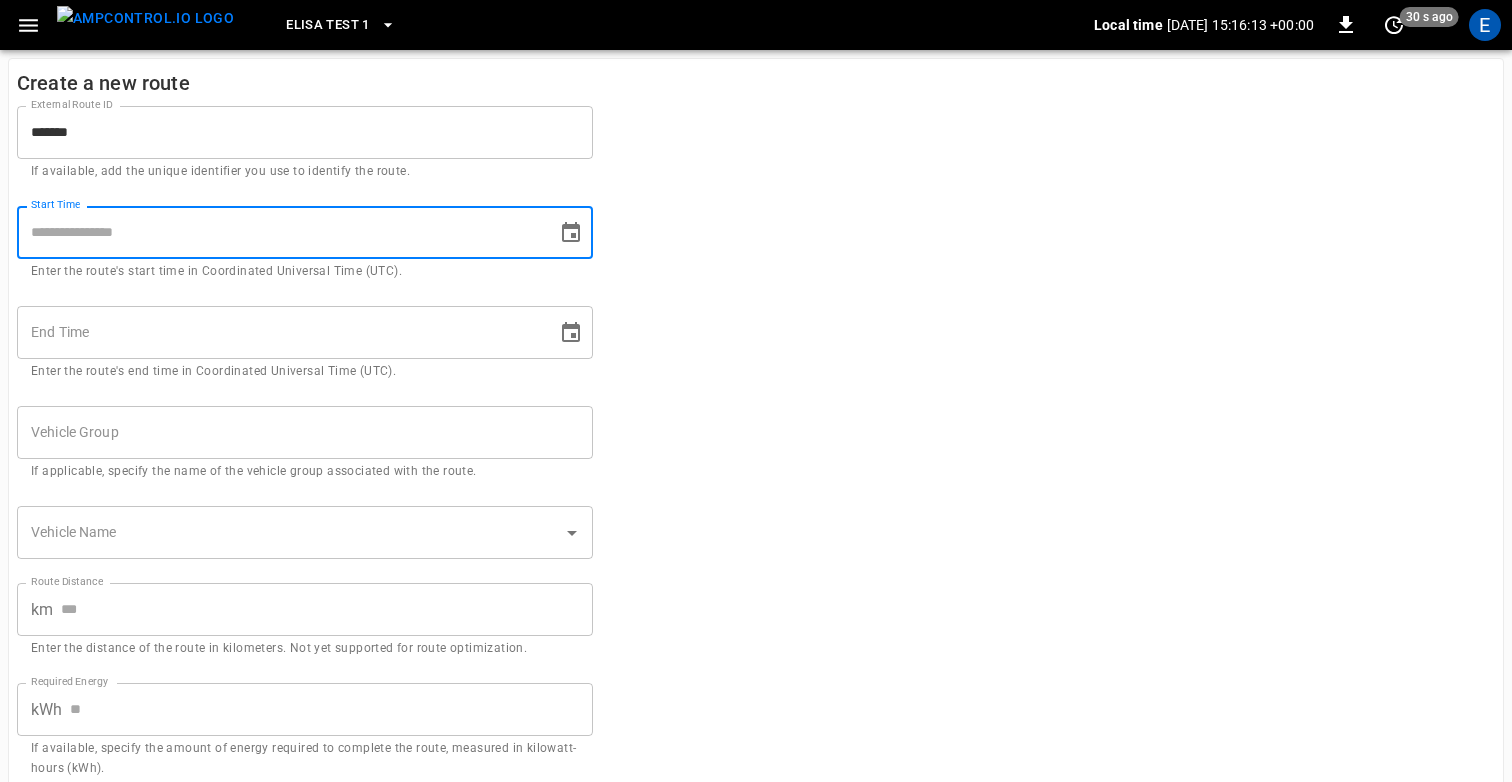 click 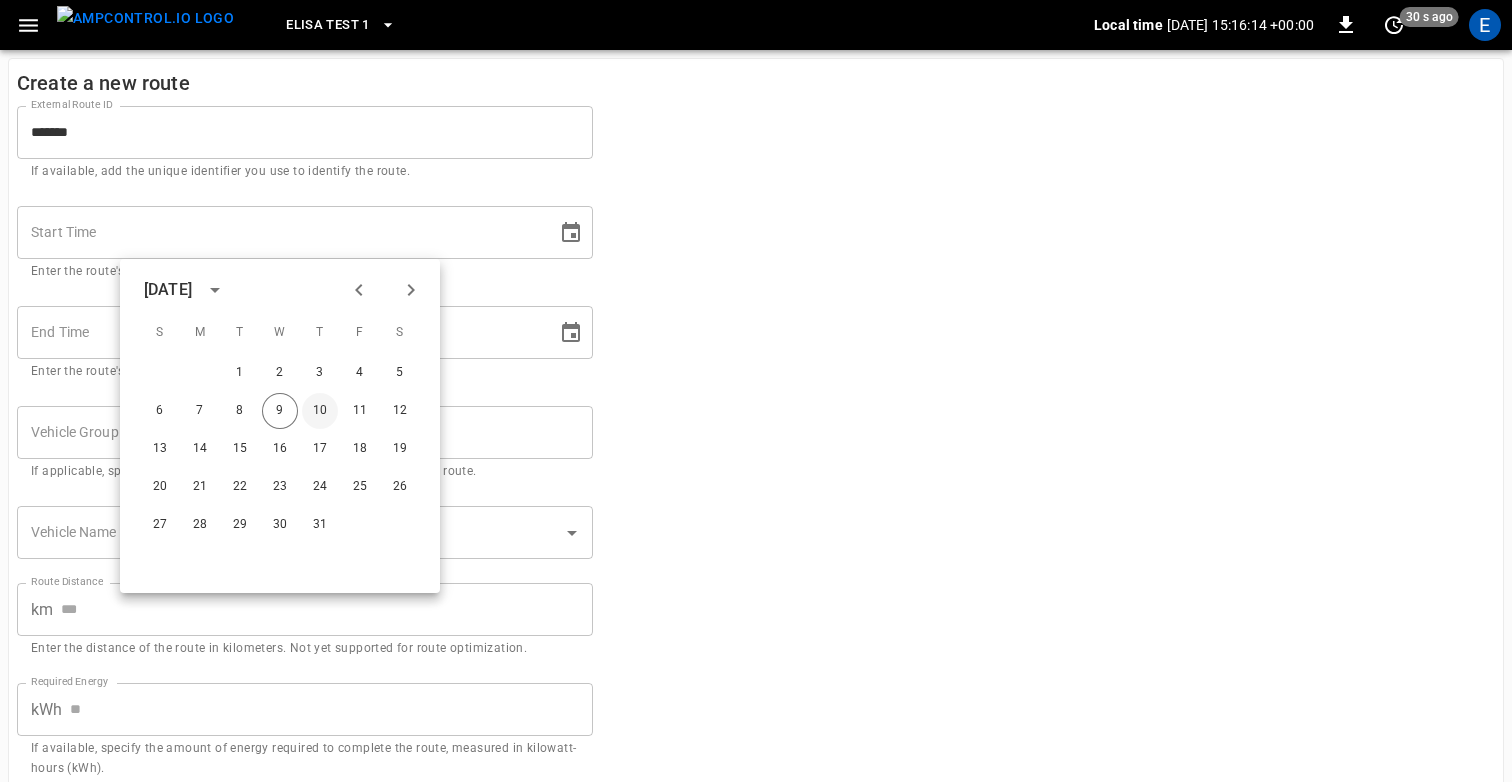click on "10" at bounding box center (320, 411) 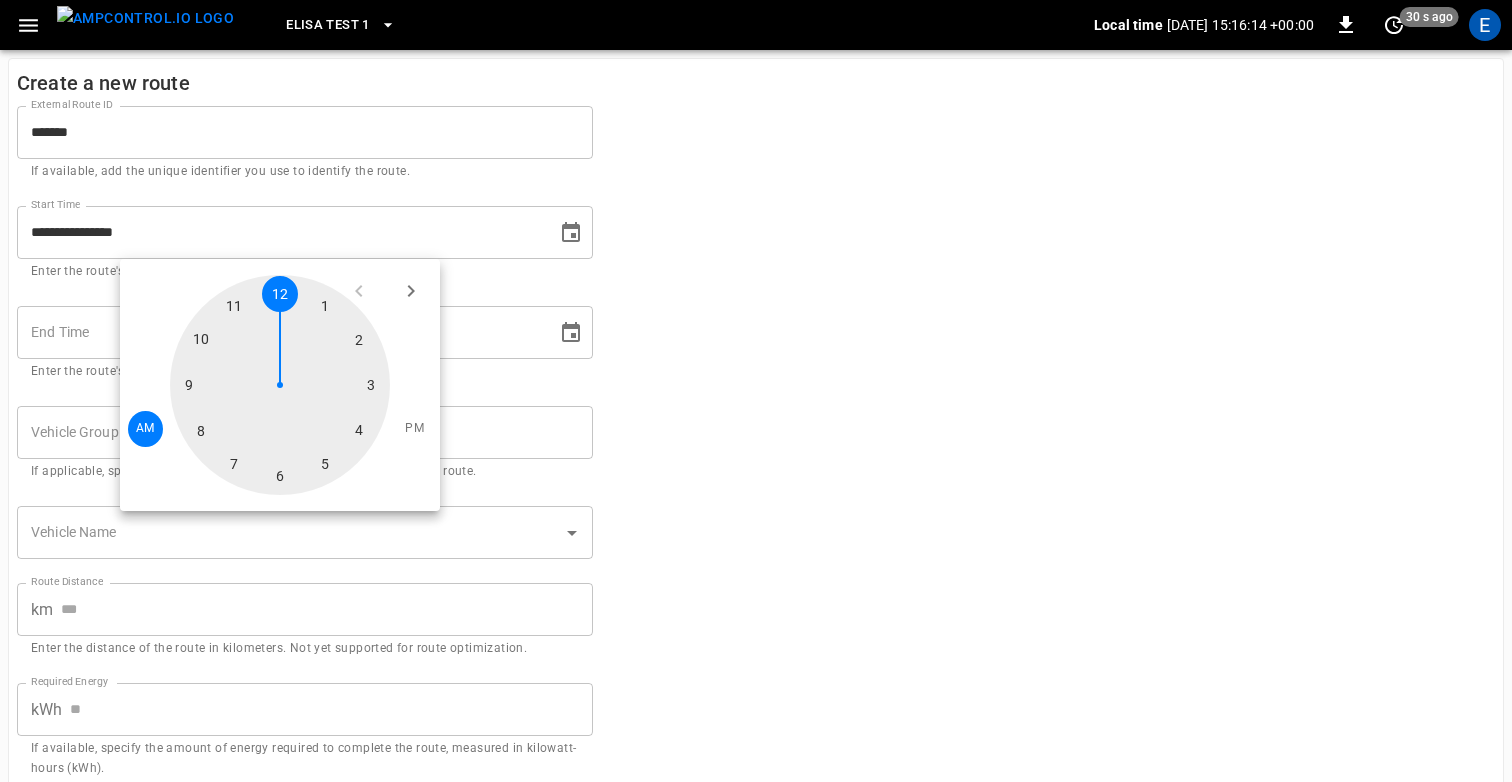 type on "**********" 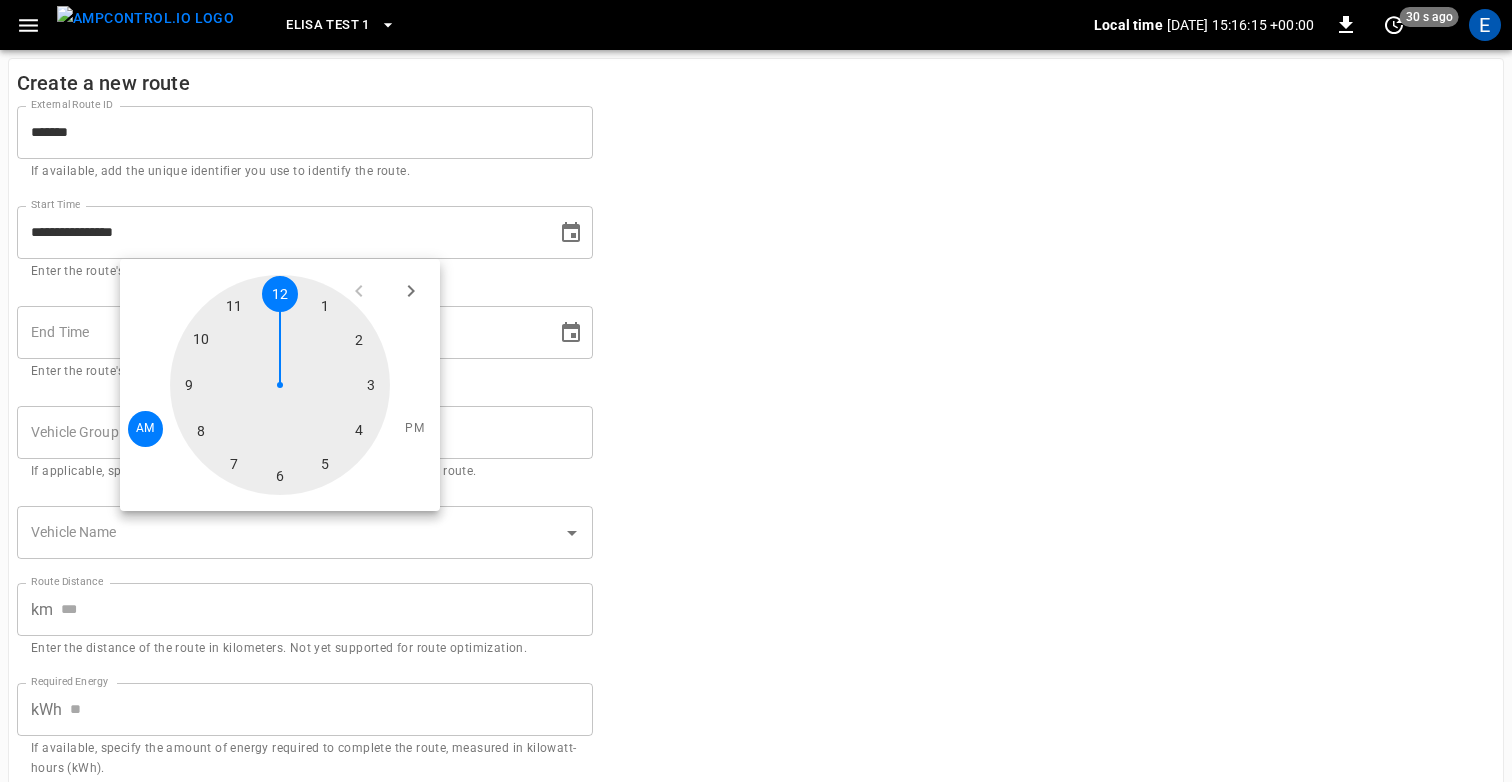 click on "**********" at bounding box center [756, 496] 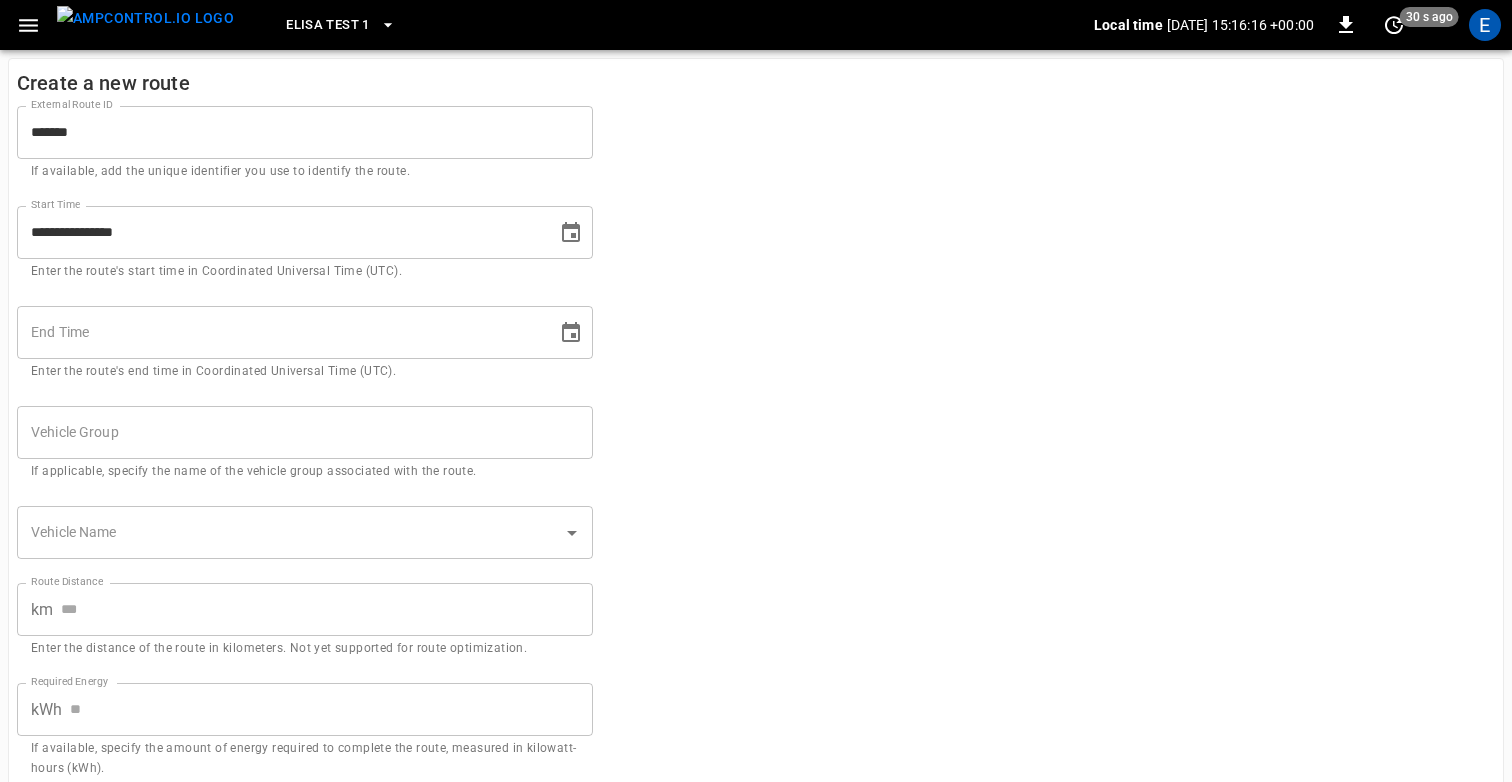 click 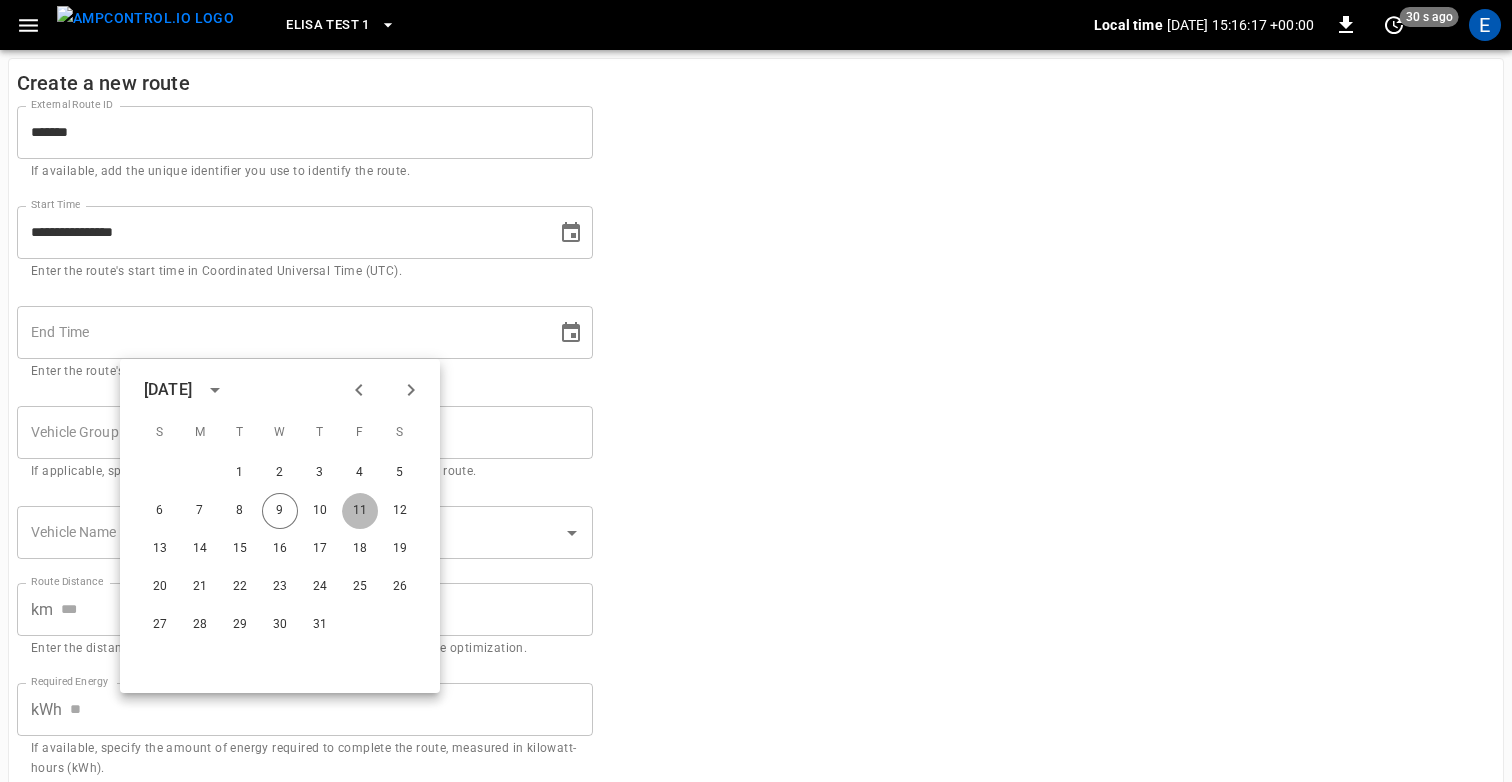 click on "11" at bounding box center (360, 511) 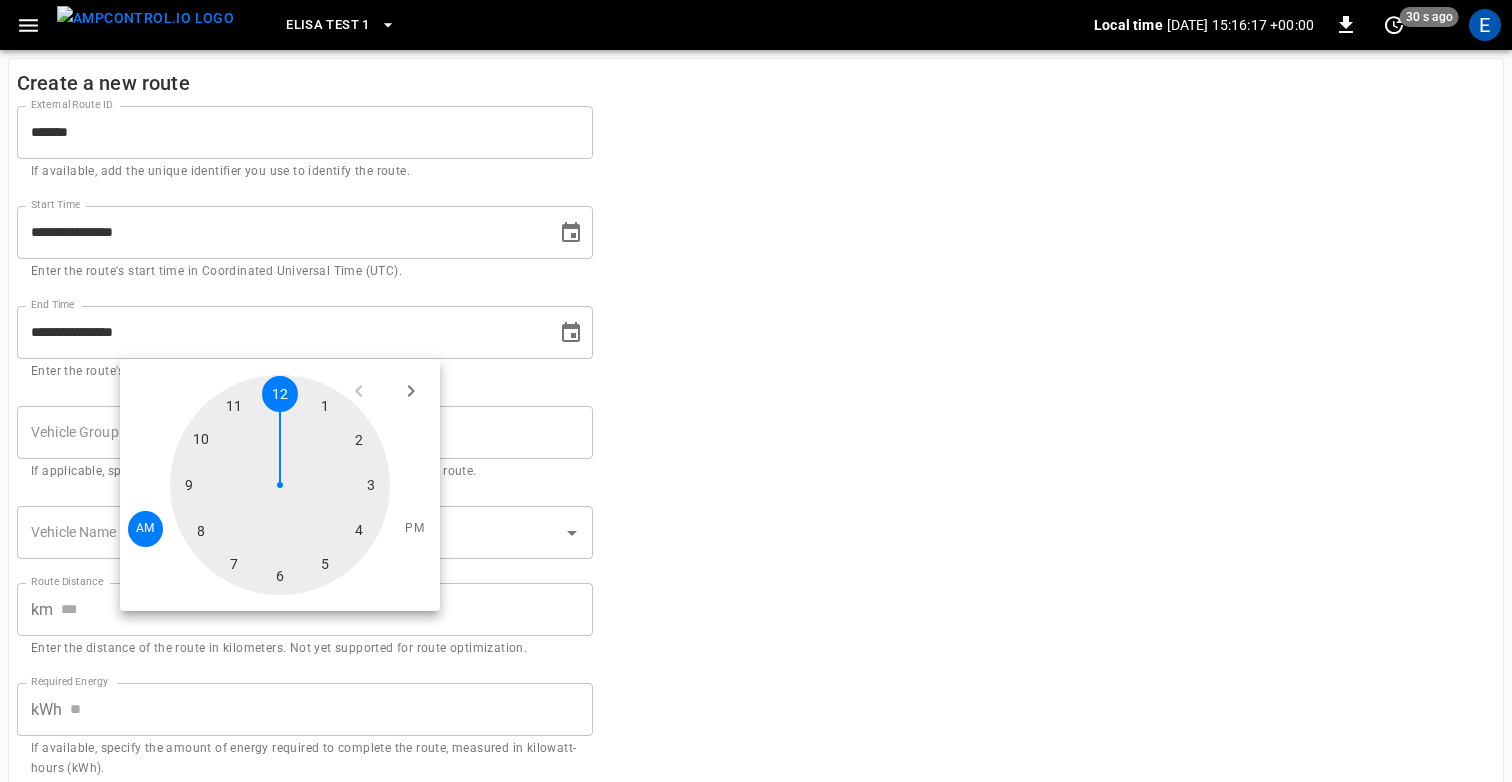 click on "**********" at bounding box center (756, 496) 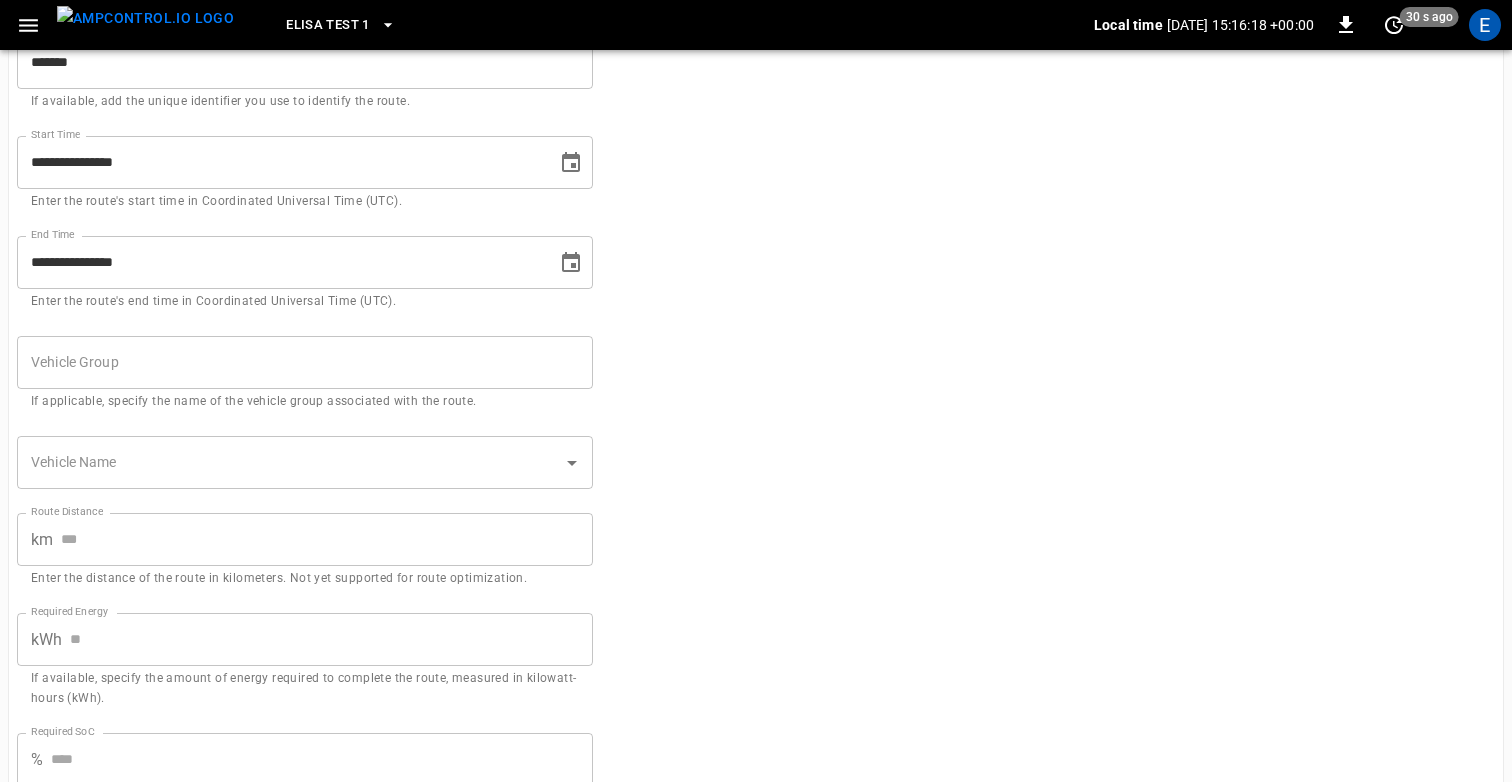 scroll, scrollTop: 85, scrollLeft: 0, axis: vertical 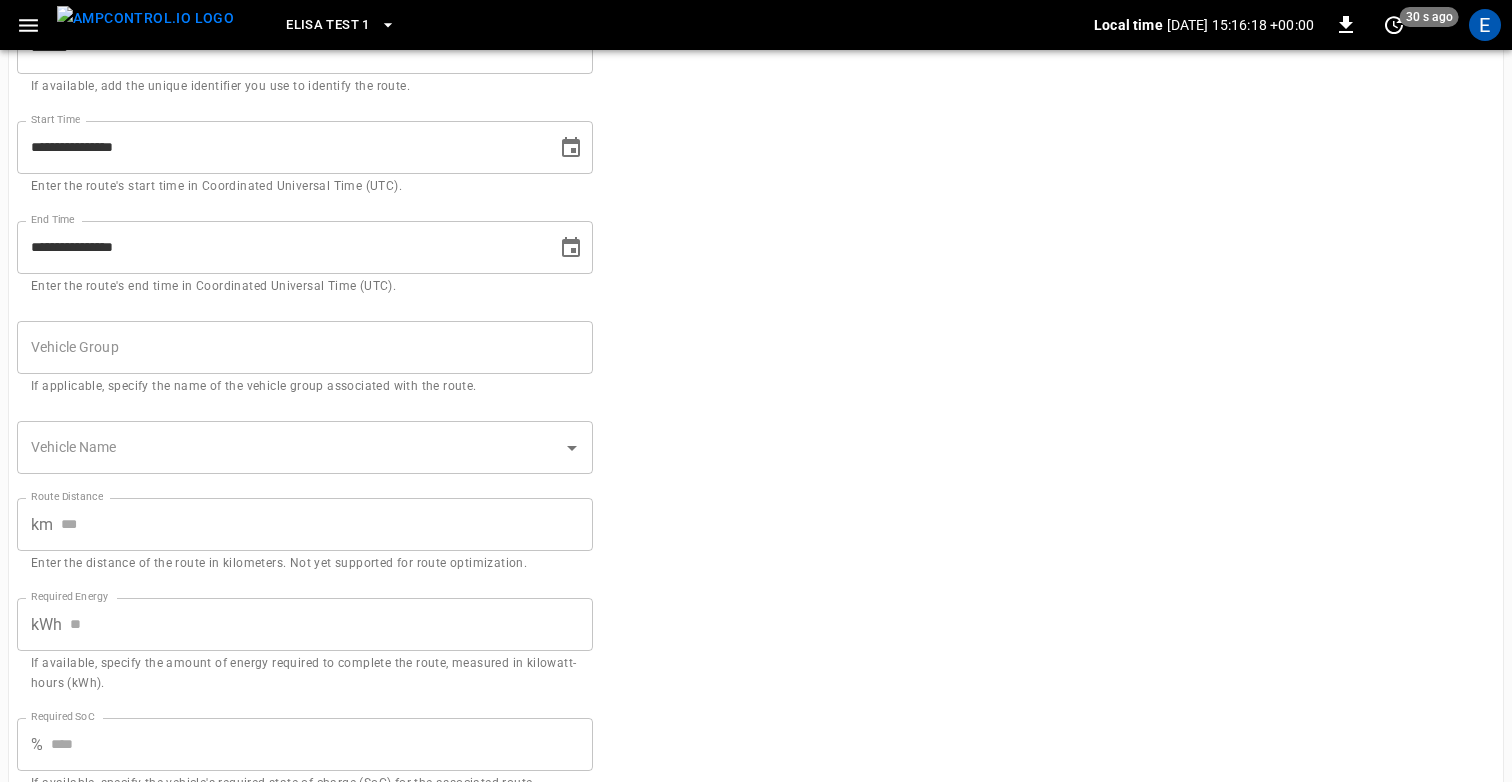 click on "Vehicle Group" at bounding box center (305, 347) 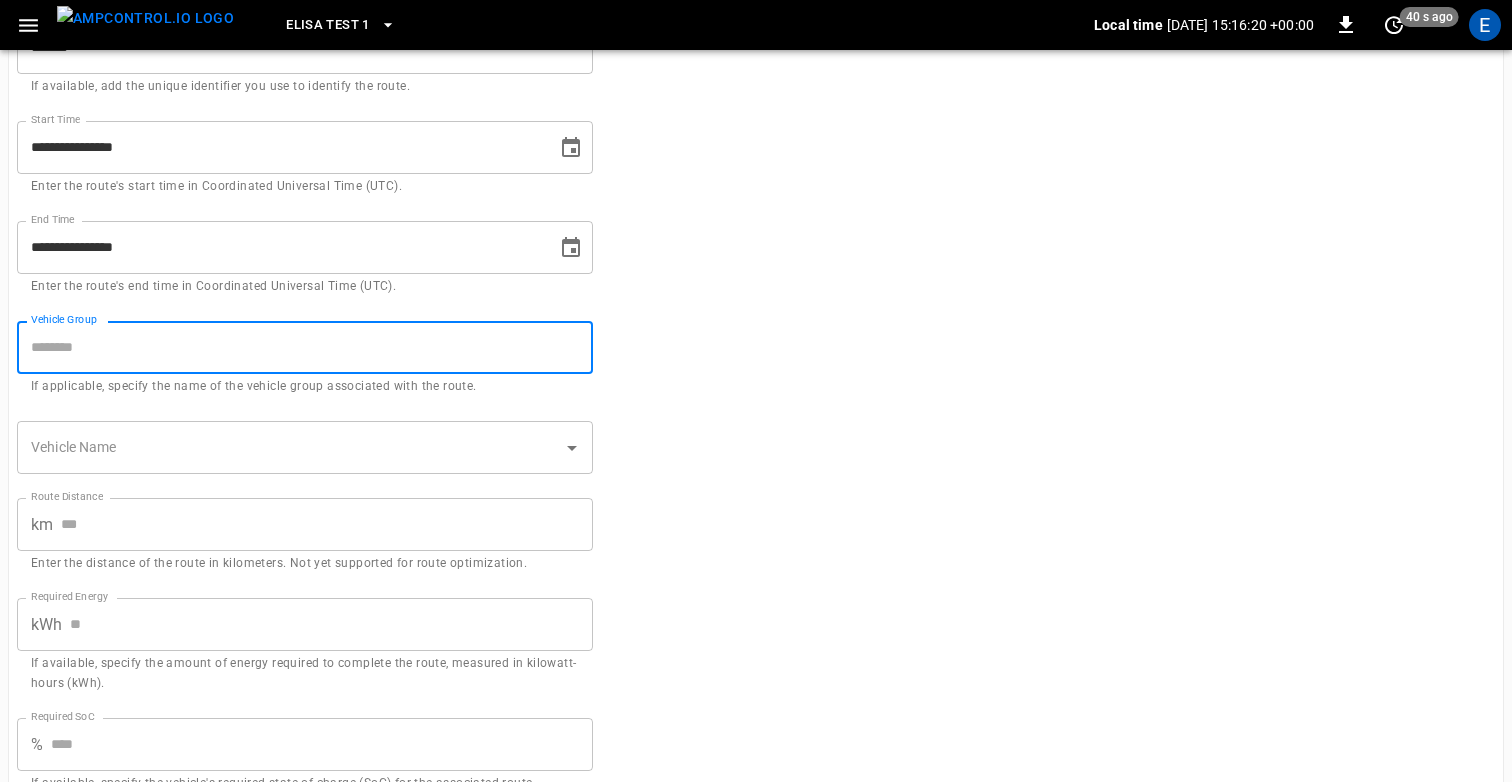 click on "Vehicle Name" at bounding box center [290, 447] 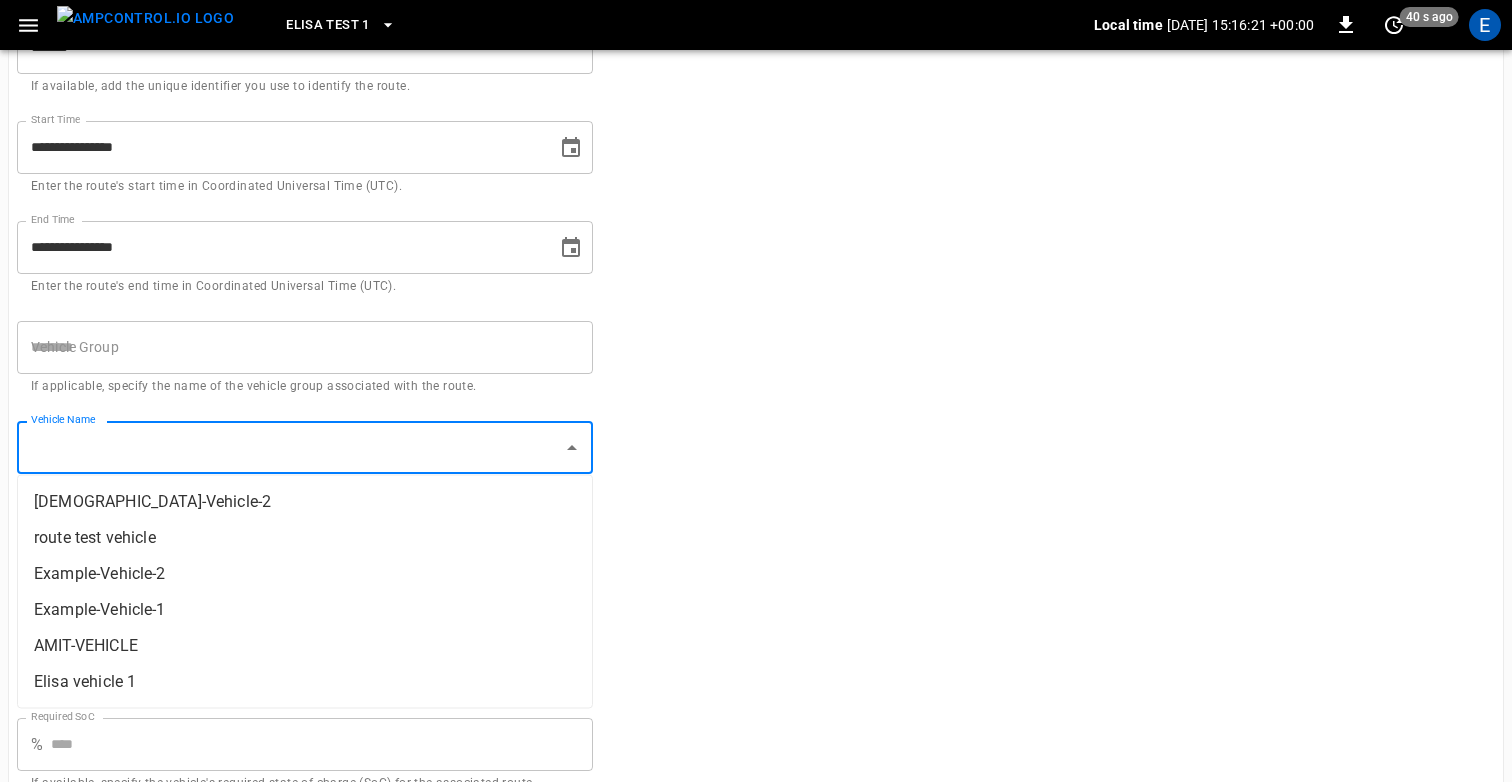 click on "AMIT-VEHICLE" at bounding box center (305, 646) 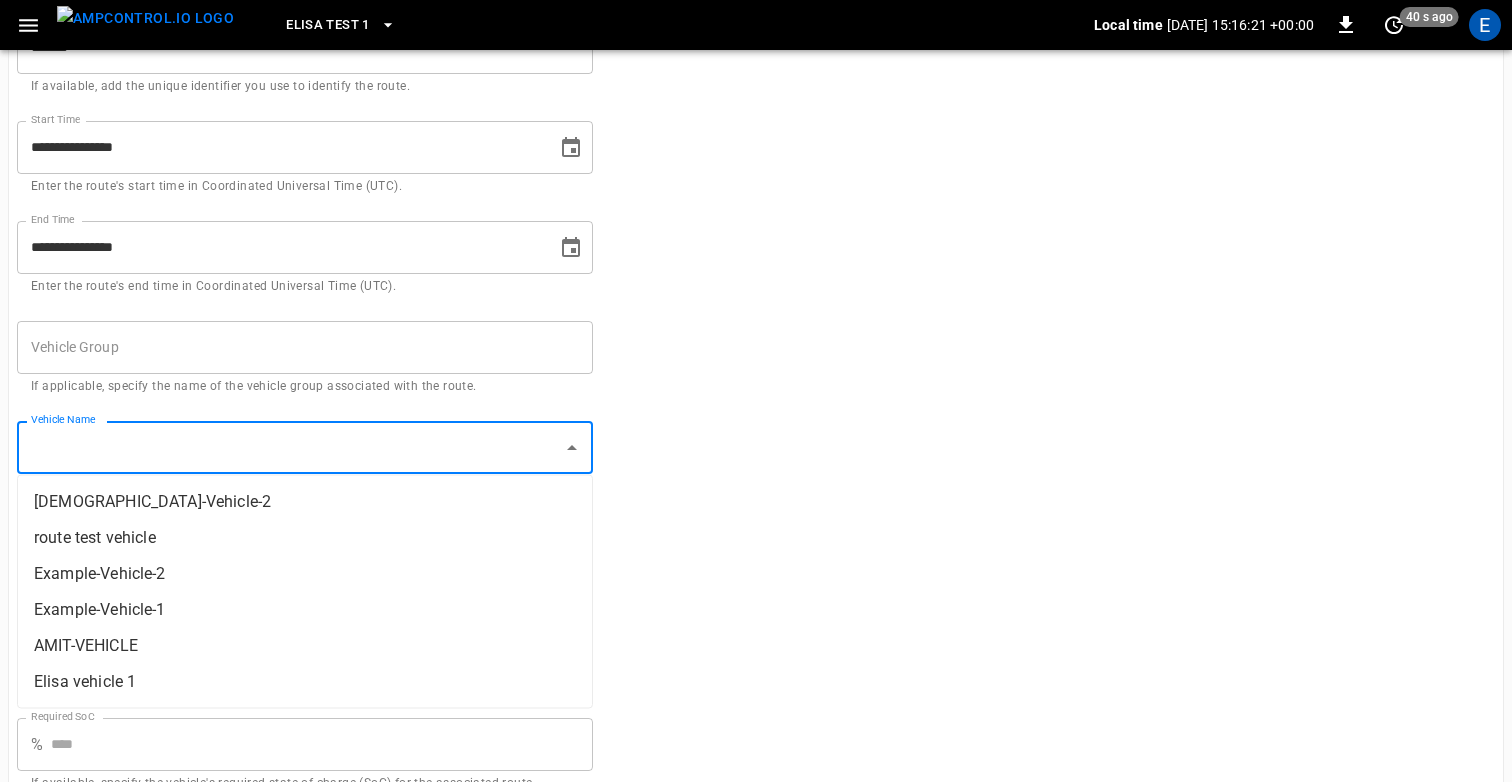 type on "**********" 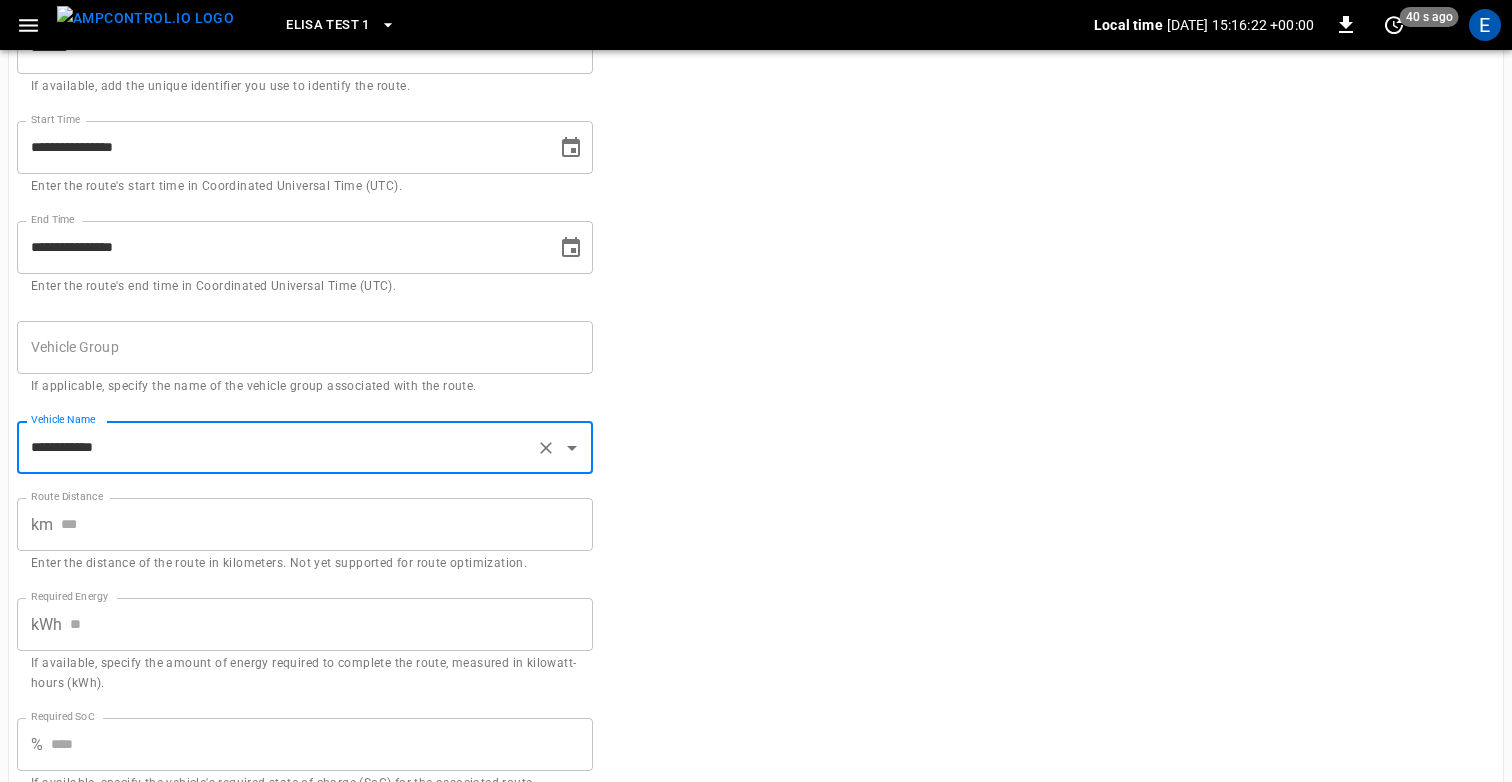 click on "Route Distance" at bounding box center (327, 524) 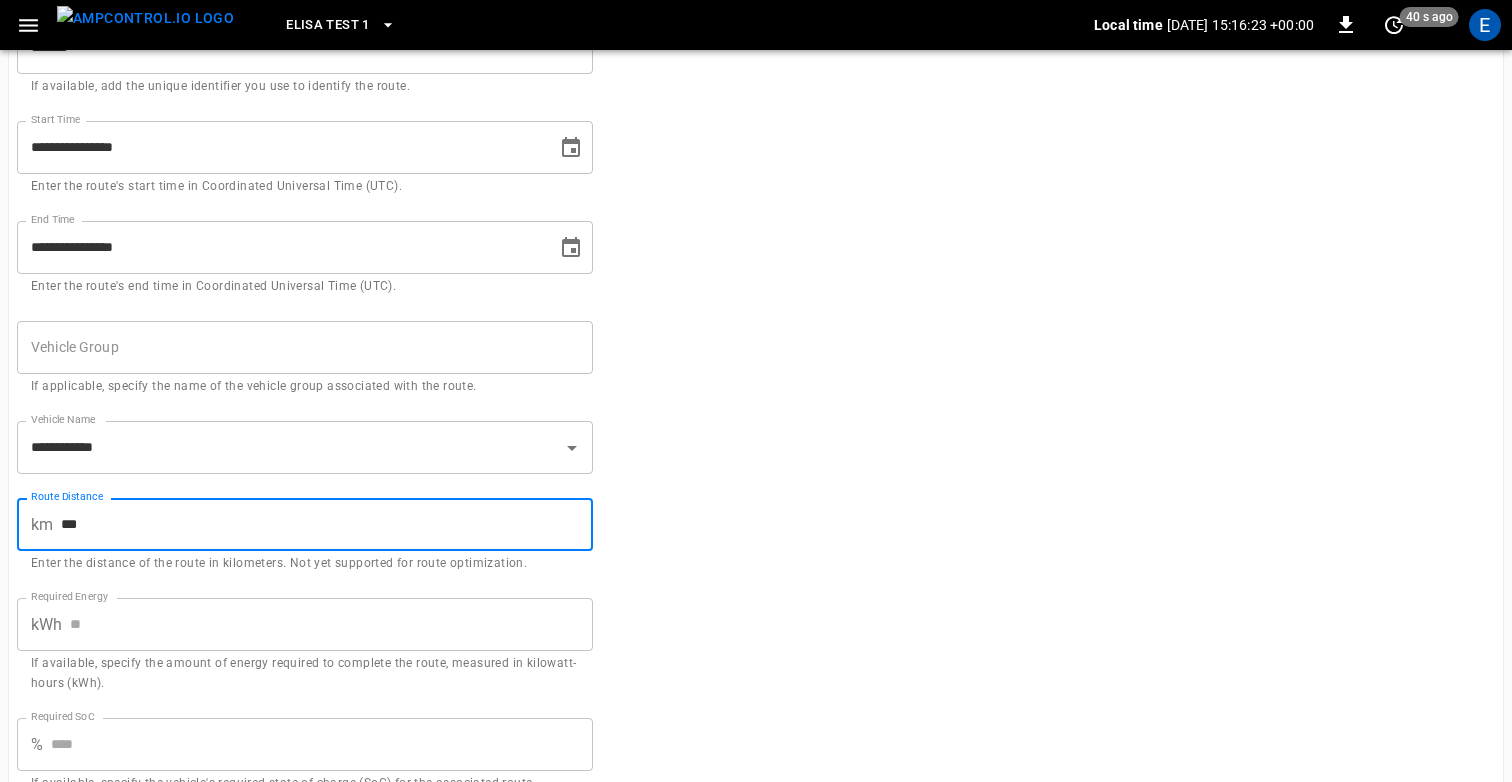 type on "***" 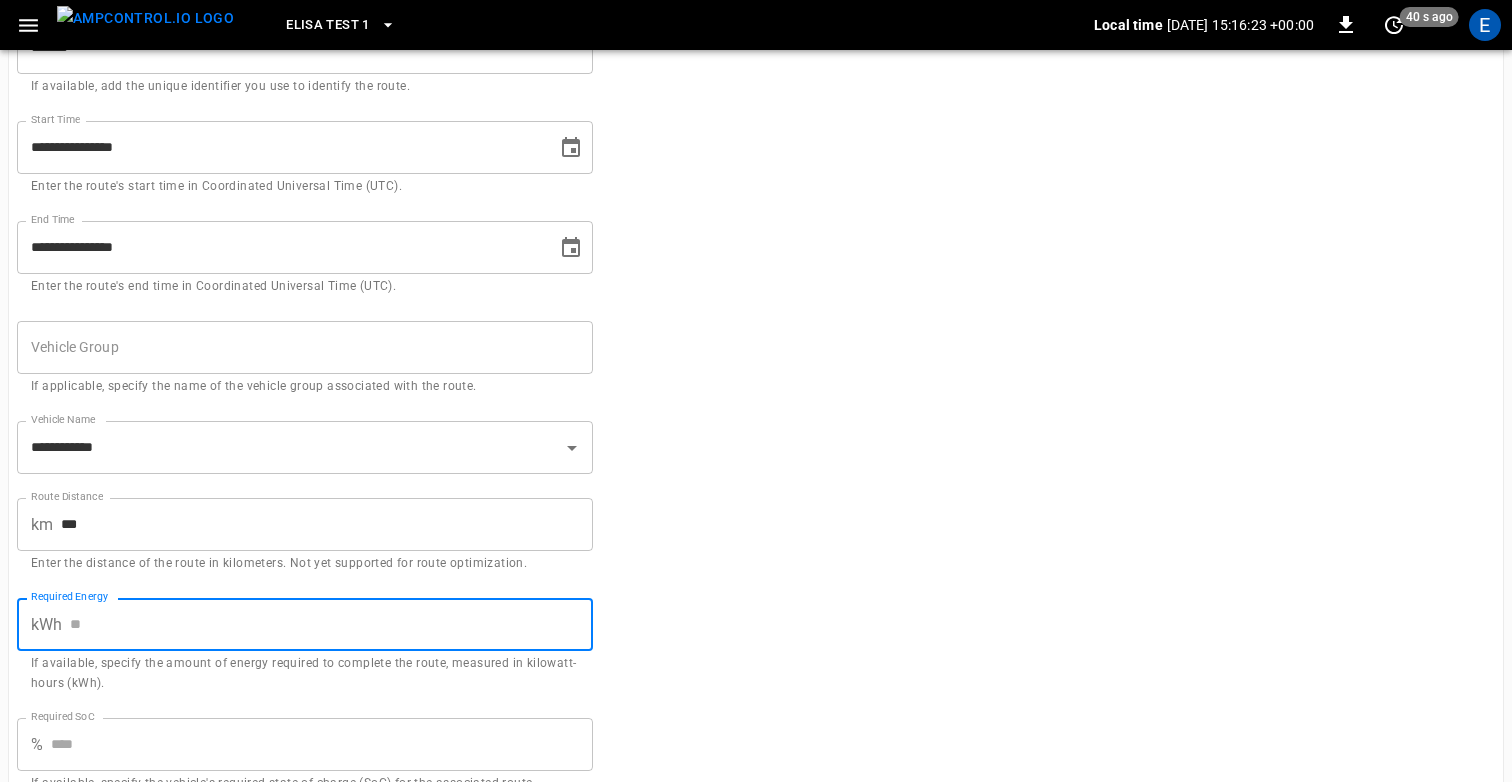 click on "Required Energy" at bounding box center (331, 624) 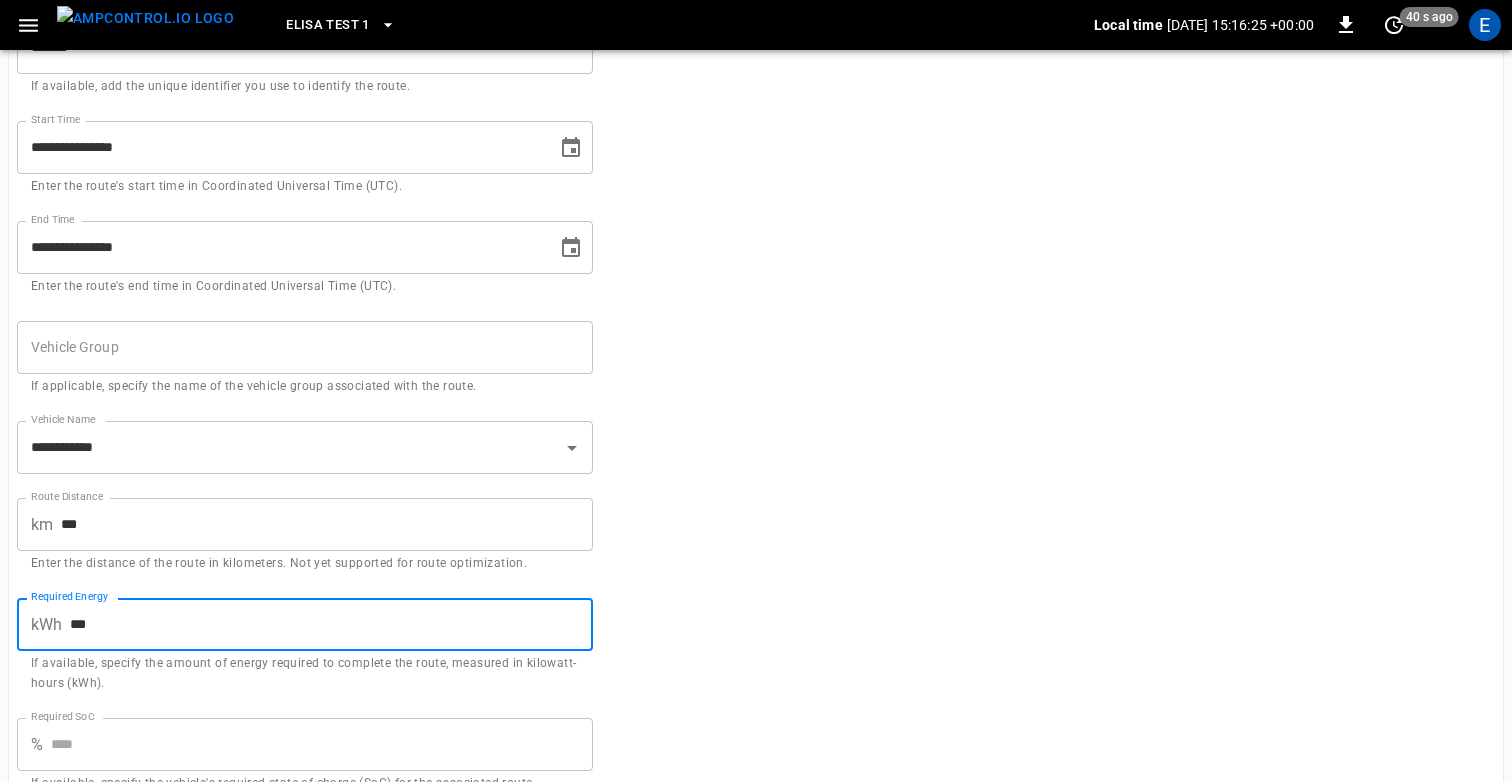 type on "***" 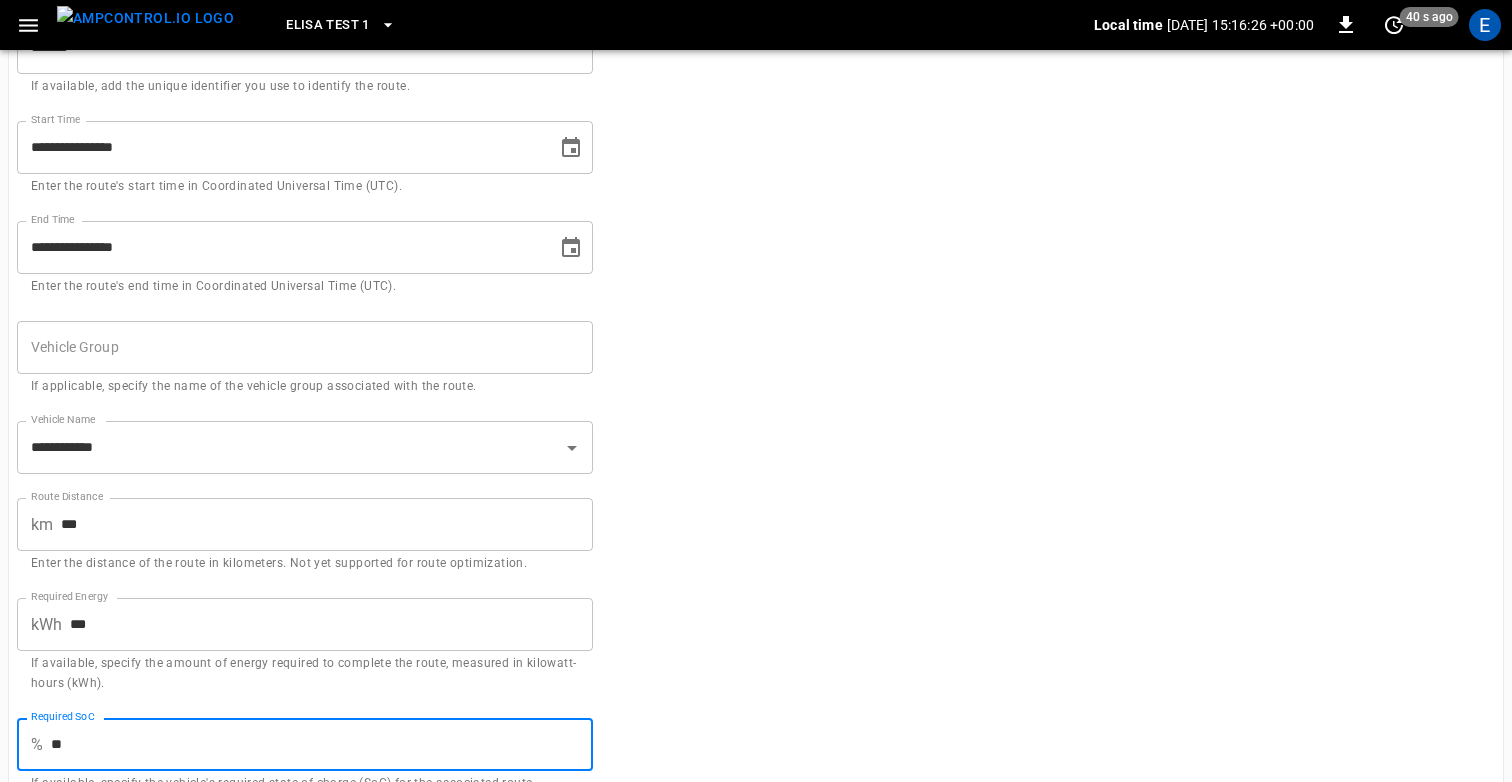 scroll, scrollTop: 145, scrollLeft: 0, axis: vertical 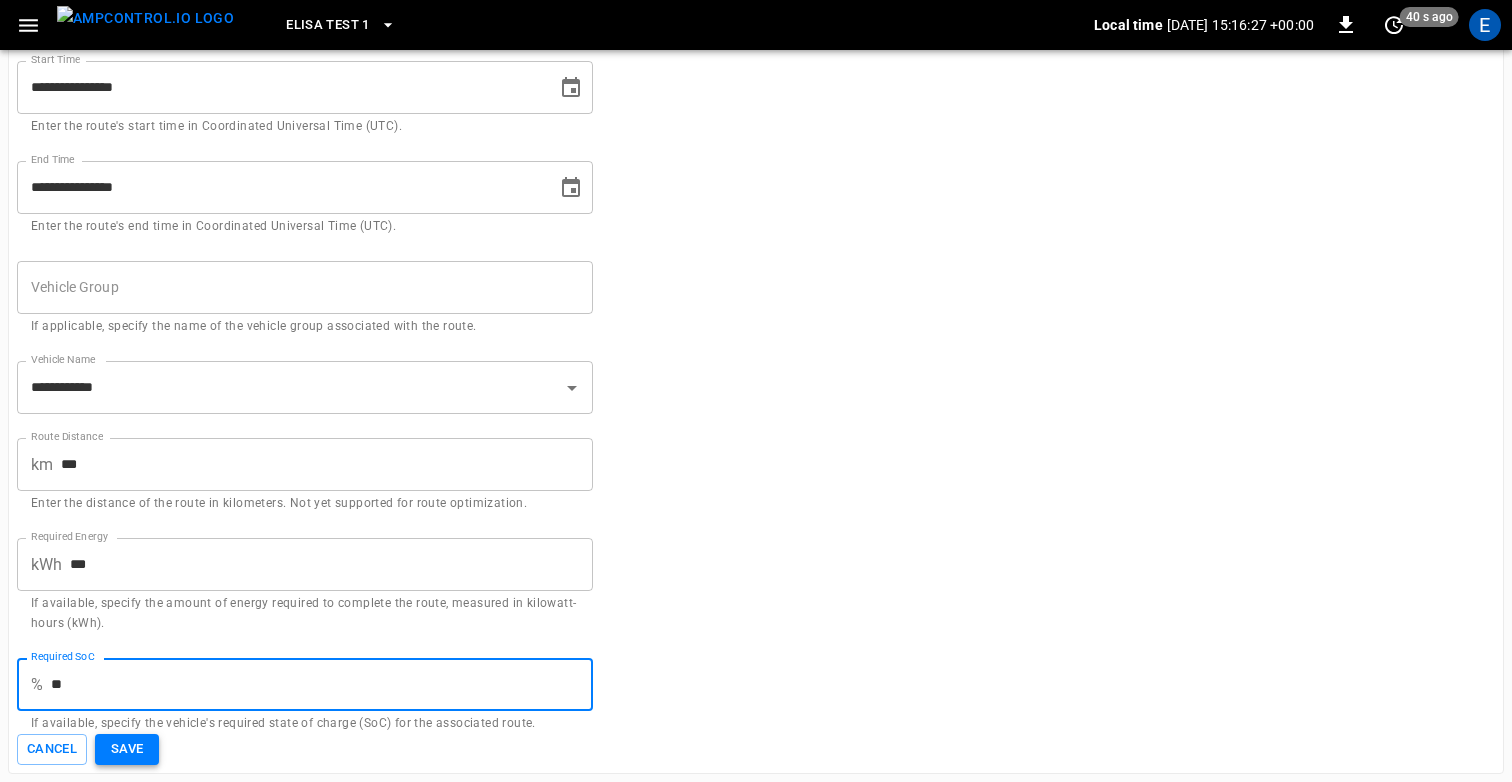 type on "**" 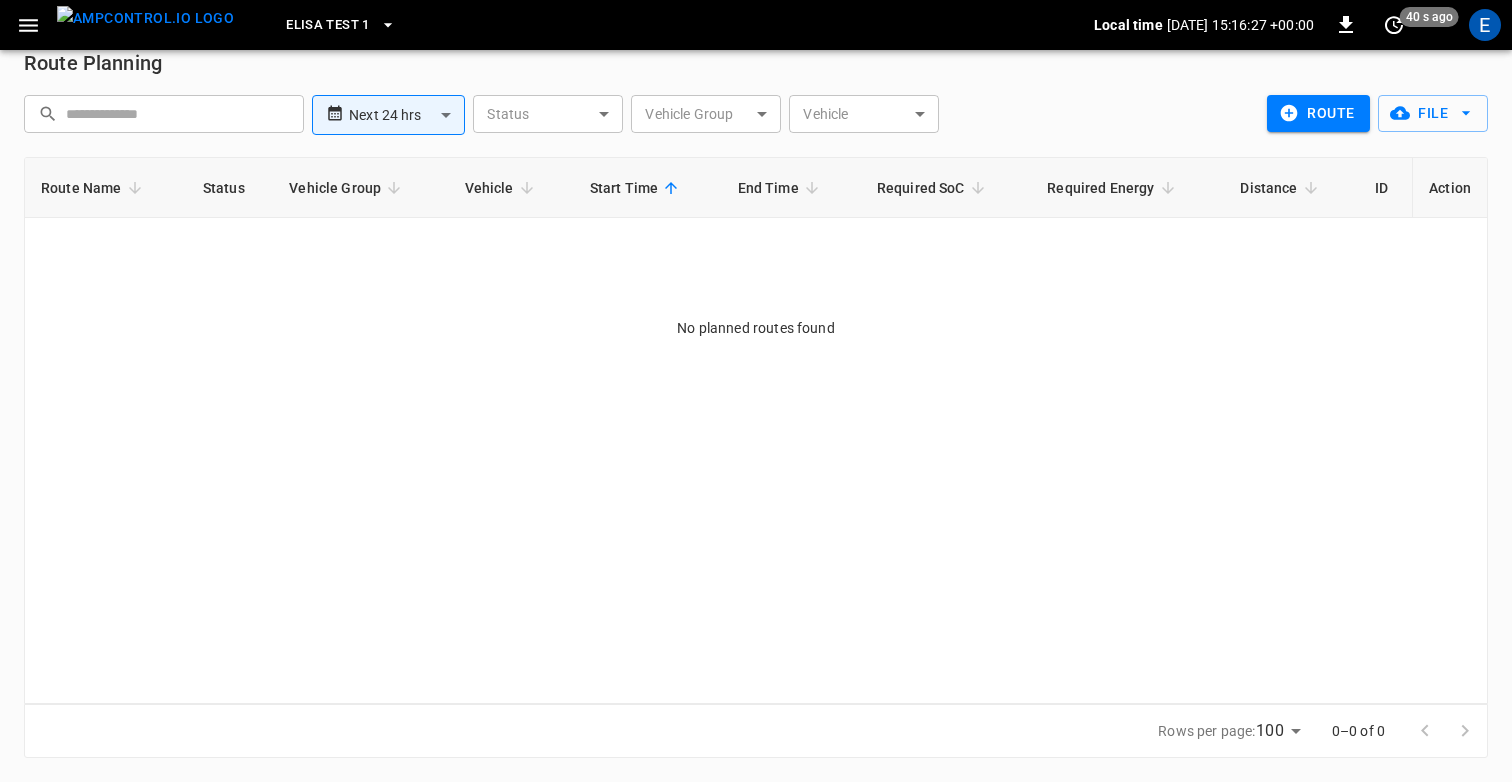 scroll, scrollTop: 0, scrollLeft: 0, axis: both 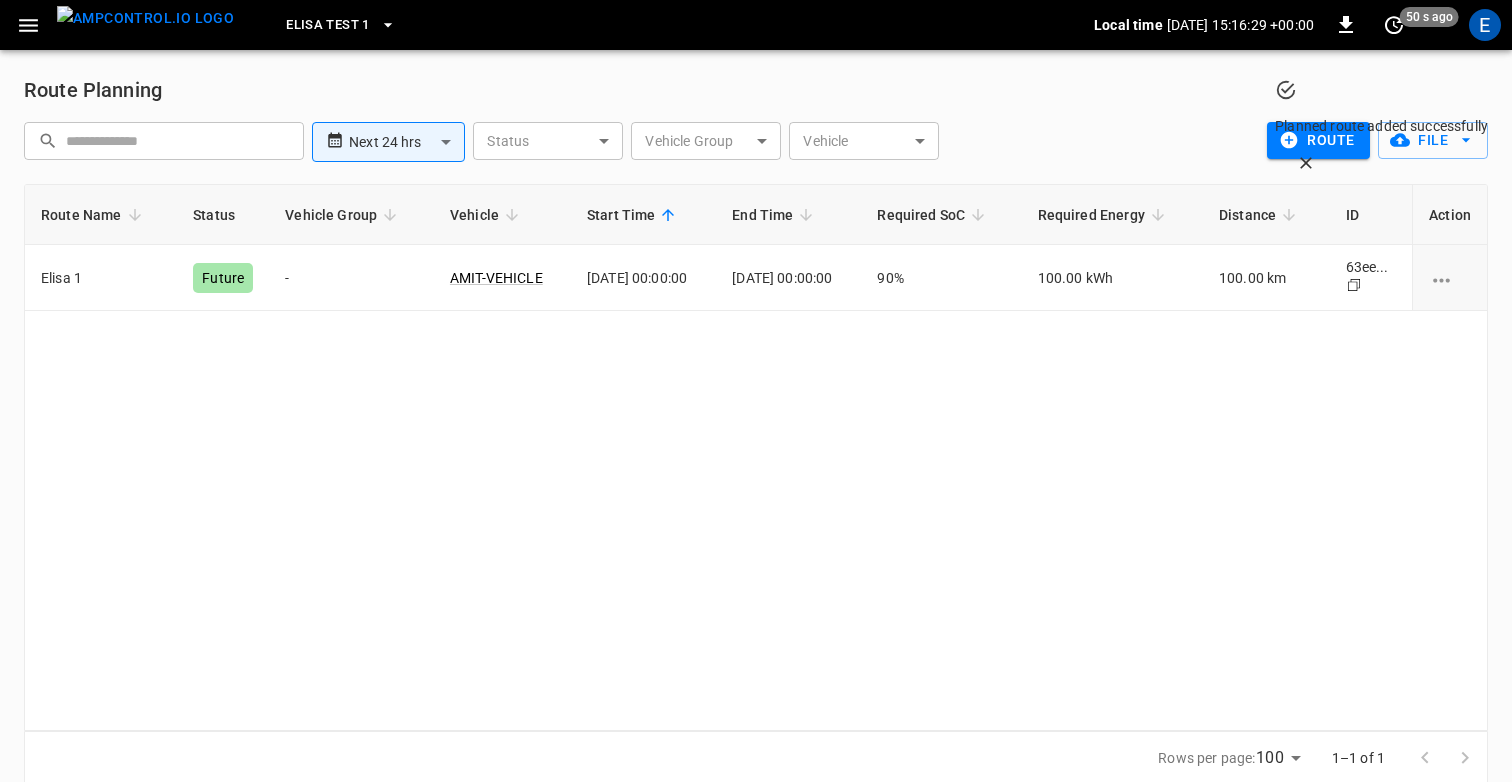 click 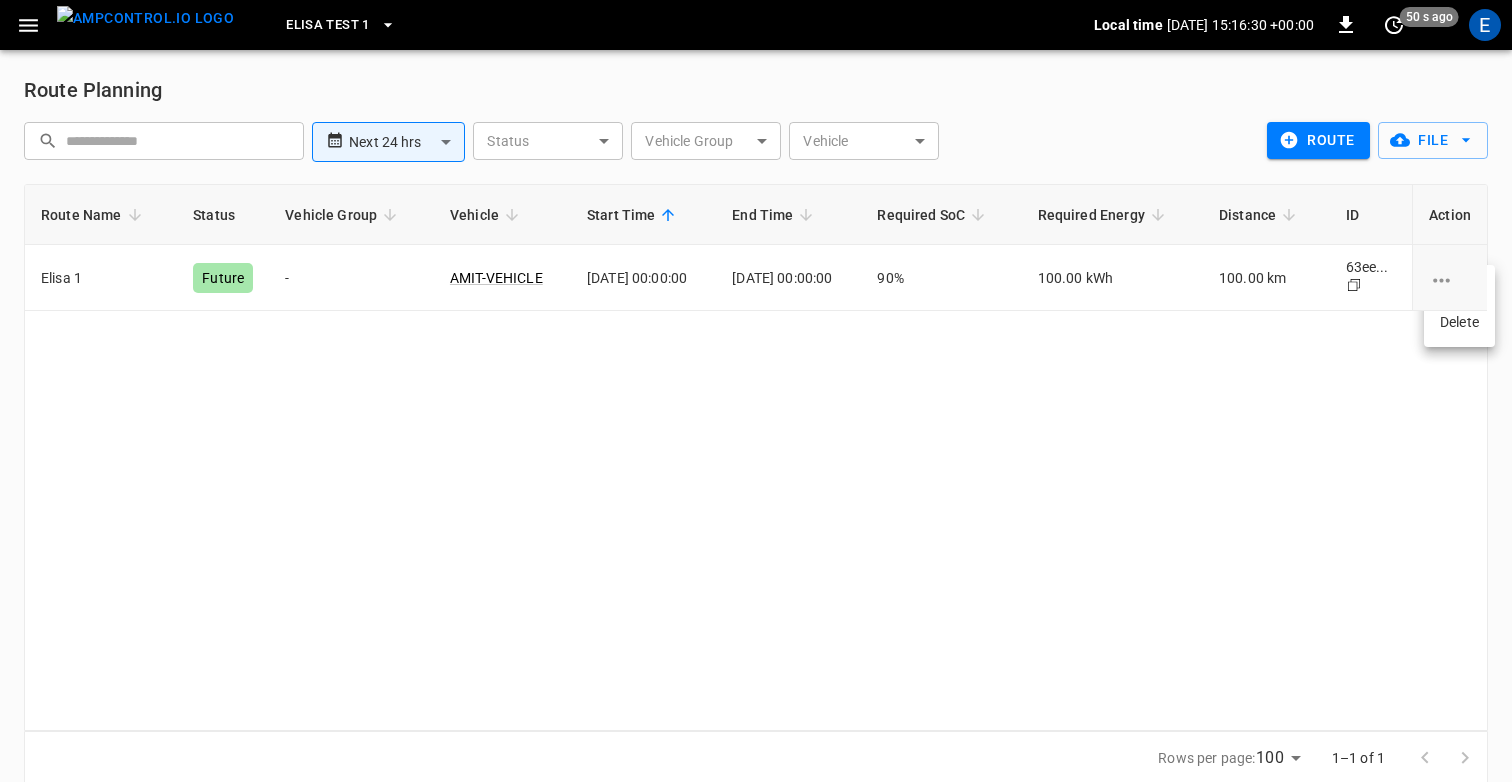 click on "Edit" at bounding box center (1459, 289) 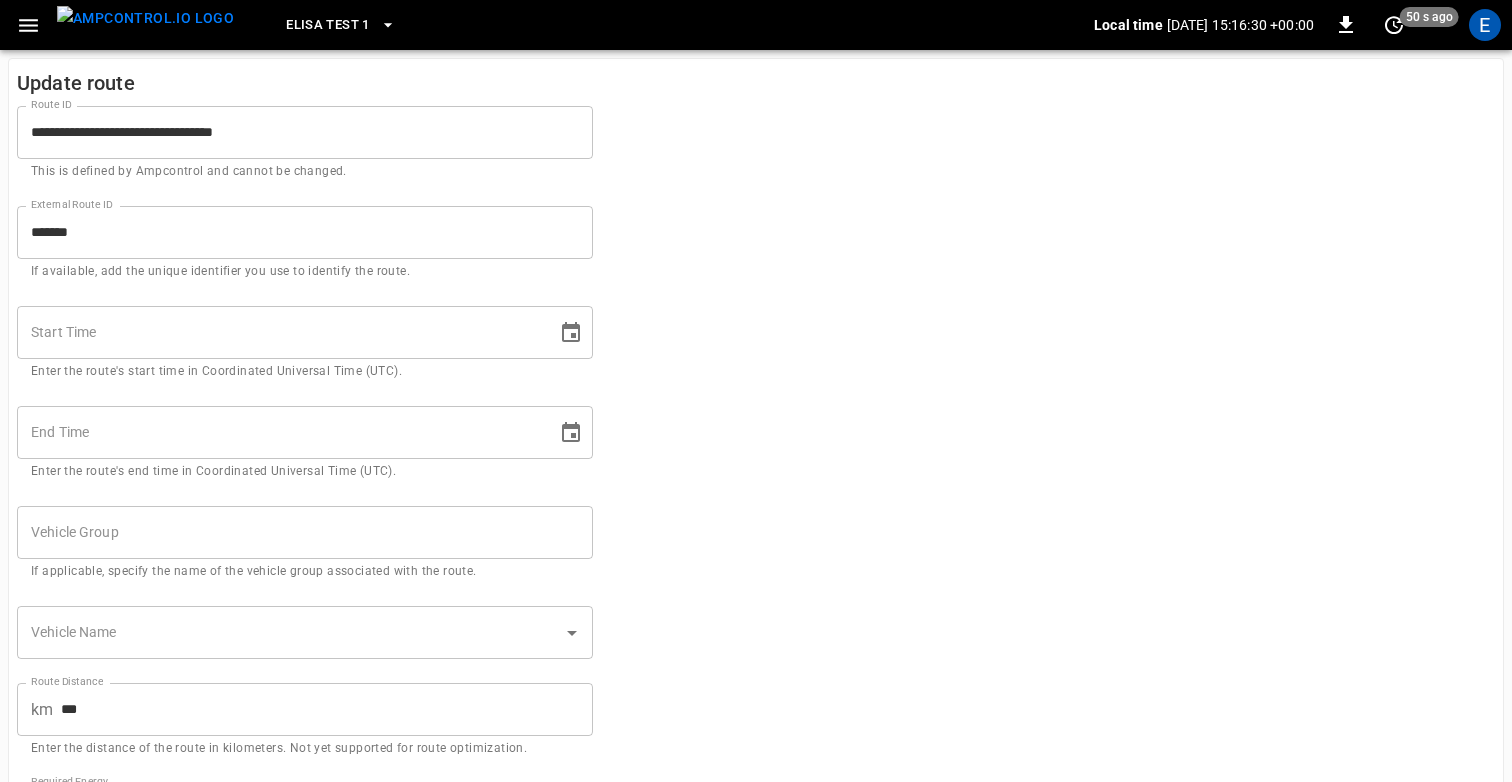 type on "**********" 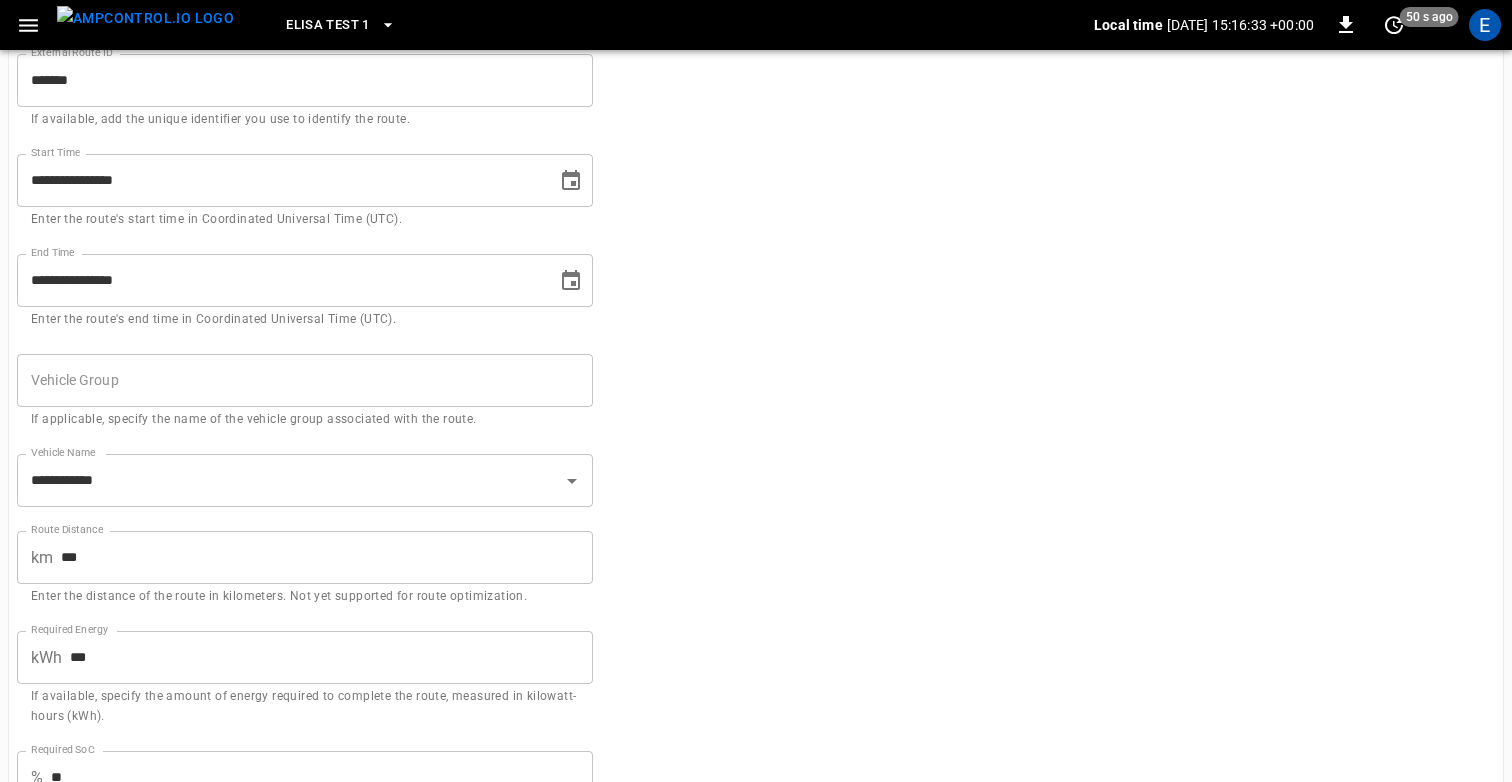 scroll, scrollTop: 245, scrollLeft: 0, axis: vertical 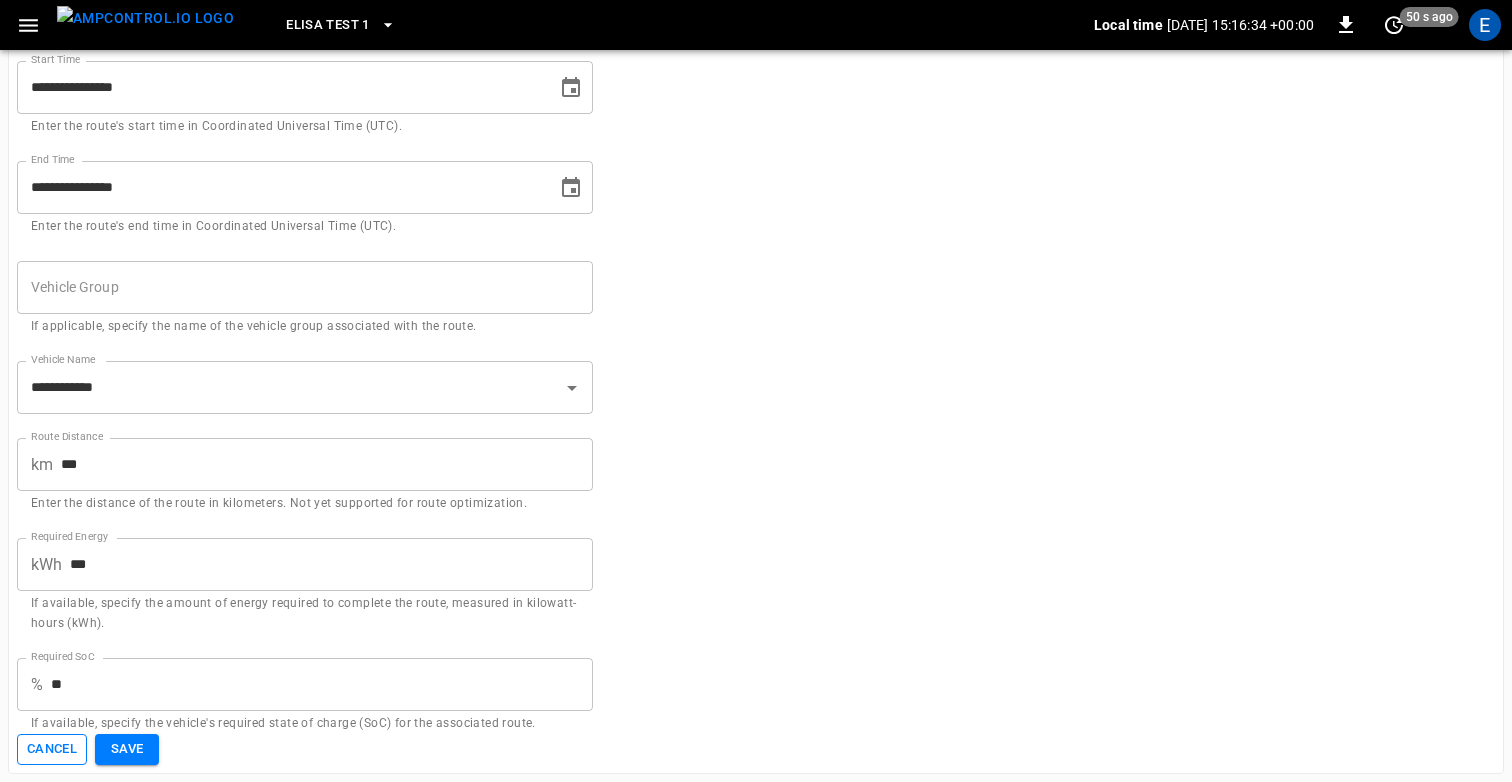 click on "Cancel" at bounding box center [52, 749] 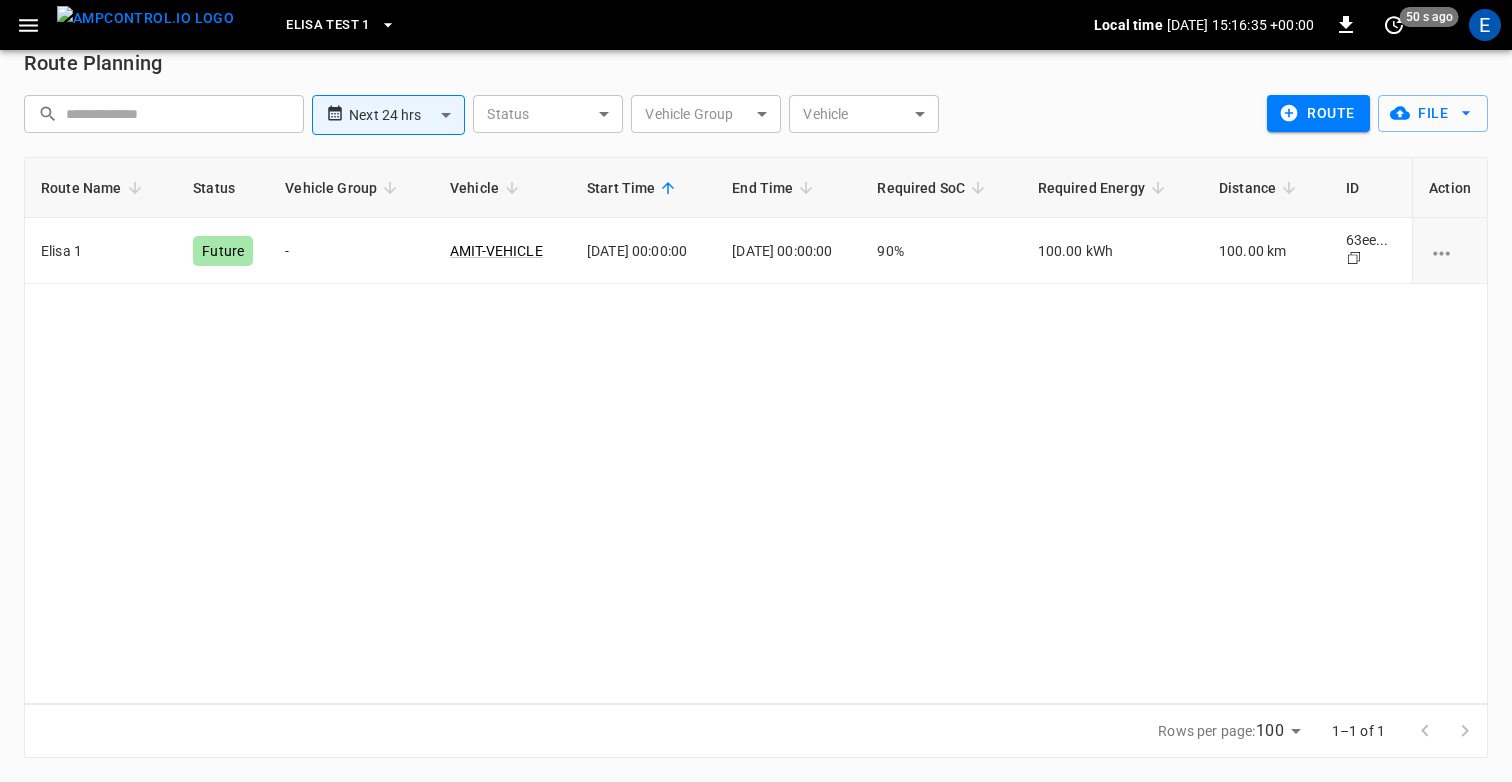 scroll, scrollTop: 0, scrollLeft: 0, axis: both 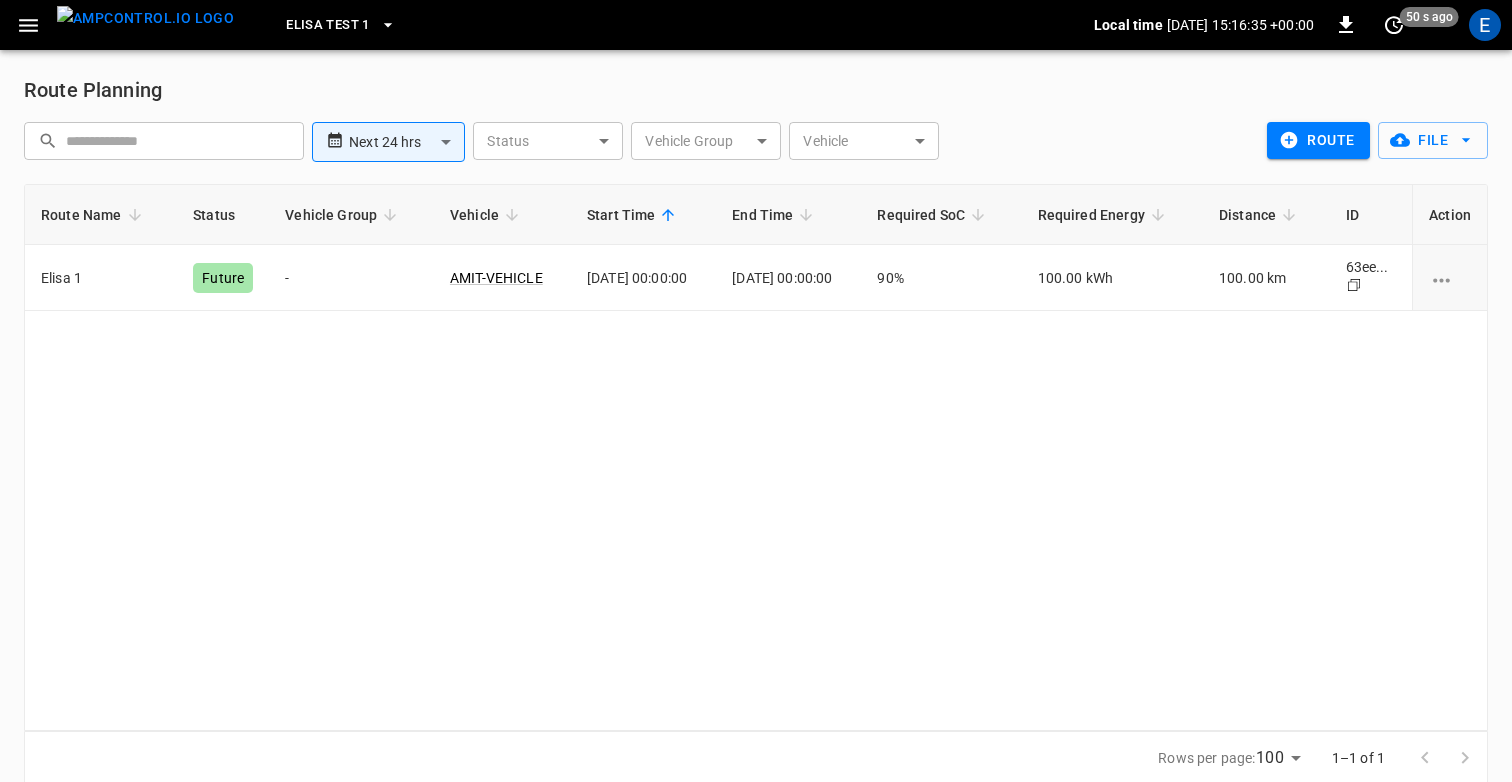 click on "Route Name Status Vehicle Group Vehicle Start Time End Time Required SoC Required Energy Distance ID Action Elisa 1 Future - AMIT-VEHICLE [DATE] 00:00:00 [DATE] 00:00:00 90% 100.00 kWh 100.00 km 63ee... Copy" at bounding box center (756, 457) 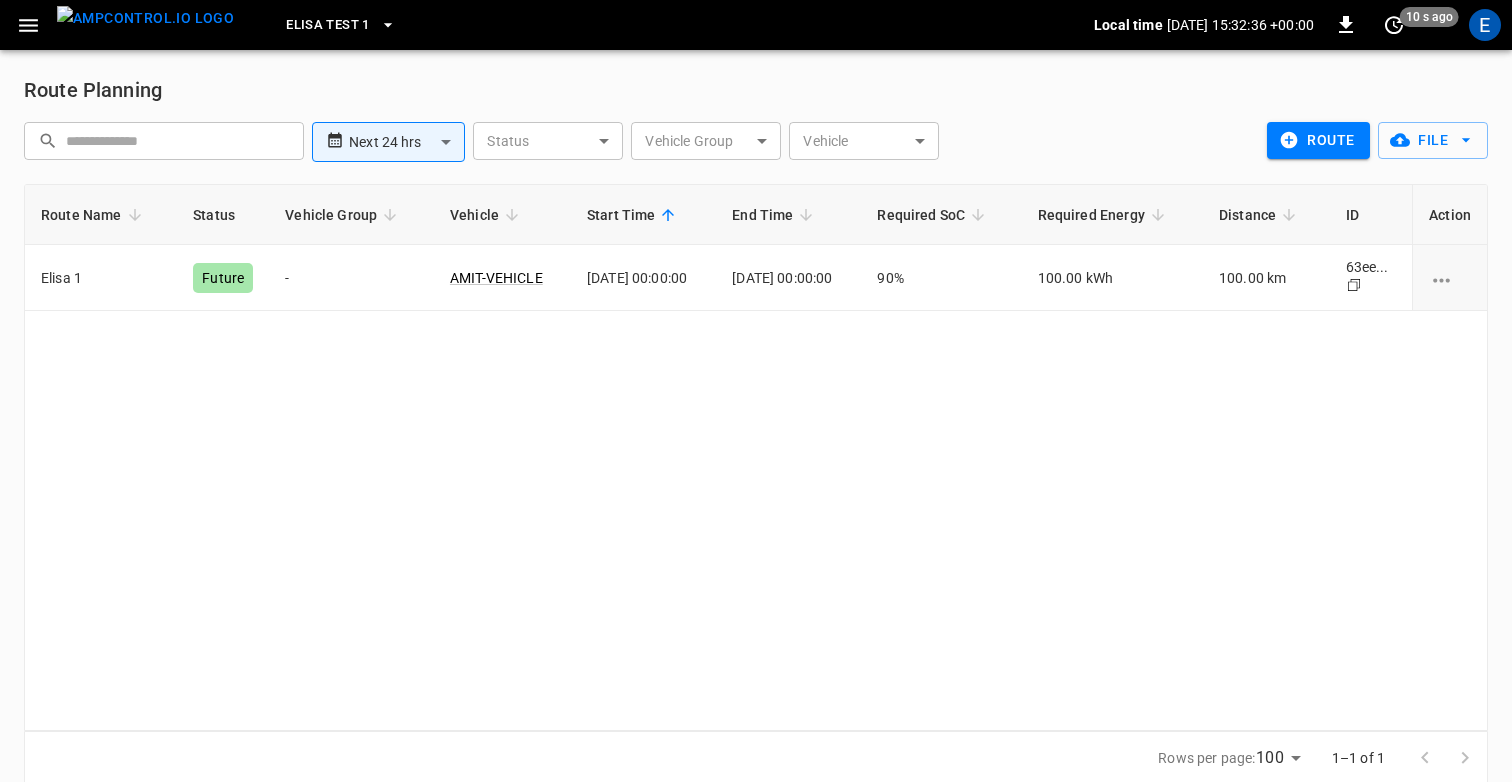click on "**********" at bounding box center [756, 429] 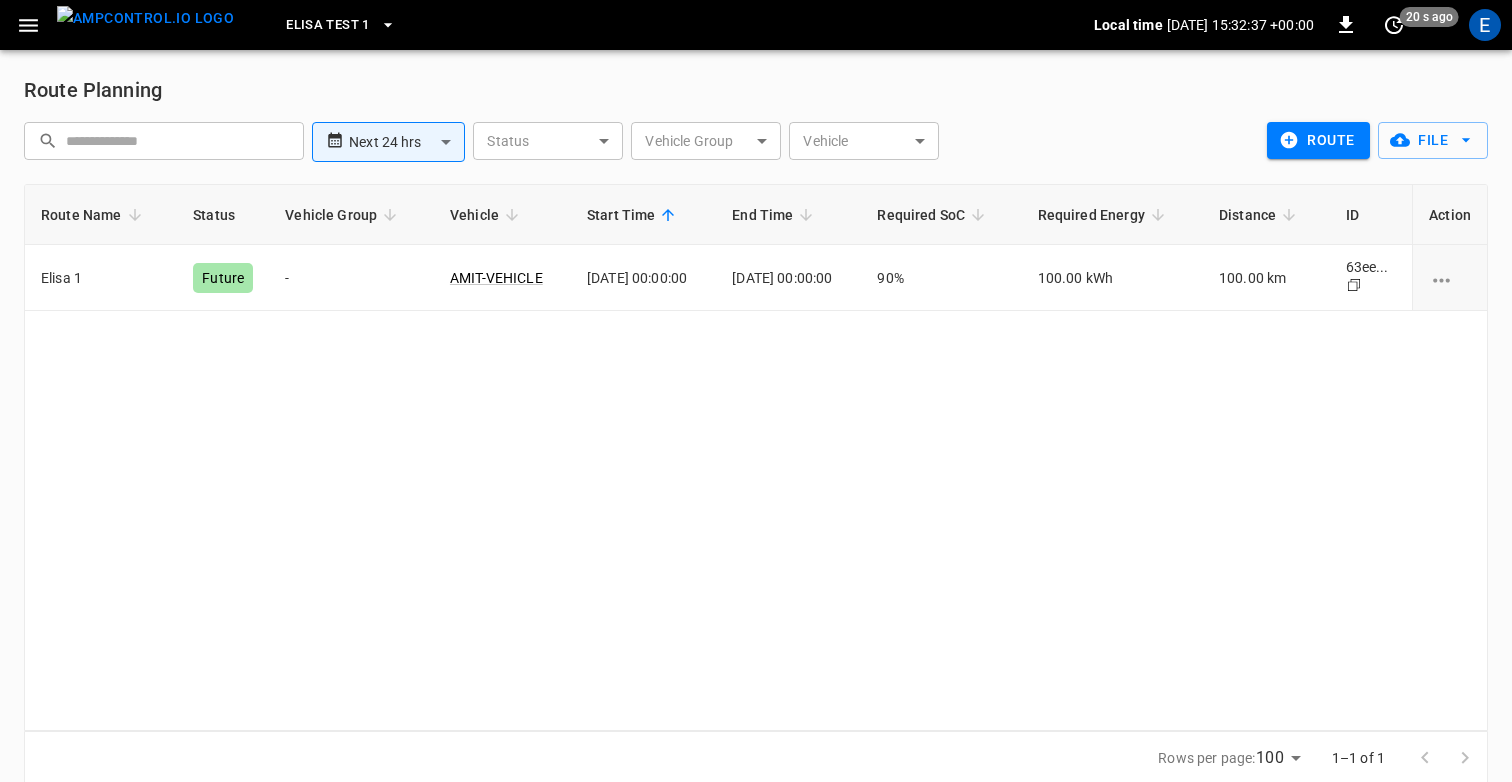 click at bounding box center (145, 18) 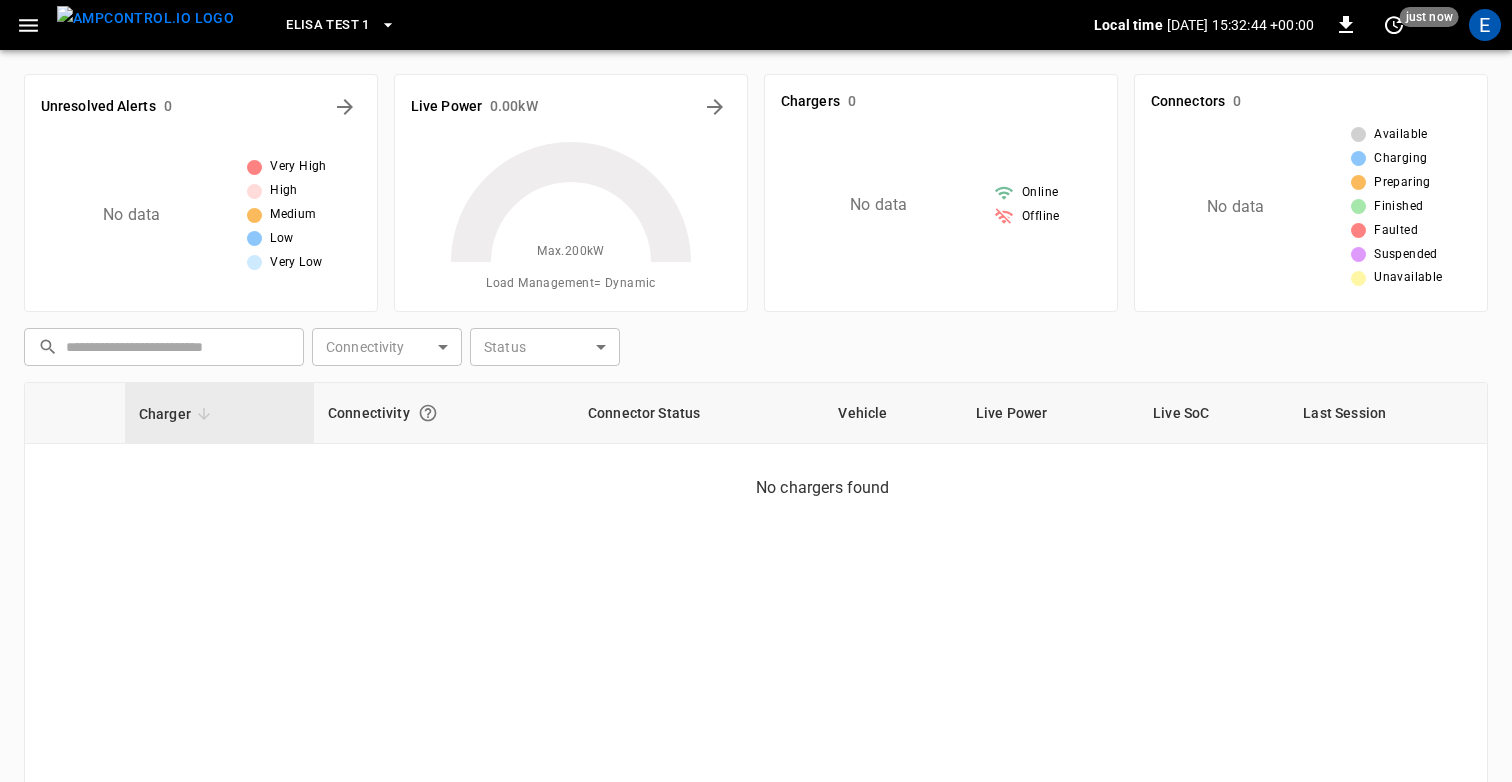 click on "​ ​ Connectivity ​ Connectivity Status ​ Status" at bounding box center [752, 343] 